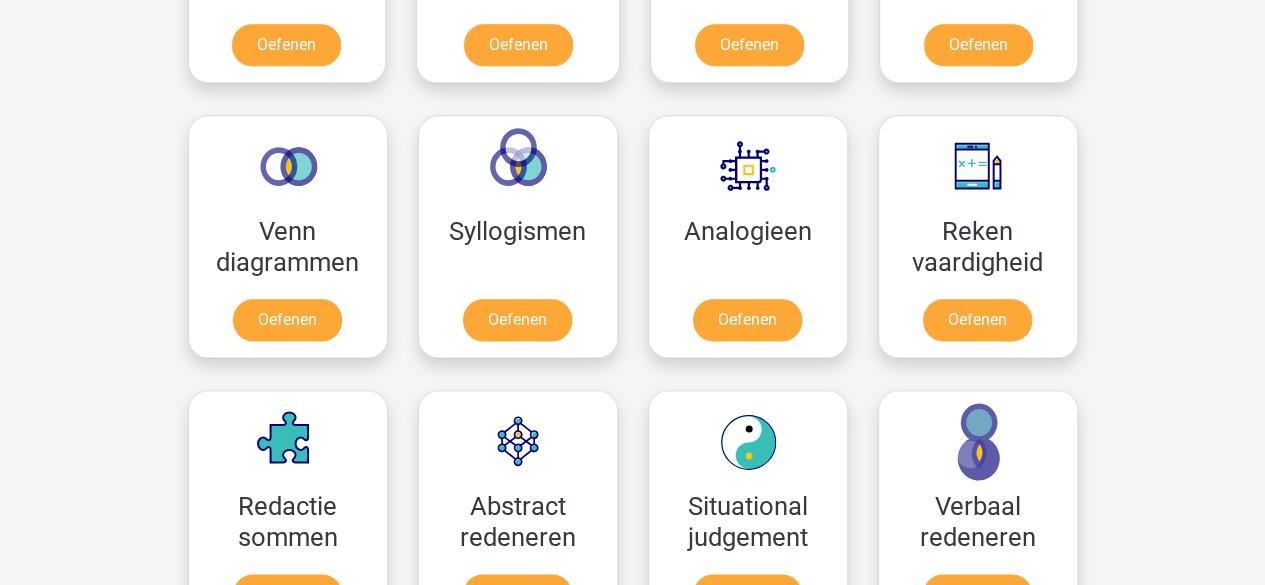 scroll, scrollTop: 1416, scrollLeft: 0, axis: vertical 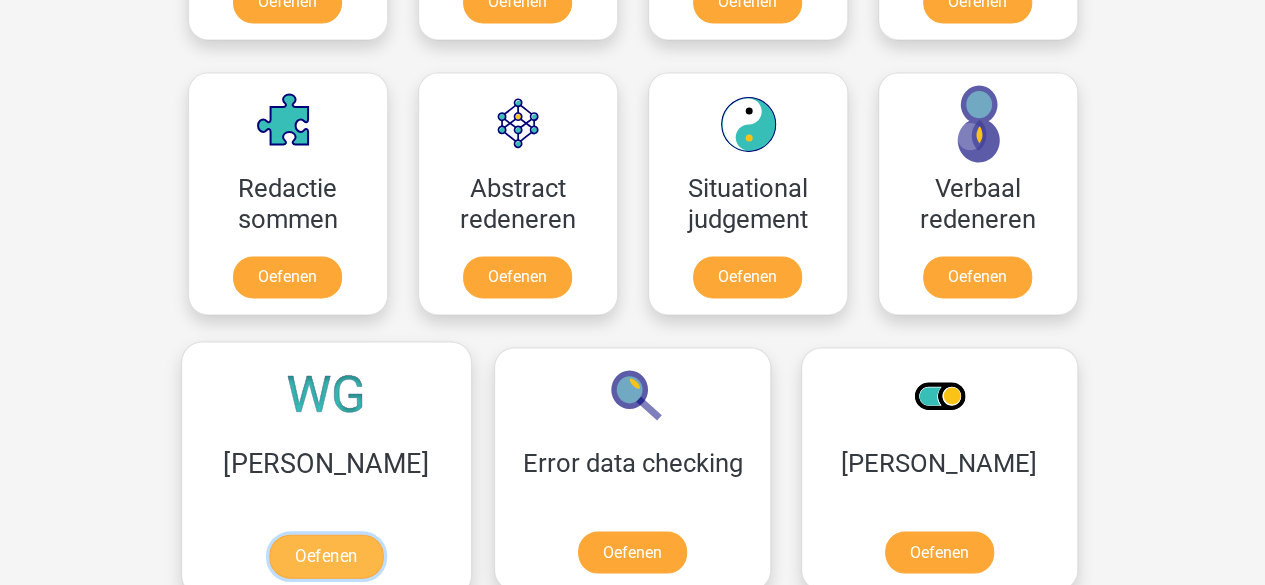 click on "Oefenen" at bounding box center (326, 556) 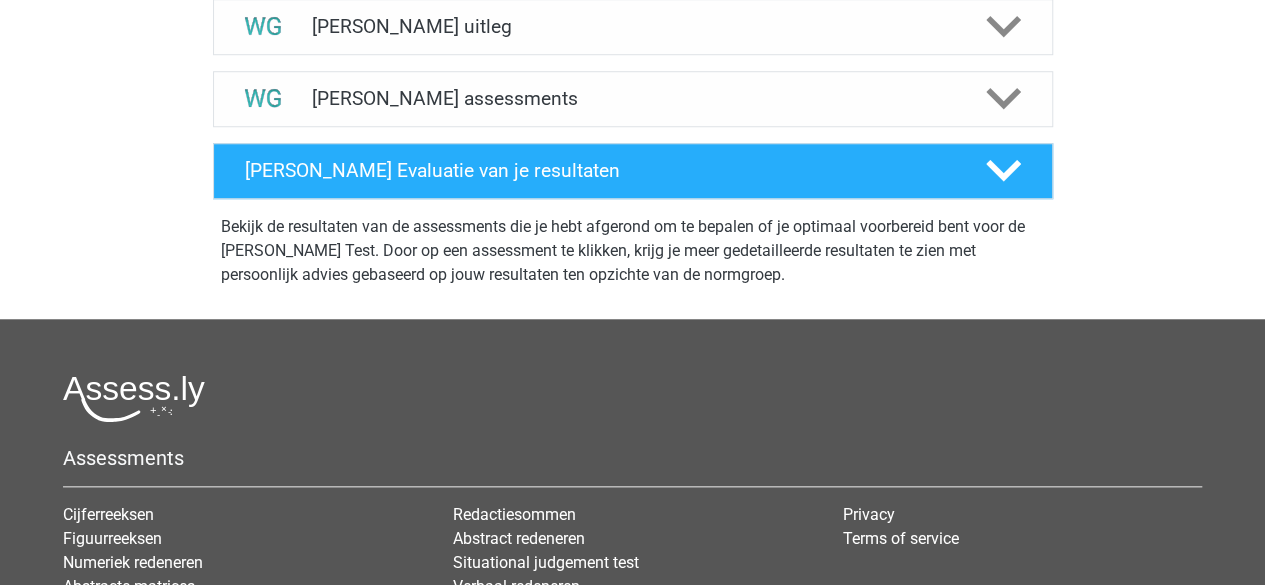 click on "Watson Glaser assessments" at bounding box center [633, 98] 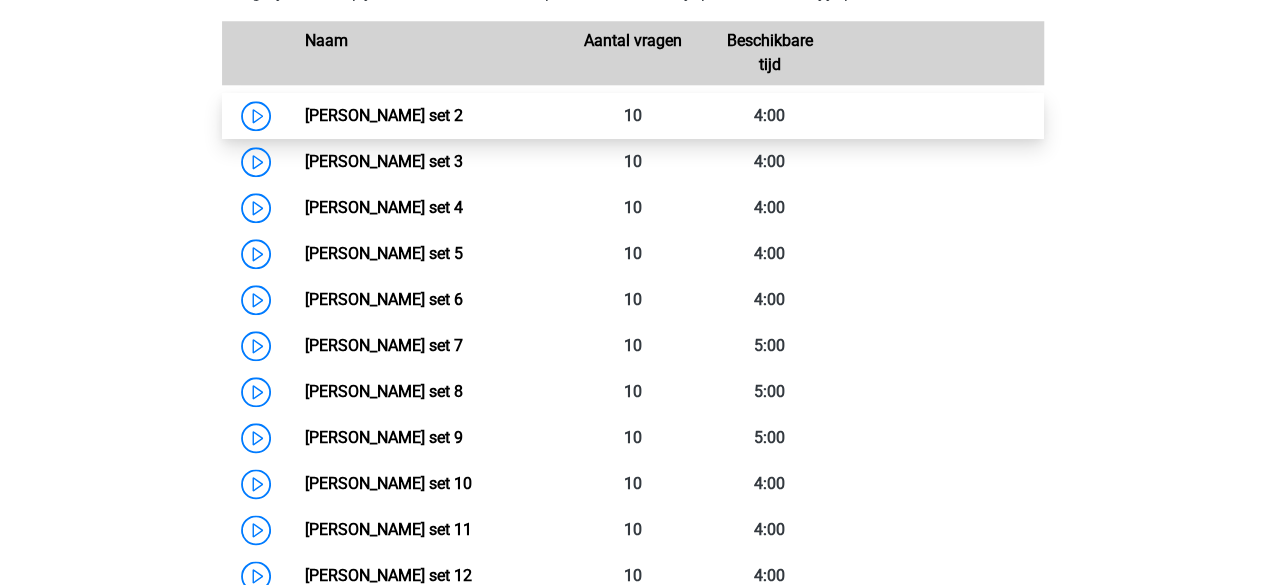 scroll, scrollTop: 990, scrollLeft: 0, axis: vertical 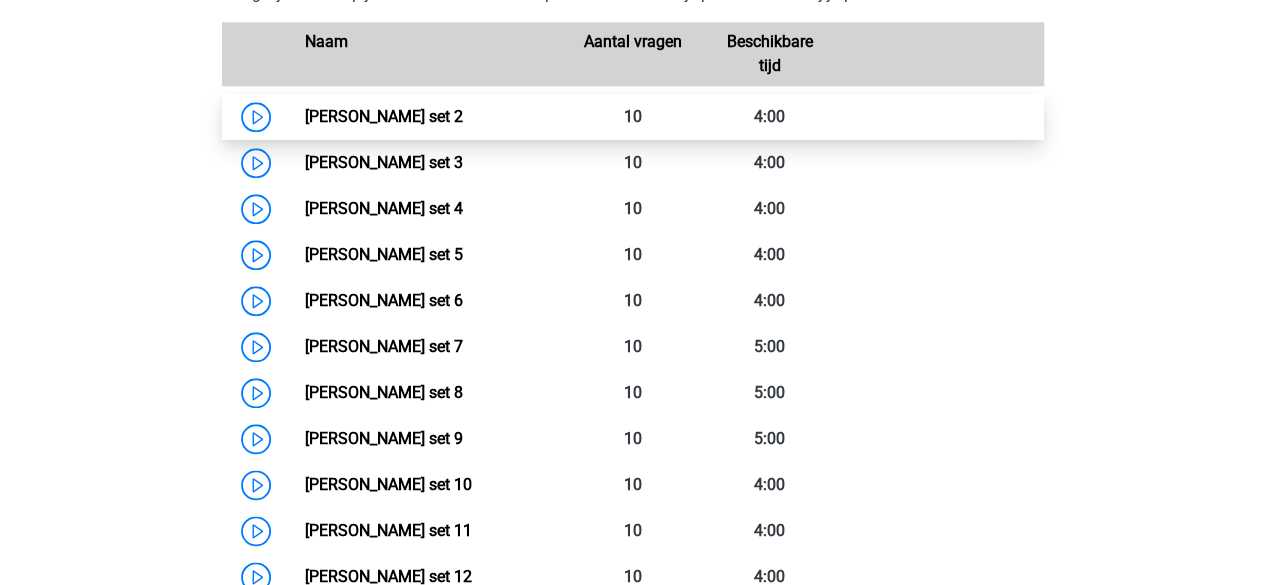click on "Watson Glaser
set 2" at bounding box center (384, 116) 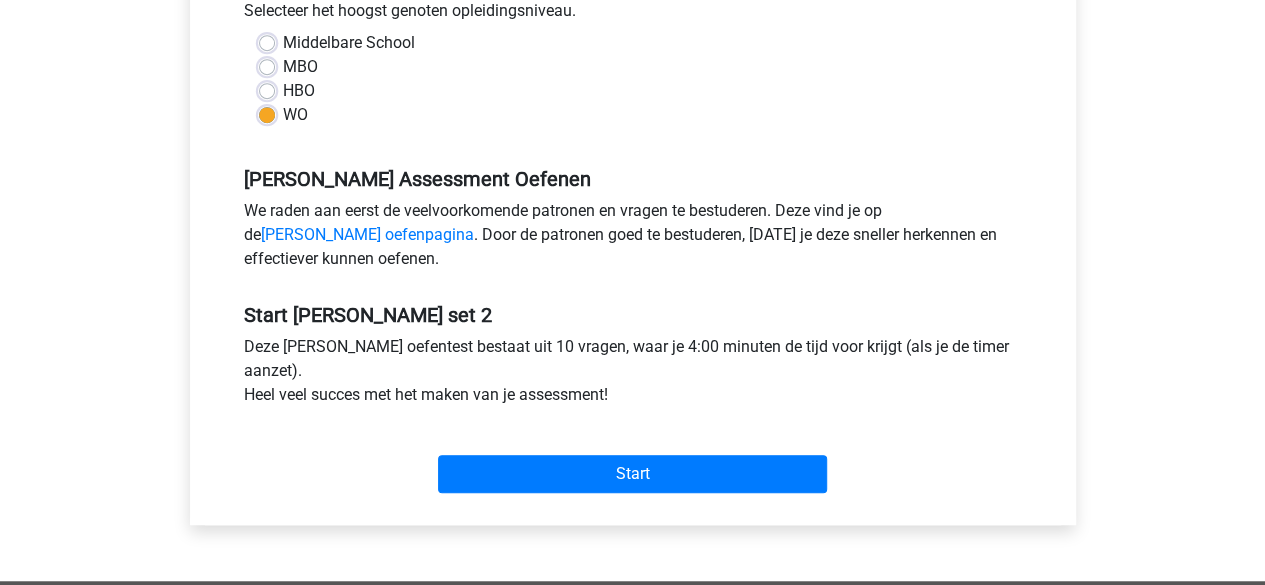 scroll, scrollTop: 472, scrollLeft: 0, axis: vertical 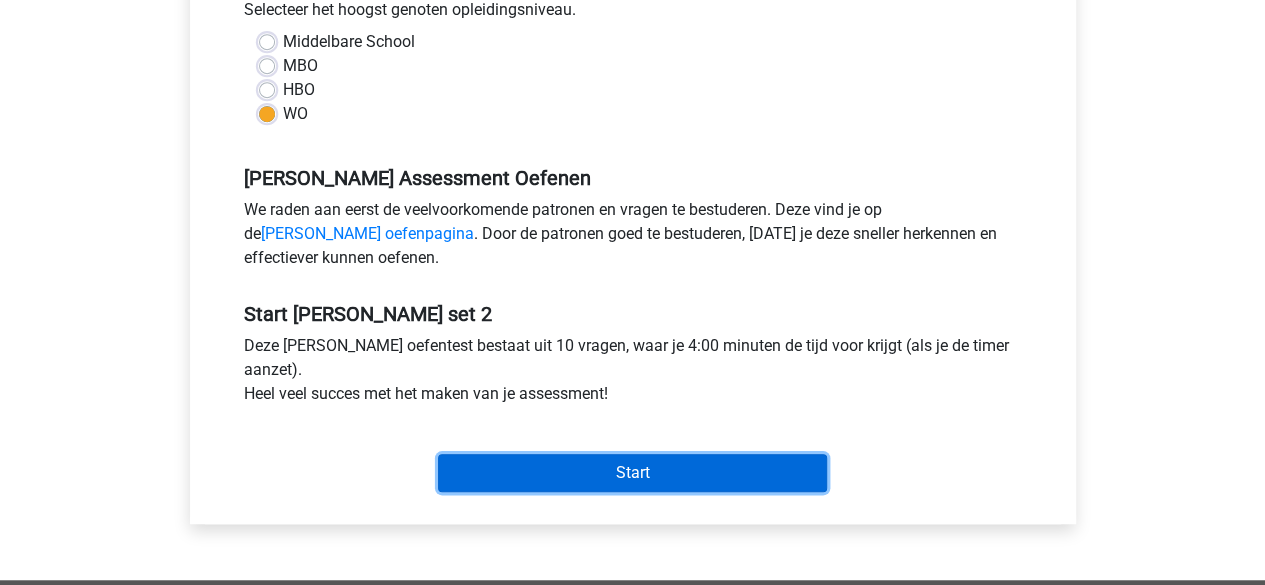 click on "Start" at bounding box center (632, 473) 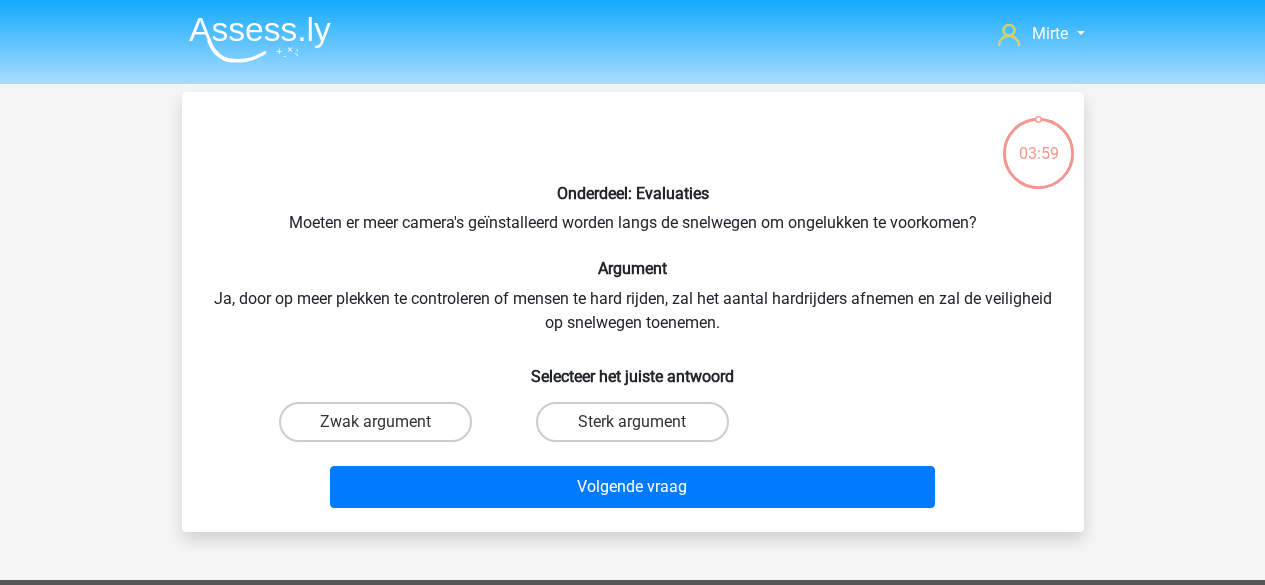 scroll, scrollTop: 0, scrollLeft: 0, axis: both 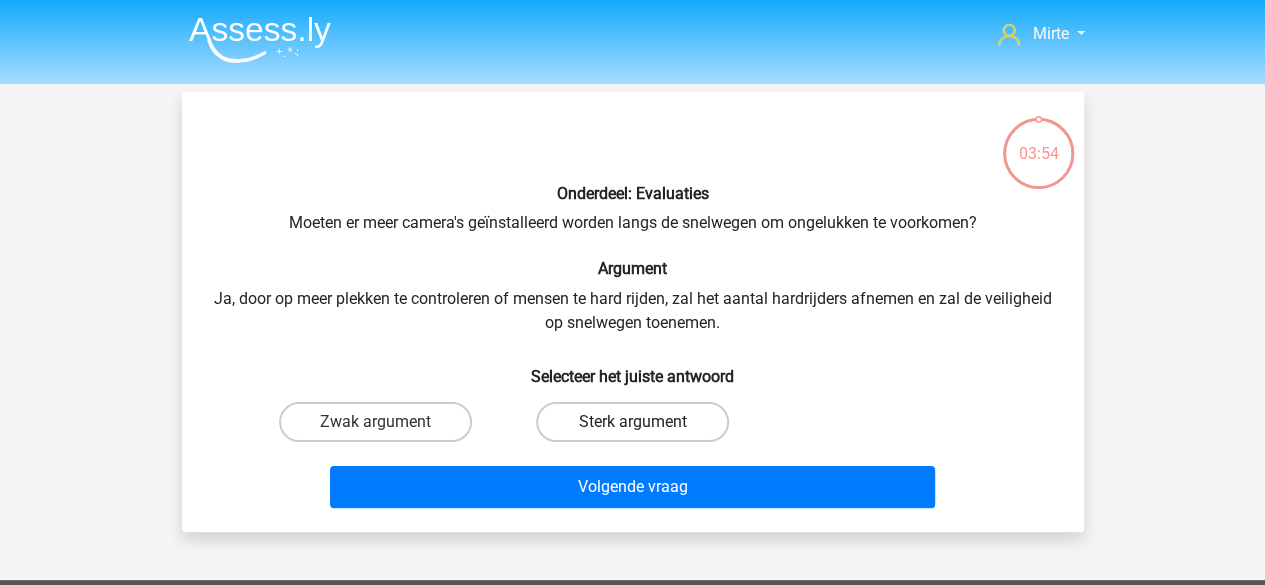 click on "Sterk argument" at bounding box center [632, 422] 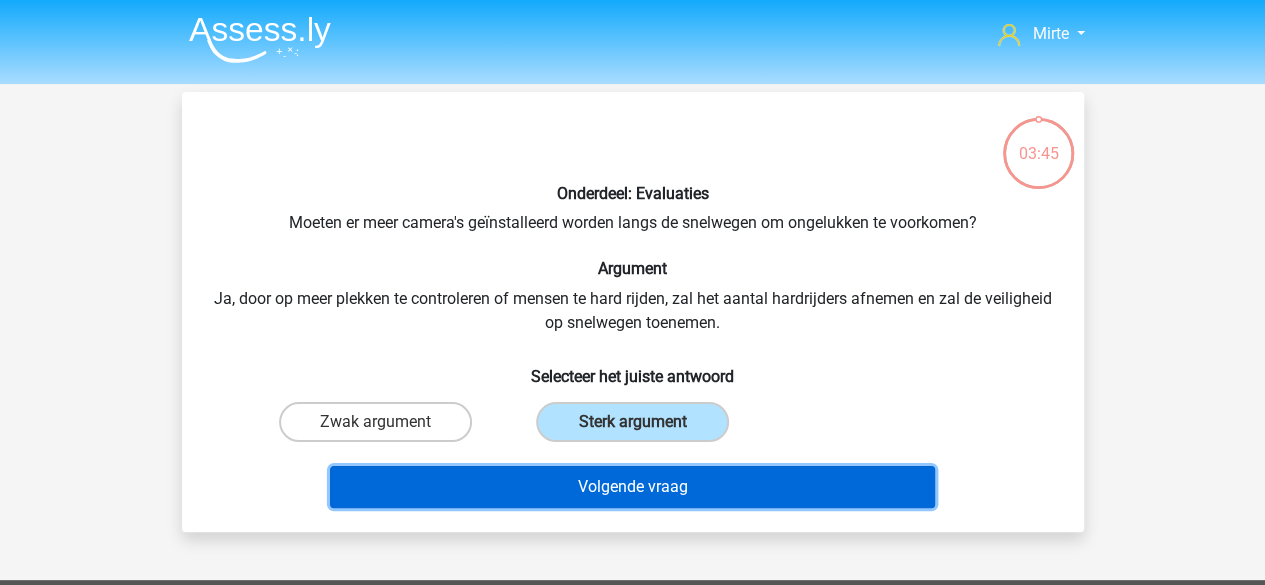 click on "Volgende vraag" at bounding box center (632, 487) 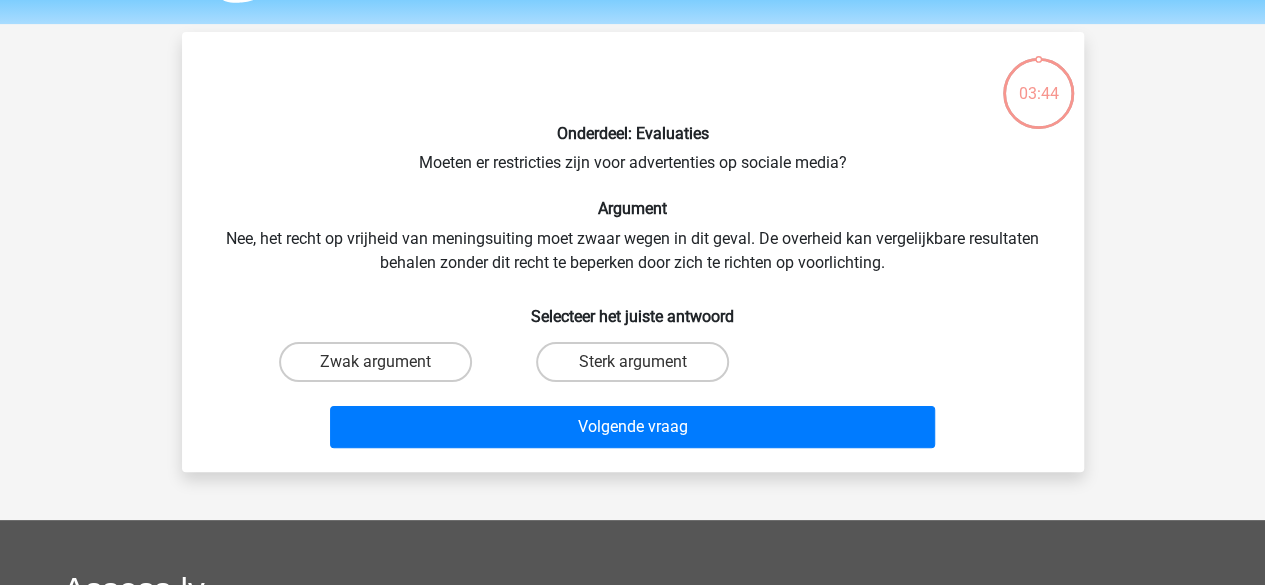 scroll, scrollTop: 92, scrollLeft: 0, axis: vertical 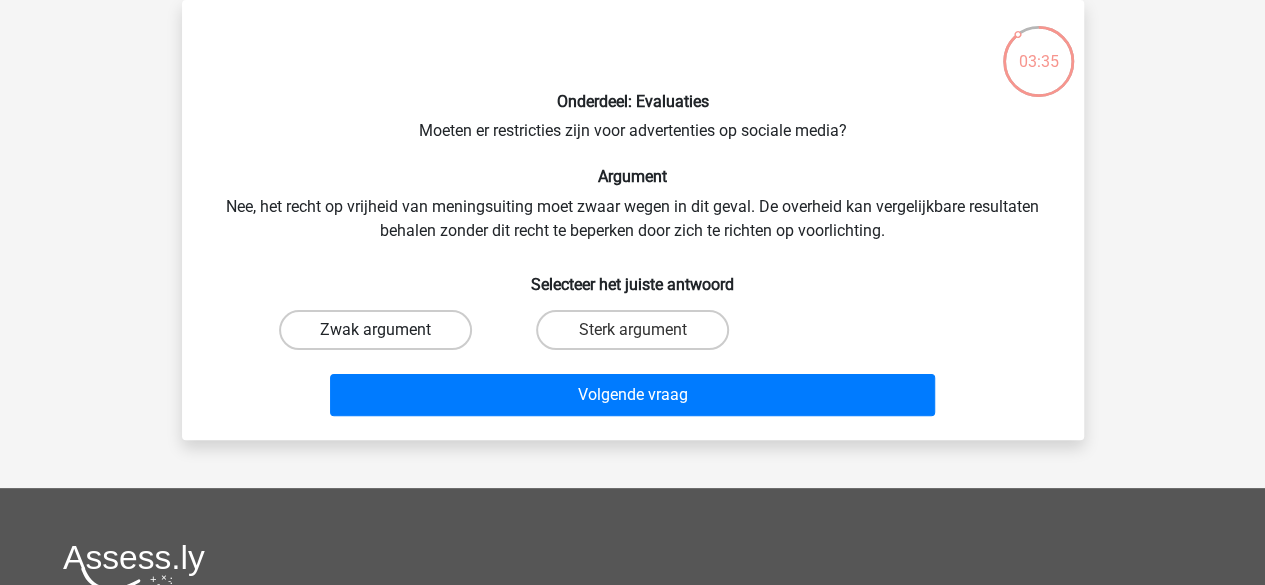 click on "Zwak argument" at bounding box center (375, 330) 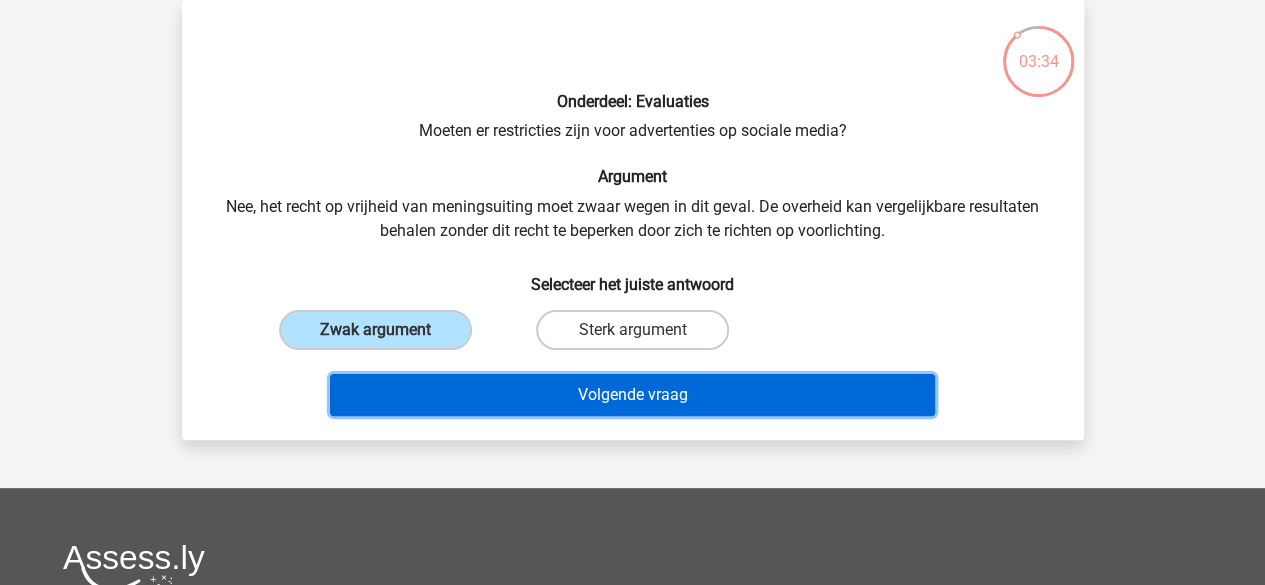 click on "Volgende vraag" at bounding box center [632, 395] 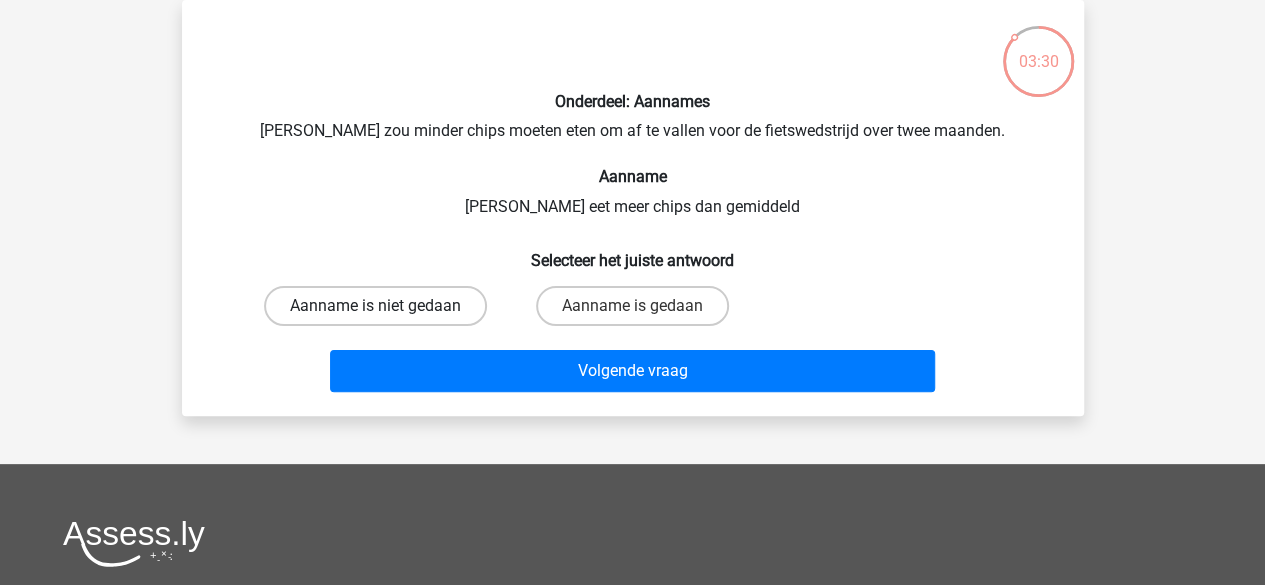 click on "Aanname is niet gedaan" at bounding box center (375, 306) 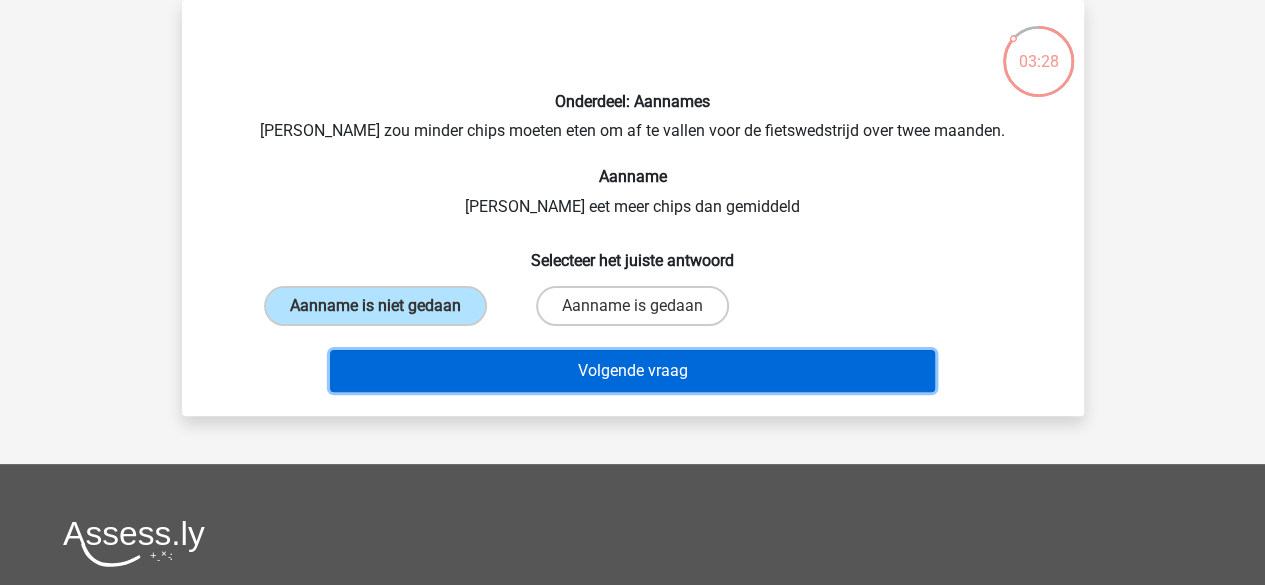 click on "Volgende vraag" at bounding box center (632, 371) 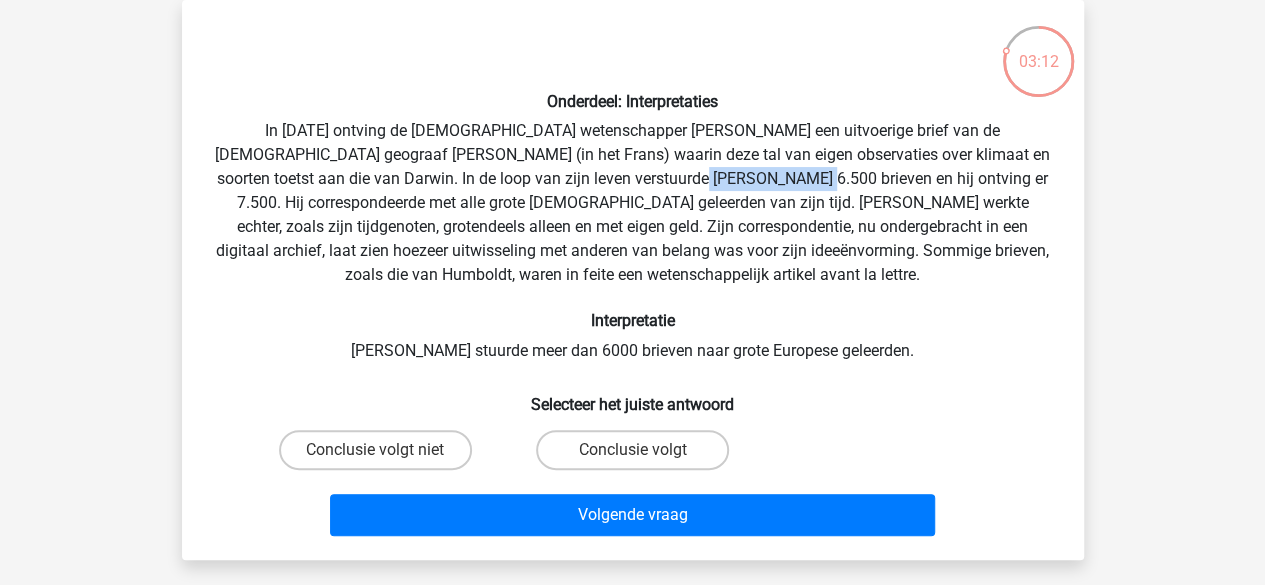 drag, startPoint x: 533, startPoint y: 178, endPoint x: 641, endPoint y: 175, distance: 108.04166 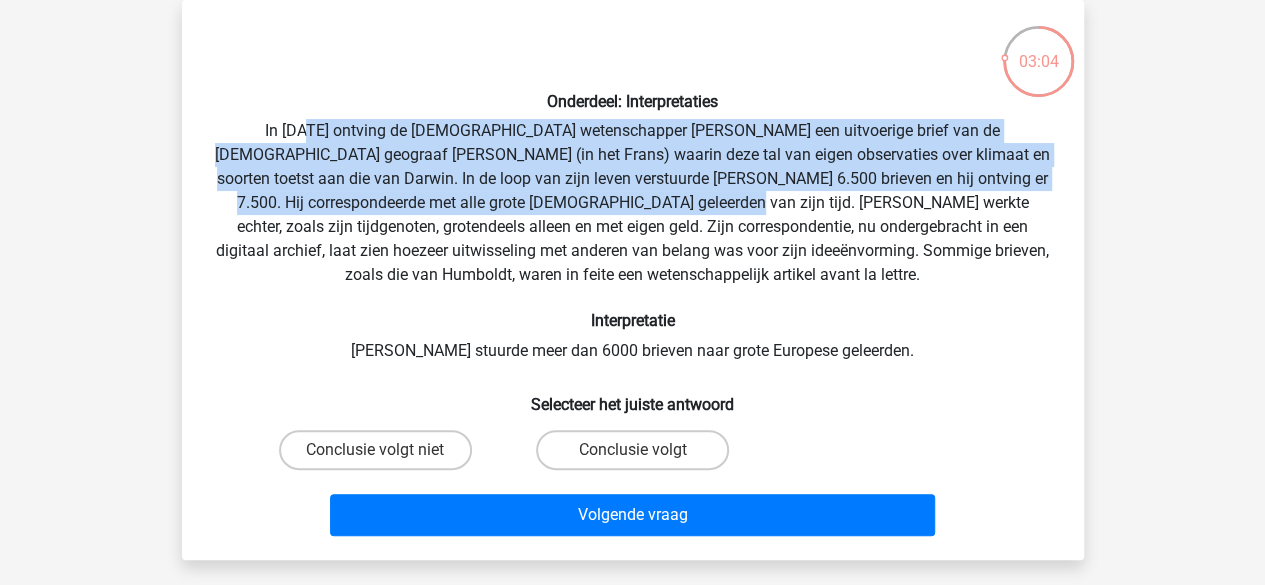 drag, startPoint x: 265, startPoint y: 128, endPoint x: 520, endPoint y: 195, distance: 263.6551 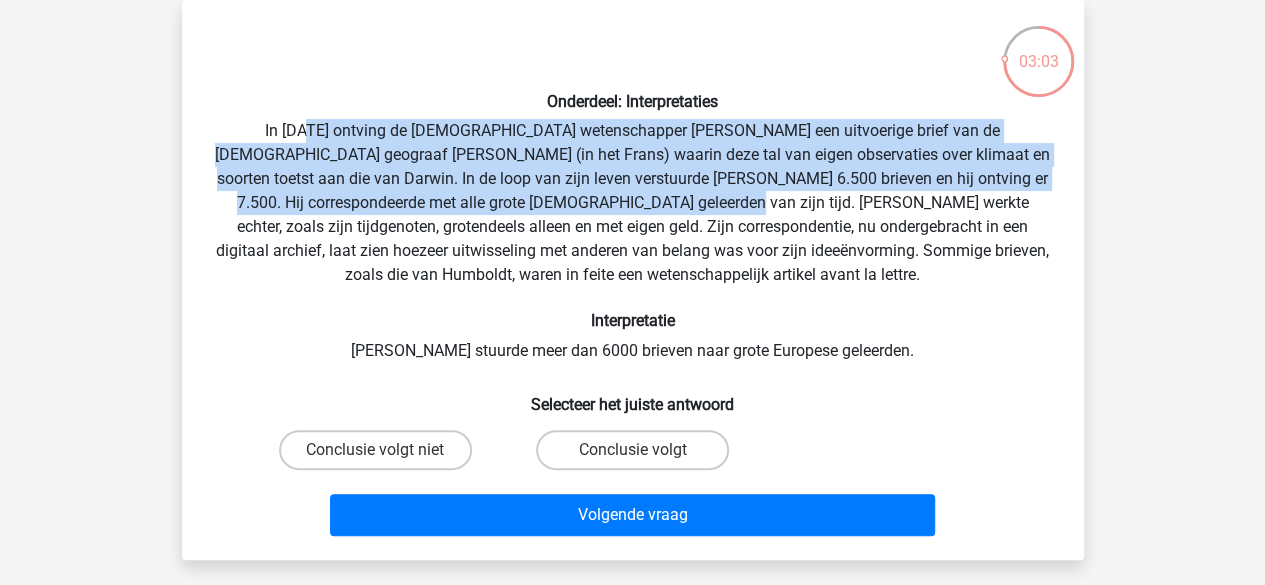 click on "Onderdeel: Interpretaties In 1839 ontving de Engelse wetenschapper Charles Darwin een uitvoerige brief van de Duitse geograaf Alexander von Humboldt (in het Frans) waarin deze tal van eigen observaties over klimaat en soorten toetst aan die van Darwin. In de loop van zijn leven verstuurde Charles Darwin 6.500 brieven en hij ontving er 7.500. Hij correspondeerde met alle grote Europese geleerden van zijn tijd. Darwin werkte echter, zoals zijn tijdgenoten, grotendeels alleen en met eigen geld. Zijn correspondentie, nu ondergebracht in een digitaal archief, laat zien hoezeer uitwisseling met anderen van belang was voor zijn ideeënvorming. Sommige brieven, zoals die van Humboldt, waren in feite een wetenschappelijk artikel avant la lettre. Interpretatie Darwin stuurde meer dan 6000 brieven naar grote Europese geleerden." at bounding box center (633, 280) 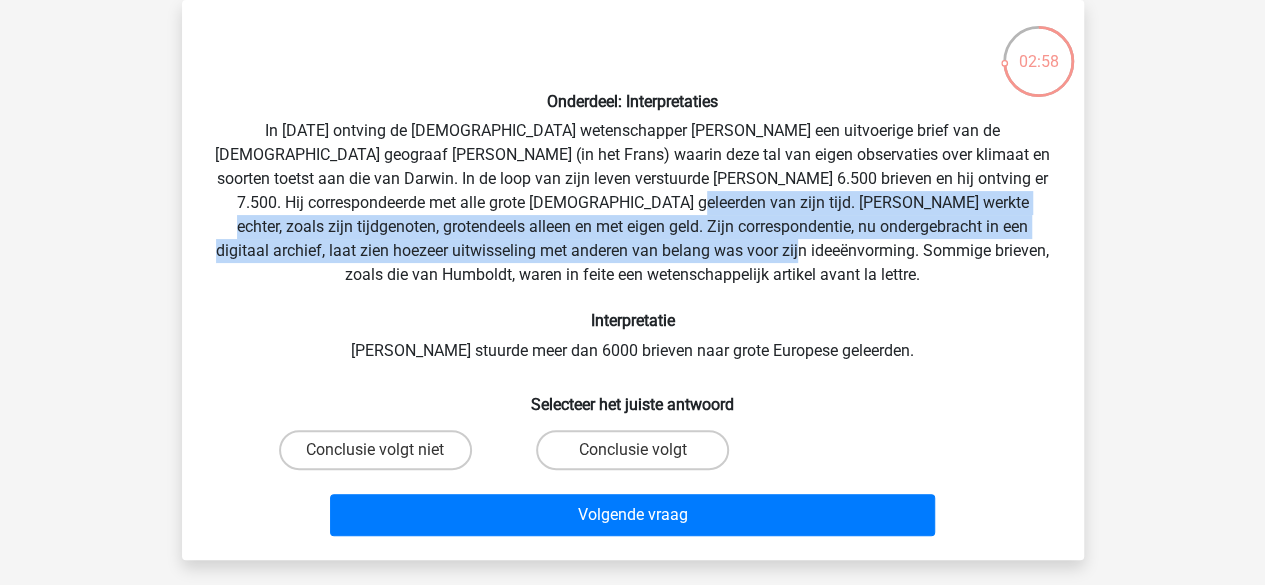 drag, startPoint x: 461, startPoint y: 205, endPoint x: 552, endPoint y: 244, distance: 99.00505 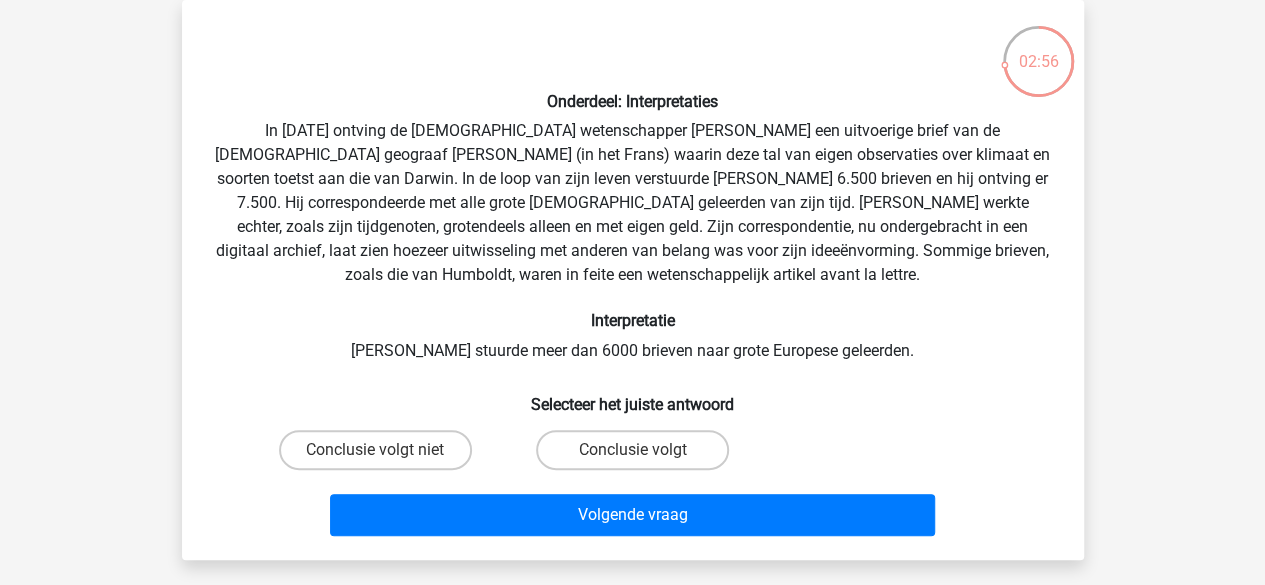 click on "Onderdeel: Interpretaties In 1839 ontving de Engelse wetenschapper Charles Darwin een uitvoerige brief van de Duitse geograaf Alexander von Humboldt (in het Frans) waarin deze tal van eigen observaties over klimaat en soorten toetst aan die van Darwin. In de loop van zijn leven verstuurde Charles Darwin 6.500 brieven en hij ontving er 7.500. Hij correspondeerde met alle grote Europese geleerden van zijn tijd. Darwin werkte echter, zoals zijn tijdgenoten, grotendeels alleen en met eigen geld. Zijn correspondentie, nu ondergebracht in een digitaal archief, laat zien hoezeer uitwisseling met anderen van belang was voor zijn ideeënvorming. Sommige brieven, zoals die van Humboldt, waren in feite een wetenschappelijk artikel avant la lettre. Interpretatie Darwin stuurde meer dan 6000 brieven naar grote Europese geleerden." at bounding box center (633, 280) 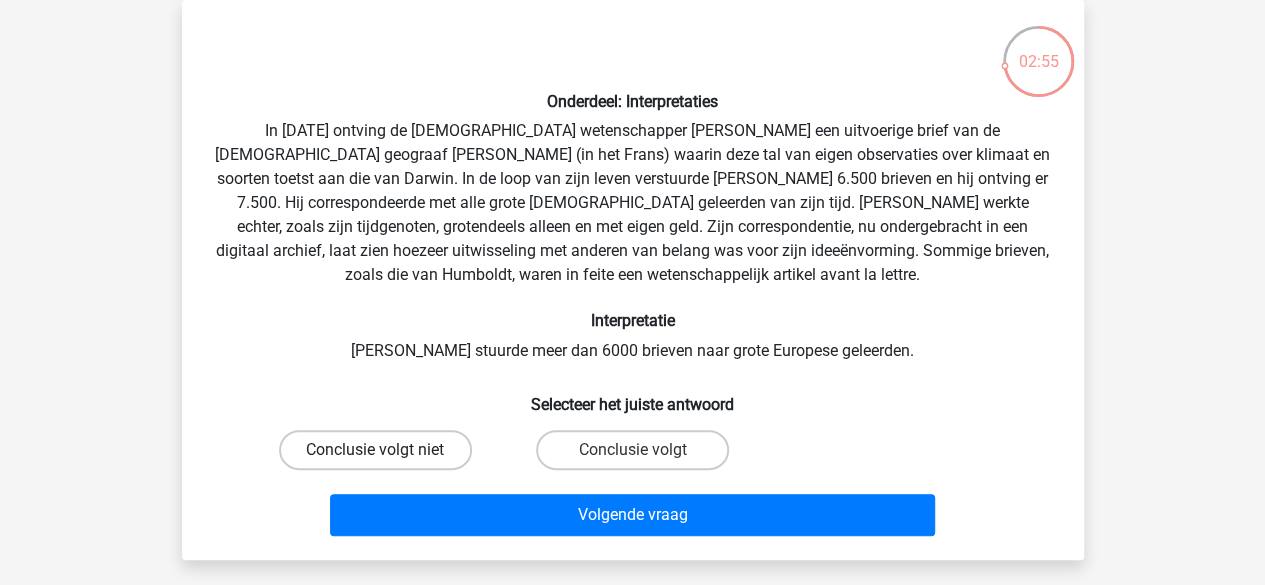 click on "Conclusie volgt niet" at bounding box center [375, 450] 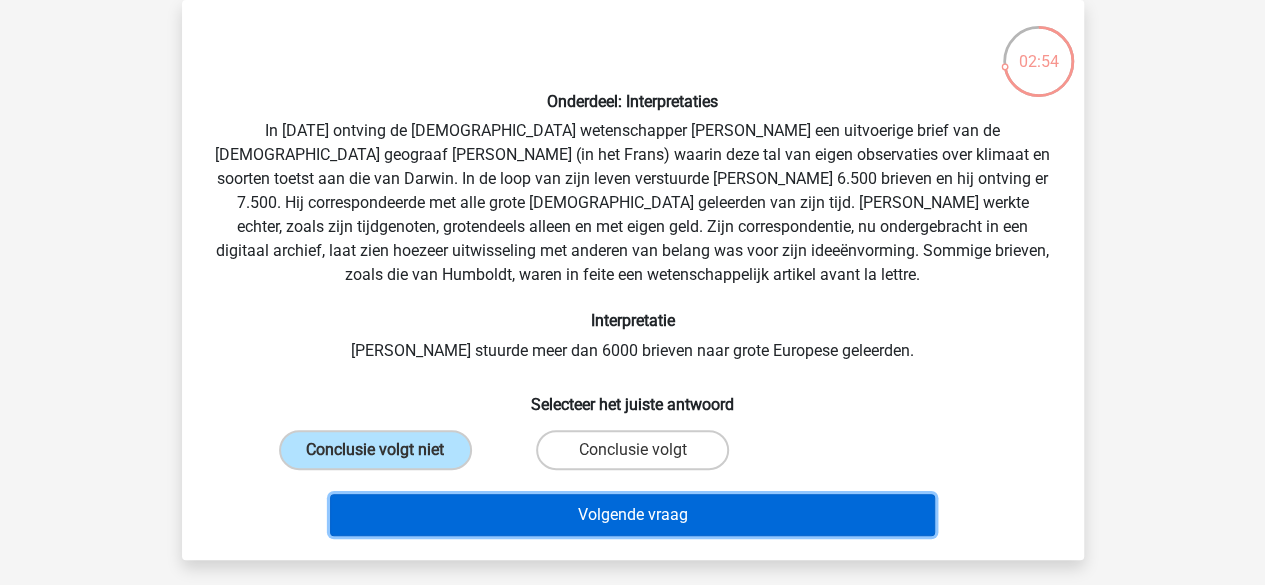 click on "Volgende vraag" at bounding box center (632, 515) 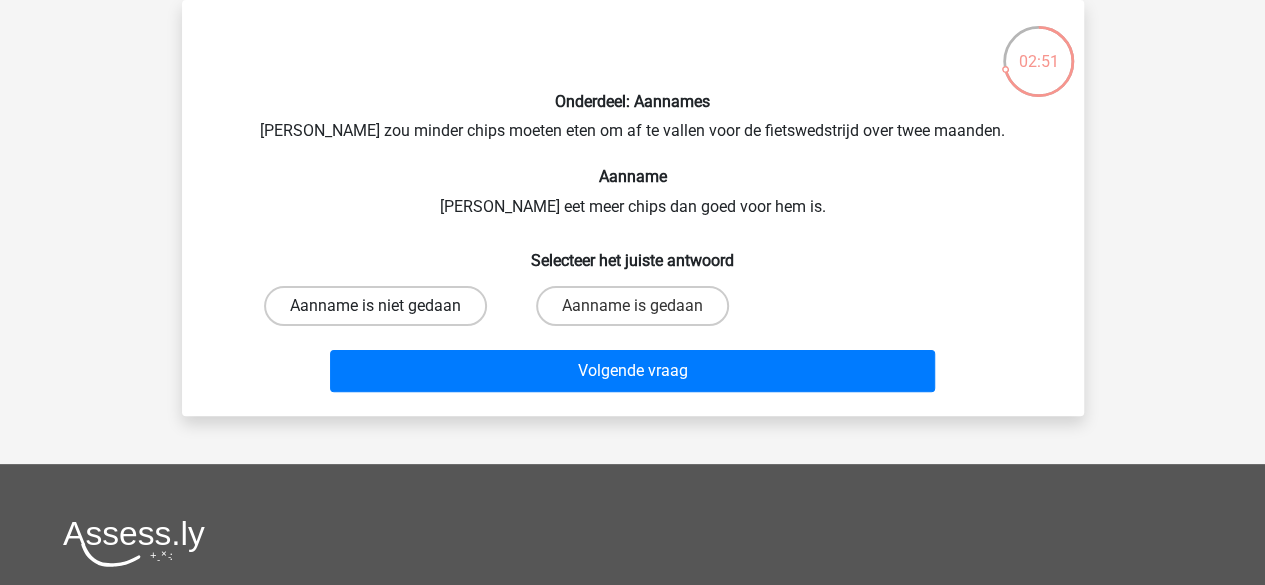 click on "Aanname is niet gedaan" at bounding box center [375, 306] 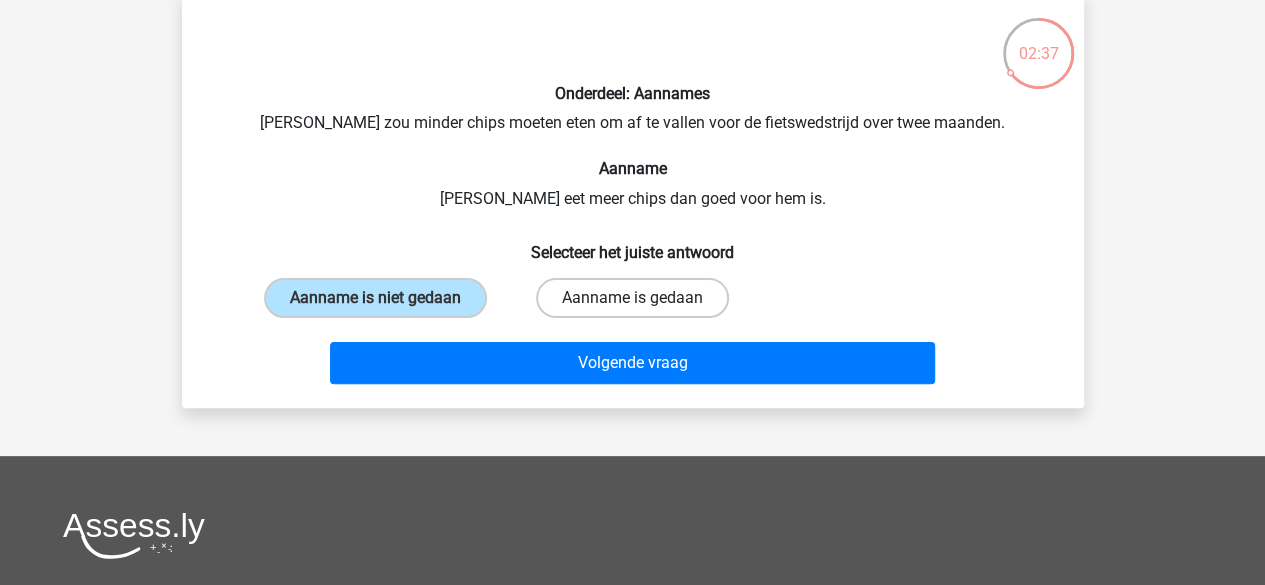 scroll, scrollTop: 99, scrollLeft: 0, axis: vertical 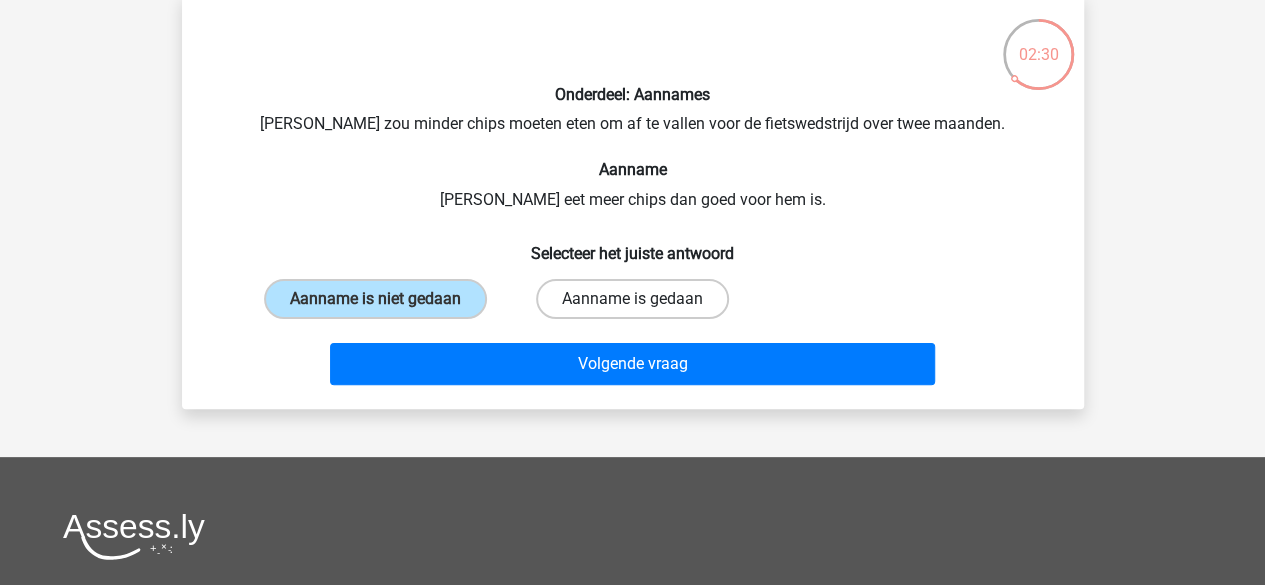 click on "Aanname is gedaan" at bounding box center [632, 299] 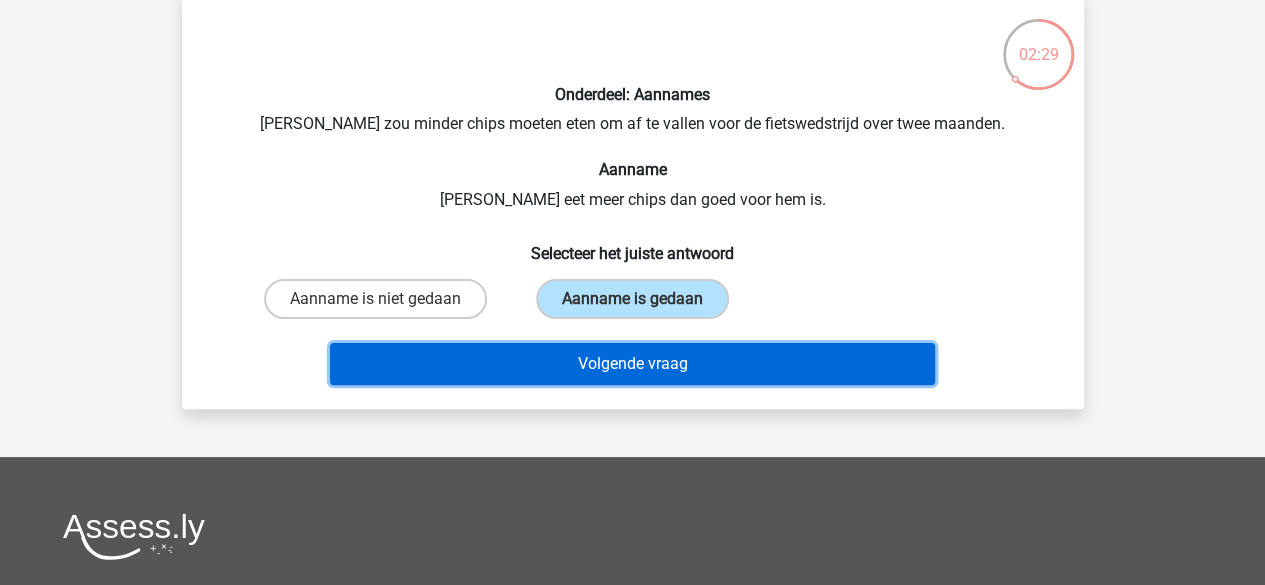 click on "Volgende vraag" at bounding box center [632, 364] 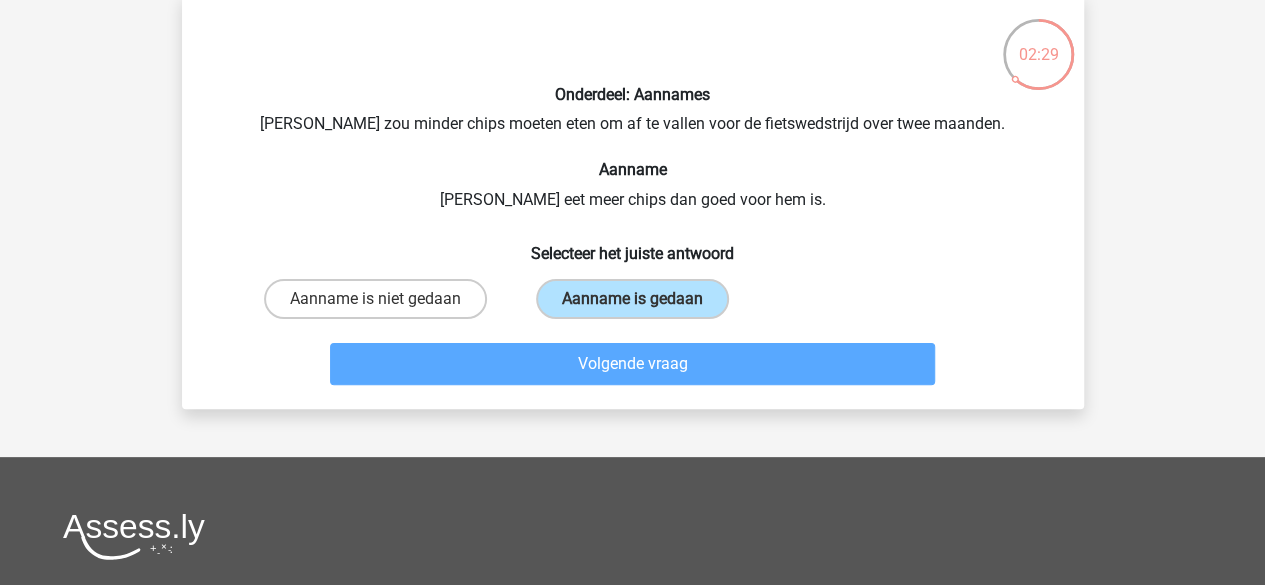 scroll, scrollTop: 92, scrollLeft: 0, axis: vertical 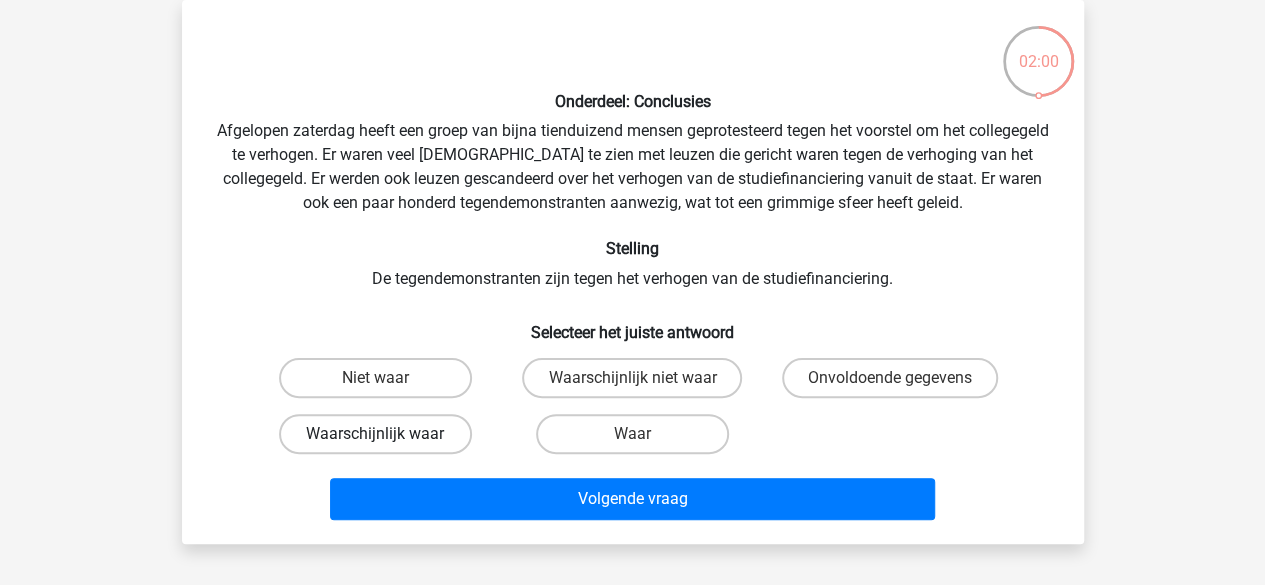 click on "Waarschijnlijk waar" at bounding box center (375, 434) 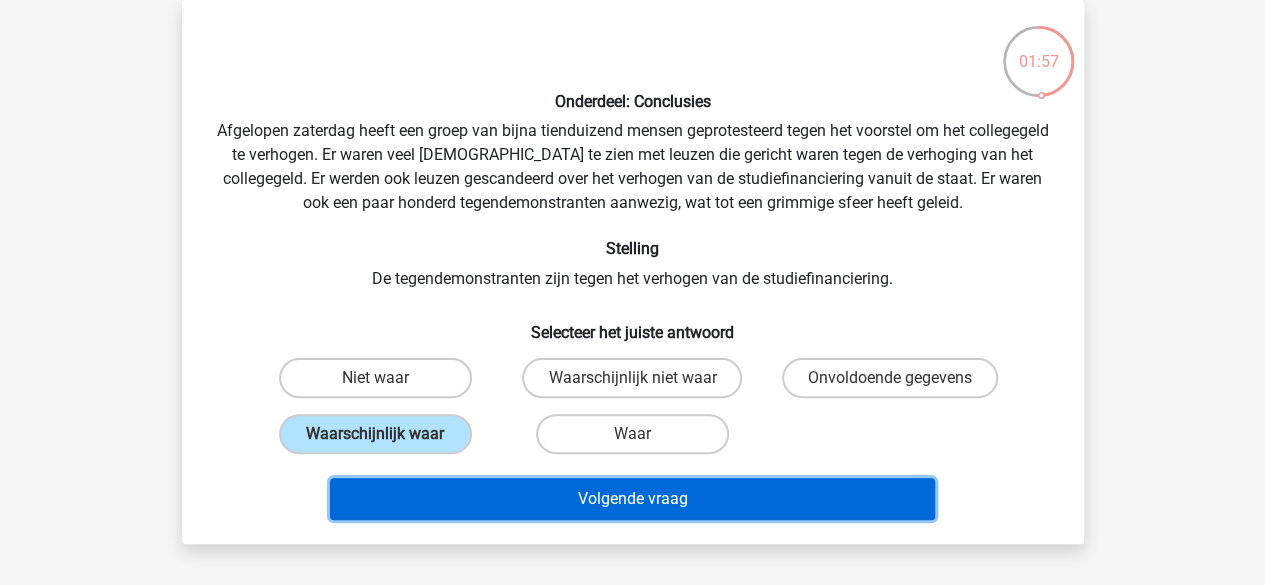 drag, startPoint x: 534, startPoint y: 512, endPoint x: 872, endPoint y: 247, distance: 429.49854 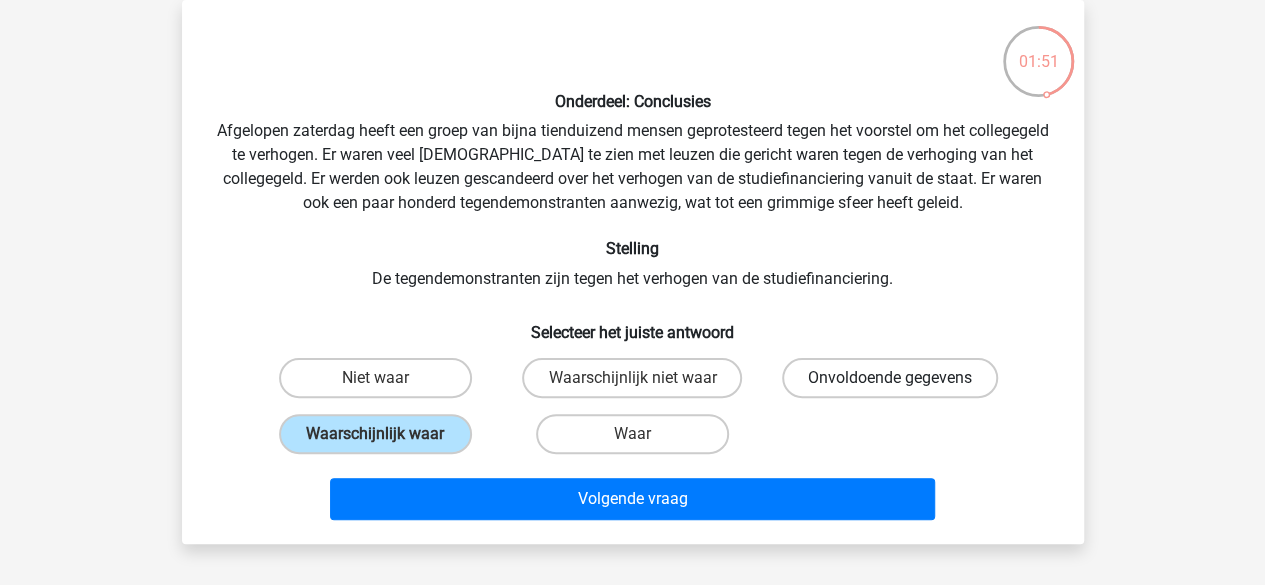 click on "Onvoldoende gegevens" at bounding box center (890, 378) 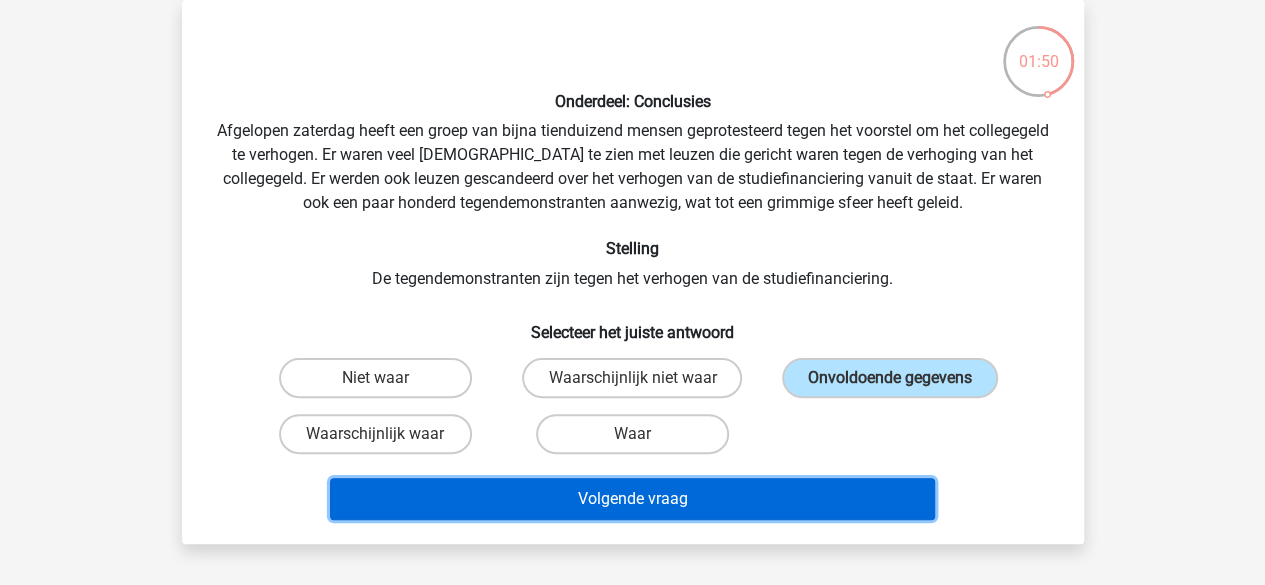 click on "Volgende vraag" at bounding box center [632, 499] 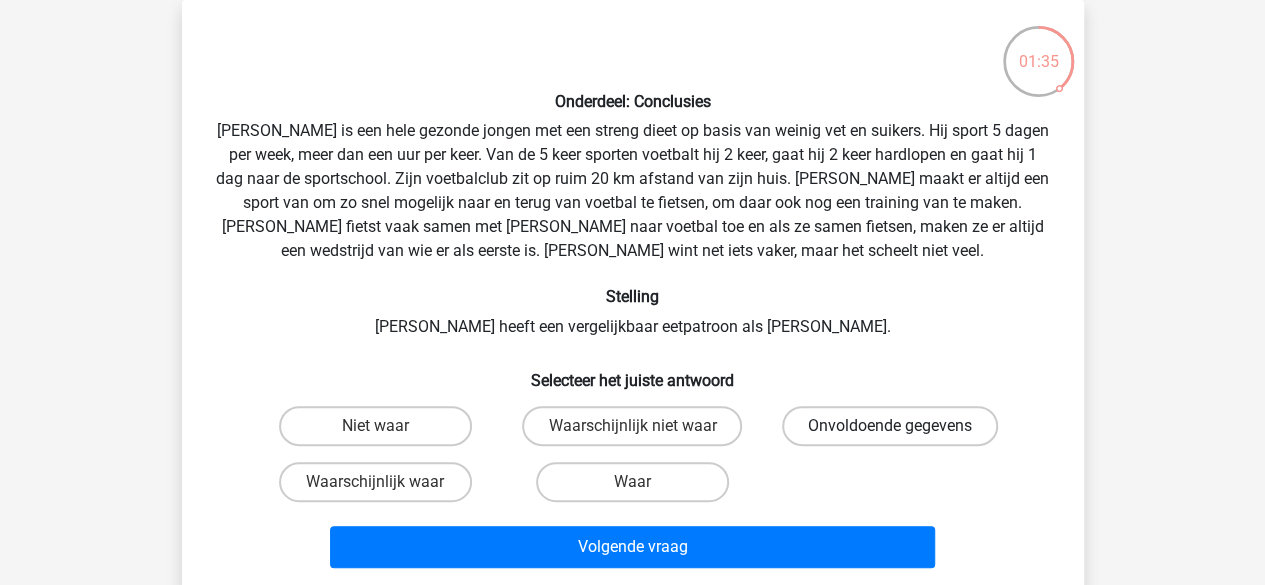 click on "Onvoldoende gegevens" at bounding box center (890, 426) 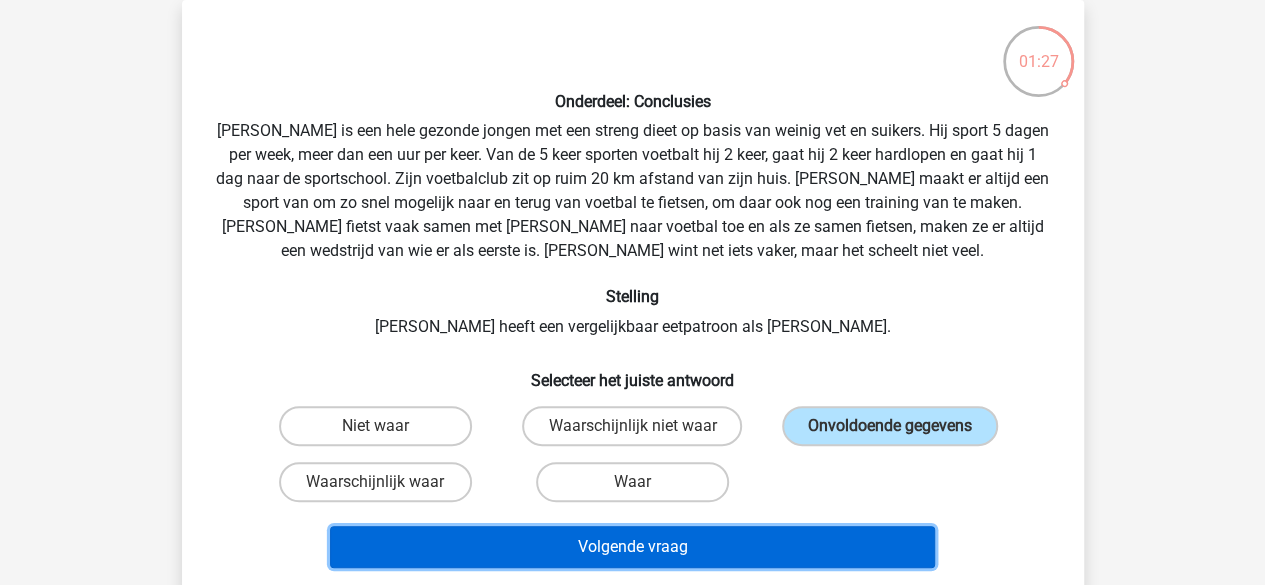 click on "Volgende vraag" at bounding box center (632, 547) 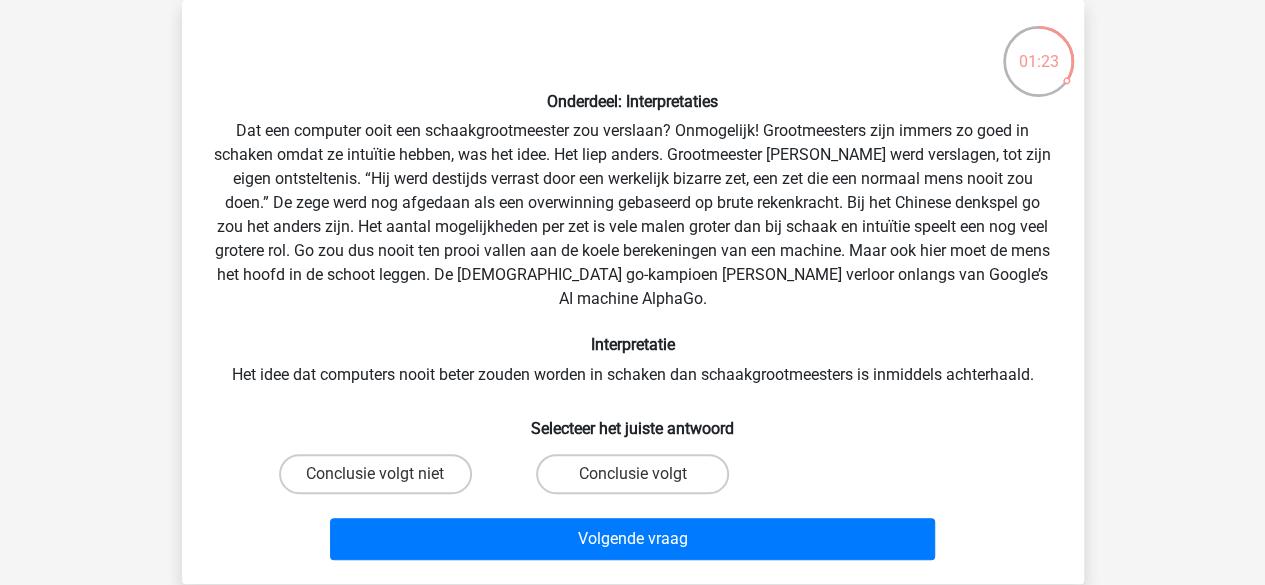click on "Onderdeel: Interpretaties Dat een computer ooit een schaakgrootmeester zou verslaan? Onmogelijk! Grootmeesters zijn immers zo goed in schaken omdat ze intuïtie hebben, was het idee. Het liep anders. Grootmeester kasparov werd verslagen, tot zijn eigen ontsteltenis. “Hij werd destijds verrast door een werkelijk bizarre zet, een zet die een normaal mens nooit zou doen.” De zege werd nog afgedaan als een overwinning gebaseerd op brute rekenkracht. Bij het Chinese denkspel go zou het anders zijn. Het aantal mogelijkheden per zet is vele malen groter dan bij schaak en intuïtie speelt een nog veel grotere rol. Go zou dus nooit ten prooi vallen aan de koele berekeningen van een machine. Maar ook hier moet de mens het hoofd in de schoot leggen. De Chinese go-kampioen Ke Jie verloor onlangs van Google’s AI machine AlphaGo. Interpretatie
Selecteer het juiste antwoord" at bounding box center [633, 292] 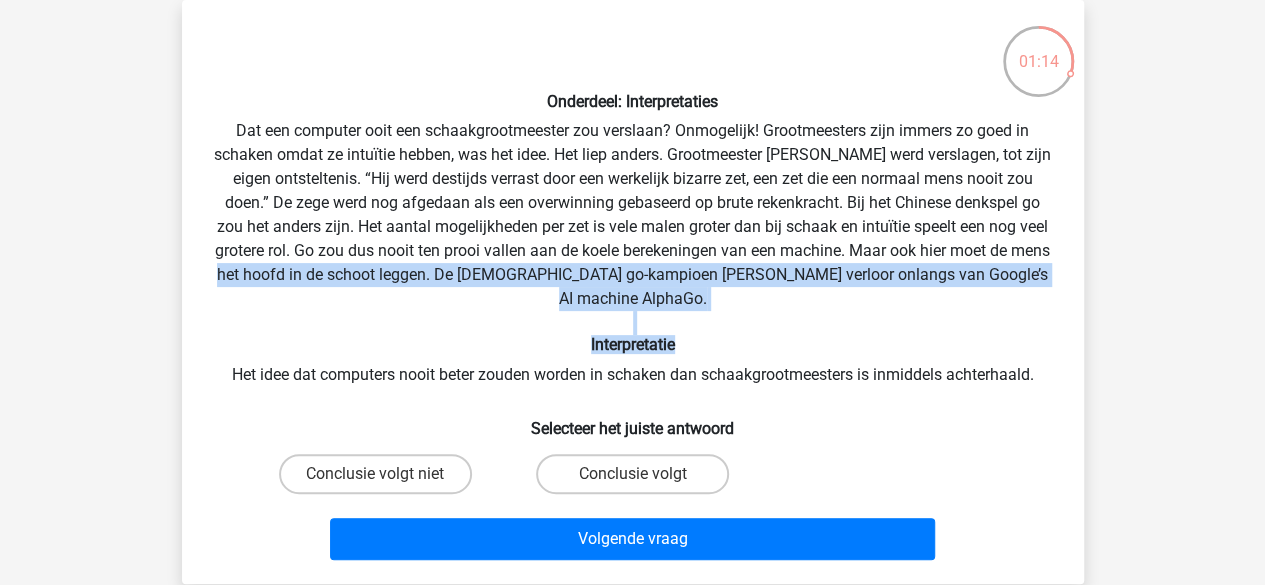 drag, startPoint x: 226, startPoint y: 265, endPoint x: 779, endPoint y: 307, distance: 554.59265 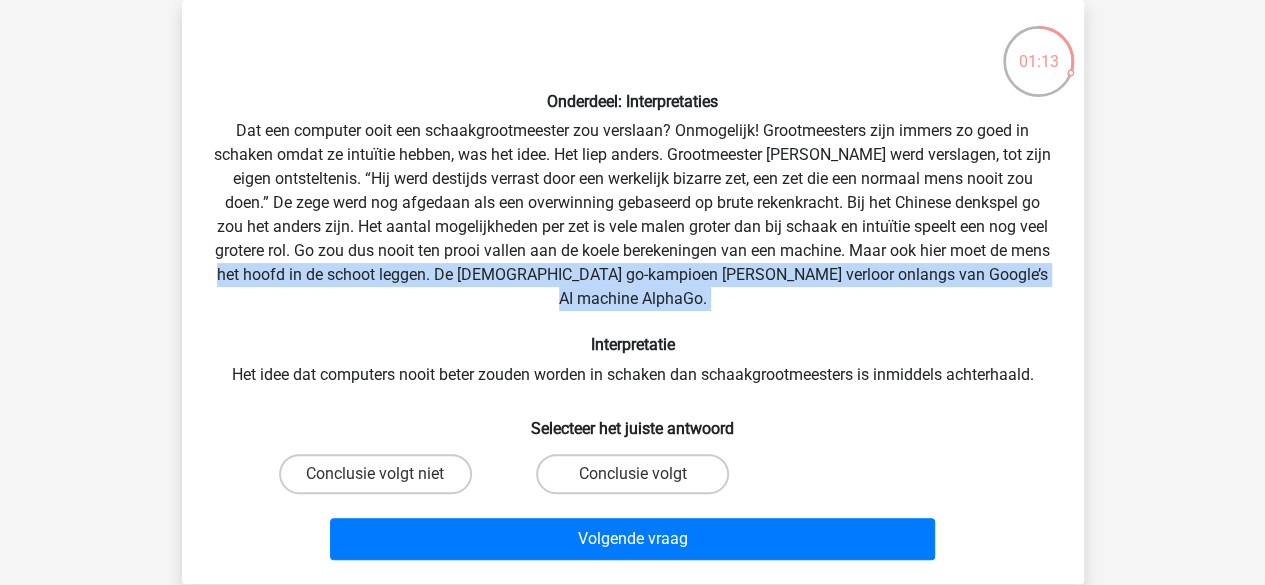 click on "Onderdeel: Interpretaties Dat een computer ooit een schaakgrootmeester zou verslaan? Onmogelijk! Grootmeesters zijn immers zo goed in schaken omdat ze intuïtie hebben, was het idee. Het liep anders. Grootmeester kasparov werd verslagen, tot zijn eigen ontsteltenis. “Hij werd destijds verrast door een werkelijk bizarre zet, een zet die een normaal mens nooit zou doen.” De zege werd nog afgedaan als een overwinning gebaseerd op brute rekenkracht. Bij het Chinese denkspel go zou het anders zijn. Het aantal mogelijkheden per zet is vele malen groter dan bij schaak en intuïtie speelt een nog veel grotere rol. Go zou dus nooit ten prooi vallen aan de koele berekeningen van een machine. Maar ook hier moet de mens het hoofd in de schoot leggen. De Chinese go-kampioen Ke Jie verloor onlangs van Google’s AI machine AlphaGo. Interpretatie
Selecteer het juiste antwoord" at bounding box center [633, 292] 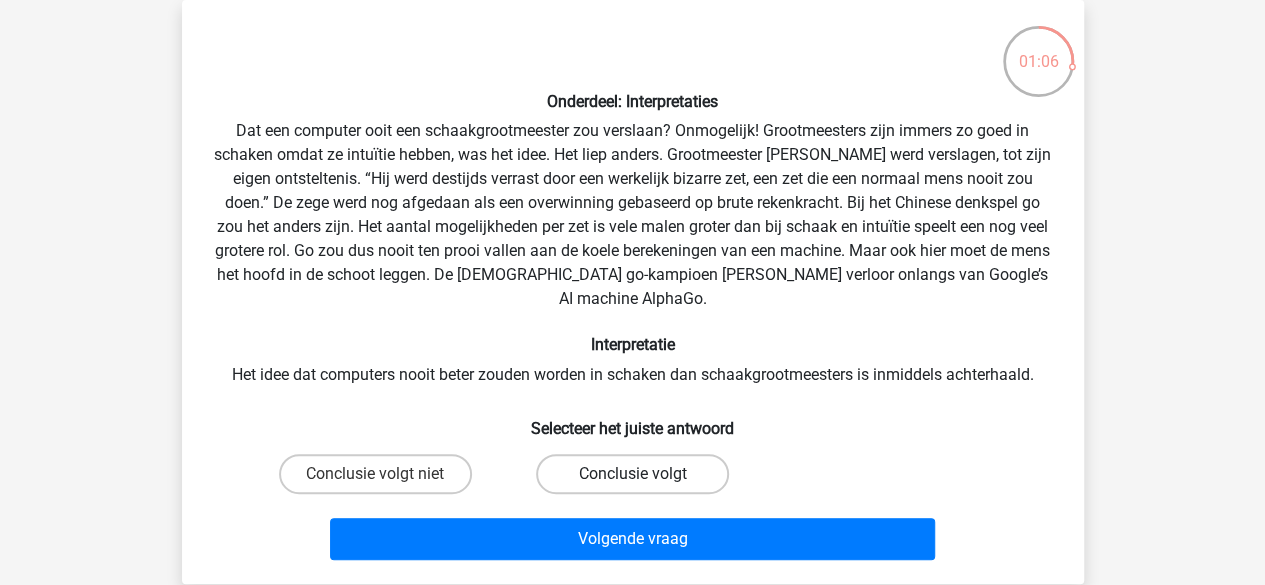 click on "Conclusie volgt" at bounding box center [632, 474] 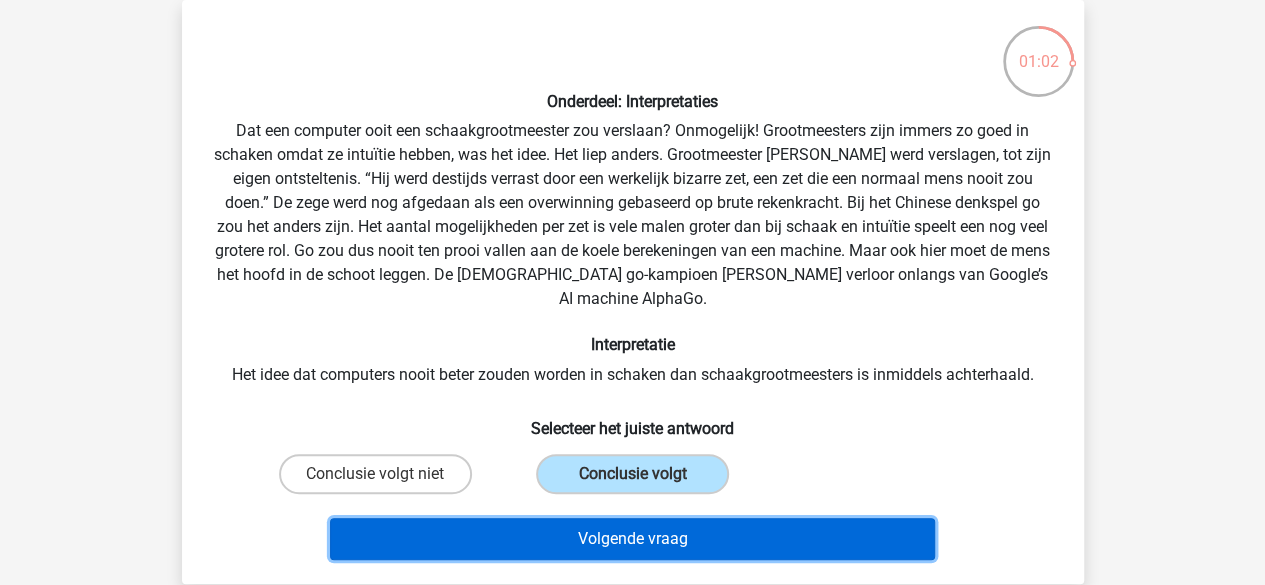 click on "Volgende vraag" at bounding box center (632, 539) 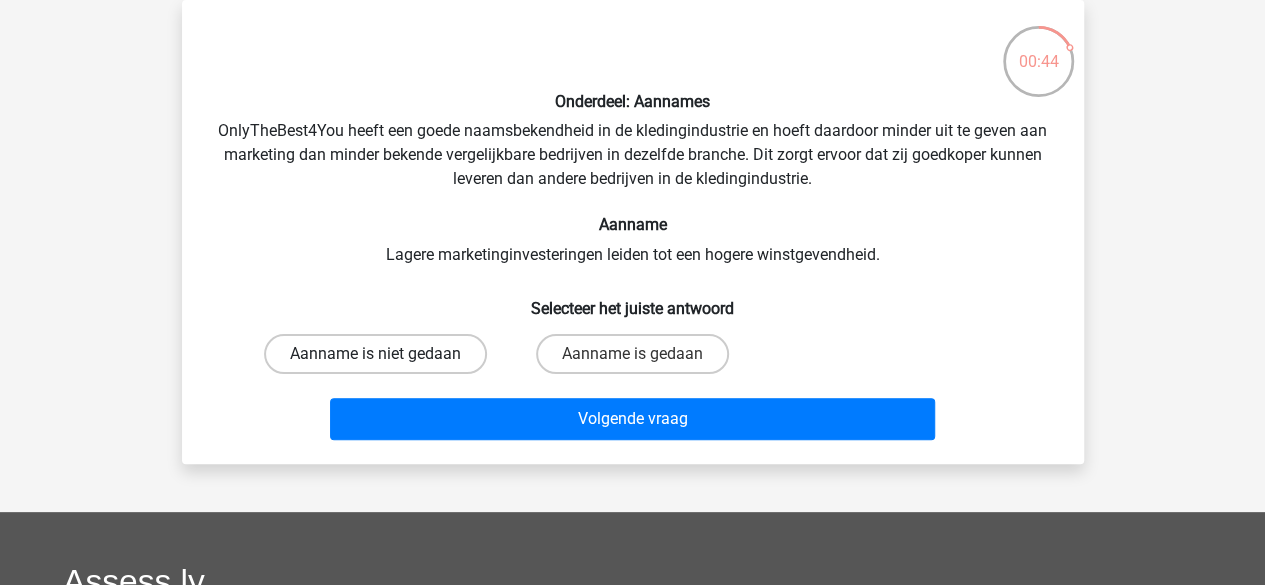 click on "Aanname is niet gedaan" at bounding box center [375, 354] 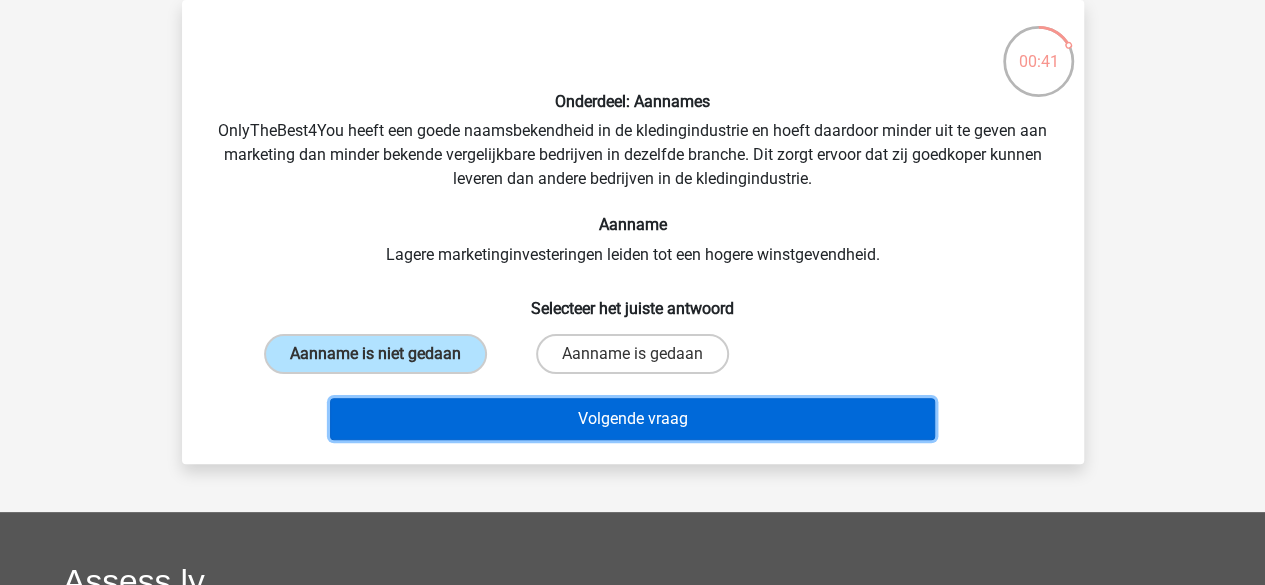 click on "Volgende vraag" at bounding box center (632, 419) 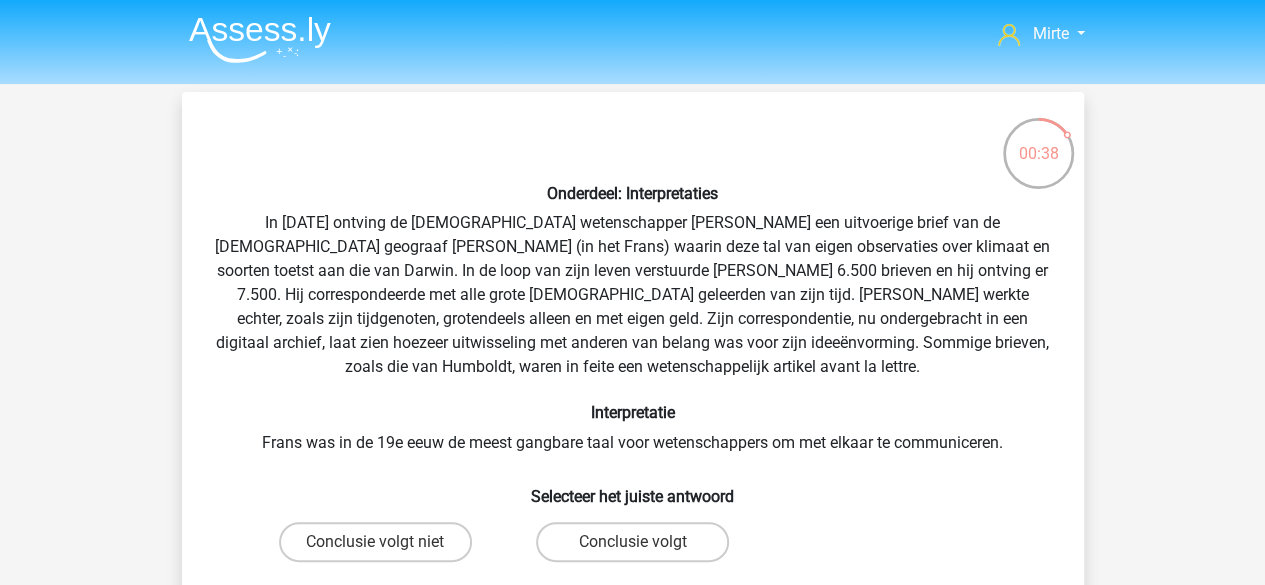 scroll, scrollTop: 1, scrollLeft: 0, axis: vertical 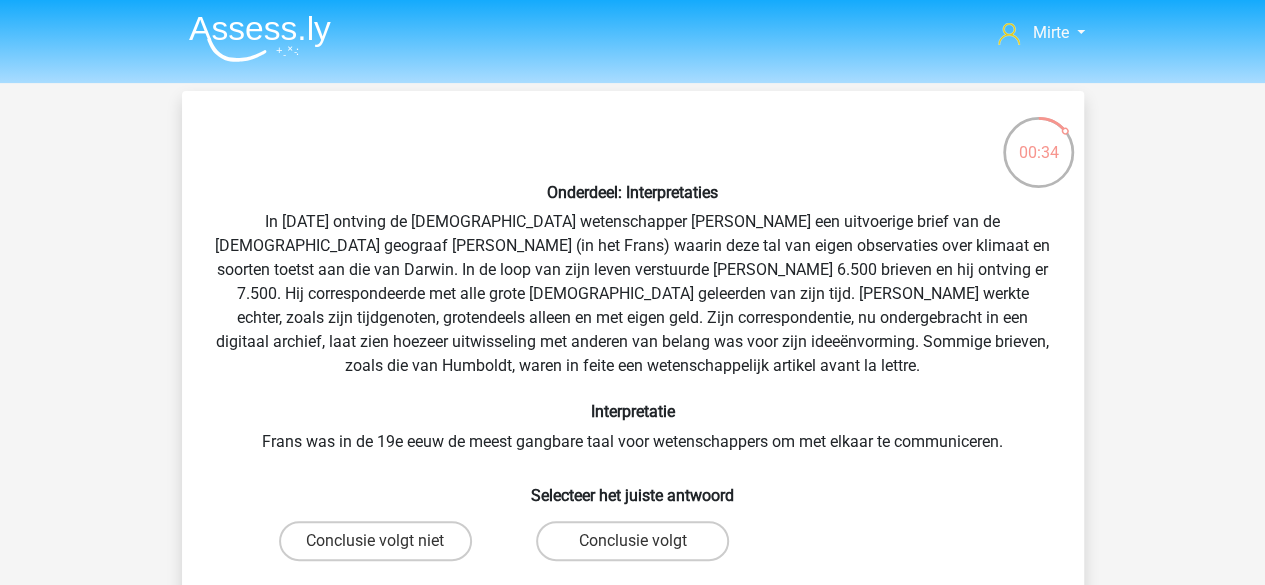 click on "Conclusie volgt niet" at bounding box center (381, 547) 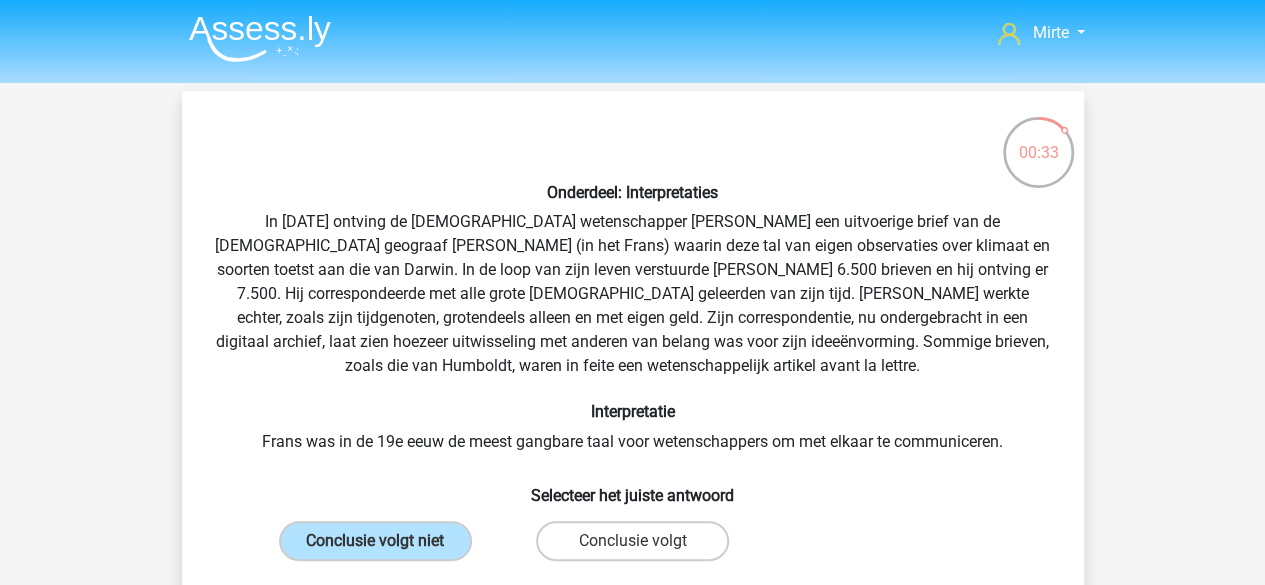scroll, scrollTop: 77, scrollLeft: 0, axis: vertical 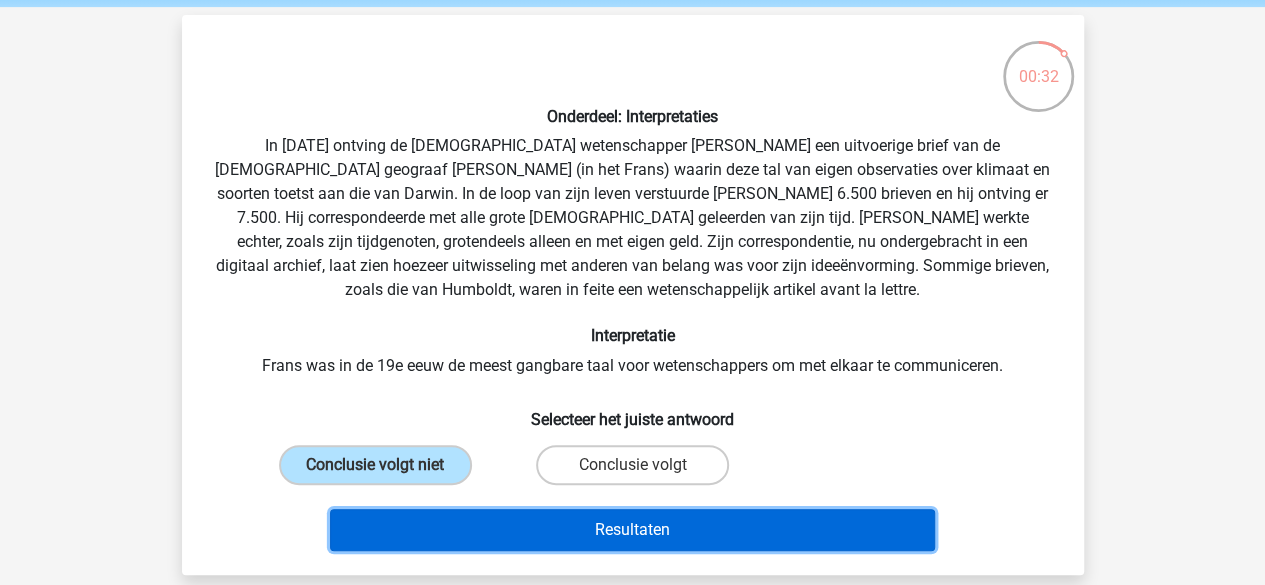 click on "Resultaten" at bounding box center [632, 530] 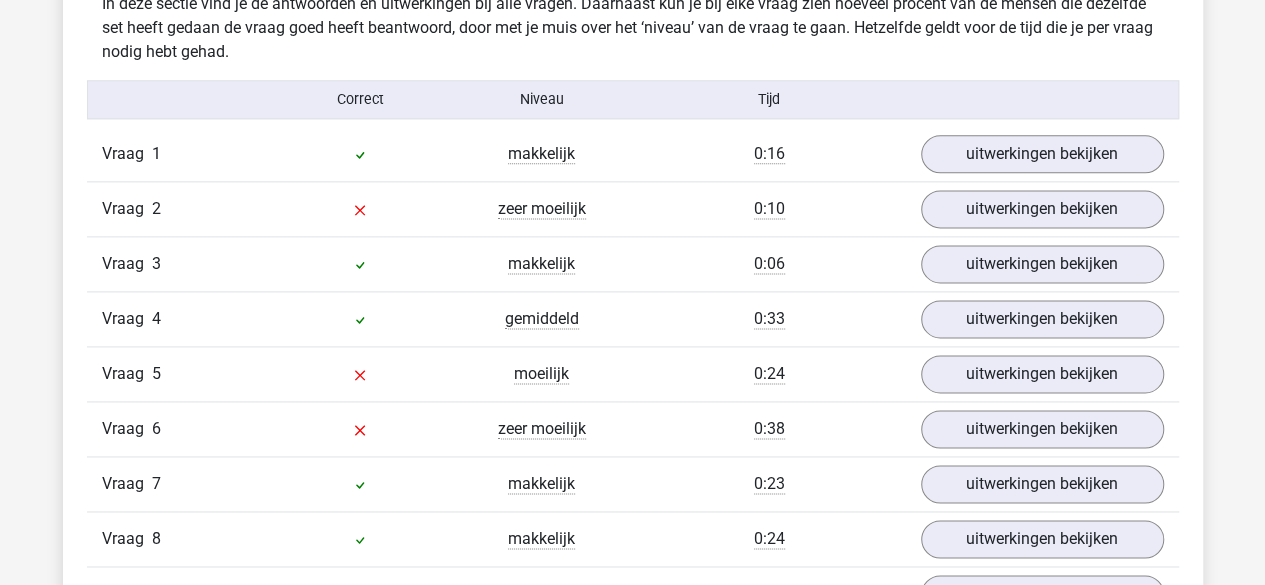 scroll, scrollTop: 1258, scrollLeft: 0, axis: vertical 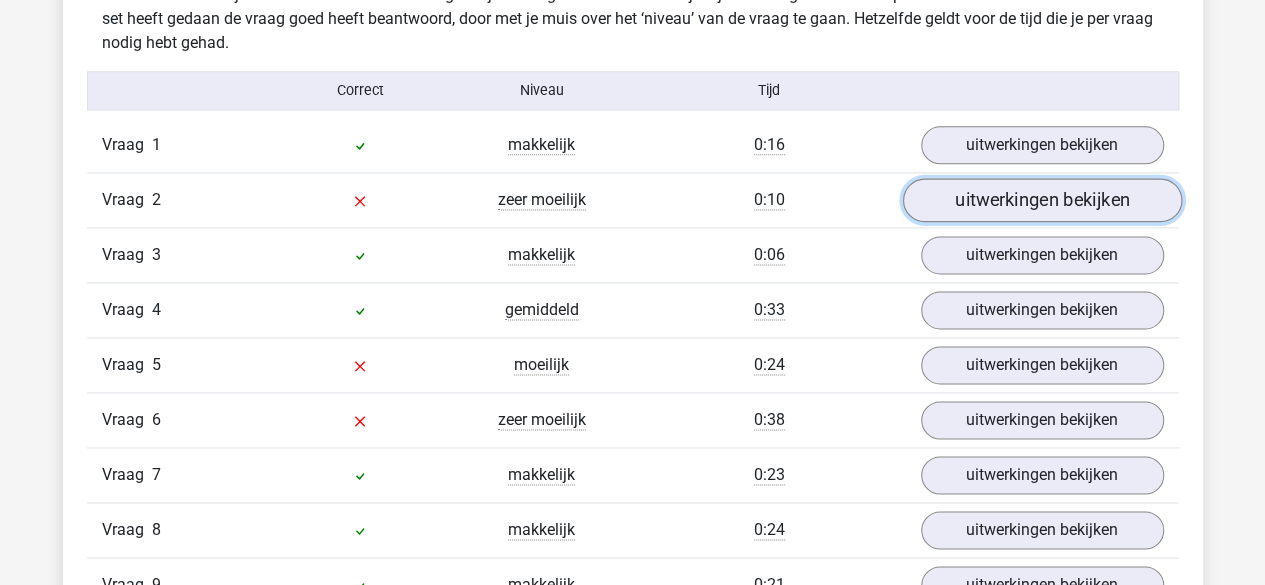 click on "uitwerkingen bekijken" at bounding box center (1041, 200) 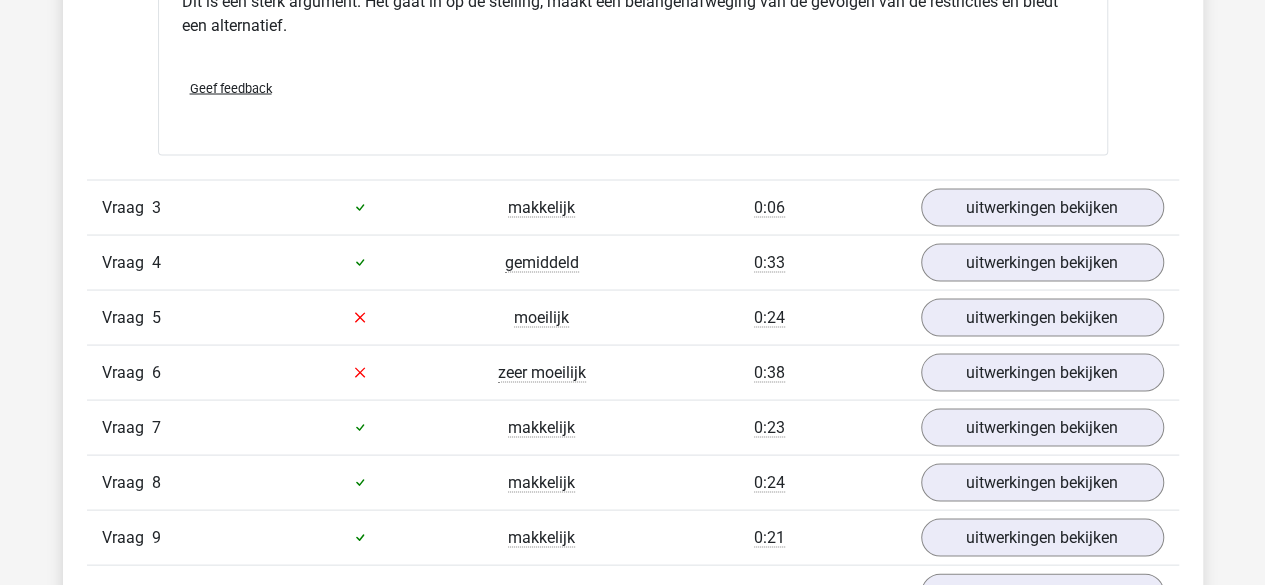 scroll, scrollTop: 1814, scrollLeft: 0, axis: vertical 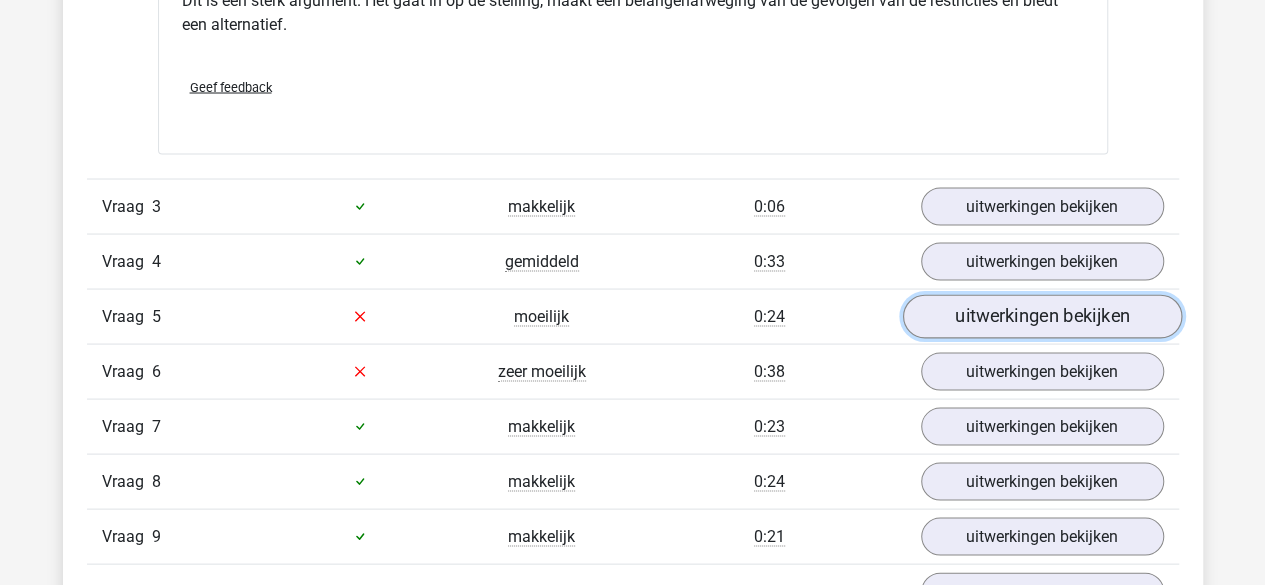 click on "uitwerkingen bekijken" at bounding box center (1041, 316) 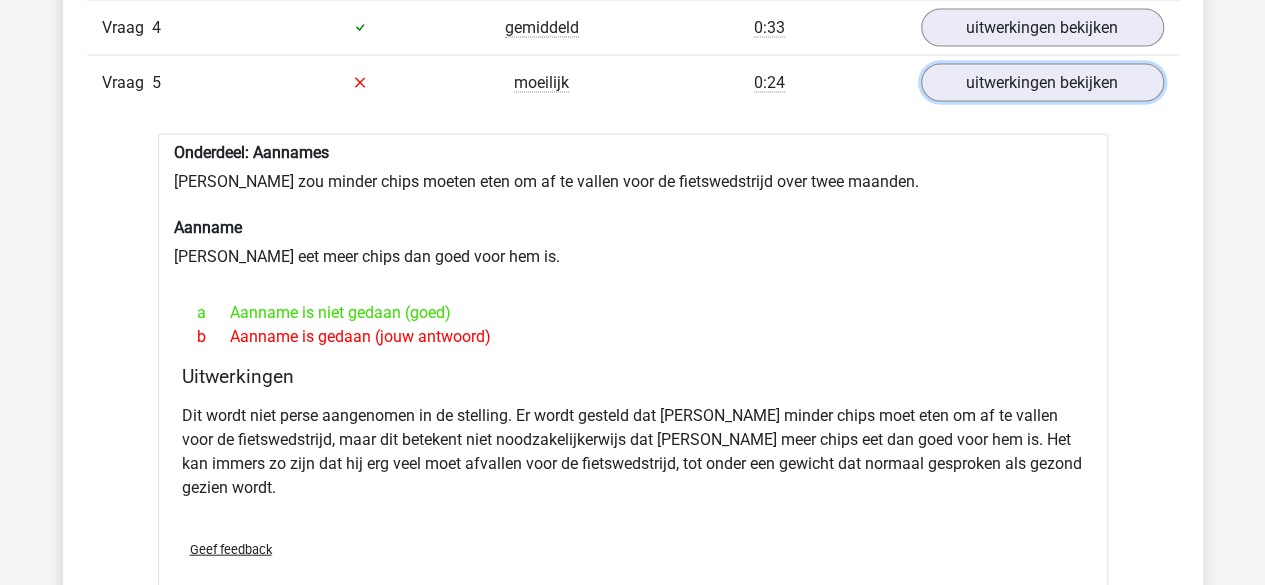 scroll, scrollTop: 2048, scrollLeft: 0, axis: vertical 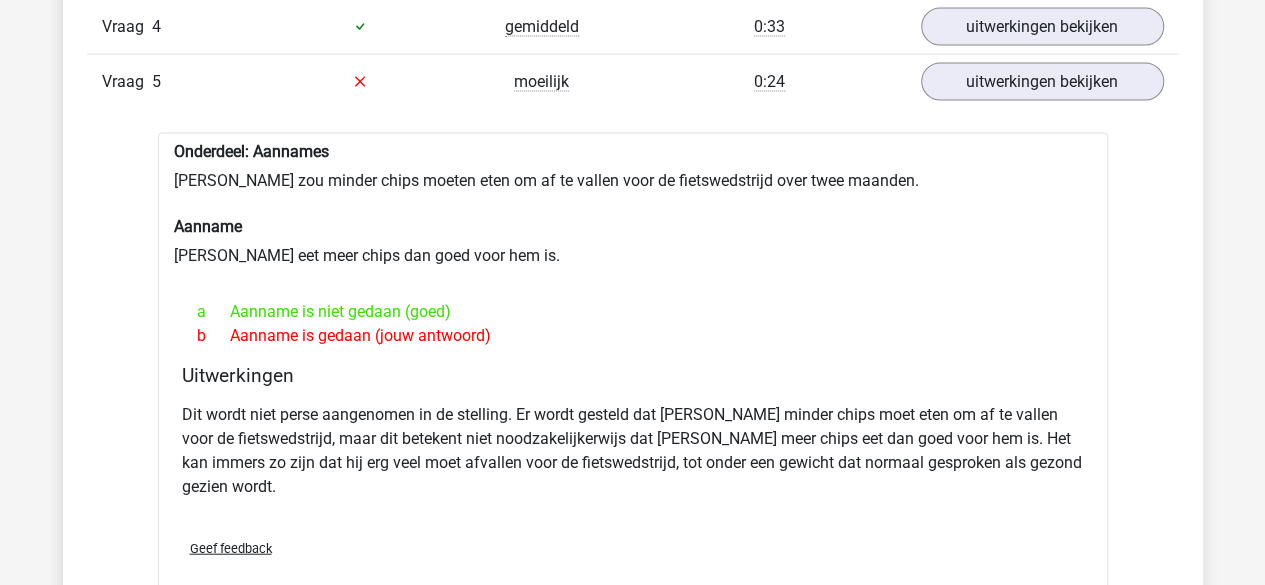 drag, startPoint x: 571, startPoint y: 424, endPoint x: 426, endPoint y: 440, distance: 145.88008 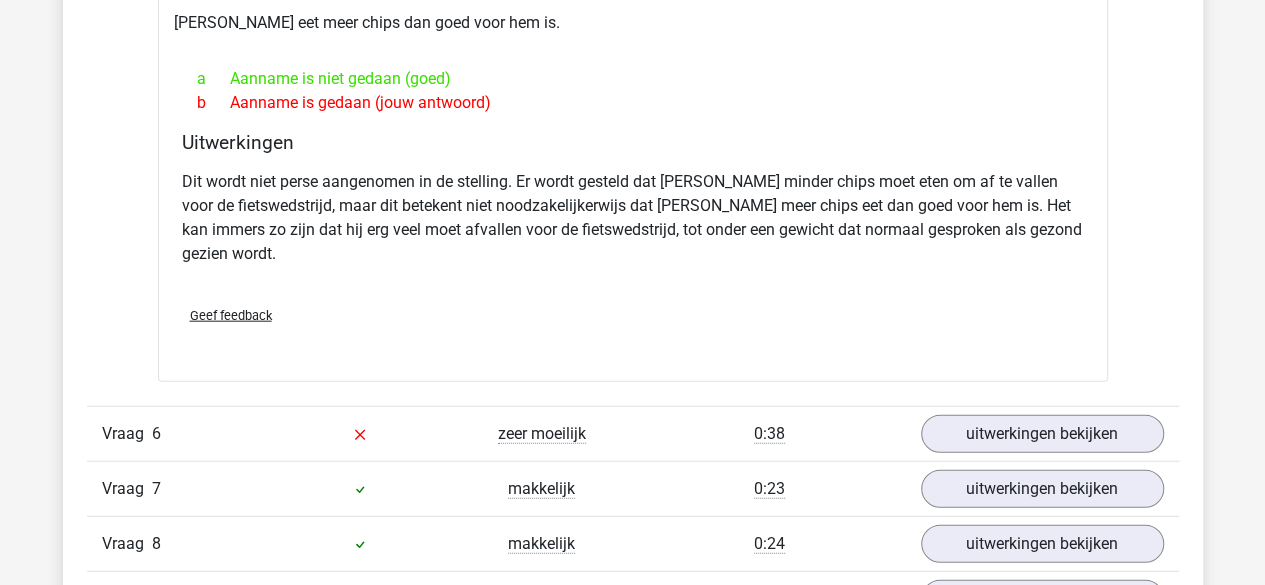 scroll, scrollTop: 2285, scrollLeft: 0, axis: vertical 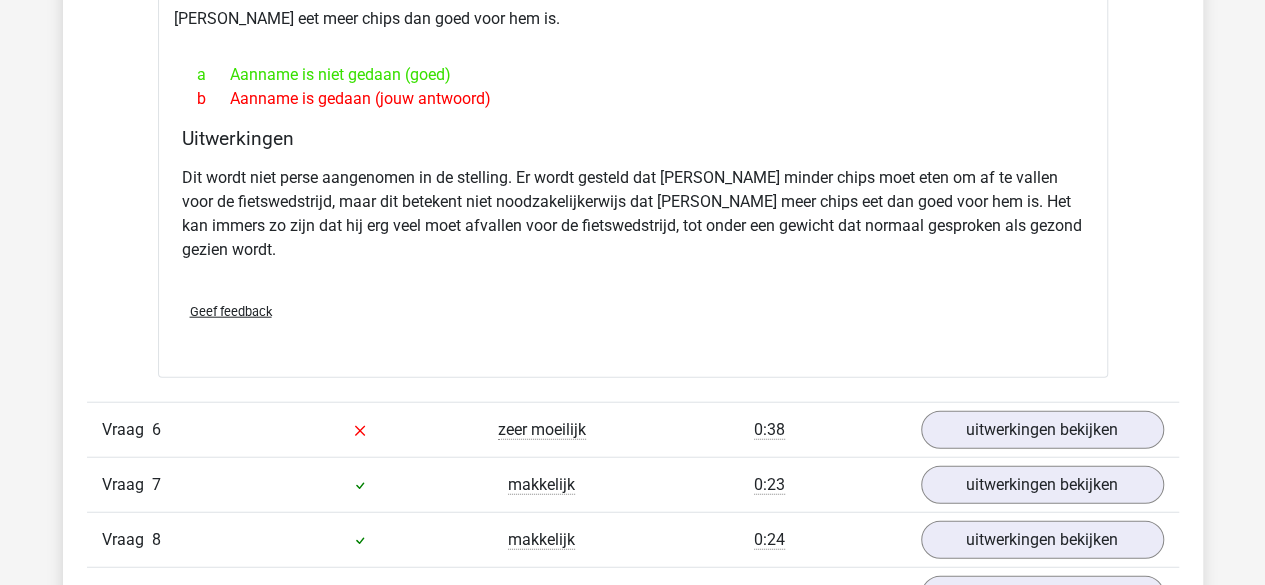 click on "Vraag
6
zeer moeilijk
0:38
uitwerkingen bekijken" at bounding box center (633, 429) 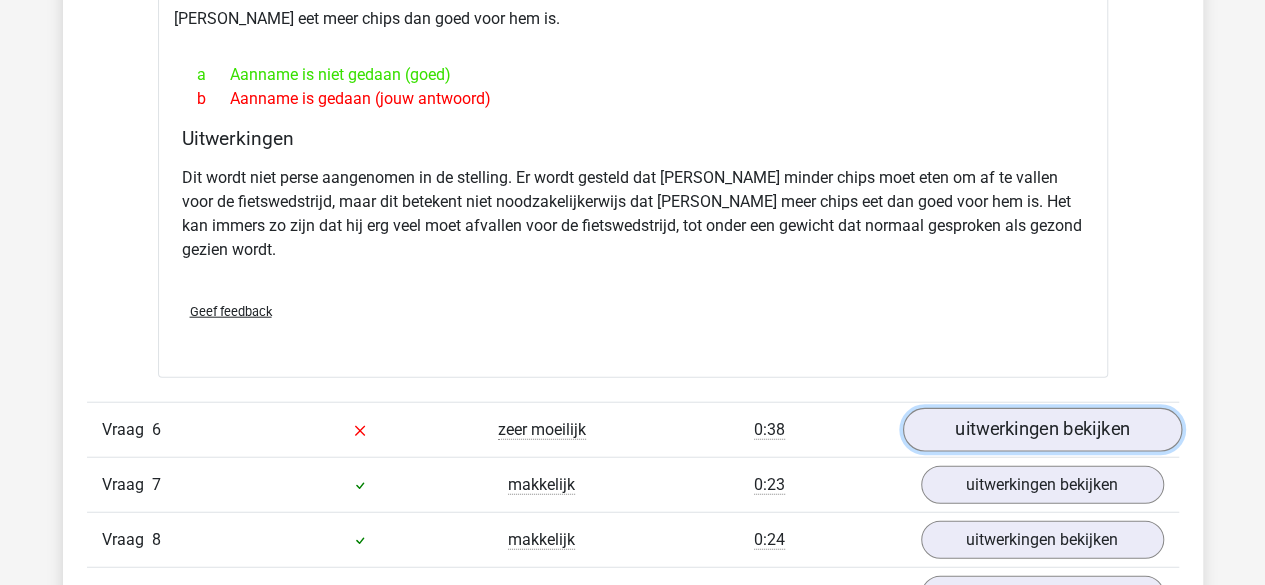 click on "uitwerkingen bekijken" at bounding box center (1041, 430) 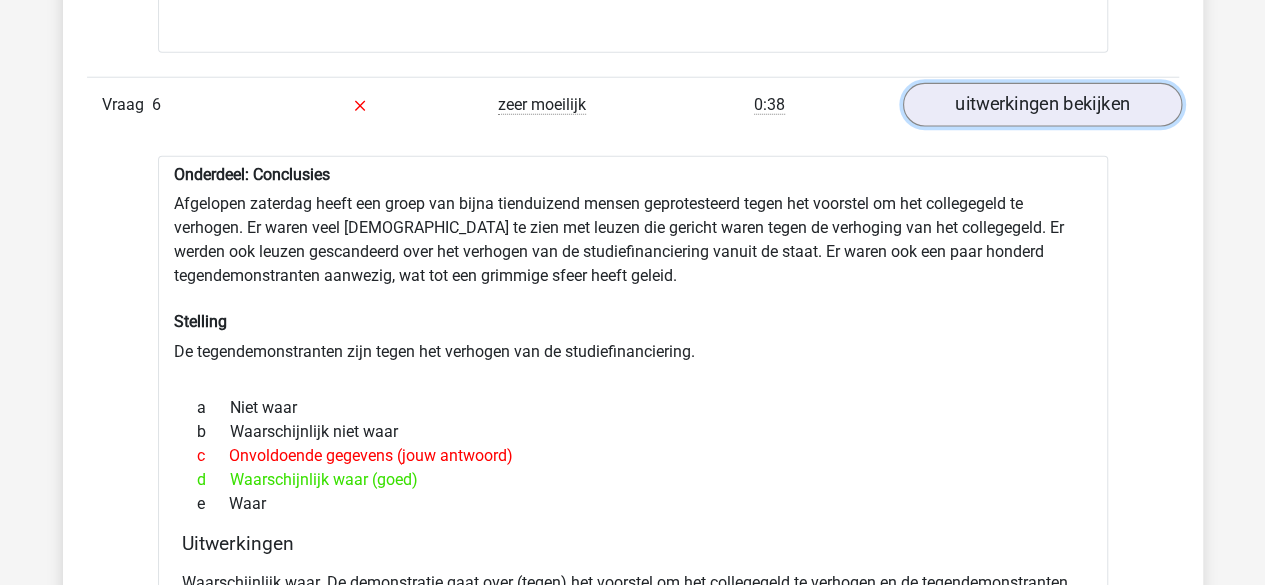 scroll, scrollTop: 2611, scrollLeft: 0, axis: vertical 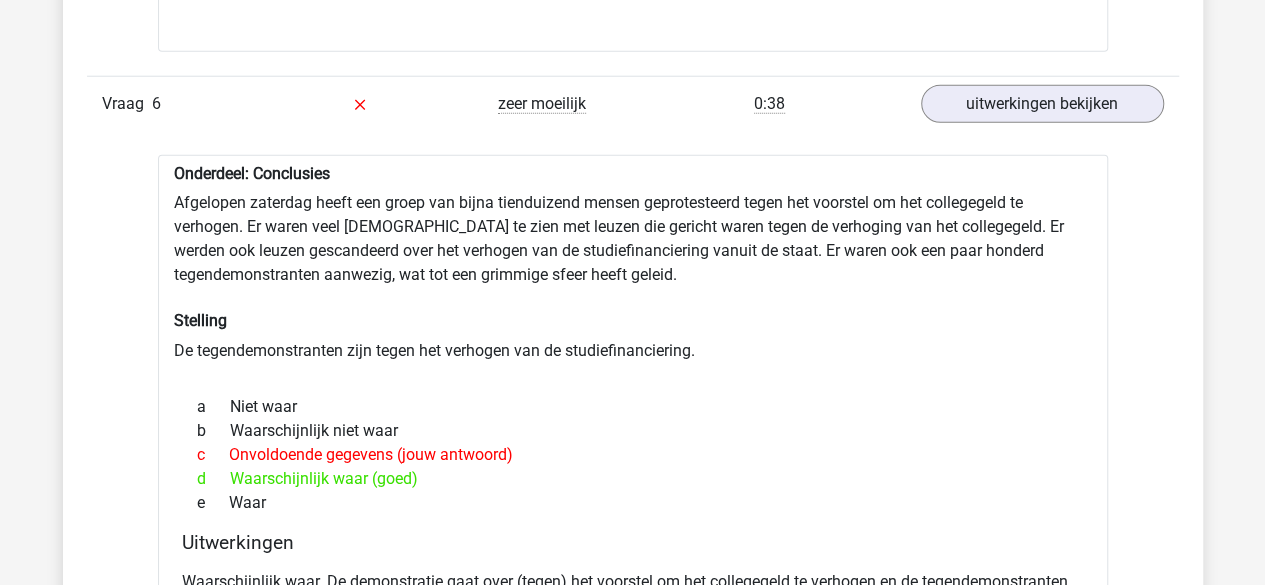 drag, startPoint x: 381, startPoint y: 448, endPoint x: 114, endPoint y: 437, distance: 267.2265 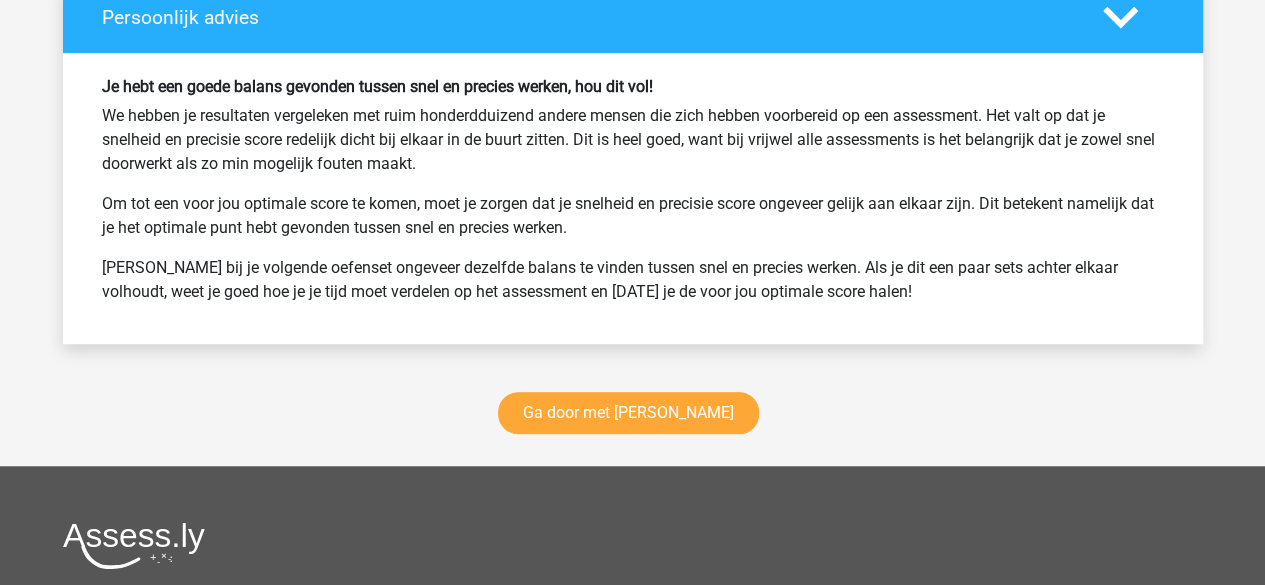 scroll, scrollTop: 4393, scrollLeft: 0, axis: vertical 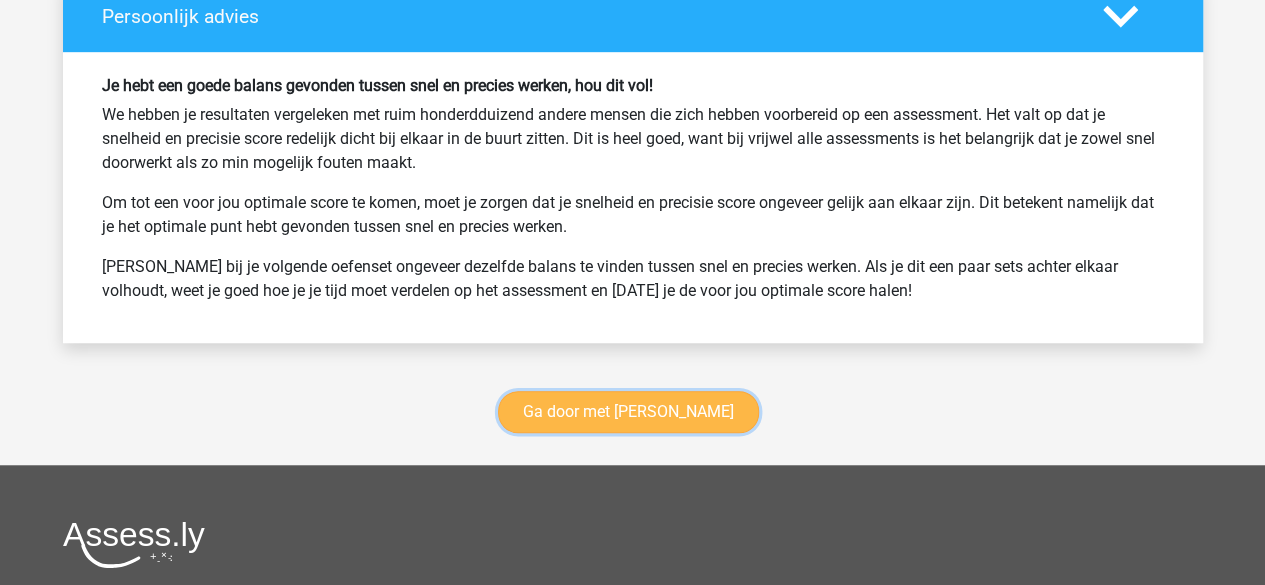 click on "Ga door met watson glaser" at bounding box center (628, 412) 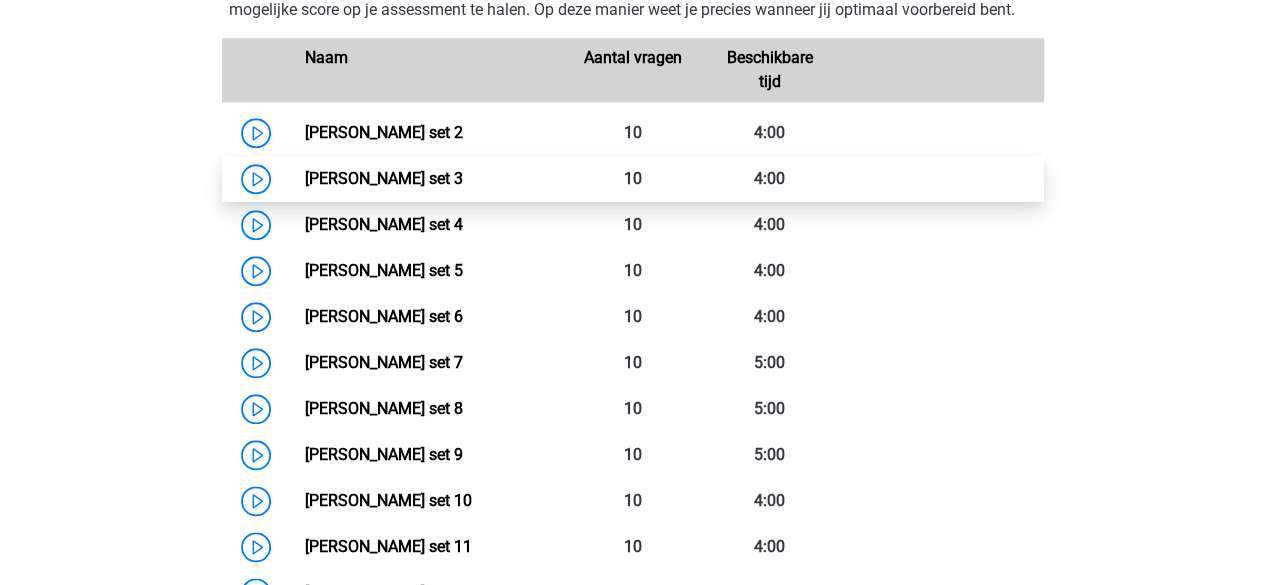 scroll, scrollTop: 972, scrollLeft: 0, axis: vertical 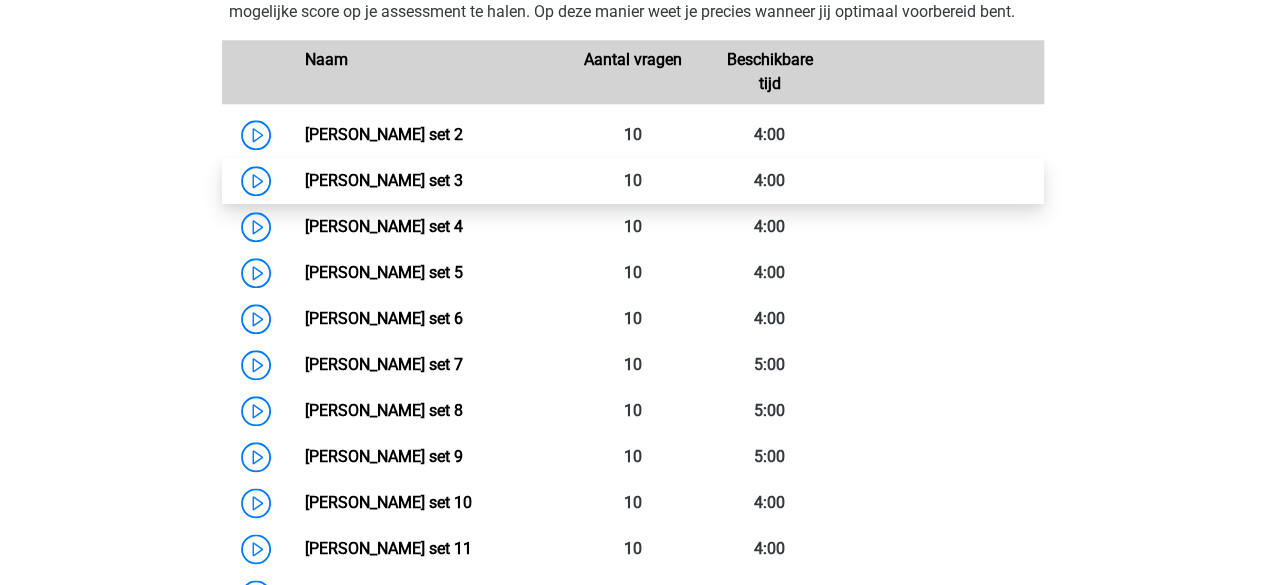 click on "[PERSON_NAME]
set 3" at bounding box center [384, 180] 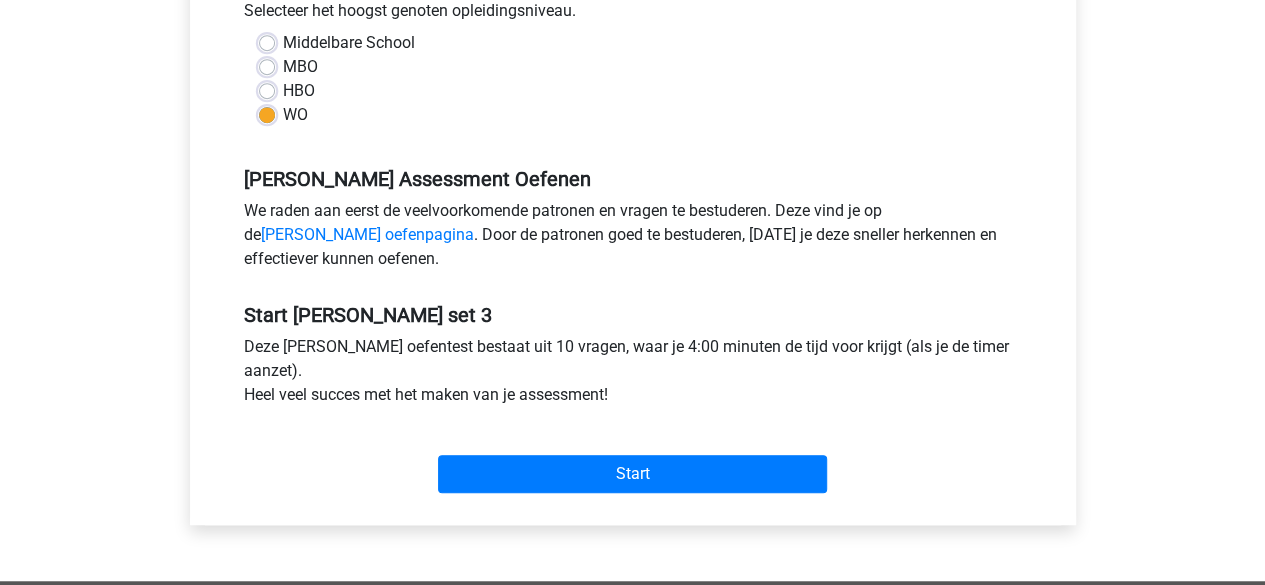 scroll, scrollTop: 472, scrollLeft: 0, axis: vertical 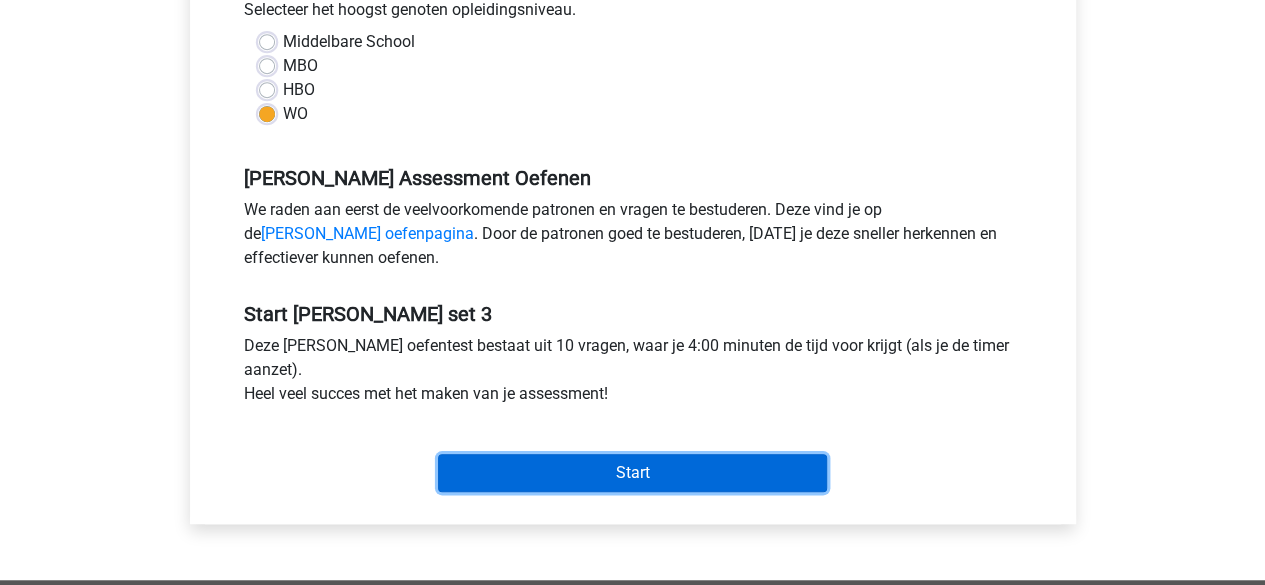 click on "Start" at bounding box center (632, 473) 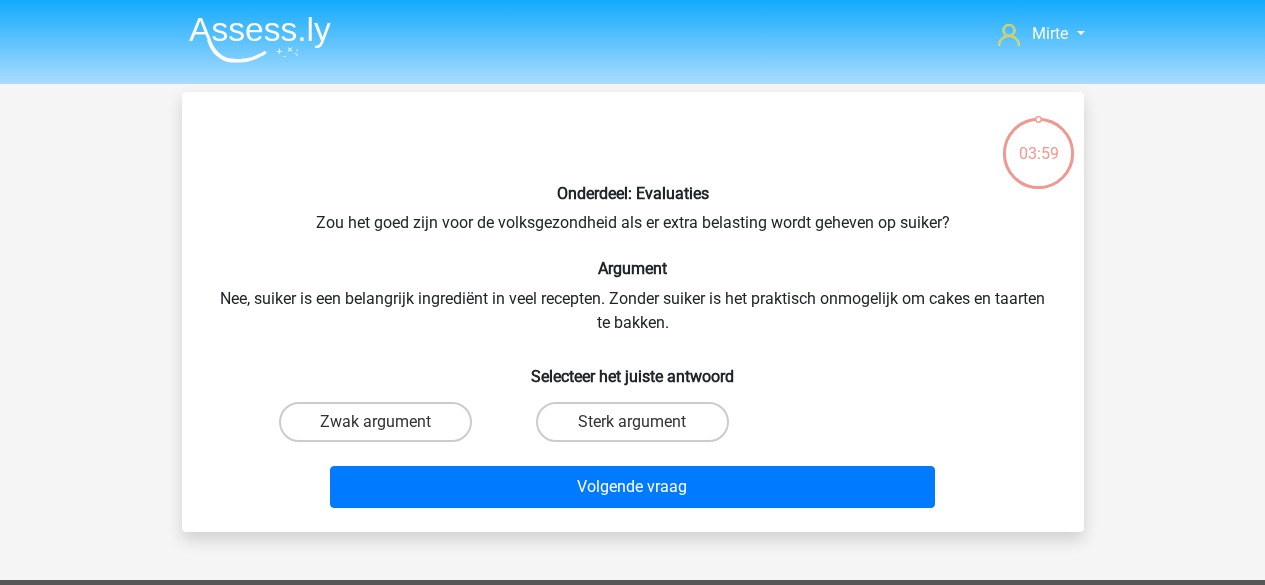 scroll, scrollTop: 0, scrollLeft: 0, axis: both 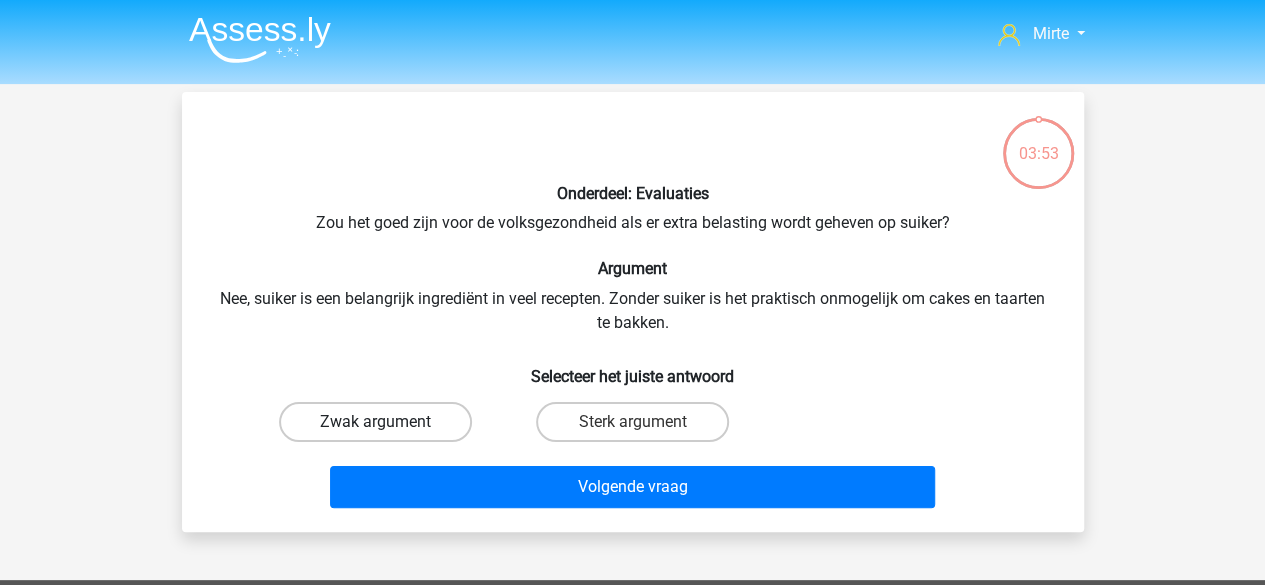 click on "Zwak argument" at bounding box center [375, 422] 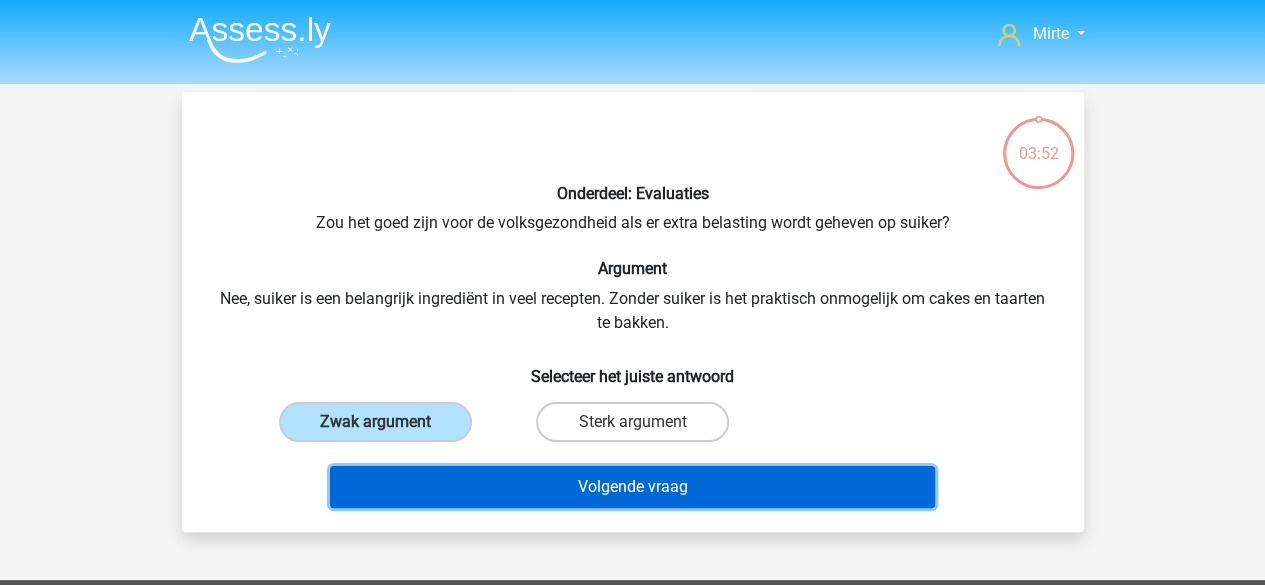 click on "Volgende vraag" at bounding box center (632, 487) 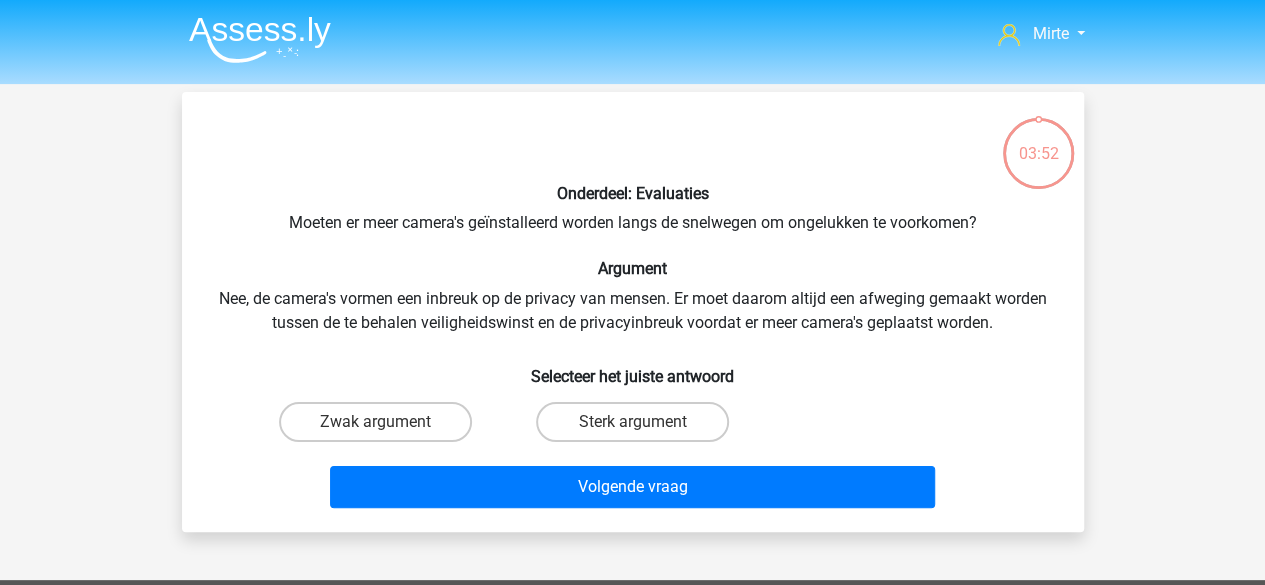 scroll, scrollTop: 92, scrollLeft: 0, axis: vertical 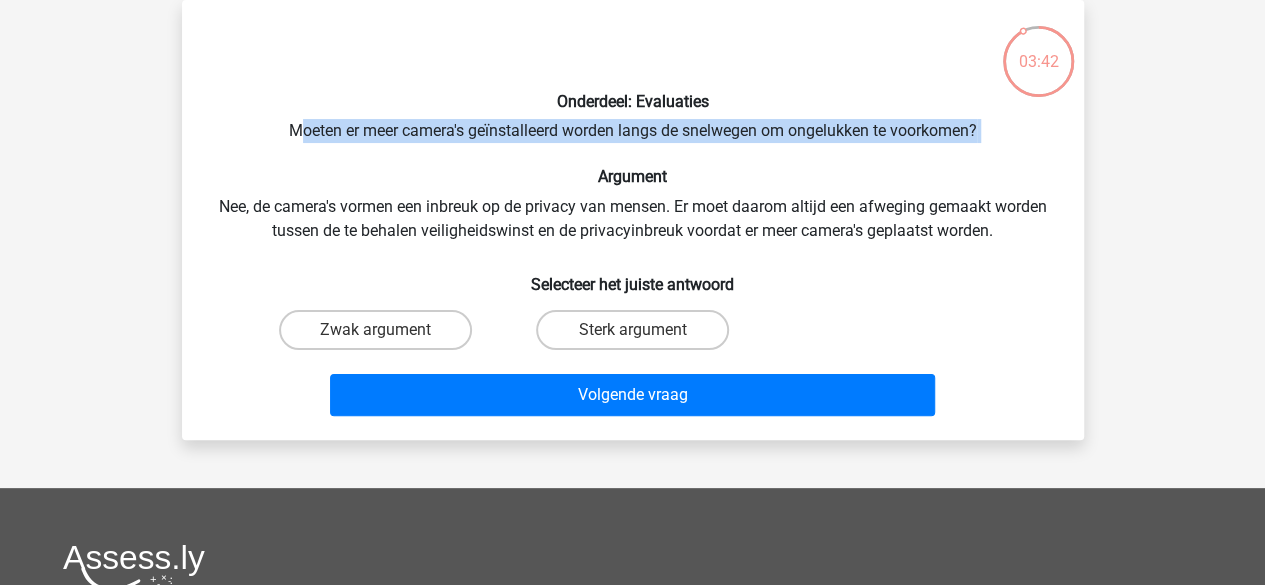 drag, startPoint x: 296, startPoint y: 139, endPoint x: 730, endPoint y: 141, distance: 434.0046 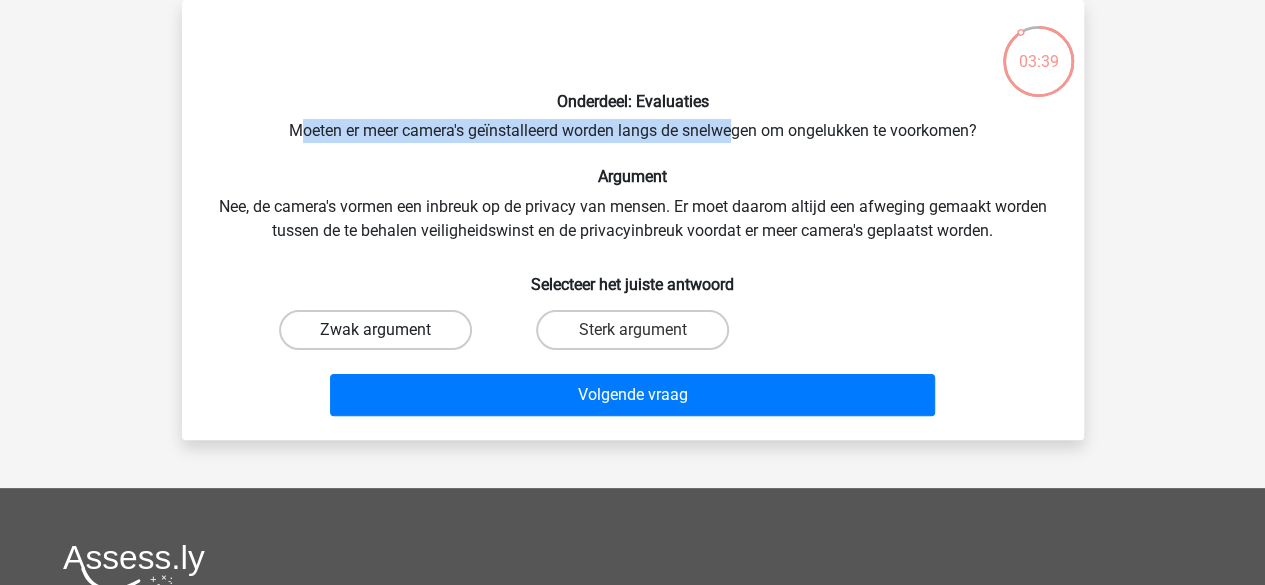 click on "Zwak argument" at bounding box center (381, 336) 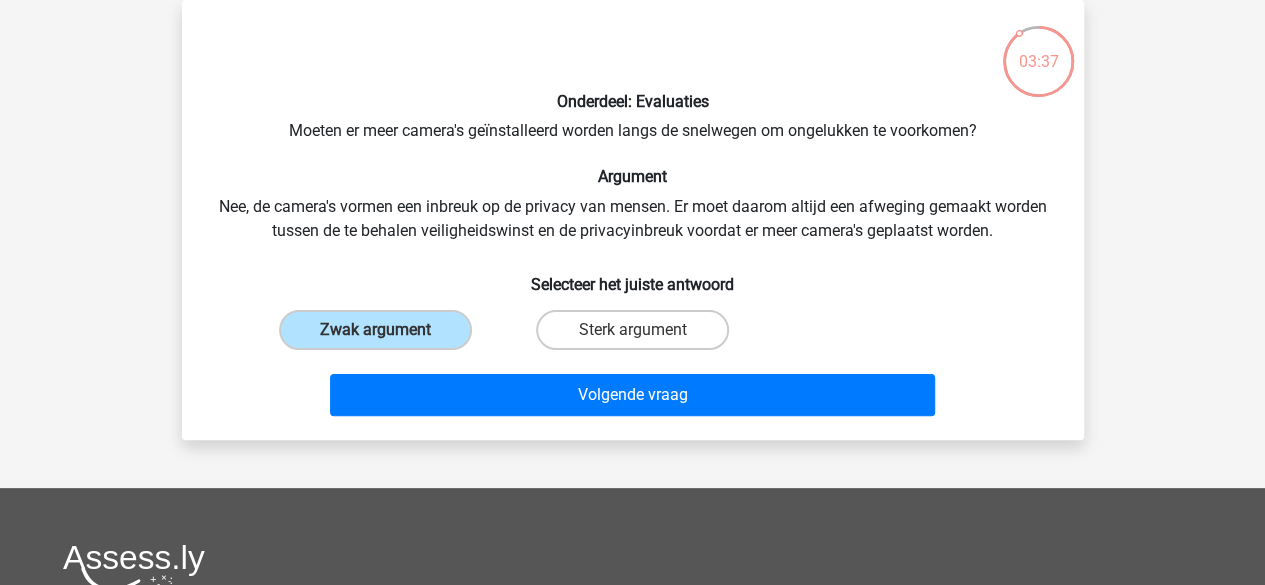 click on "Volgende vraag" at bounding box center (633, 399) 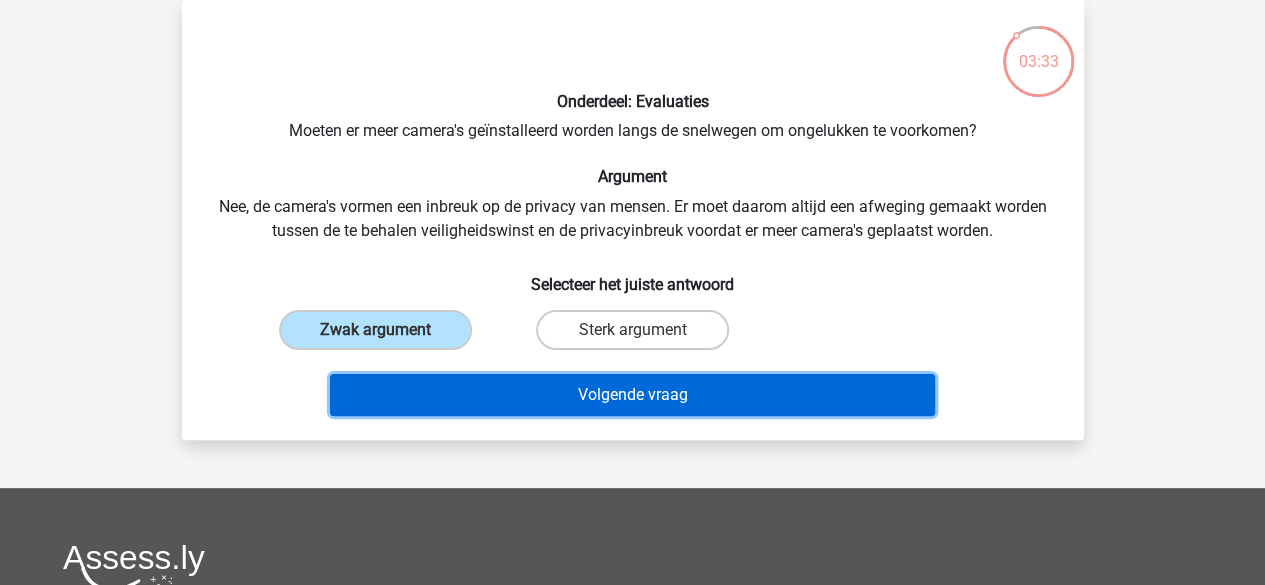 click on "Volgende vraag" at bounding box center (632, 395) 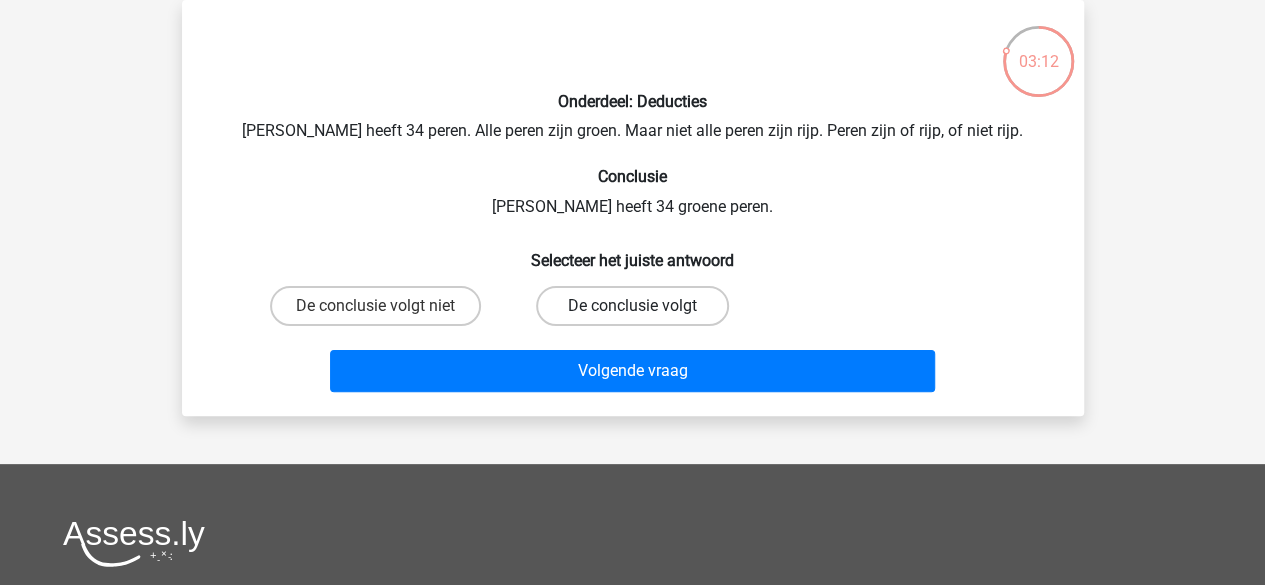 click on "De conclusie volgt" at bounding box center (632, 306) 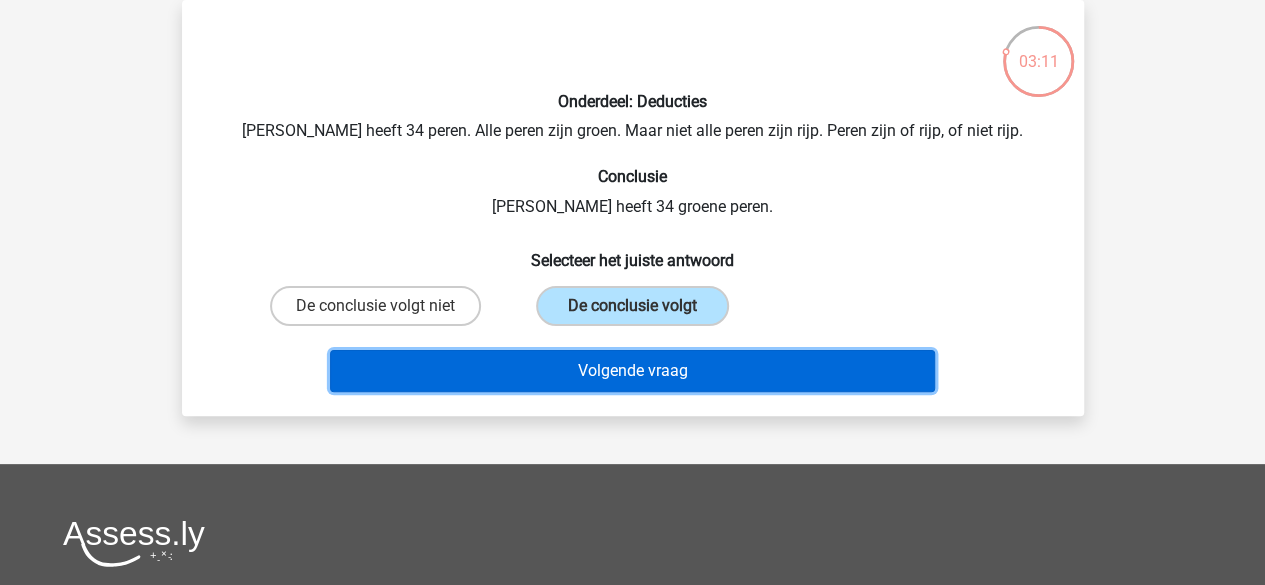 click on "Volgende vraag" at bounding box center (632, 371) 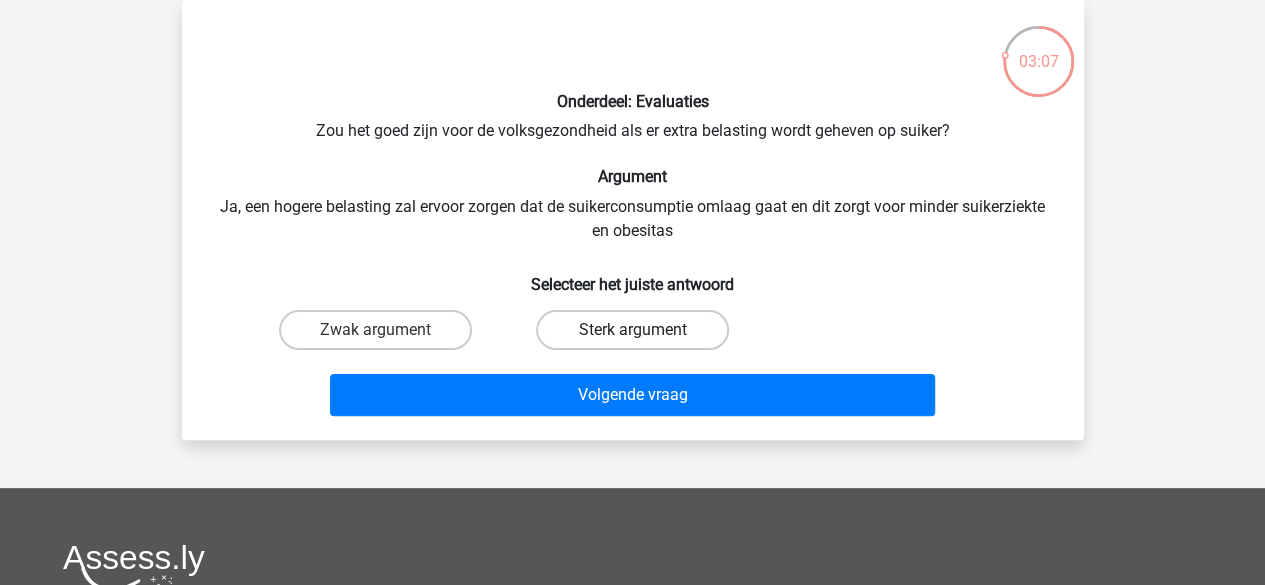 click on "Sterk argument" at bounding box center [632, 330] 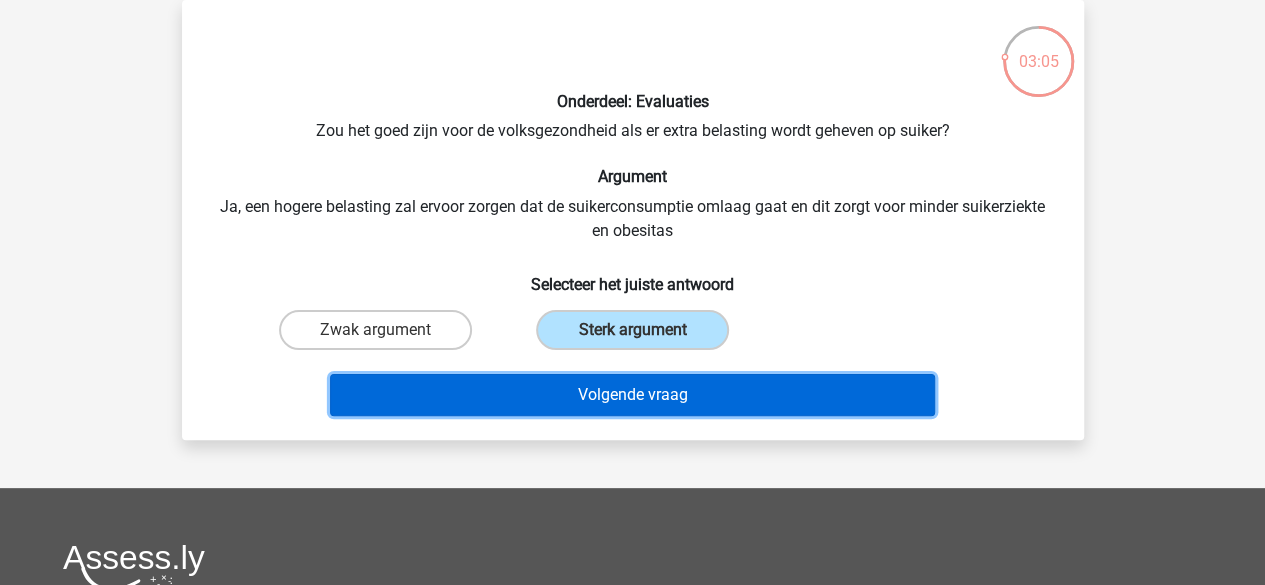 click on "Volgende vraag" at bounding box center (632, 395) 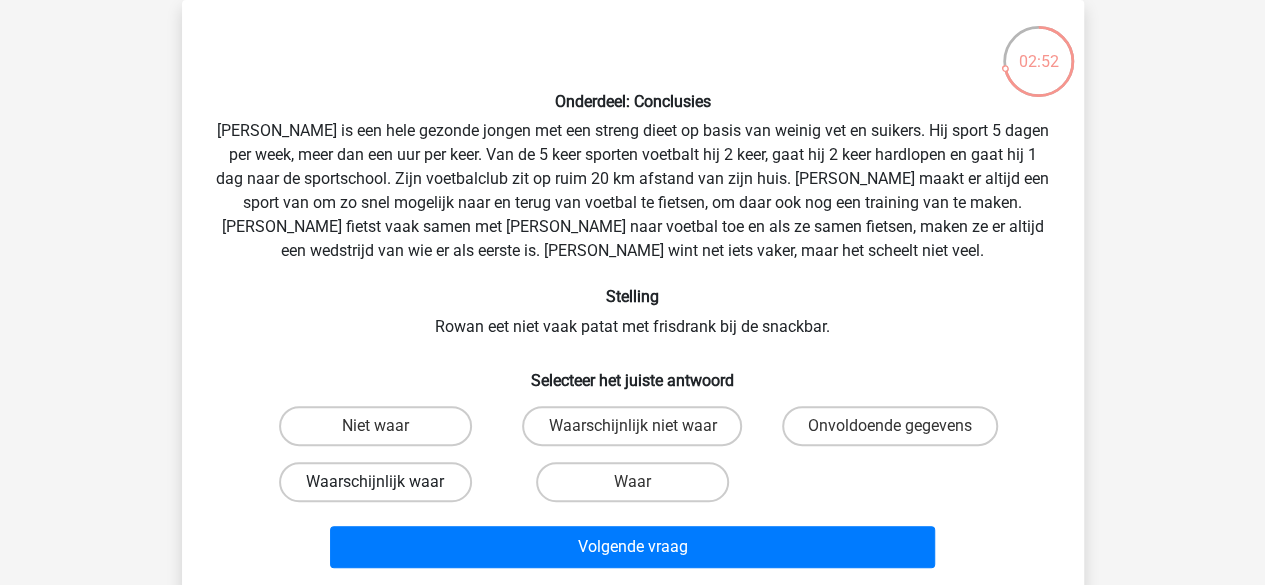 click on "Waarschijnlijk waar" at bounding box center (375, 482) 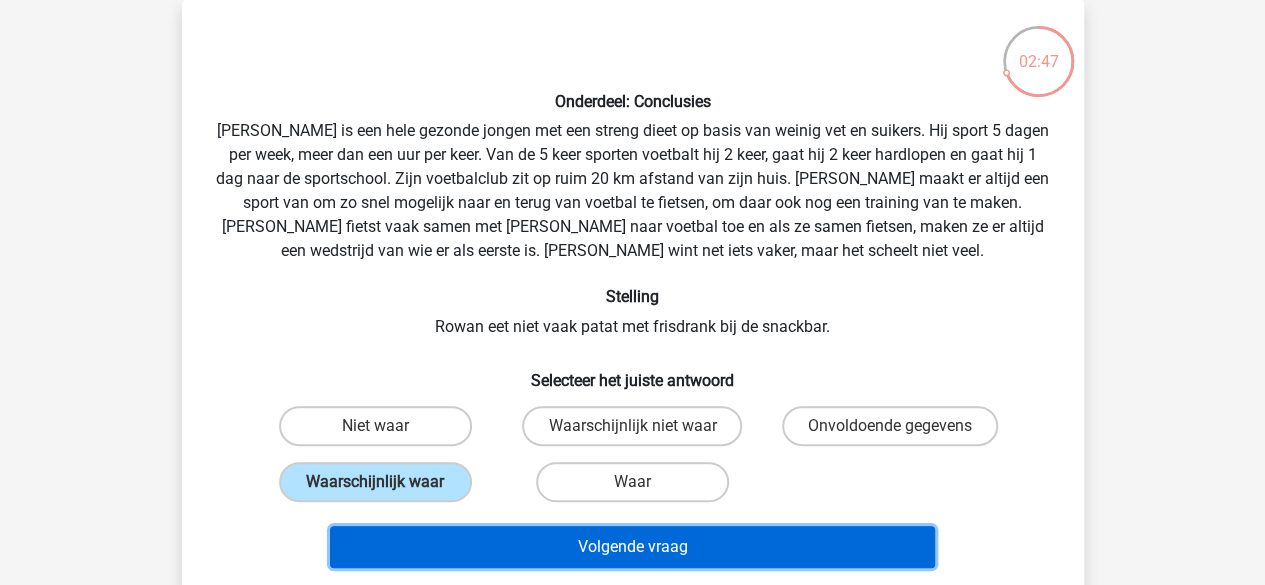 click on "Volgende vraag" at bounding box center [632, 547] 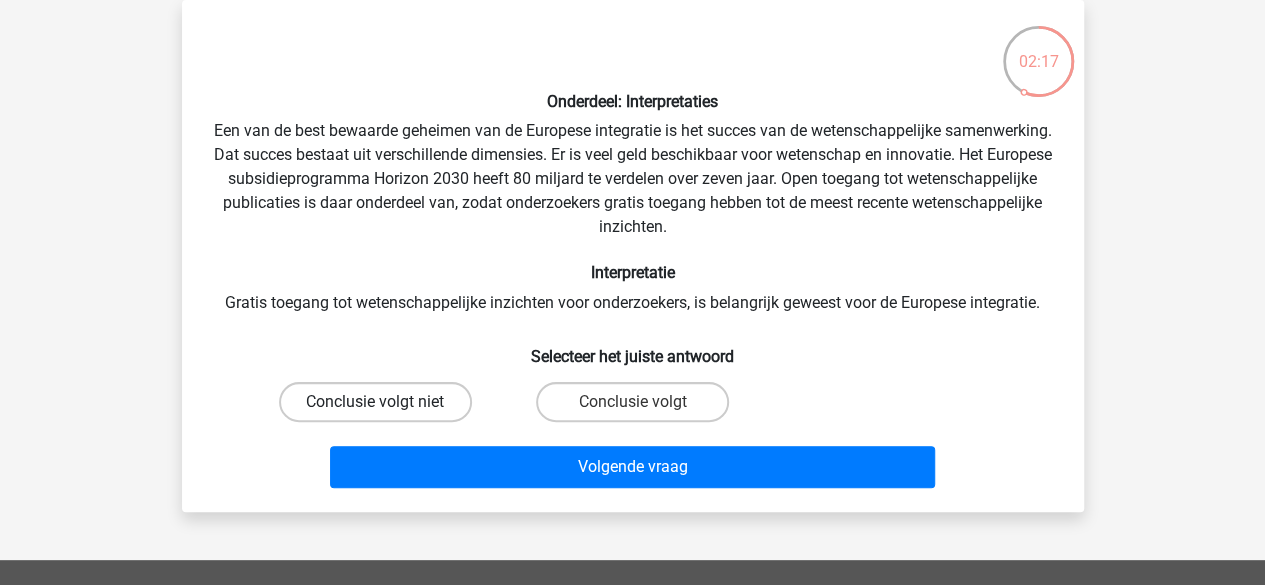 click on "Conclusie volgt niet" at bounding box center [375, 402] 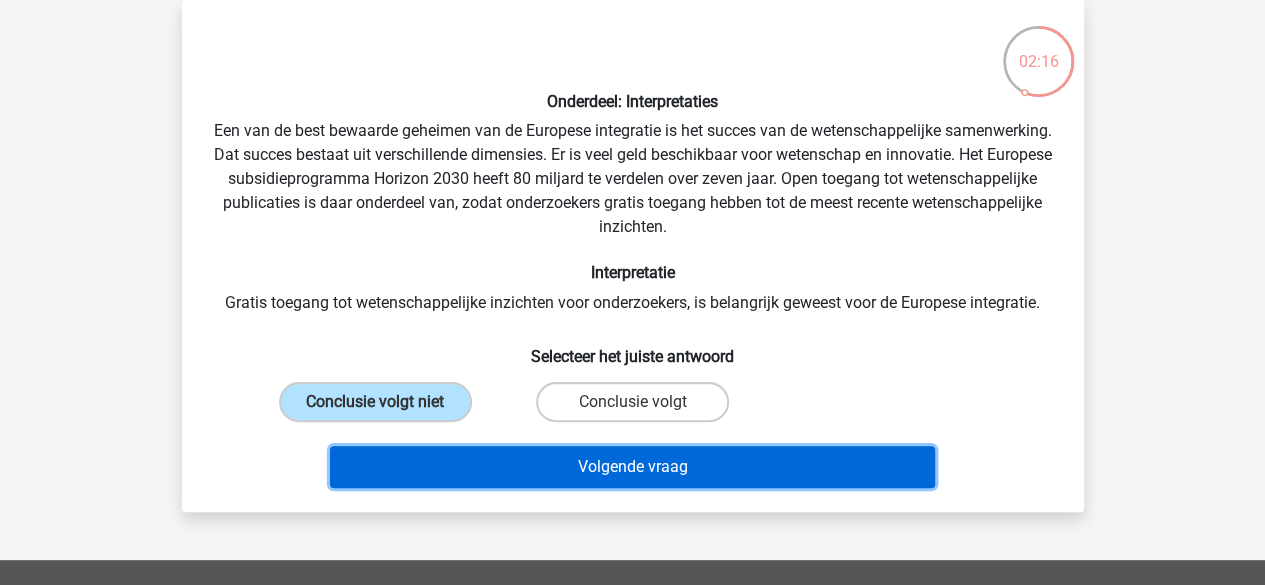 click on "Volgende vraag" at bounding box center (632, 467) 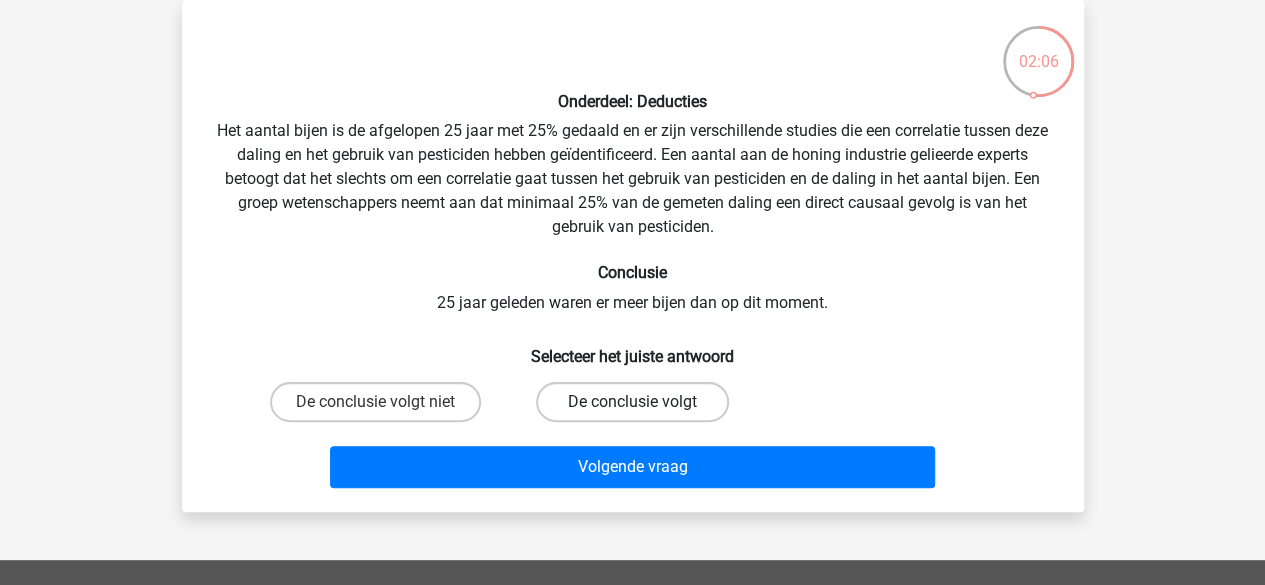 click on "De conclusie volgt" at bounding box center [632, 402] 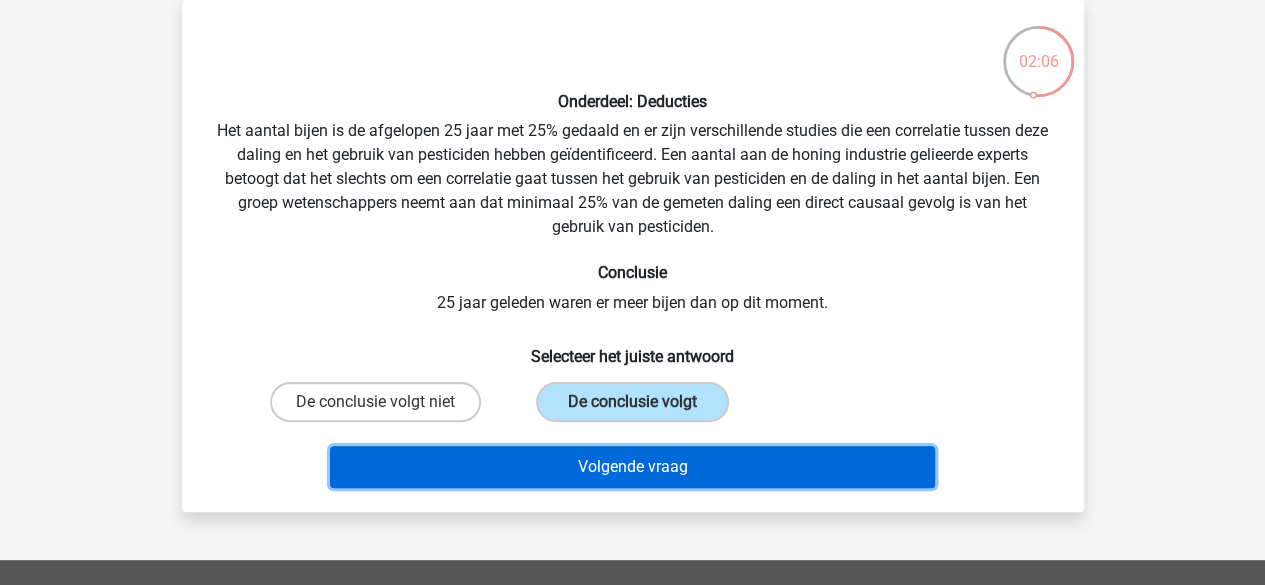 click on "Volgende vraag" at bounding box center (632, 467) 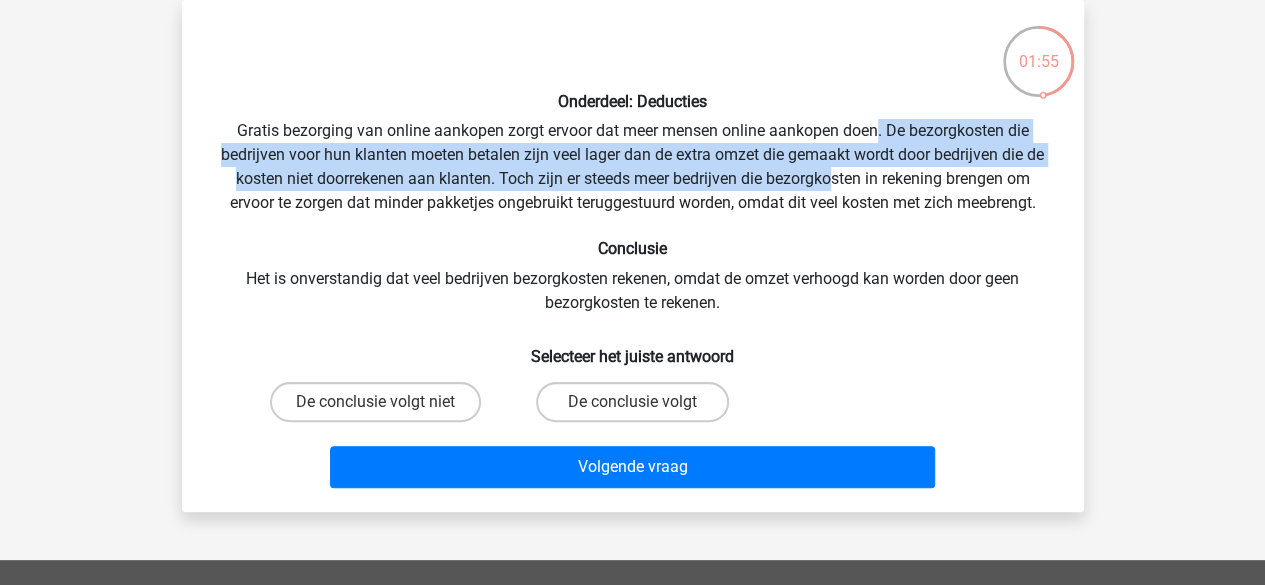 drag, startPoint x: 875, startPoint y: 136, endPoint x: 833, endPoint y: 177, distance: 58.694122 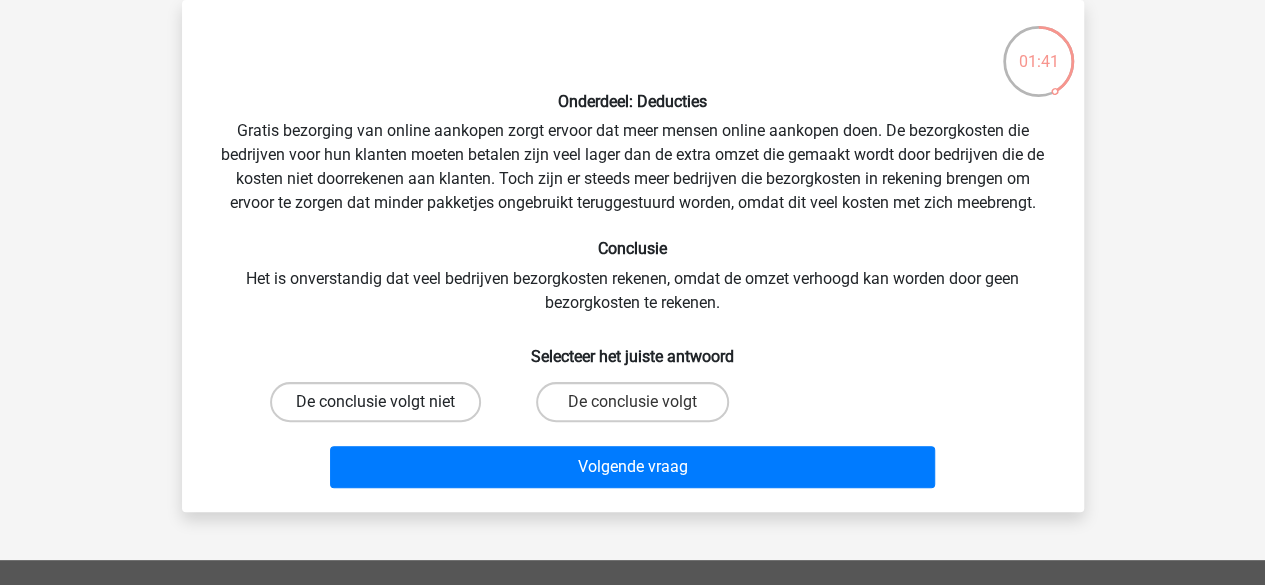click on "De conclusie volgt niet" at bounding box center [375, 402] 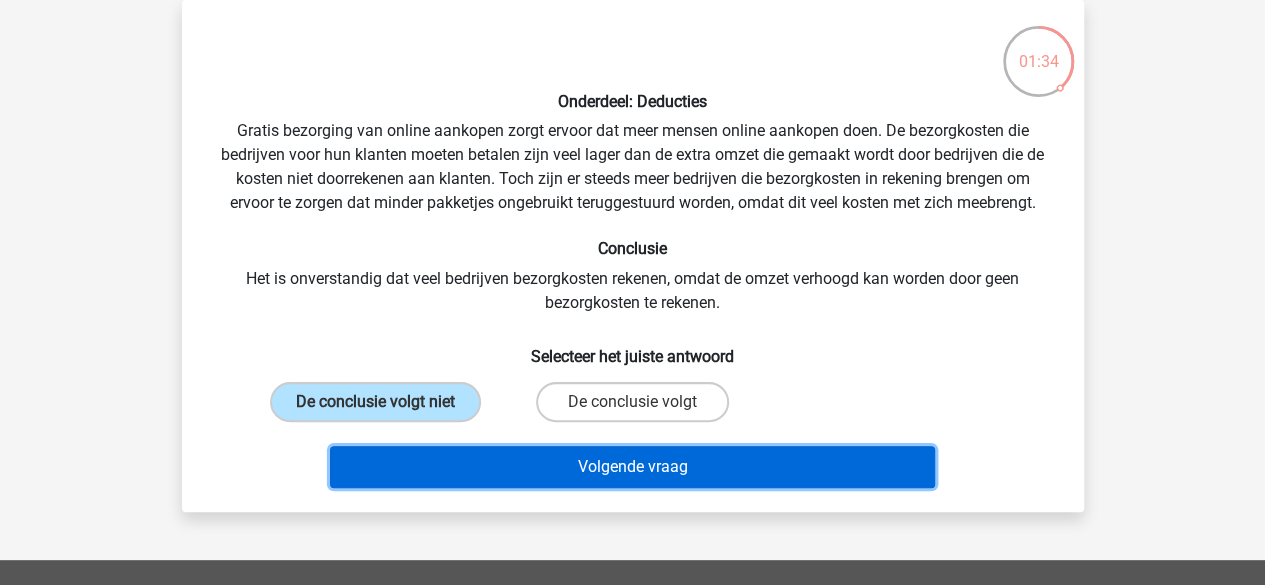 click on "Volgende vraag" at bounding box center [632, 467] 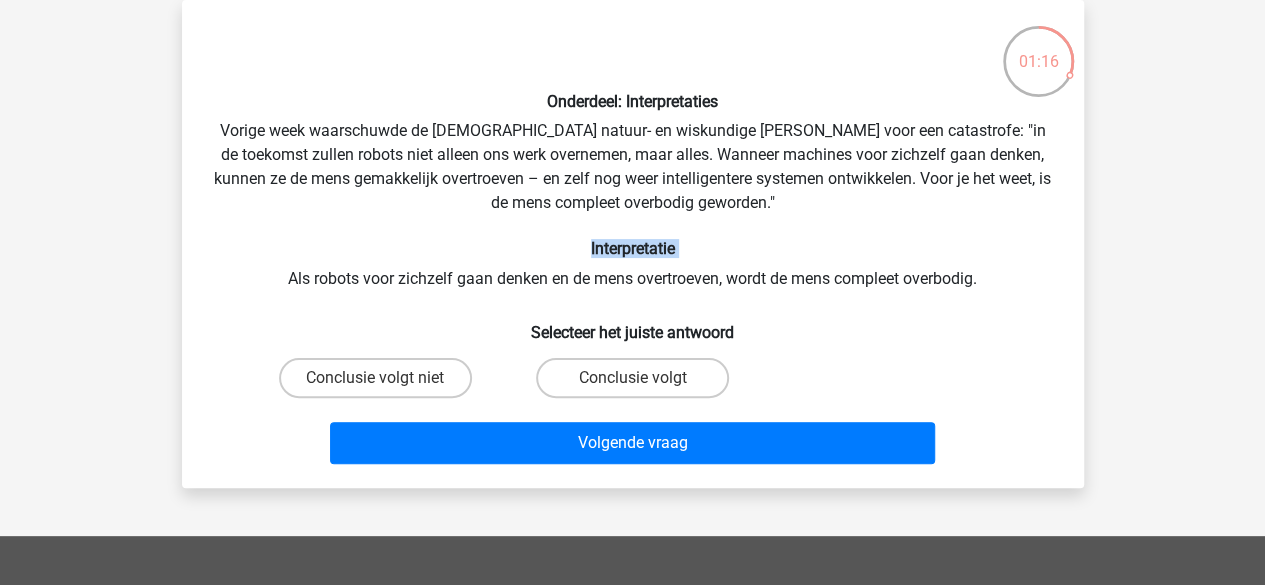 drag, startPoint x: 288, startPoint y: 279, endPoint x: 524, endPoint y: 250, distance: 237.7751 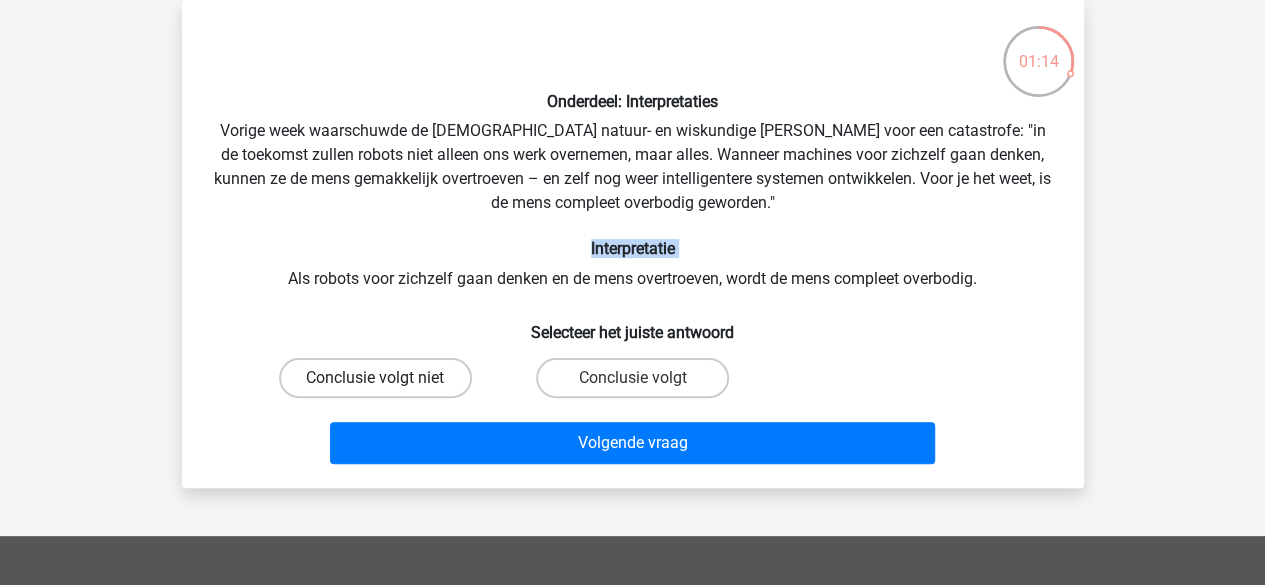 click on "Conclusie volgt niet" at bounding box center [375, 378] 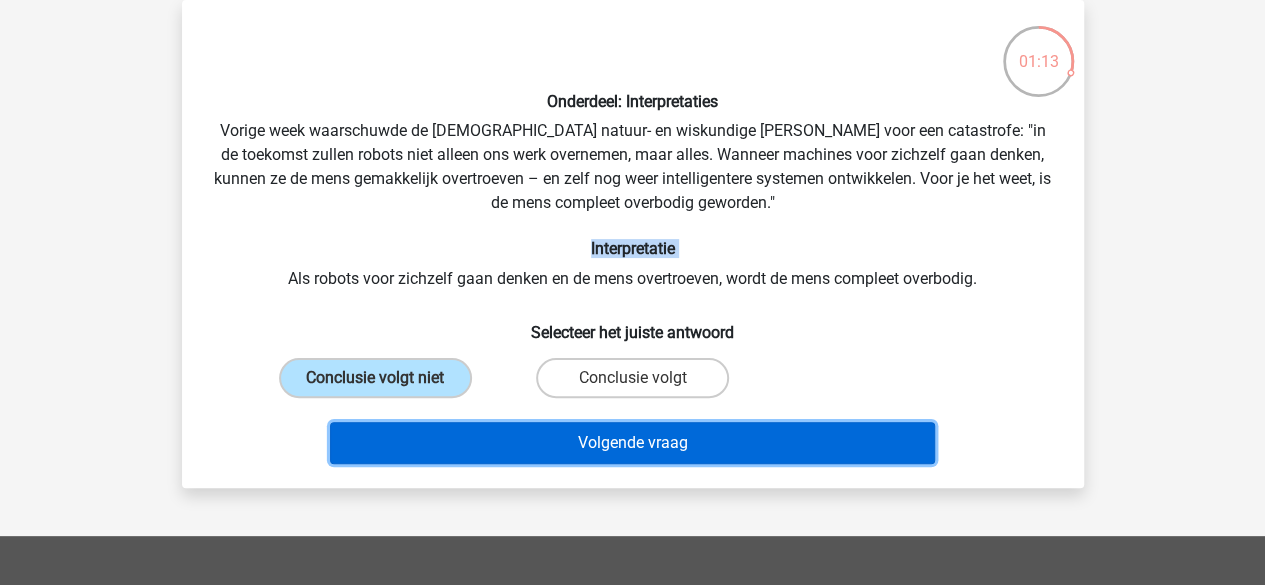 click on "Volgende vraag" at bounding box center (632, 443) 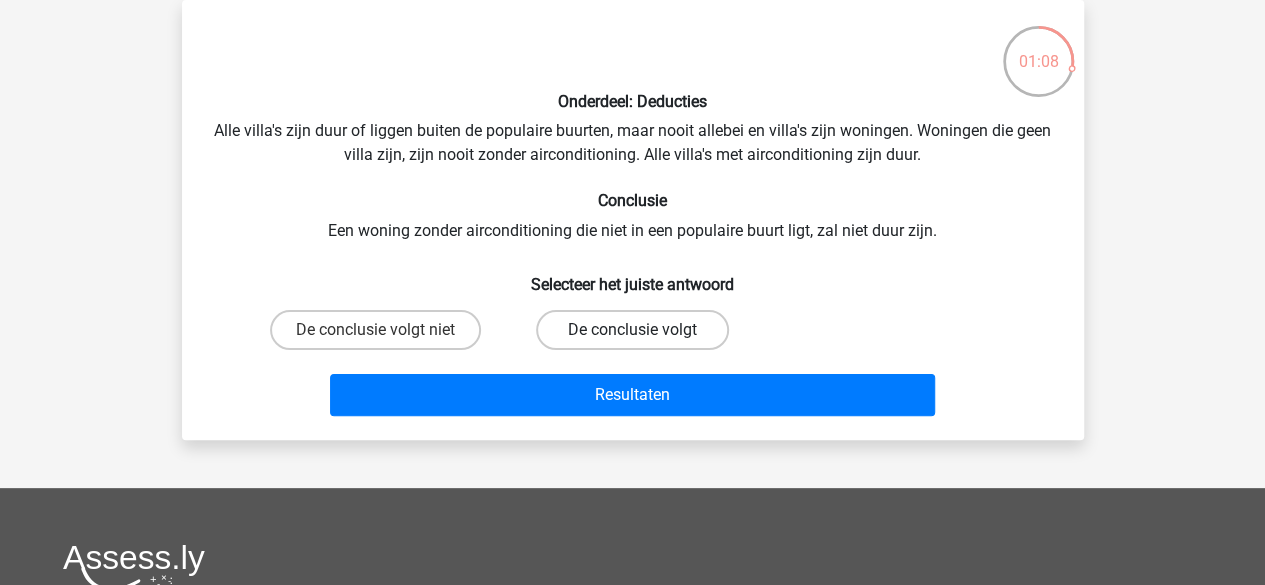 click on "De conclusie volgt" at bounding box center (632, 330) 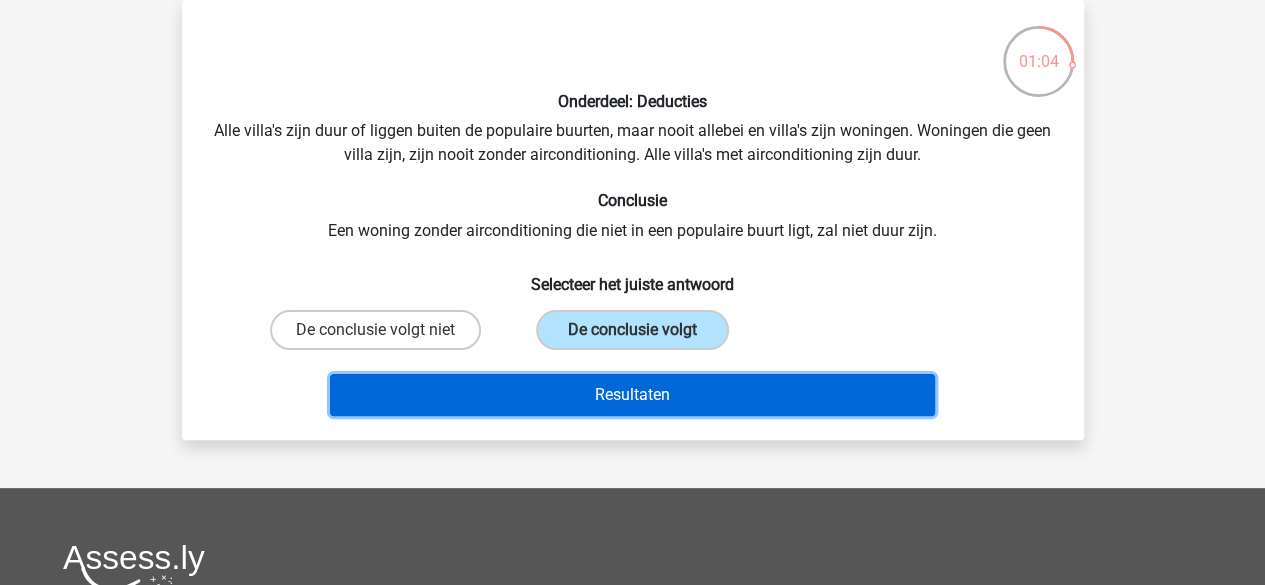 click on "Resultaten" at bounding box center (632, 395) 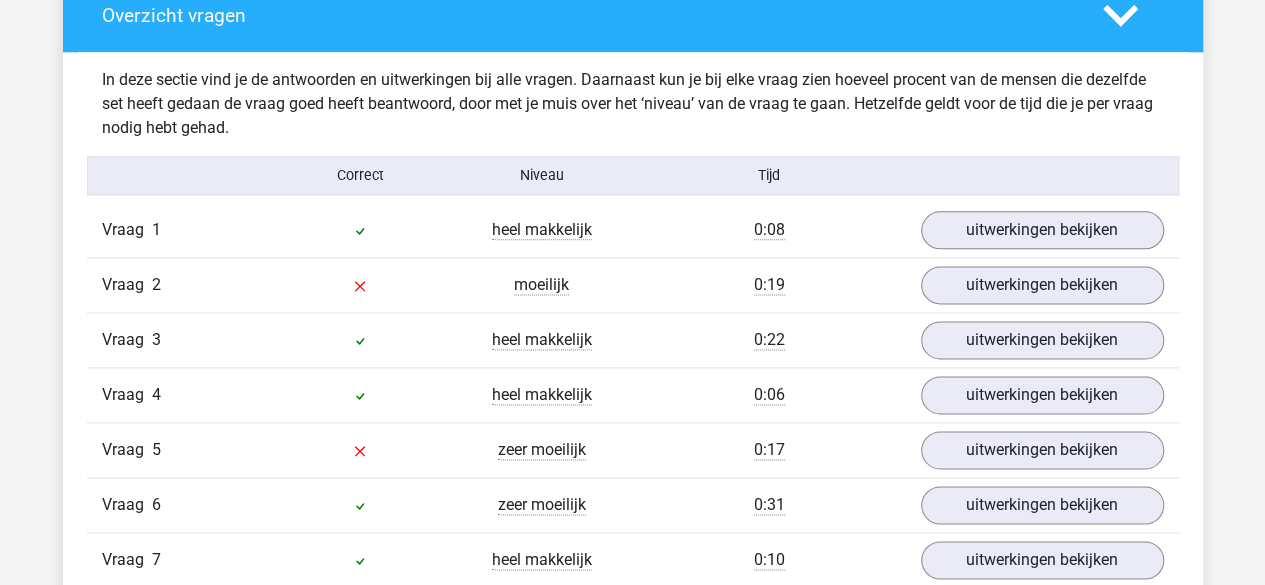 scroll, scrollTop: 1322, scrollLeft: 0, axis: vertical 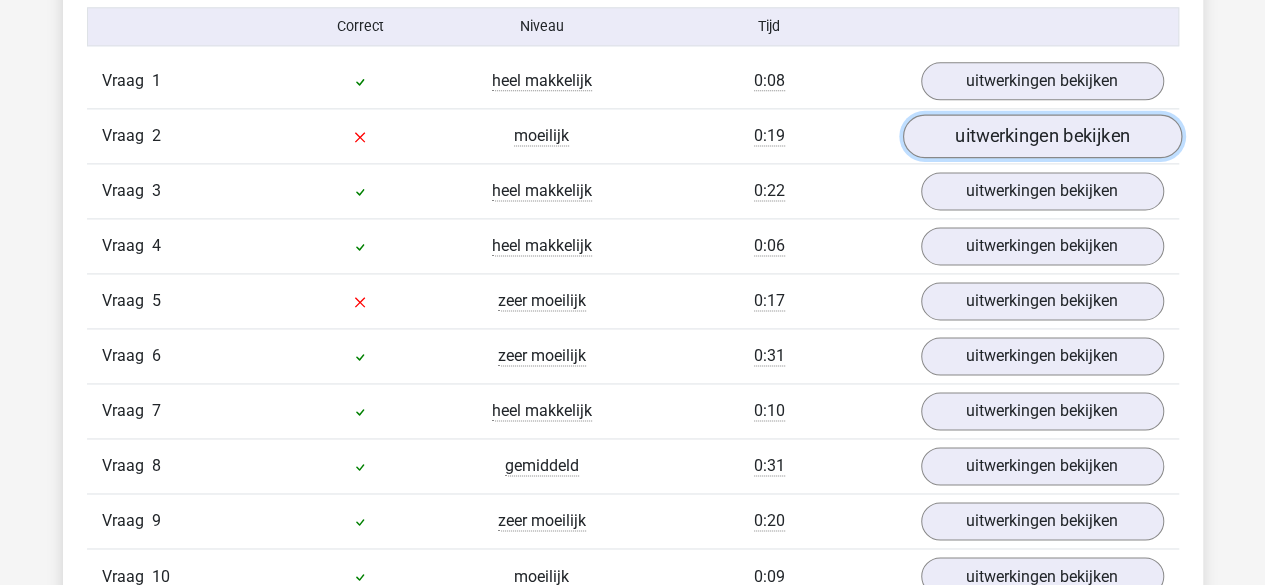 click on "uitwerkingen bekijken" at bounding box center (1041, 136) 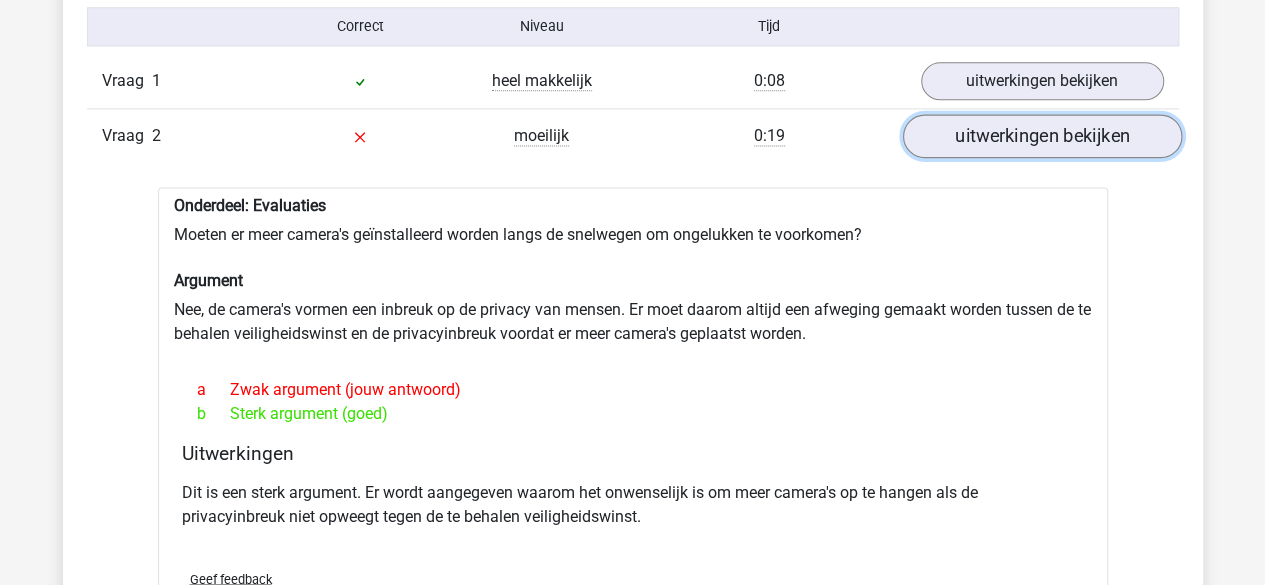 click on "uitwerkingen bekijken" at bounding box center [1041, 136] 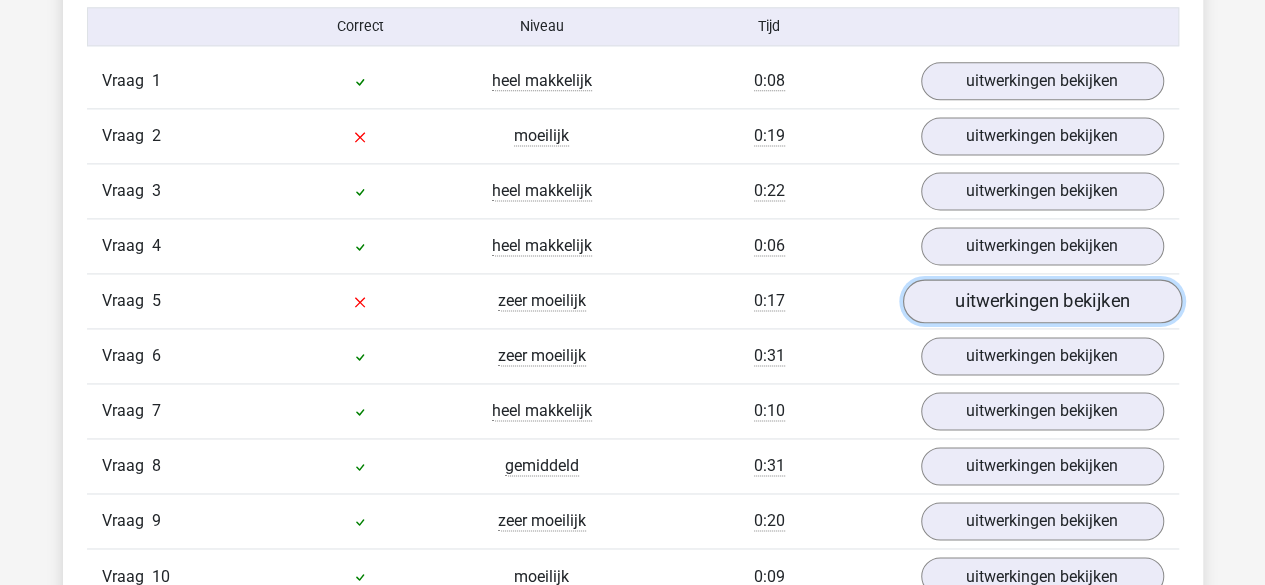 click on "uitwerkingen bekijken" at bounding box center [1041, 301] 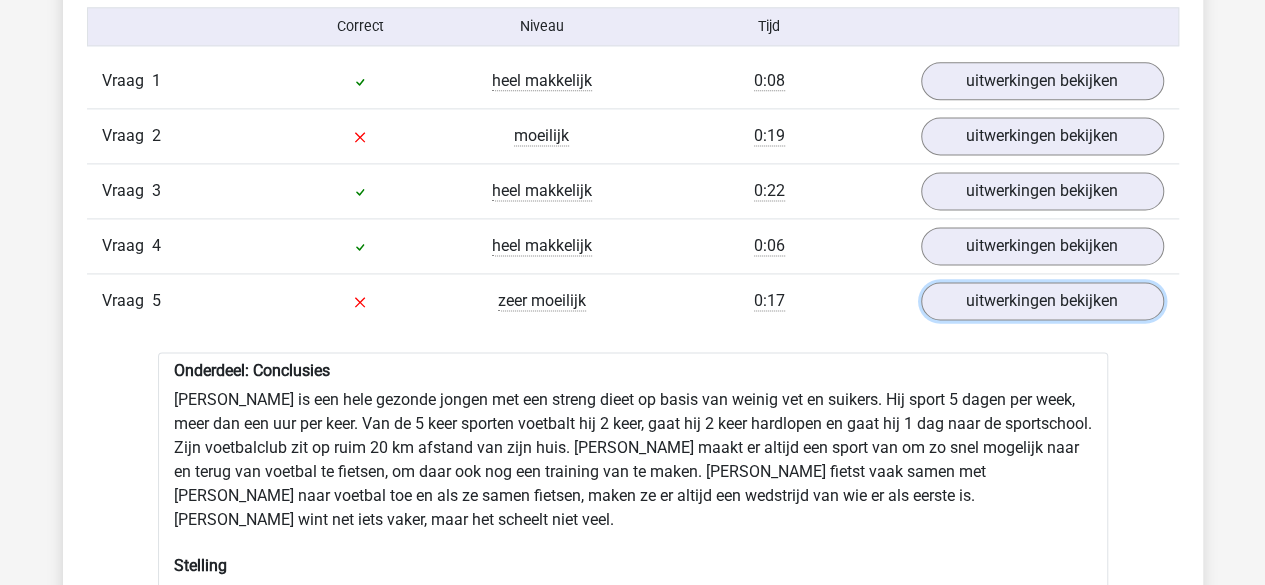 scroll, scrollTop: 1569, scrollLeft: 0, axis: vertical 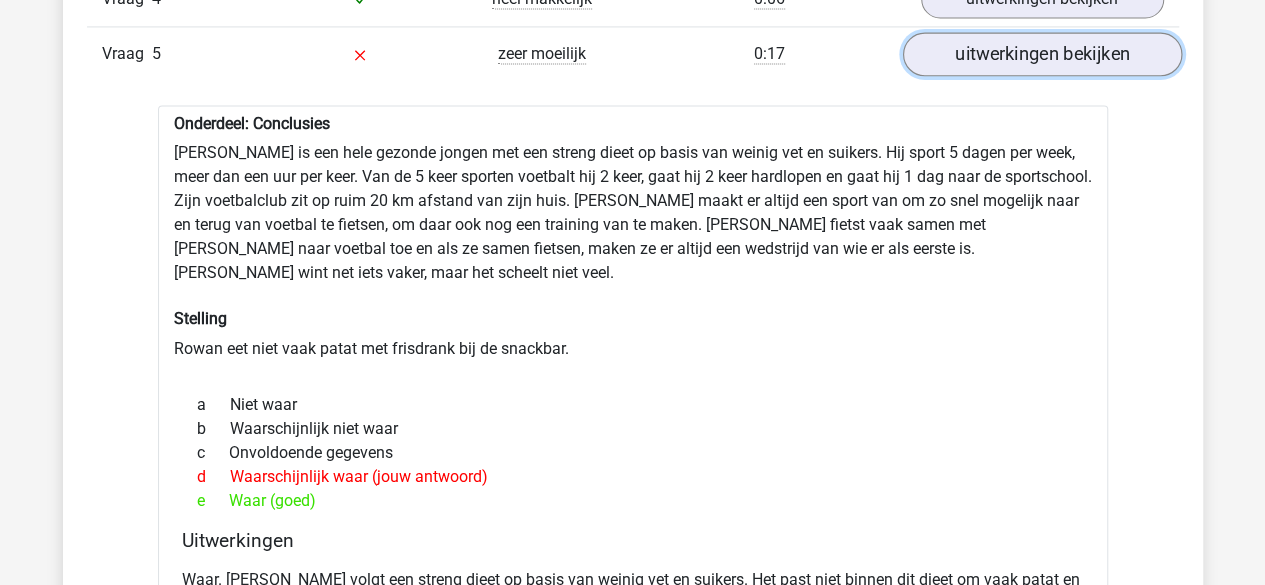 click on "uitwerkingen bekijken" at bounding box center (1041, 54) 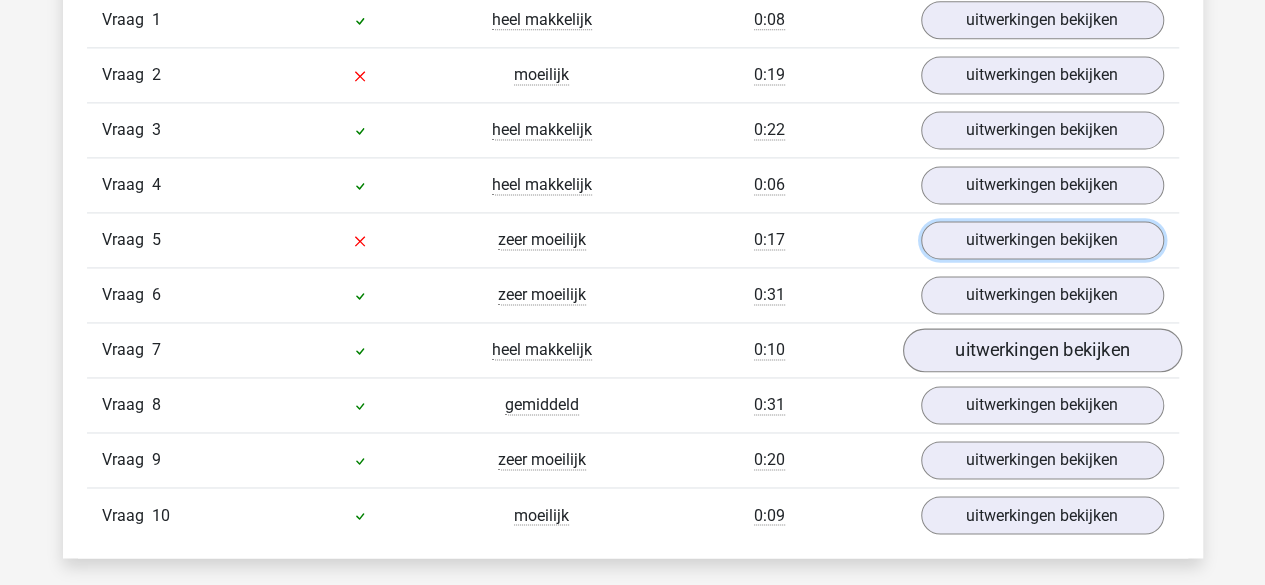 scroll, scrollTop: 1397, scrollLeft: 0, axis: vertical 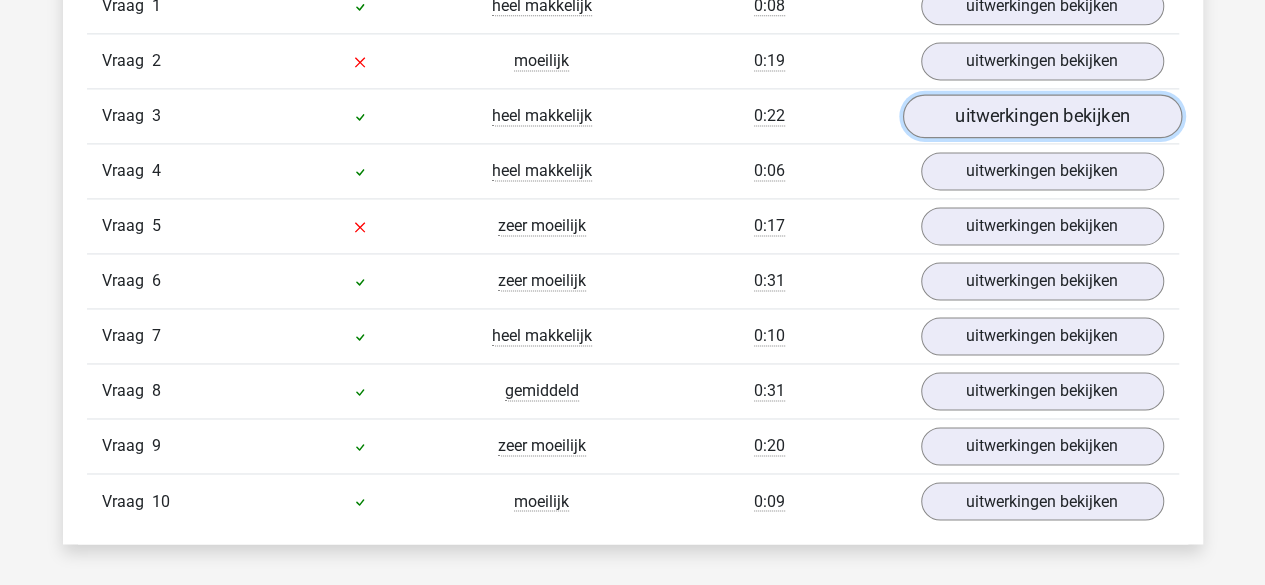 click on "uitwerkingen bekijken" at bounding box center (1041, 116) 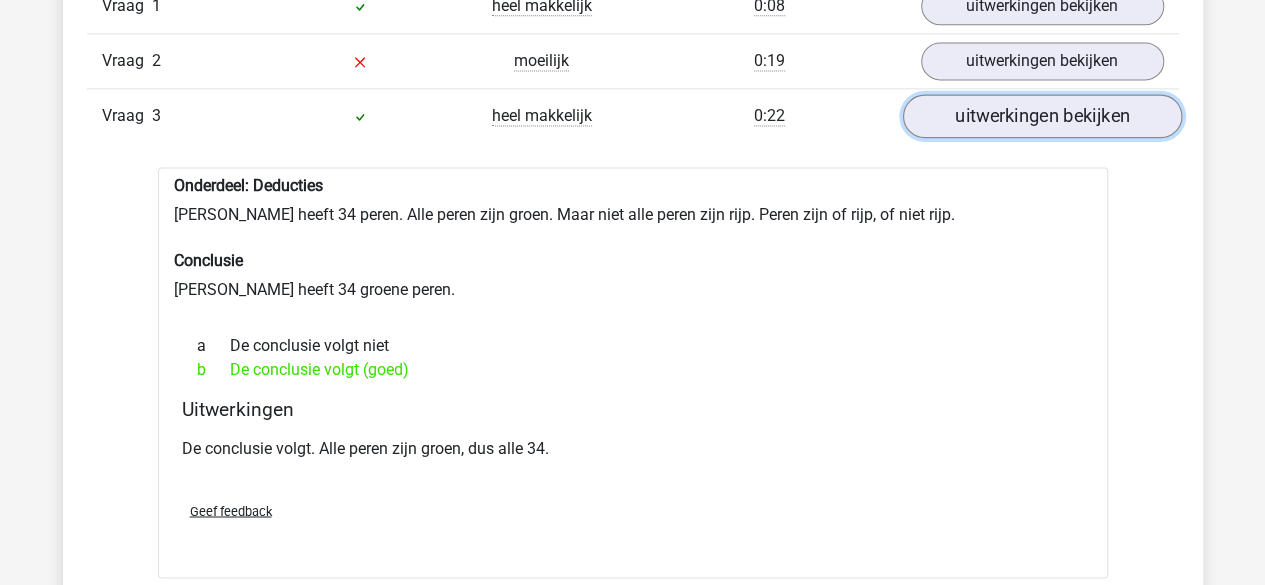 click on "uitwerkingen bekijken" at bounding box center (1041, 116) 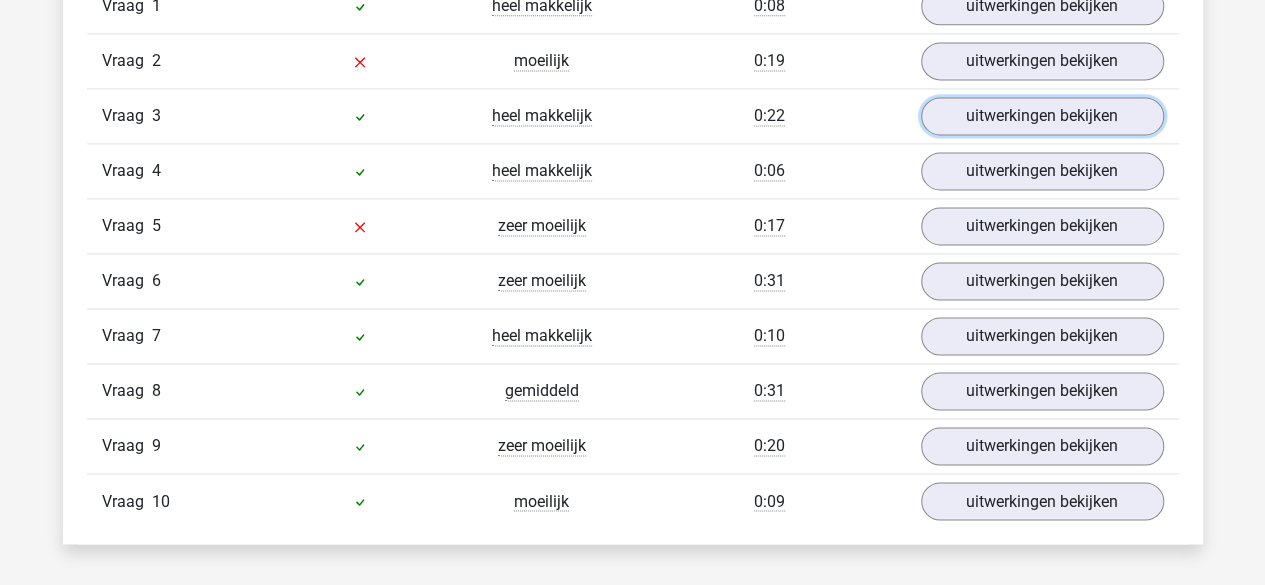 scroll, scrollTop: 1379, scrollLeft: 0, axis: vertical 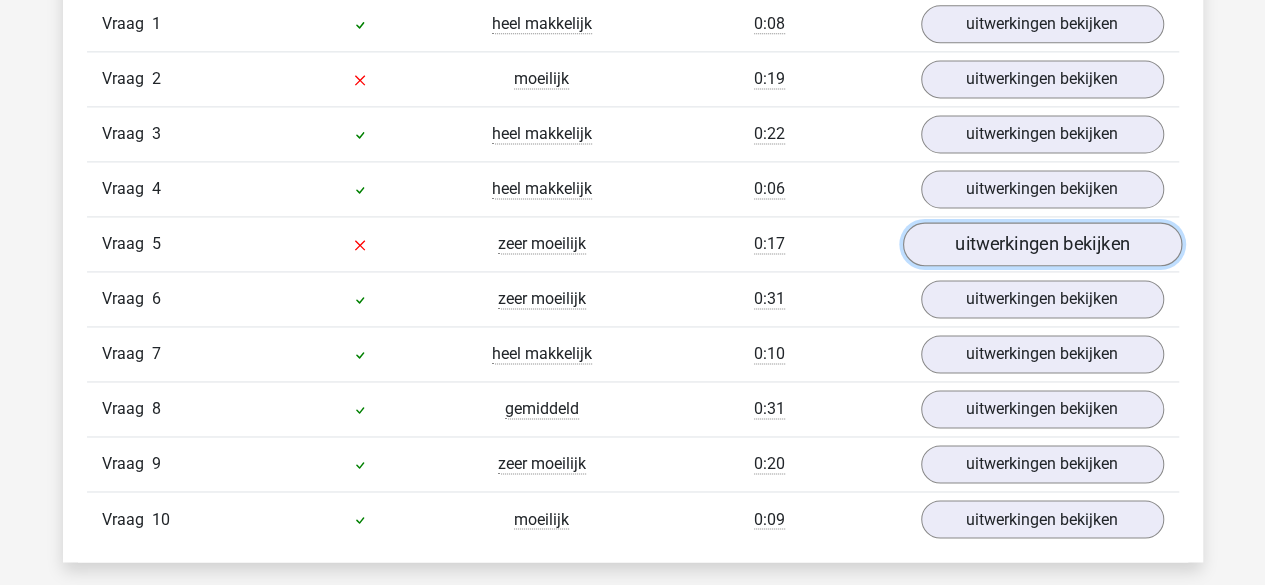 click on "uitwerkingen bekijken" at bounding box center (1041, 244) 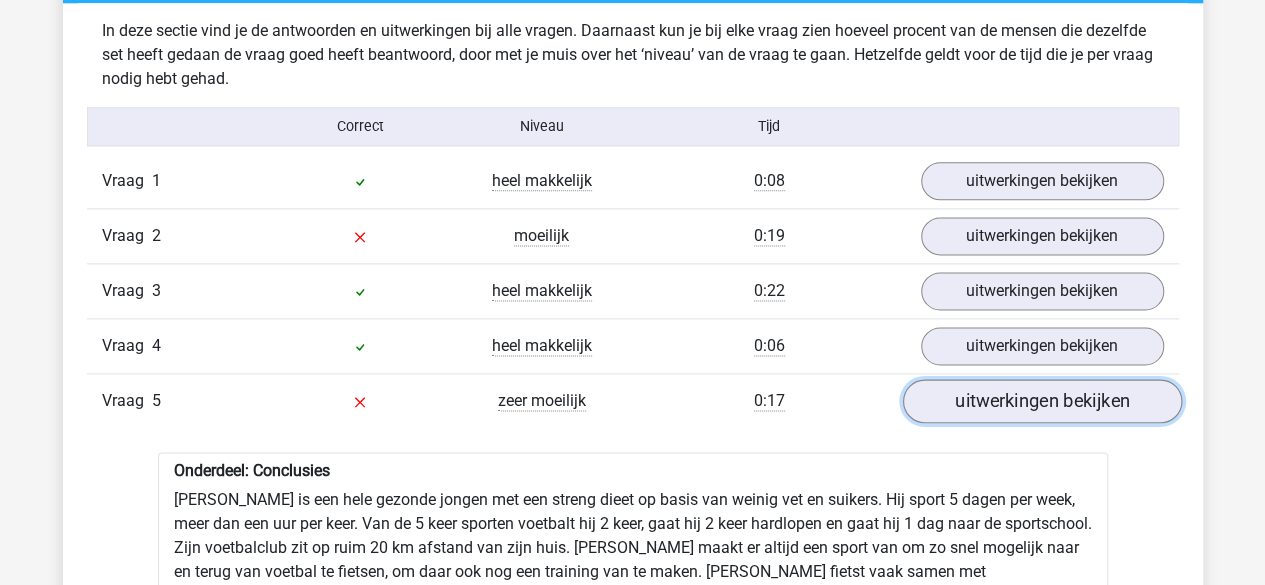 scroll, scrollTop: 1221, scrollLeft: 0, axis: vertical 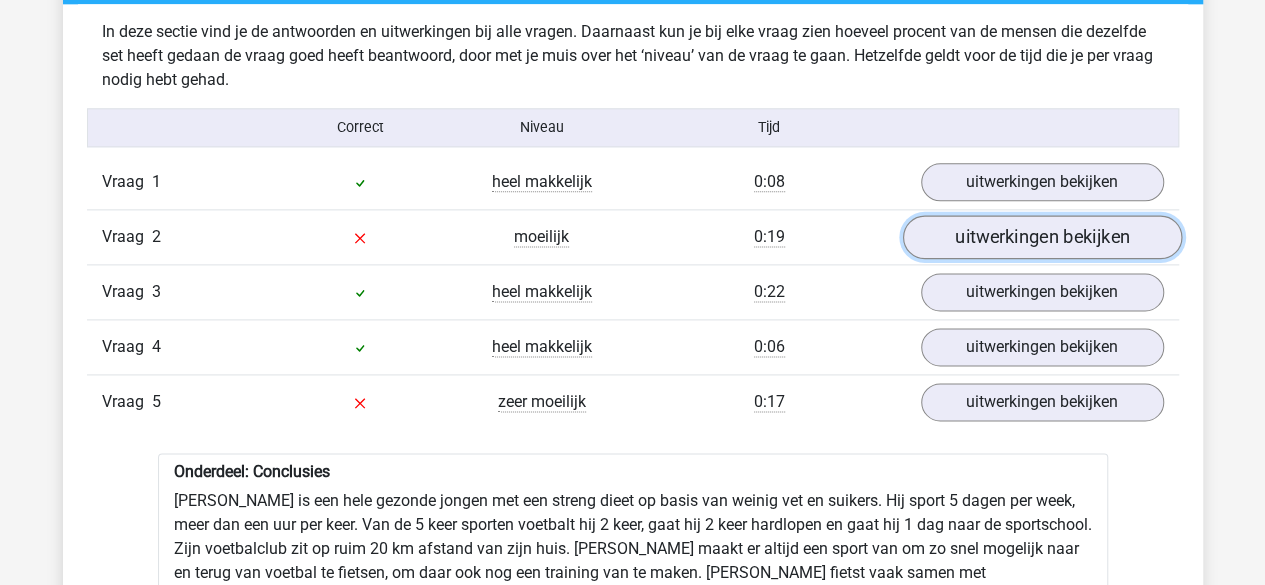 click on "uitwerkingen bekijken" at bounding box center (1041, 237) 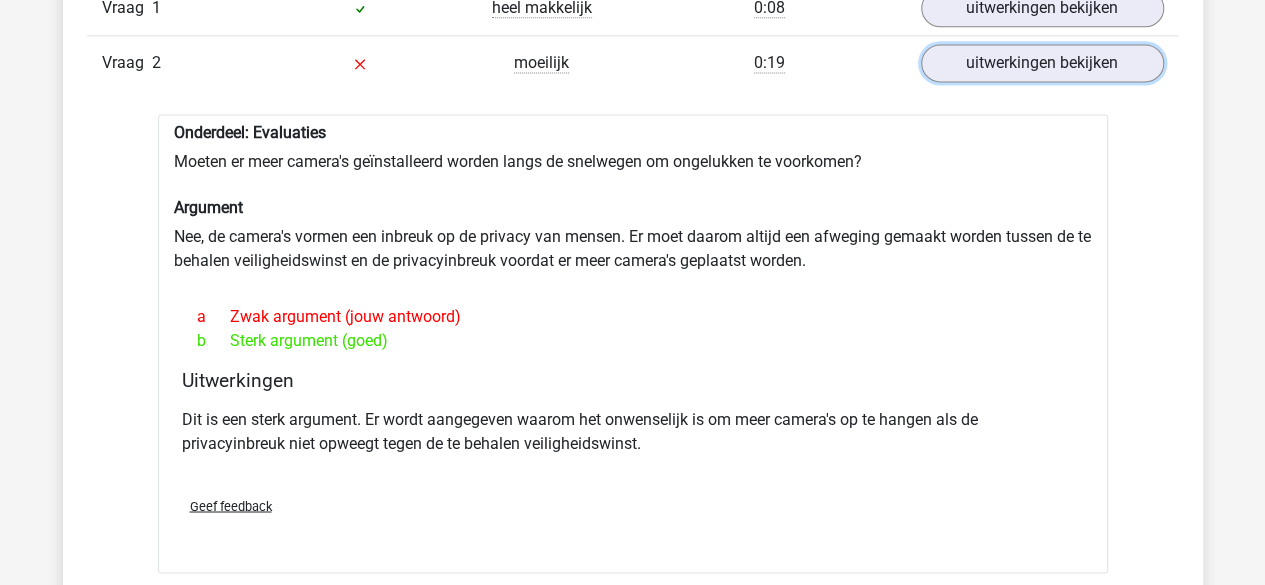 scroll, scrollTop: 1425, scrollLeft: 0, axis: vertical 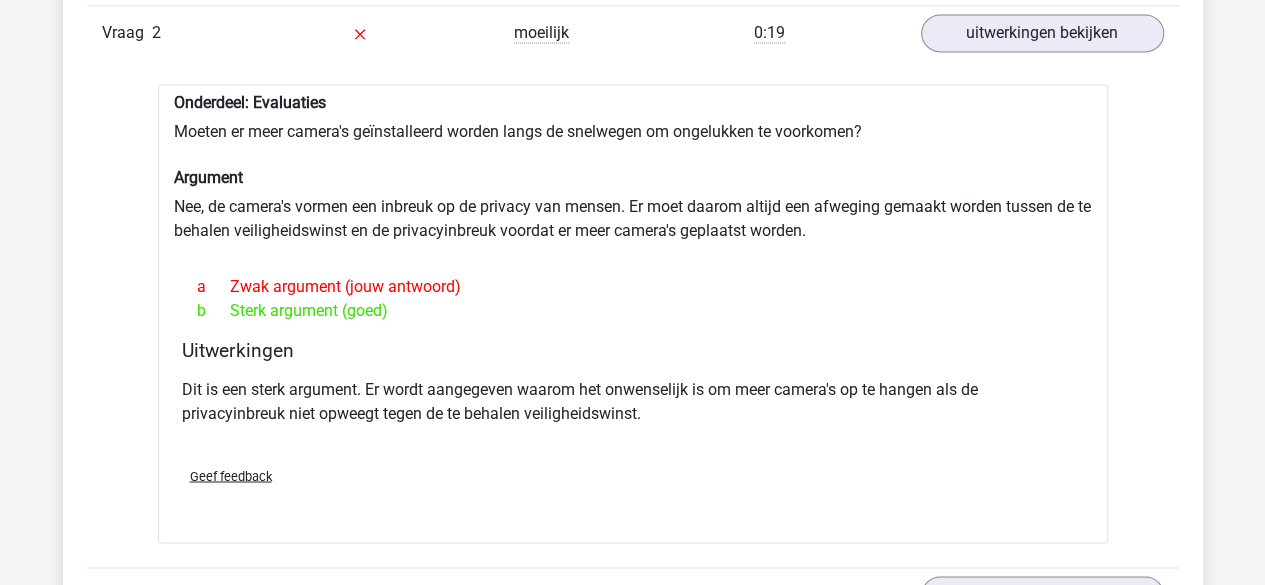 click on "Vraag
2
moeilijk
0:19
uitwerkingen bekijken" at bounding box center (633, 32) 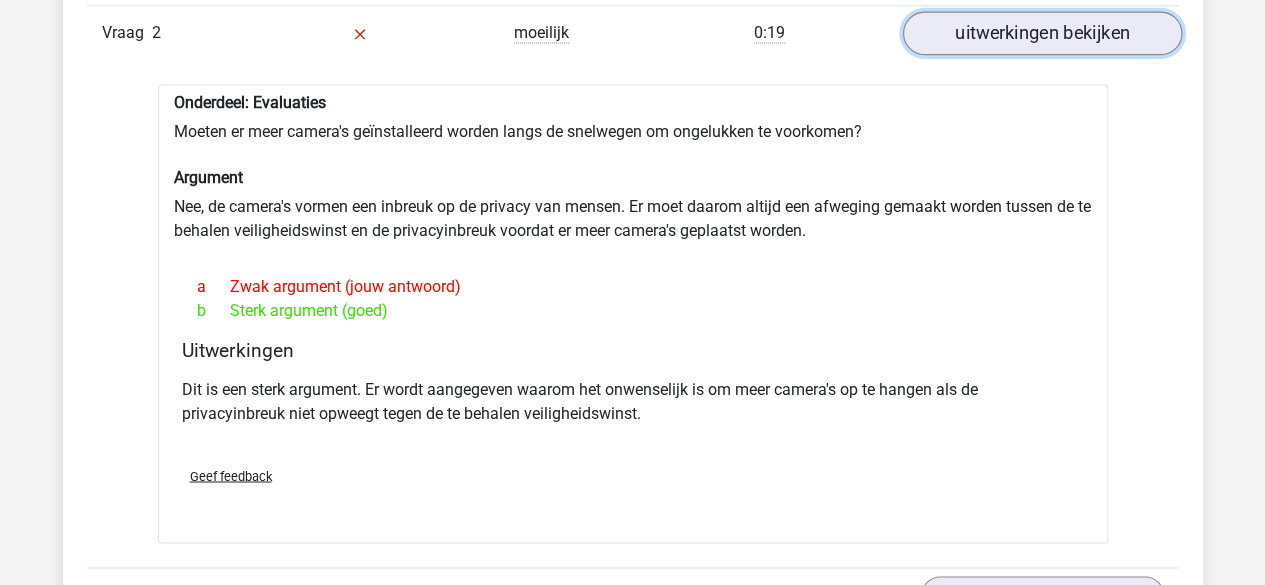 click on "uitwerkingen bekijken" at bounding box center (1041, 33) 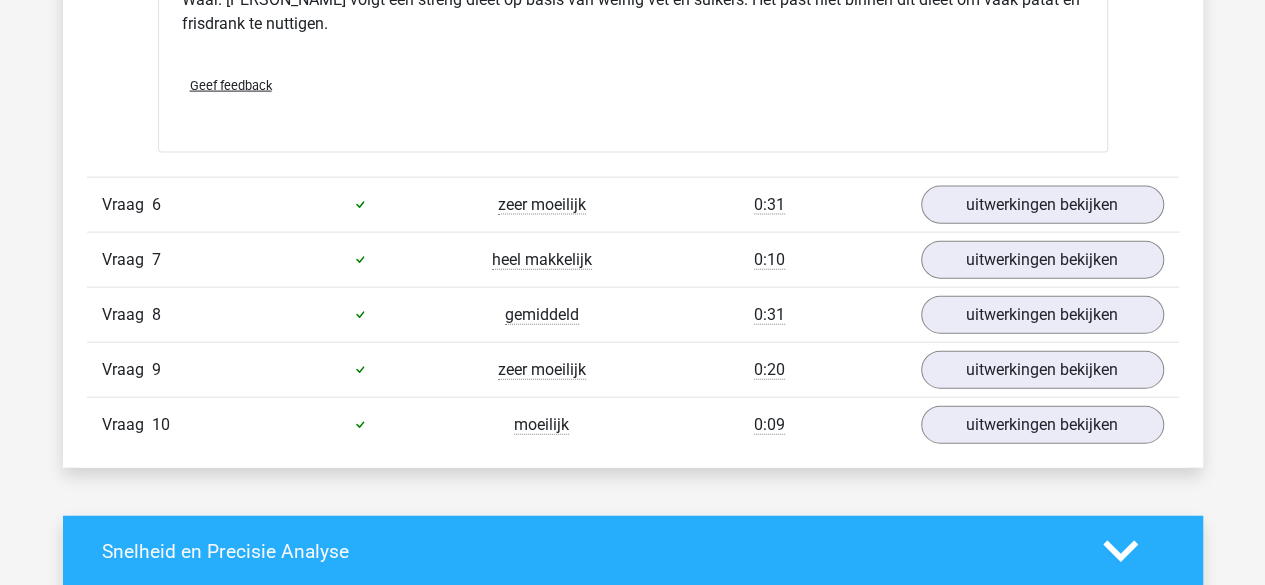 scroll, scrollTop: 2149, scrollLeft: 0, axis: vertical 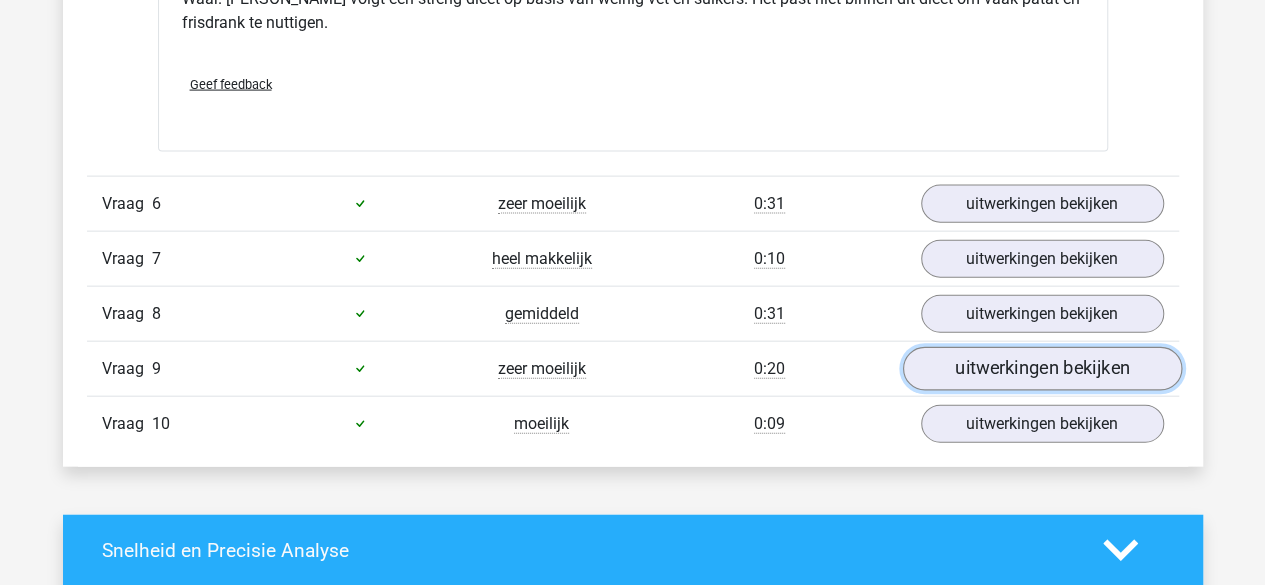 click on "uitwerkingen bekijken" at bounding box center (1041, 369) 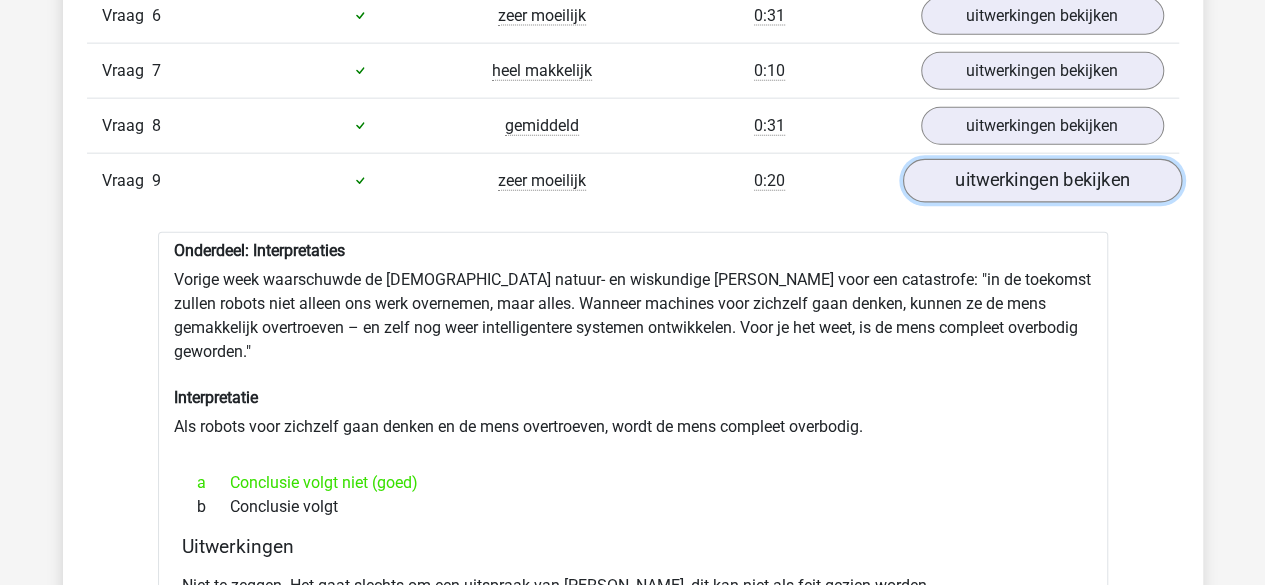 scroll, scrollTop: 2345, scrollLeft: 0, axis: vertical 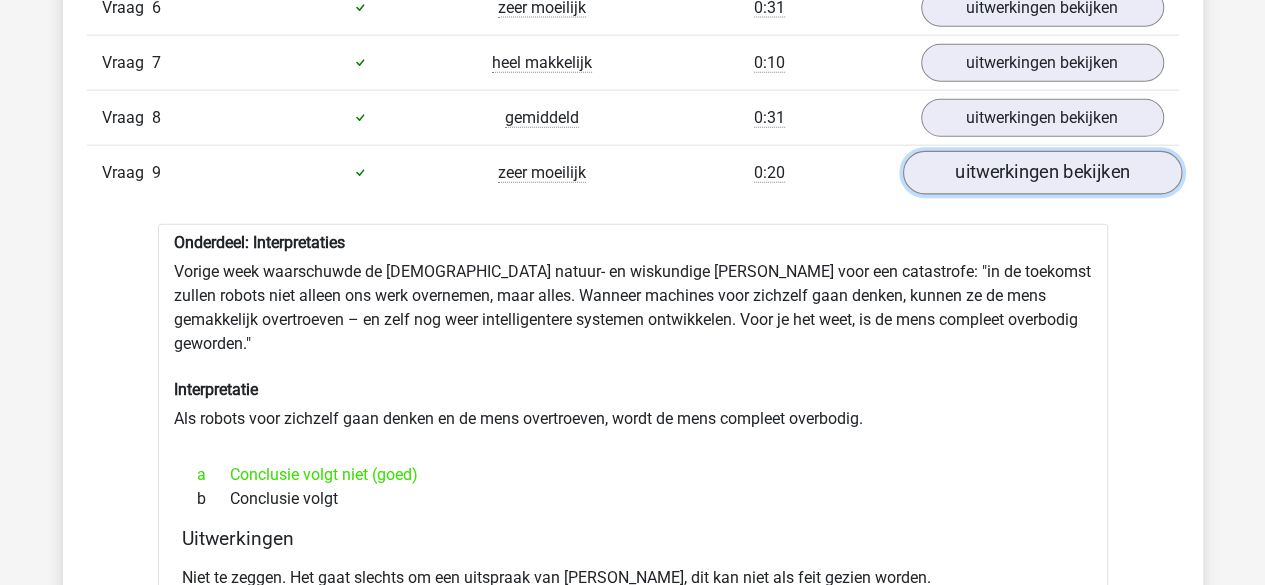 click on "uitwerkingen bekijken" at bounding box center [1041, 173] 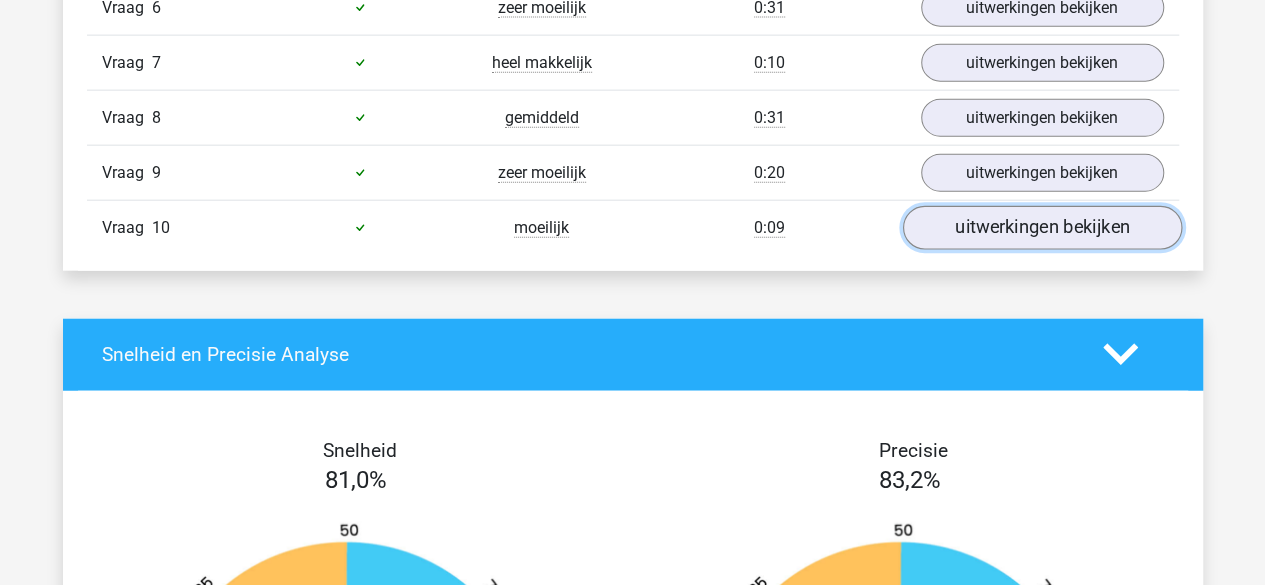 click on "uitwerkingen bekijken" at bounding box center [1041, 228] 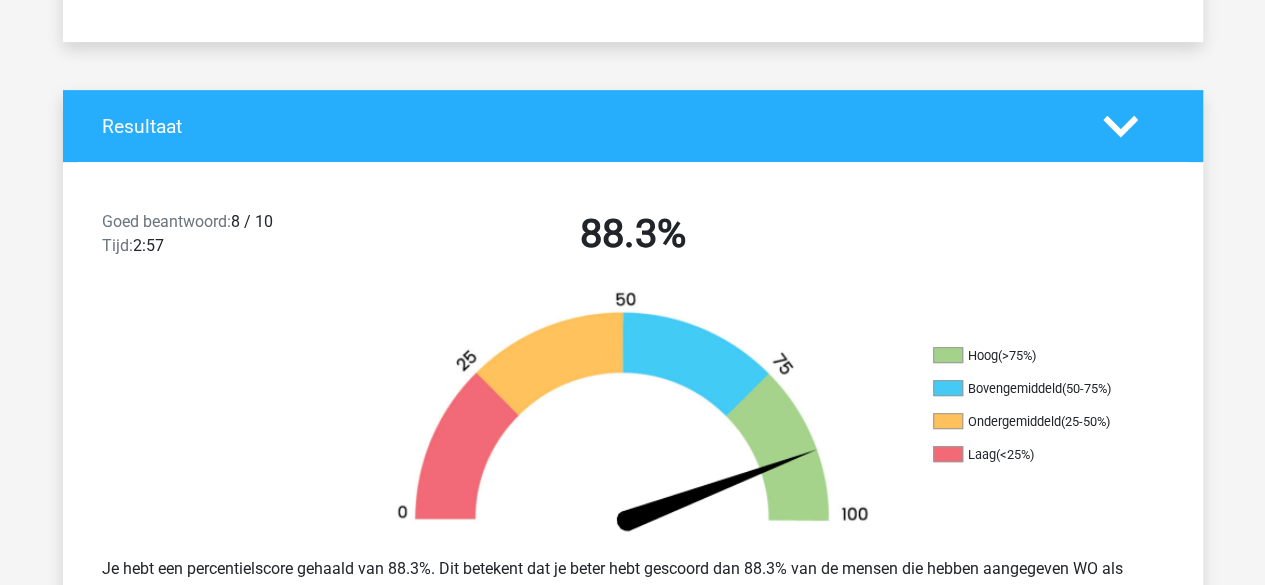 scroll, scrollTop: 343, scrollLeft: 0, axis: vertical 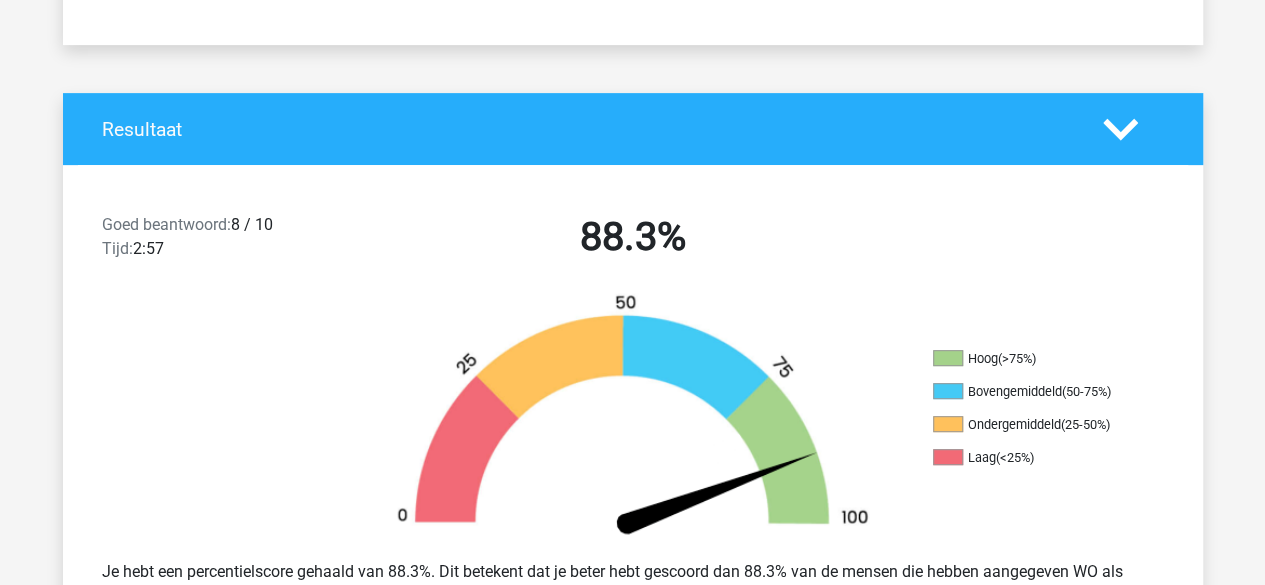drag, startPoint x: 140, startPoint y: 248, endPoint x: 184, endPoint y: 249, distance: 44.011364 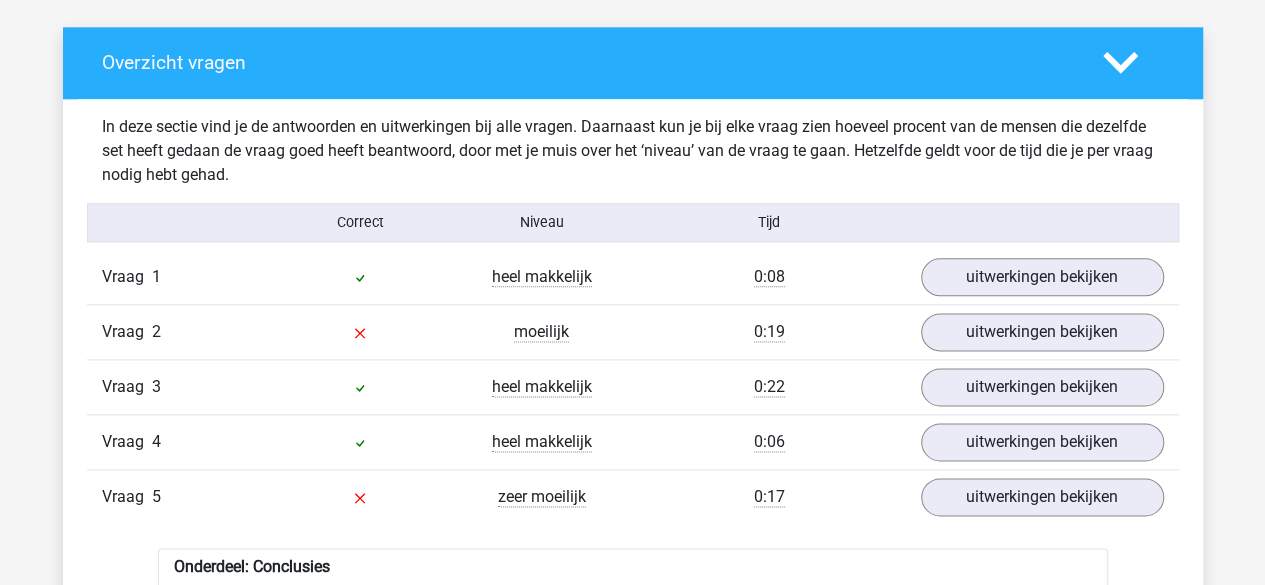 scroll, scrollTop: 1115, scrollLeft: 0, axis: vertical 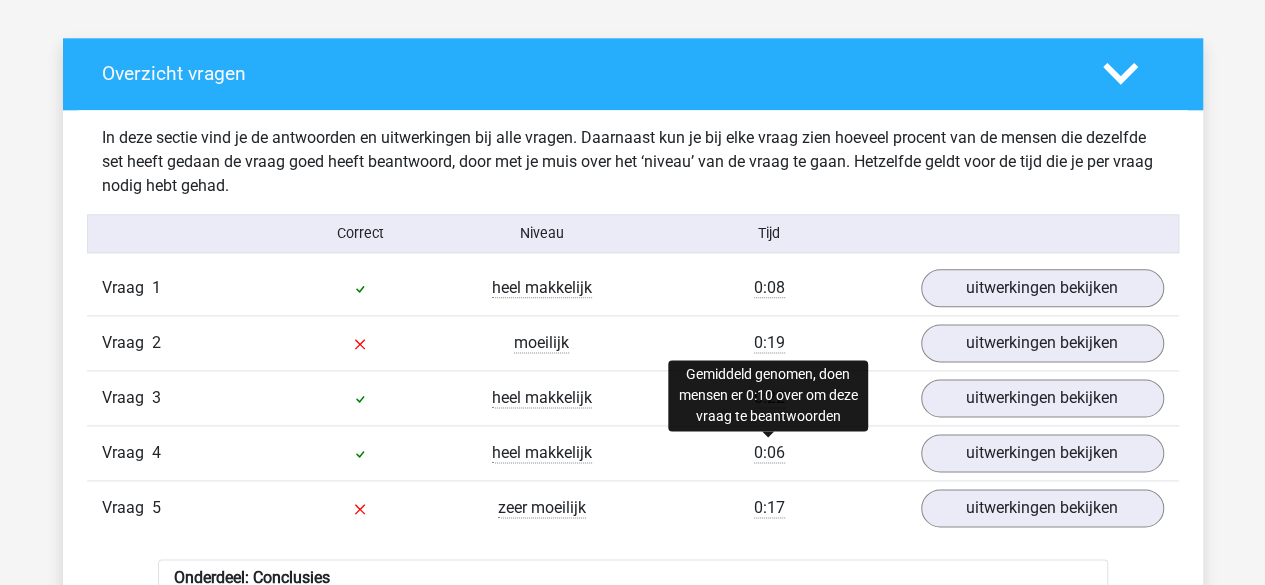 drag, startPoint x: 663, startPoint y: 279, endPoint x: 770, endPoint y: 518, distance: 261.85873 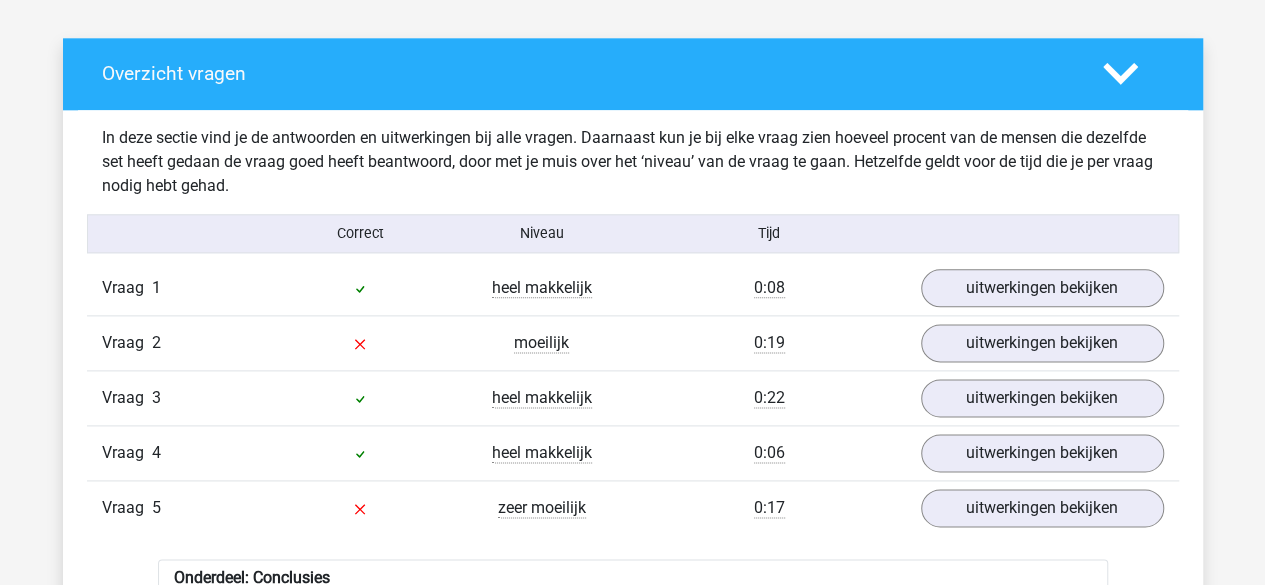 click on "In deze sectie vind je de antwoorden en uitwerkingen bij alle vragen. Daarnaast kun je bij elke vraag zien hoeveel procent van de mensen die dezelfde set heeft gedaan de vraag goed heeft beantwoord, door met je muis over het ‘niveau’ van de vraag te gaan. Hetzelfde geldt voor de tijd die je per vraag nodig hebt gehad." at bounding box center [633, 162] 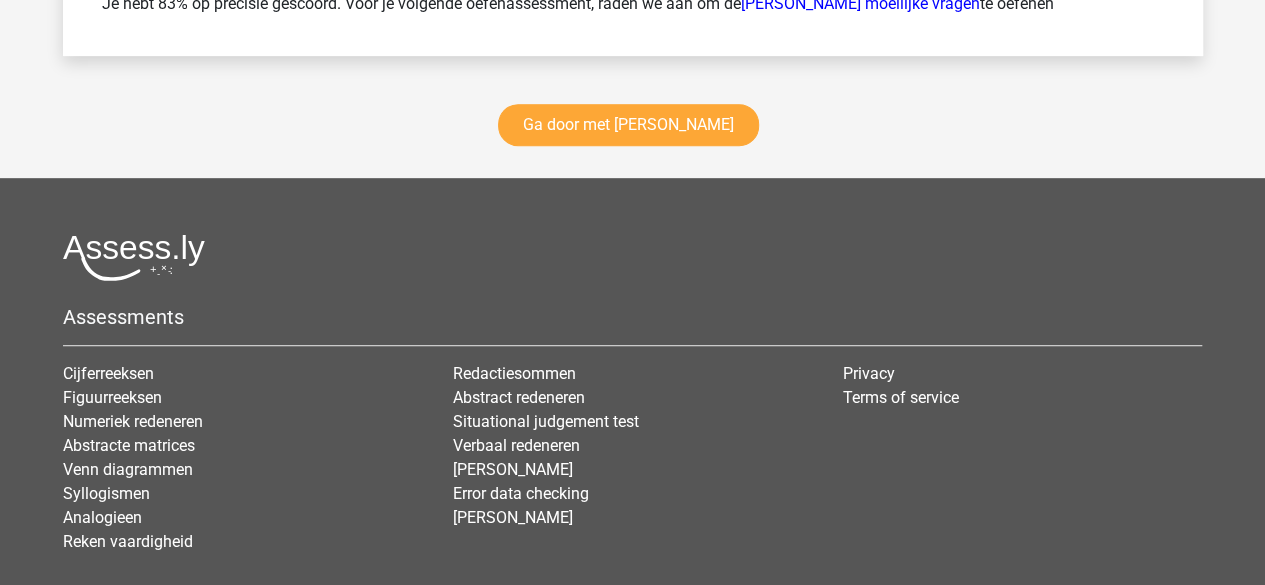 scroll, scrollTop: 4312, scrollLeft: 0, axis: vertical 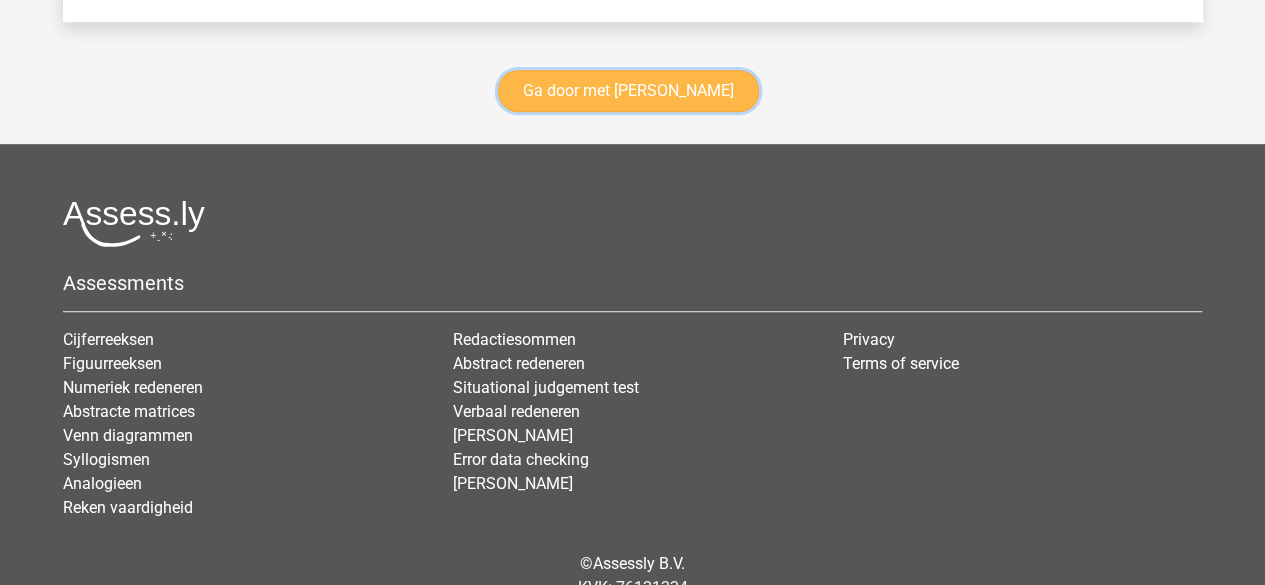 click on "Ga door met watson glaser" at bounding box center (628, 91) 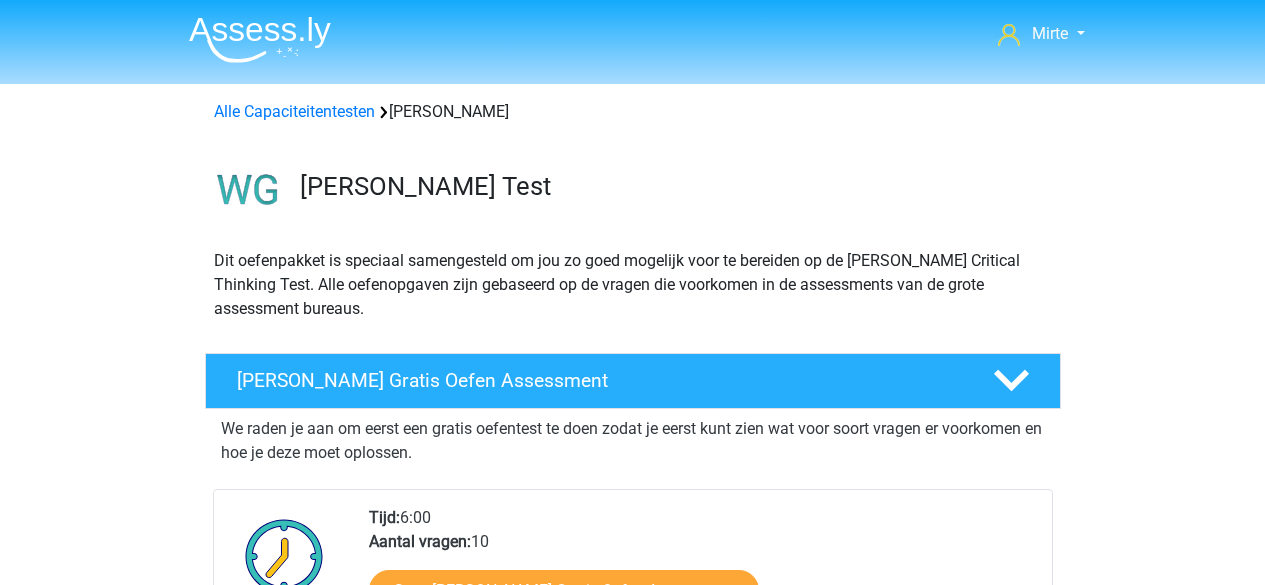 scroll, scrollTop: 842, scrollLeft: 0, axis: vertical 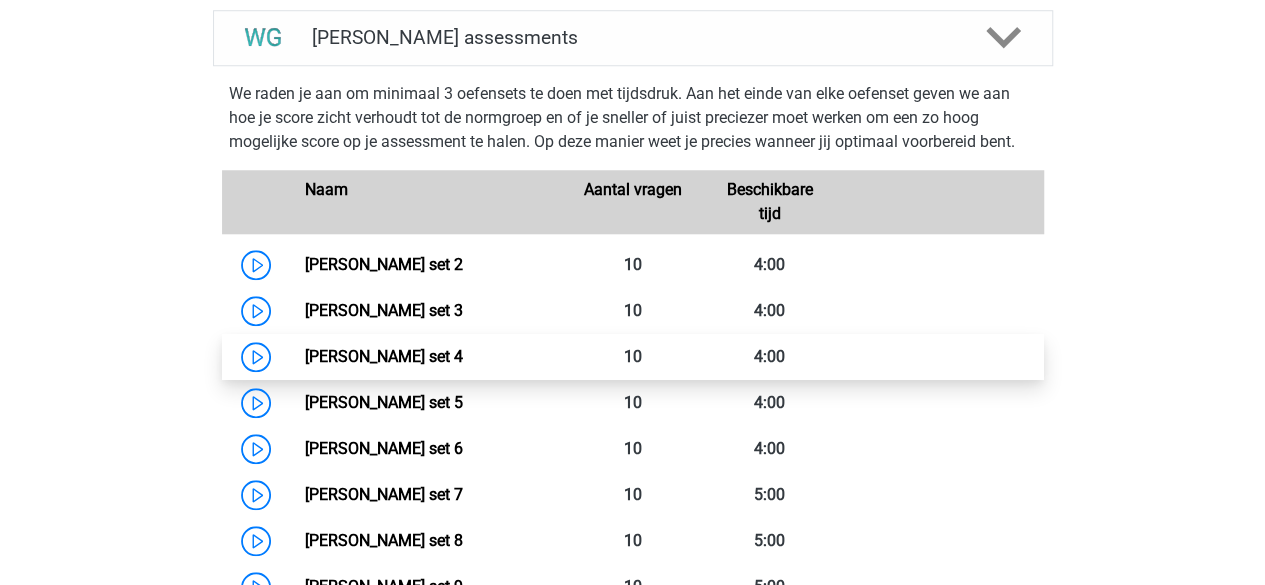 click on "[PERSON_NAME]
set 4" at bounding box center (384, 356) 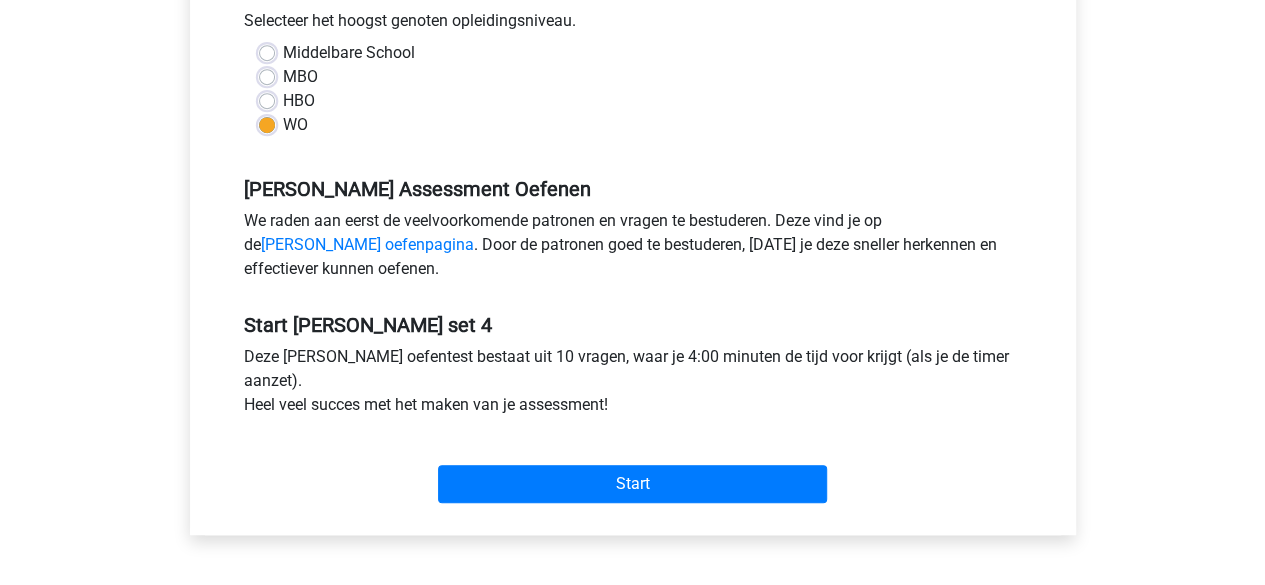 scroll, scrollTop: 525, scrollLeft: 0, axis: vertical 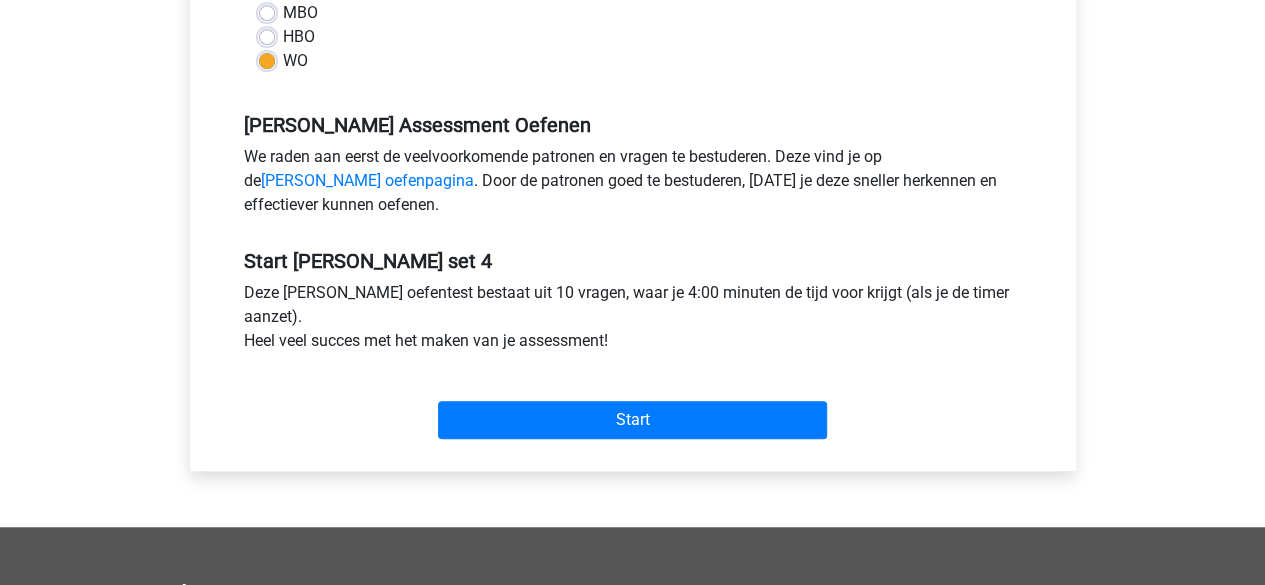 click on "Start" at bounding box center (633, 404) 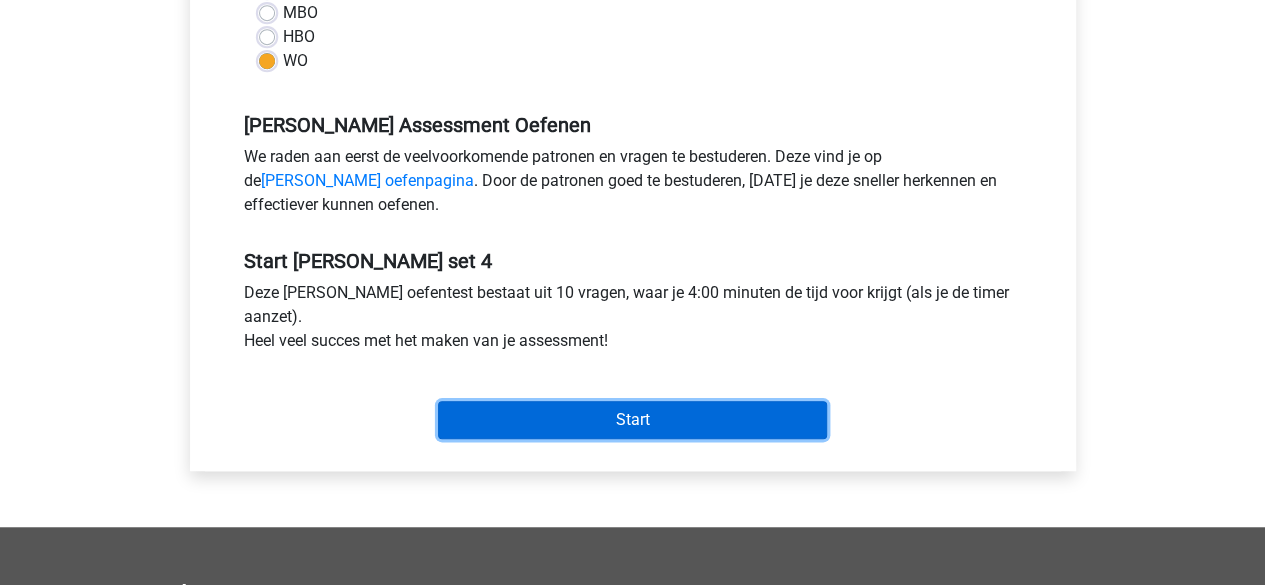 click on "Start" at bounding box center [632, 420] 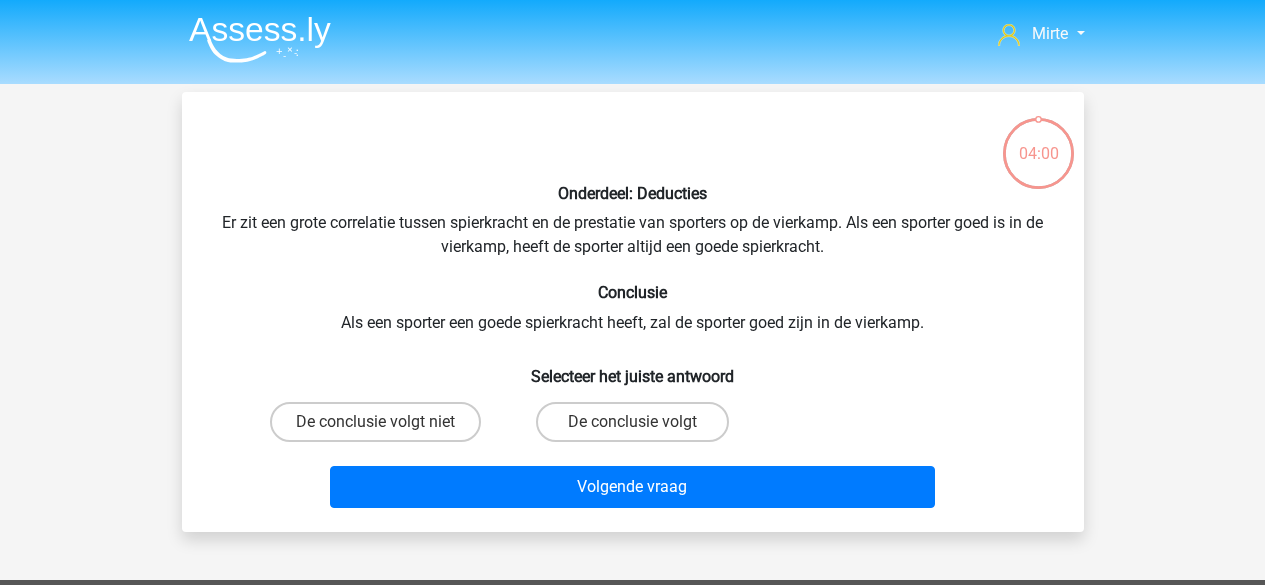 scroll, scrollTop: 0, scrollLeft: 0, axis: both 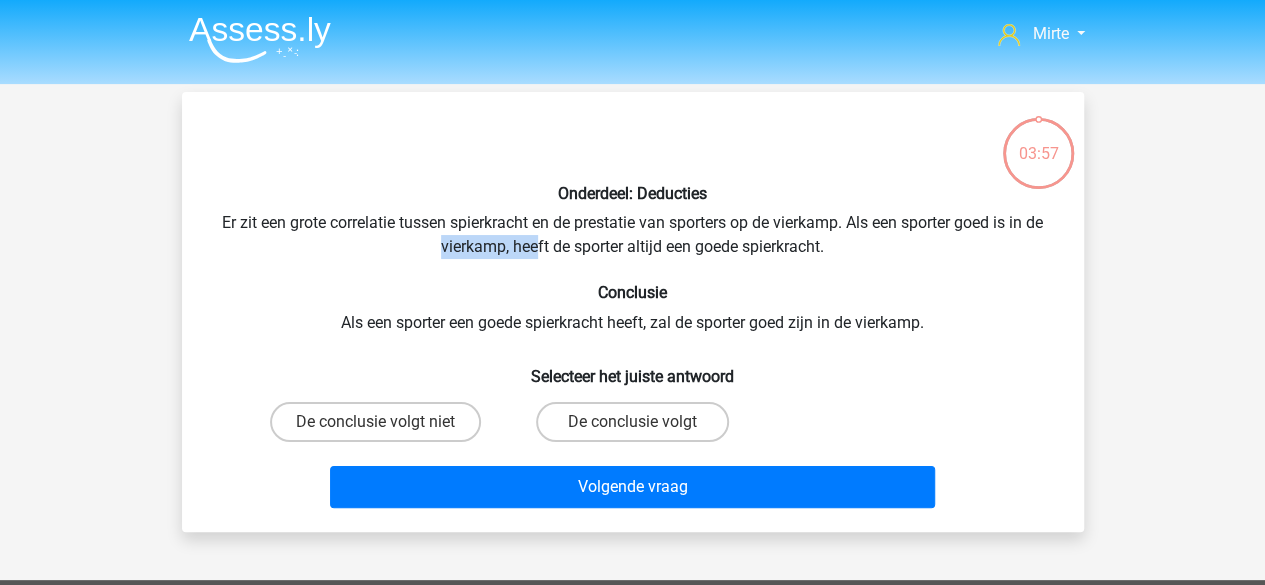 drag, startPoint x: 272, startPoint y: 236, endPoint x: 534, endPoint y: 237, distance: 262.00192 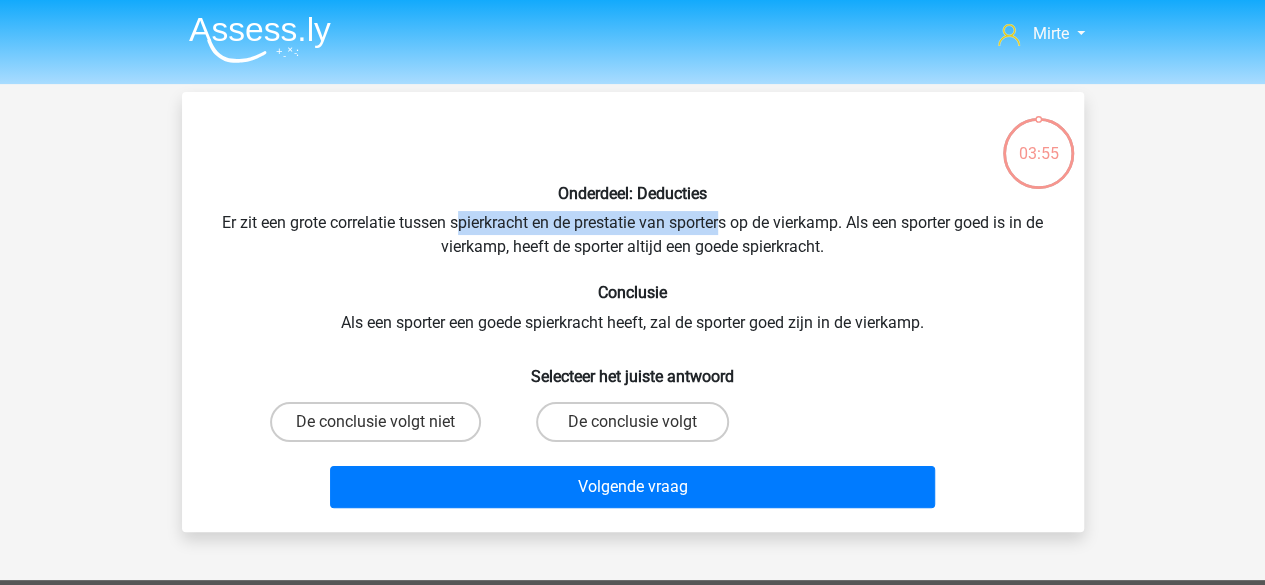 drag, startPoint x: 452, startPoint y: 223, endPoint x: 717, endPoint y: 230, distance: 265.09244 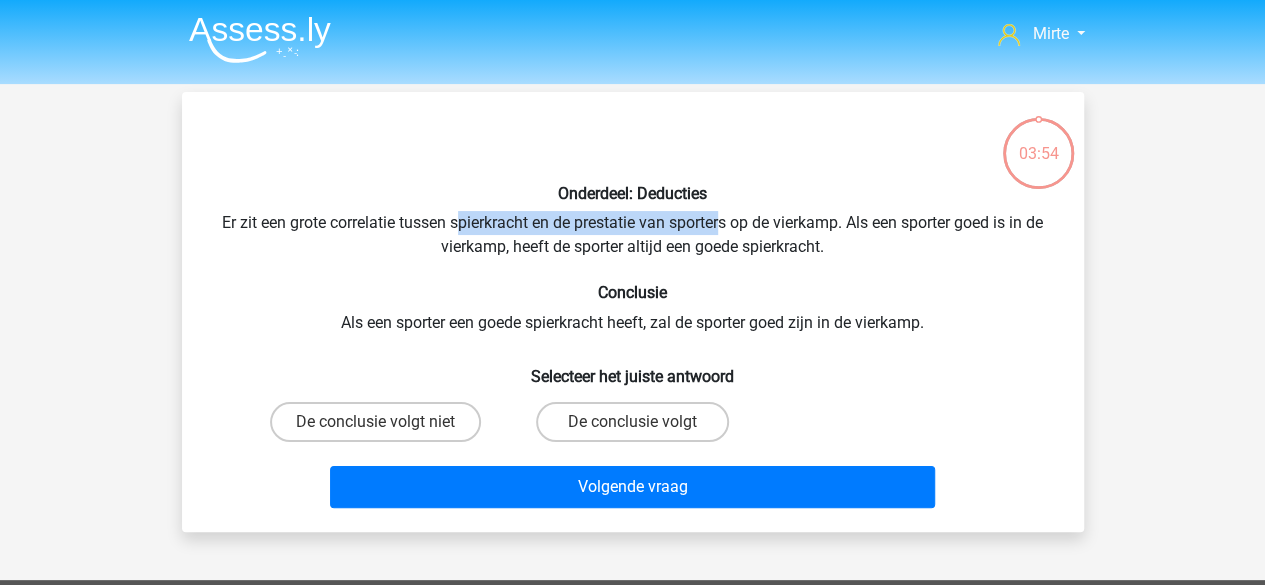 click on "Onderdeel: Deducties Er zit een grote correlatie tussen spierkracht en de prestatie van sporters op de vierkamp. Als een sporter goed is in de vierkamp, heeft de sporter altijd een goede spierkracht. Conclusie Als een sporter een goede spierkracht heeft, zal de sporter goed zijn in de vierkamp.
Selecteer het juiste antwoord
De conclusie volgt niet
De conclusie volgt" at bounding box center (633, 312) 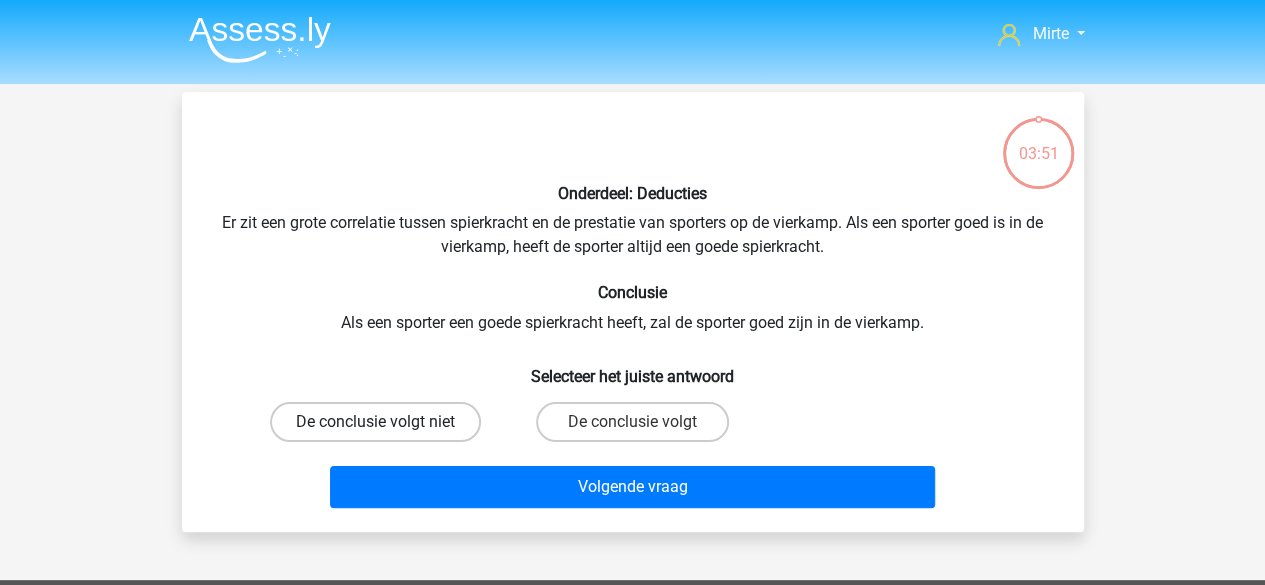 click on "De conclusie volgt niet" at bounding box center (375, 422) 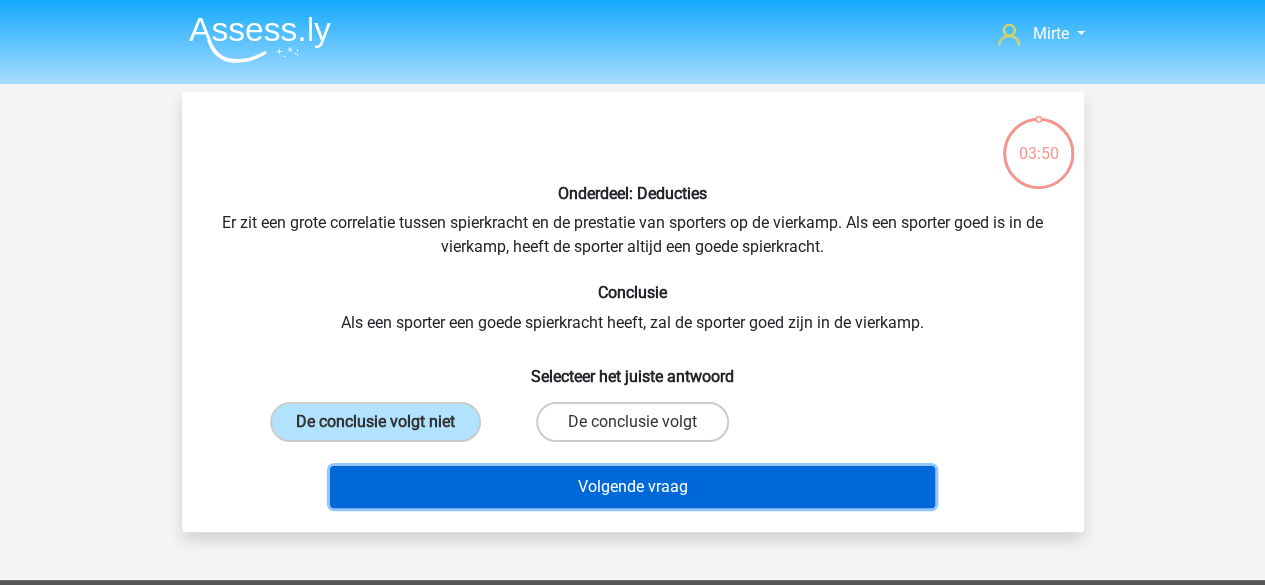 click on "Volgende vraag" at bounding box center [632, 487] 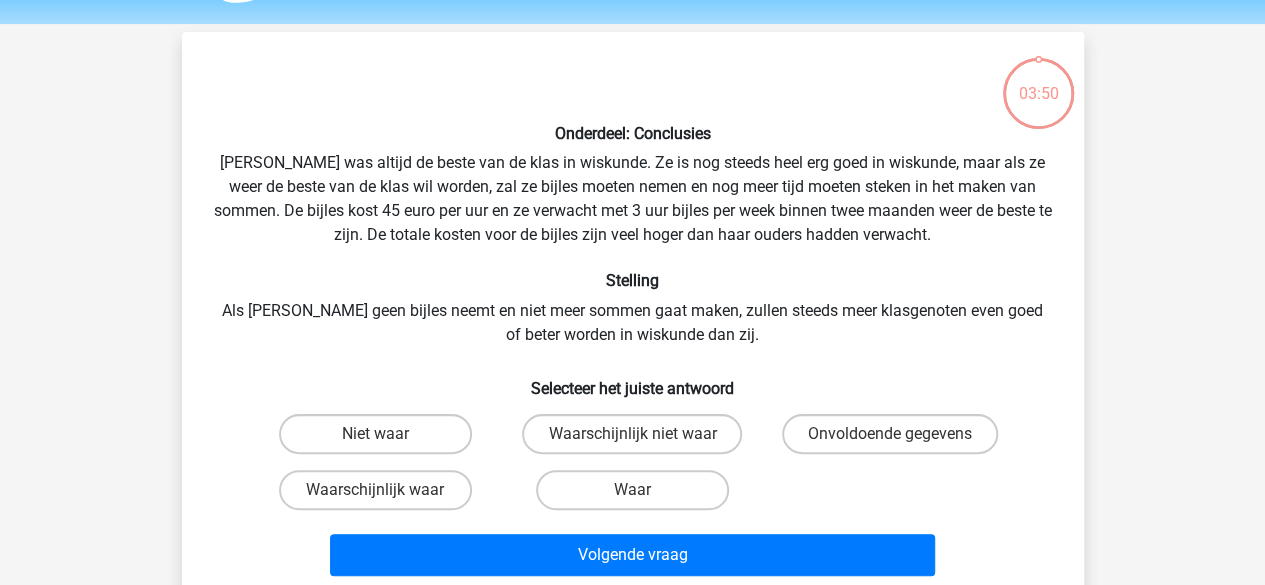 scroll, scrollTop: 92, scrollLeft: 0, axis: vertical 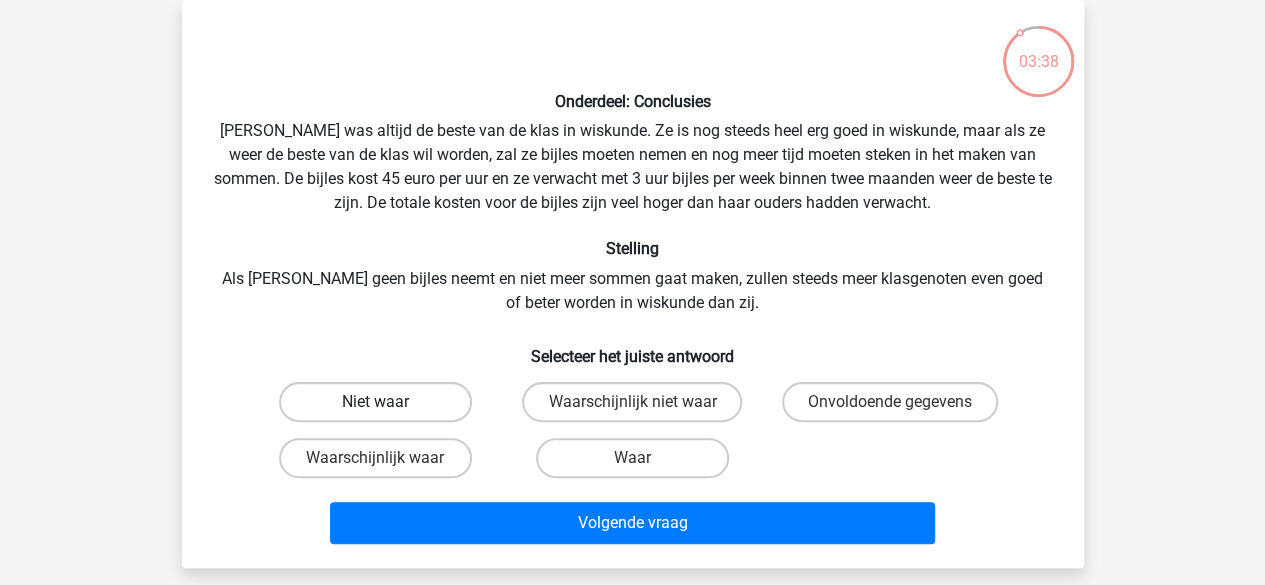 click on "Niet waar" at bounding box center [375, 402] 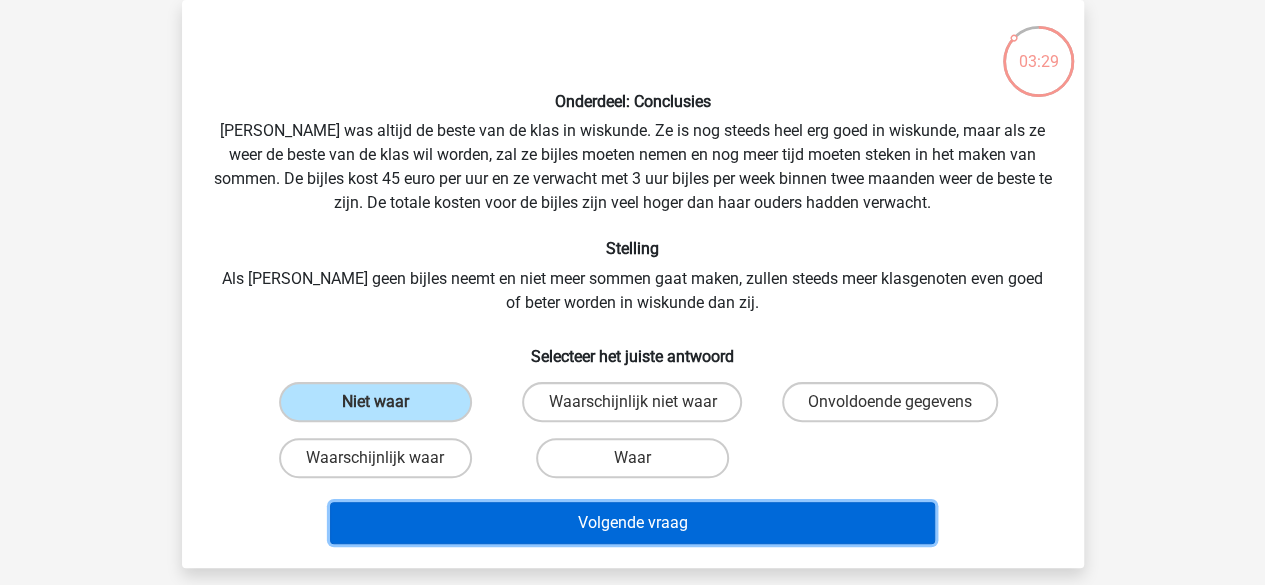 click on "Volgende vraag" at bounding box center [632, 523] 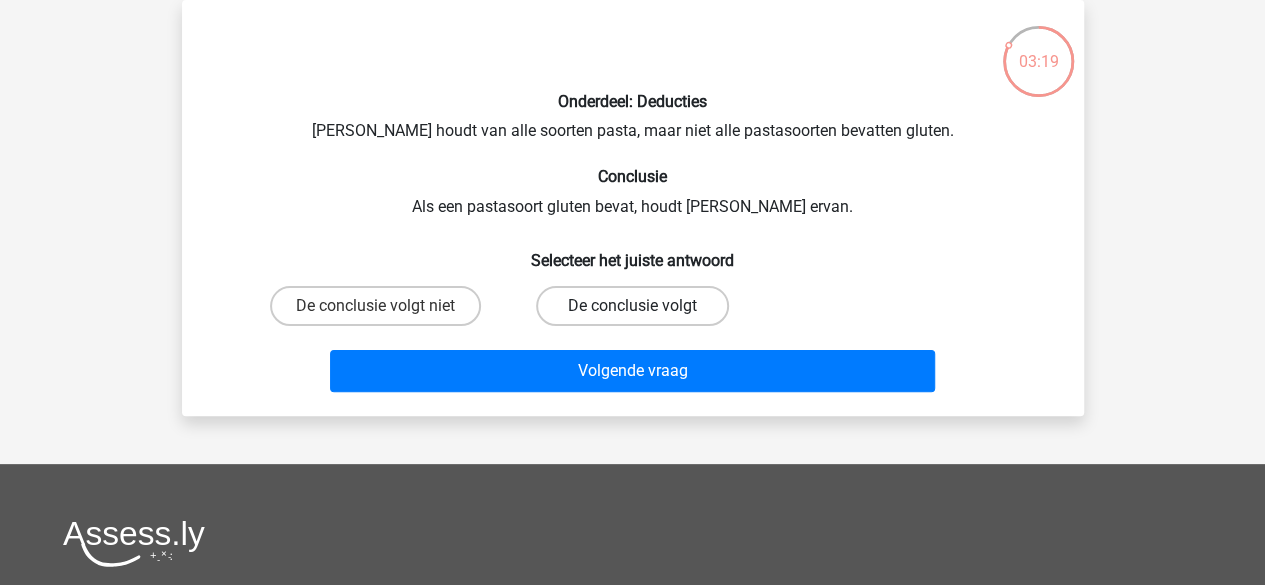 click on "De conclusie volgt" at bounding box center [632, 306] 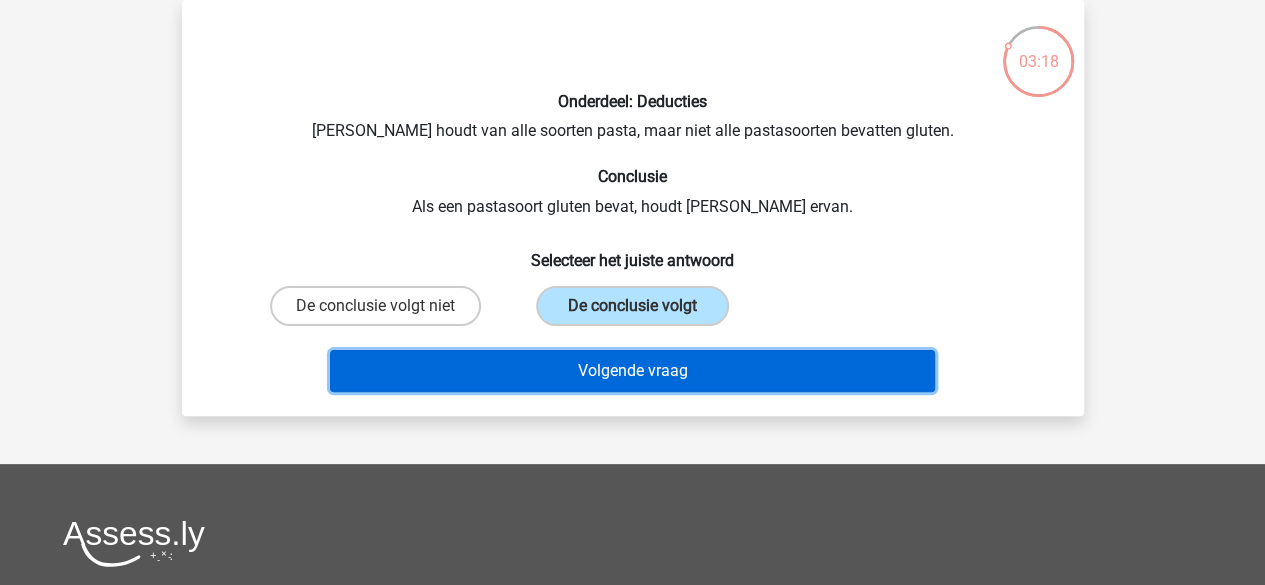 click on "Volgende vraag" at bounding box center [632, 371] 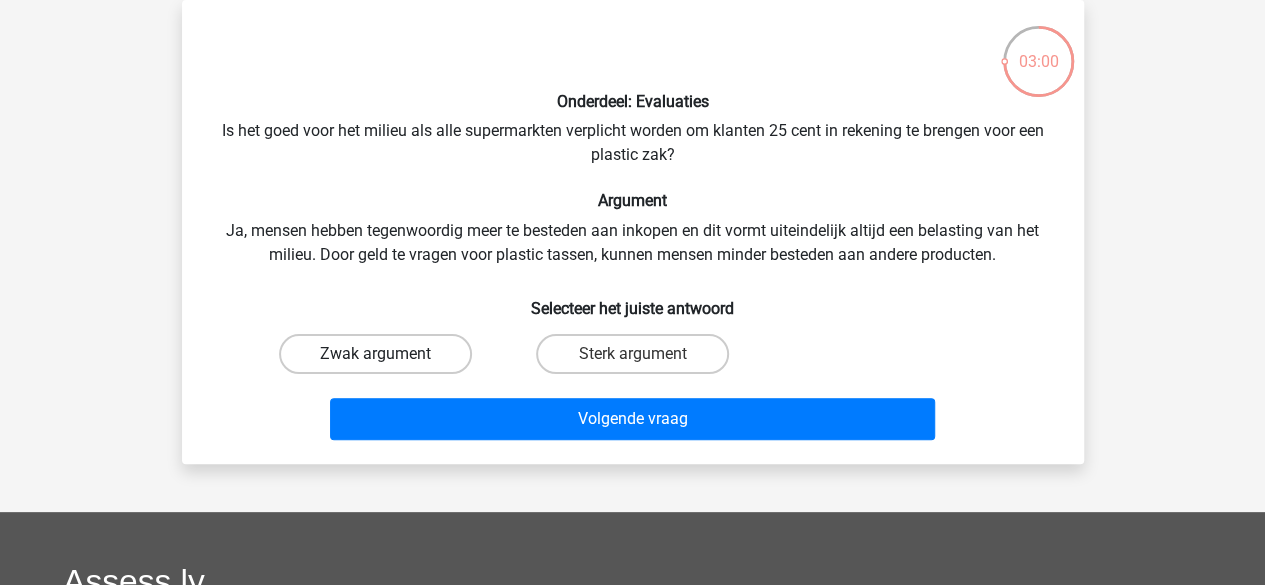 click on "Zwak argument" at bounding box center (375, 354) 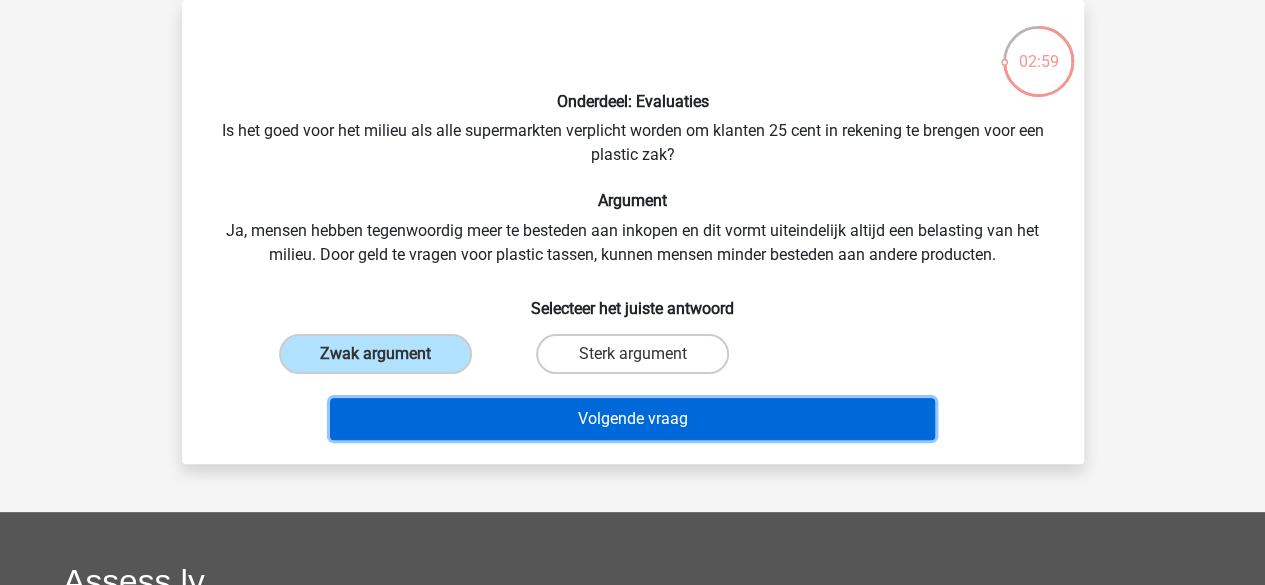 click on "Volgende vraag" at bounding box center [632, 419] 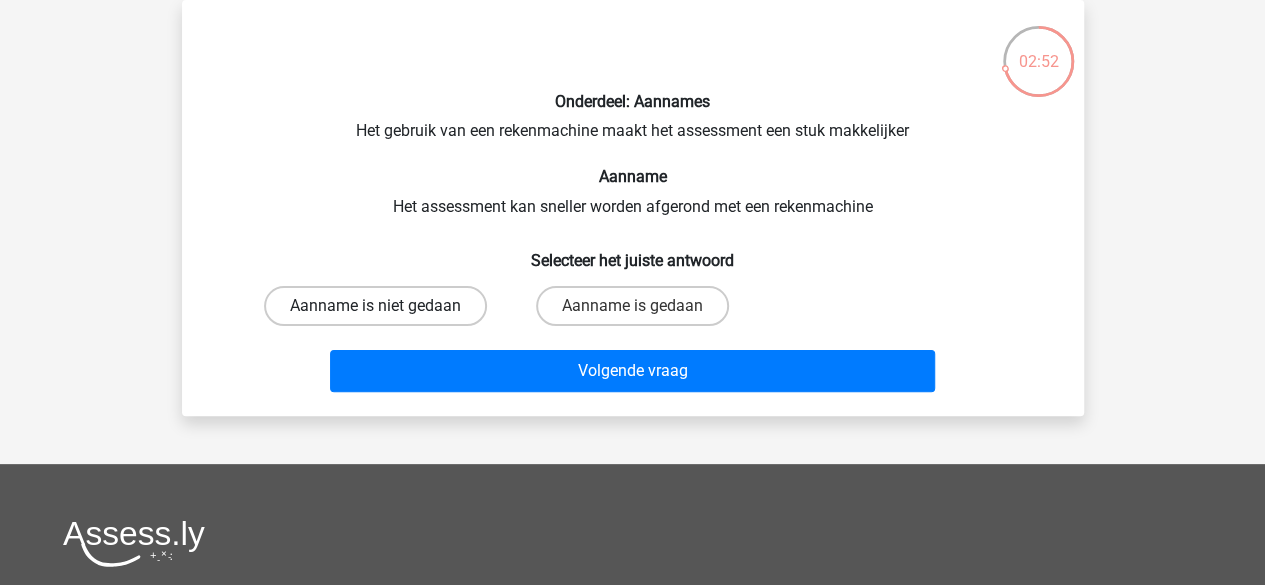 click on "Aanname is niet gedaan" at bounding box center (375, 306) 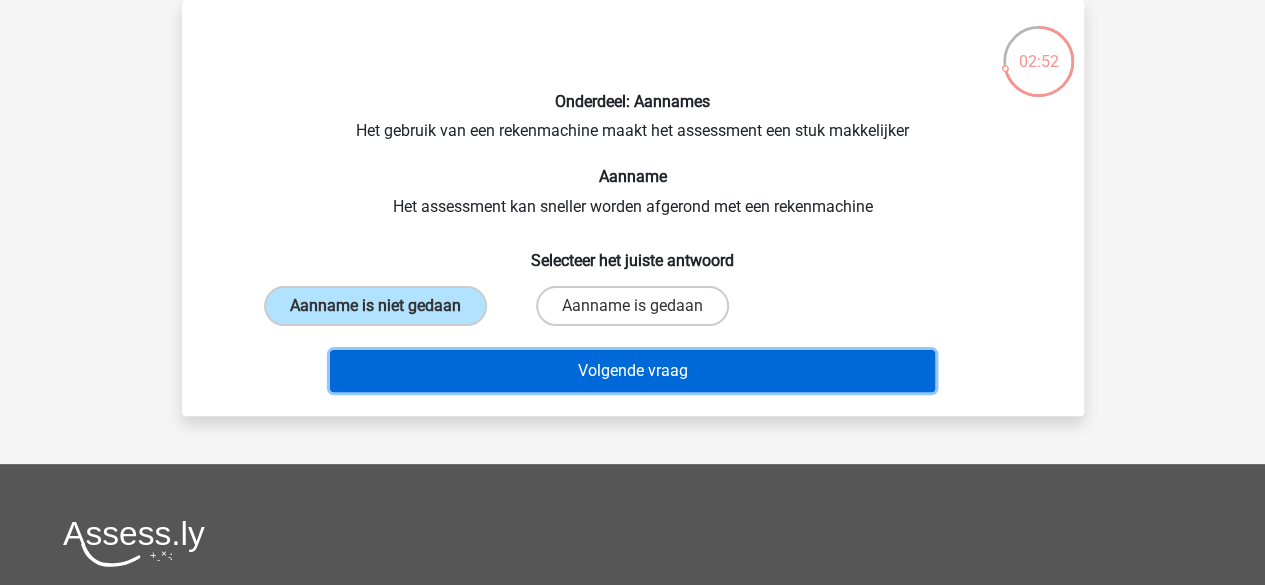 click on "Volgende vraag" at bounding box center [632, 371] 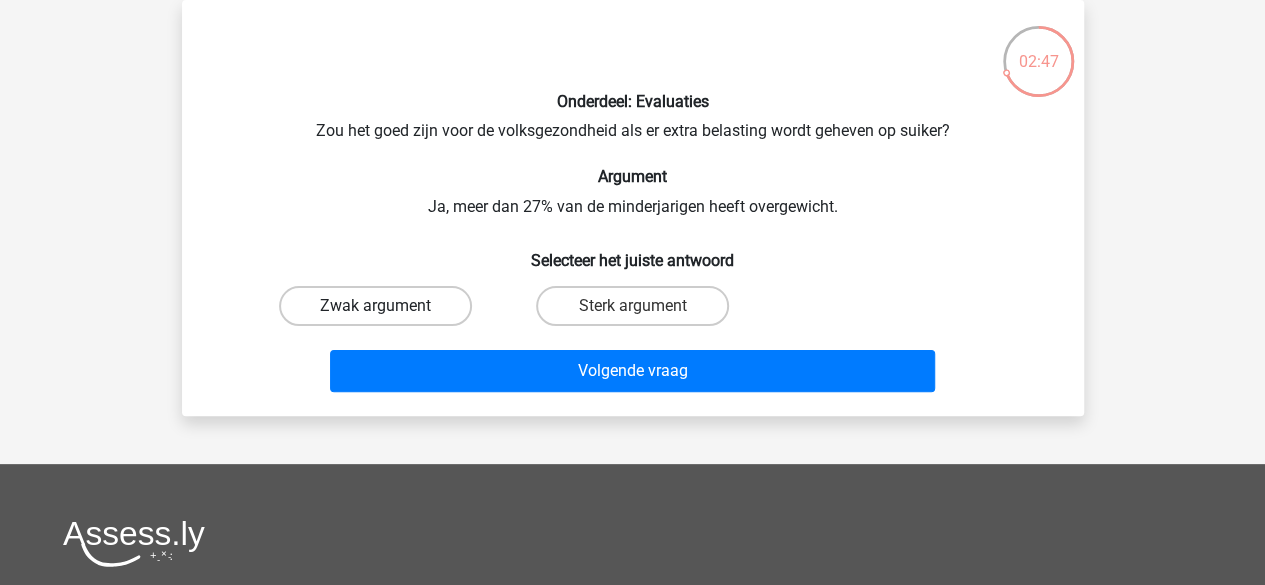 click on "Zwak argument" at bounding box center (375, 306) 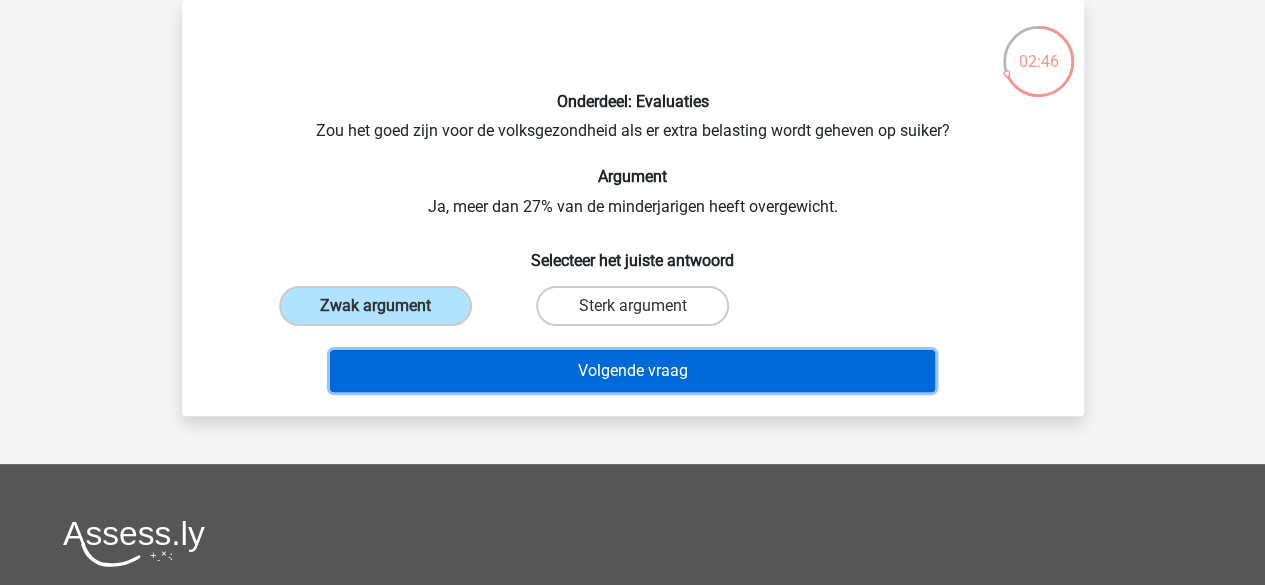 click on "Volgende vraag" at bounding box center (632, 371) 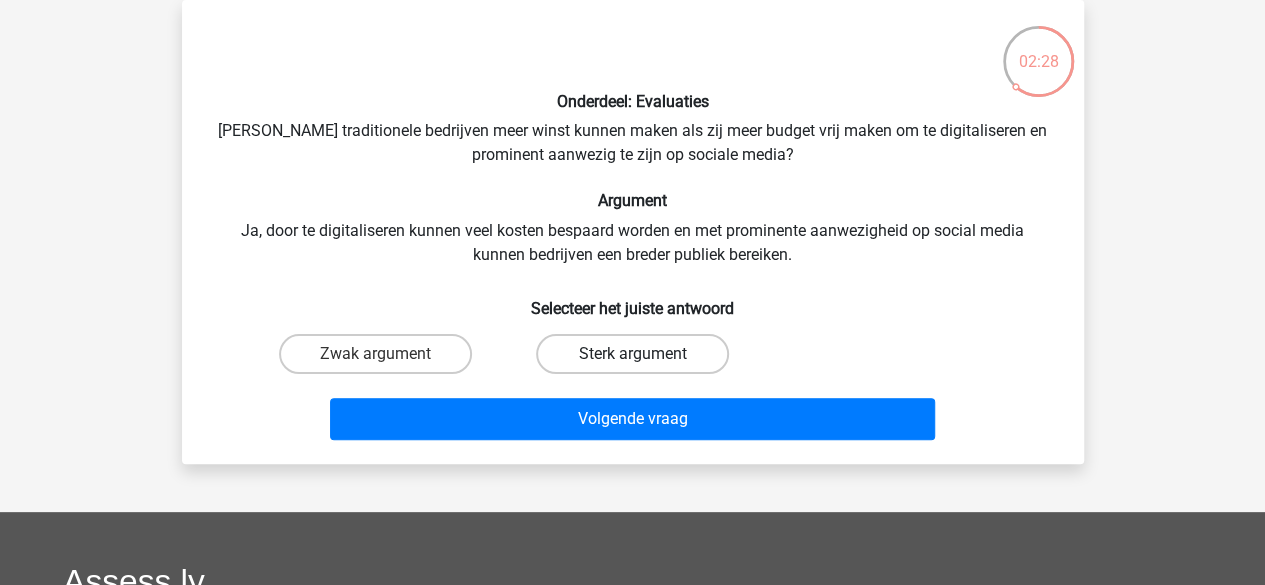 click on "Sterk argument" at bounding box center [632, 354] 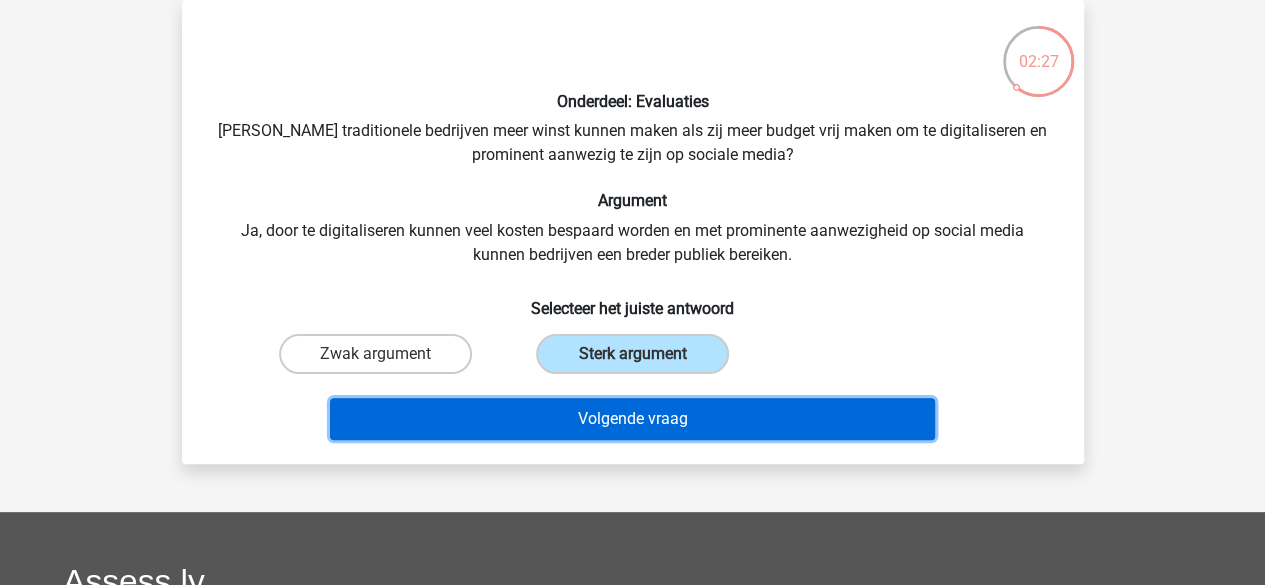 click on "Volgende vraag" at bounding box center [632, 419] 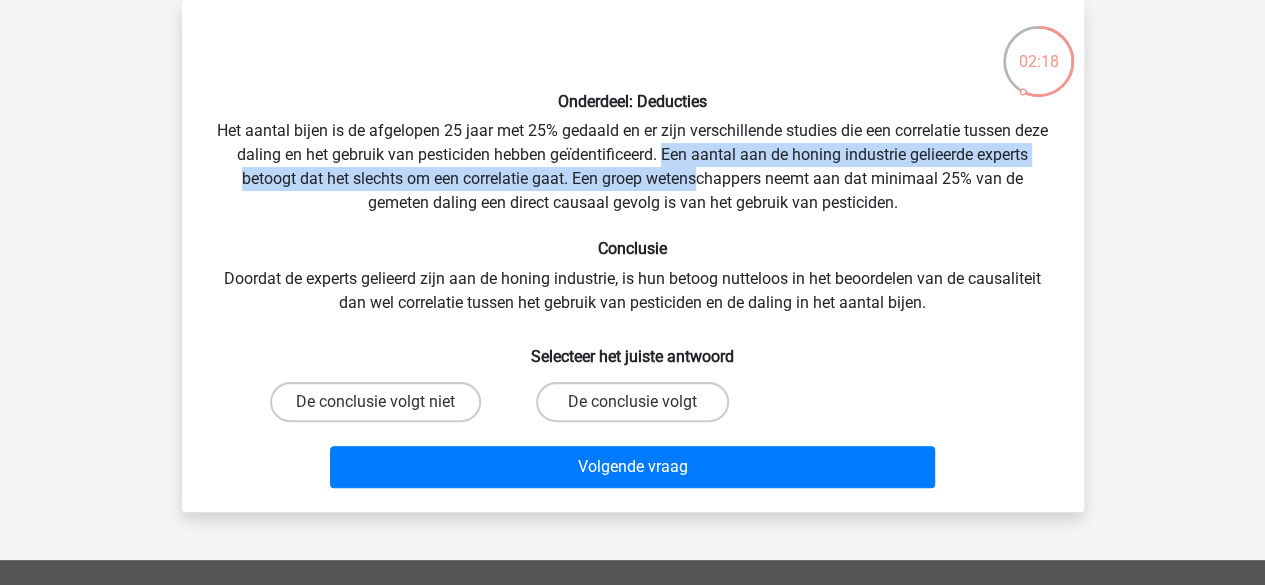 drag, startPoint x: 684, startPoint y: 155, endPoint x: 691, endPoint y: 176, distance: 22.135944 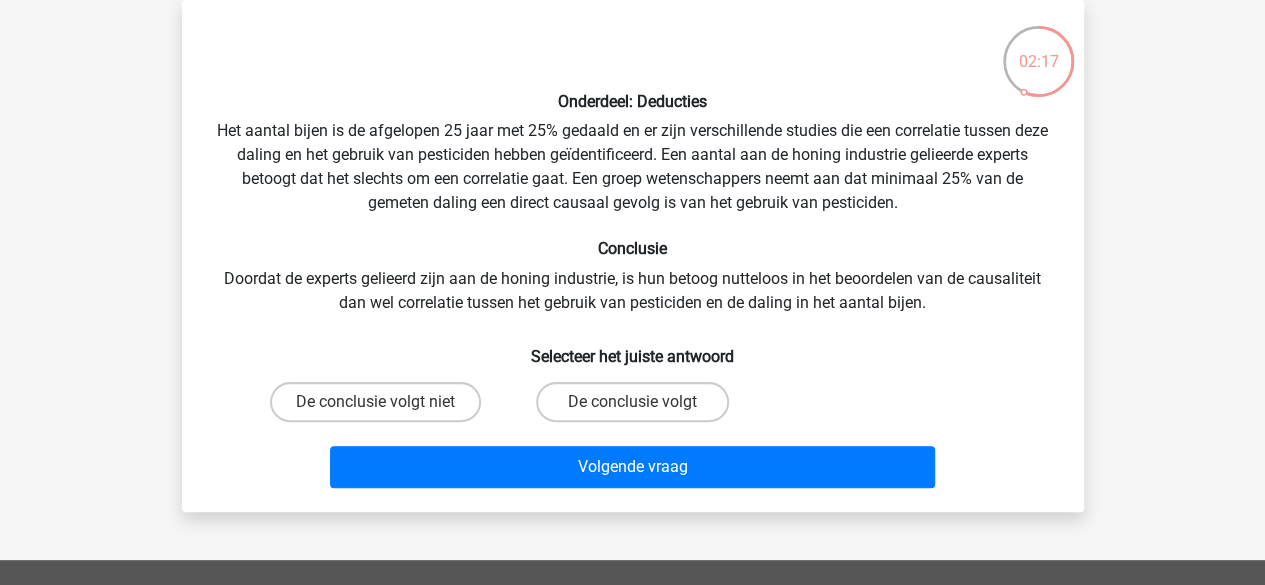 click on "Onderdeel: Deducties Het aantal bijen is de afgelopen 25 jaar met 25% gedaald en er zijn verschillende studies die een correlatie tussen deze daling en het gebruik van pesticiden hebben geïdentificeerd. Een aantal aan de honing industrie gelieerde experts betoogt dat het slechts om een correlatie gaat. Een groep wetenschappers neemt aan dat minimaal 25% van de gemeten daling een direct causaal gevolg is van het gebruik van pesticiden. Conclusie Doordat de experts gelieerd zijn aan de honing industrie, is hun betoog nutteloos in het beoordelen van de causaliteit dan wel correlatie tussen het gebruik van pesticiden en de daling in het aantal bijen.
Selecteer het juiste antwoord" at bounding box center (633, 256) 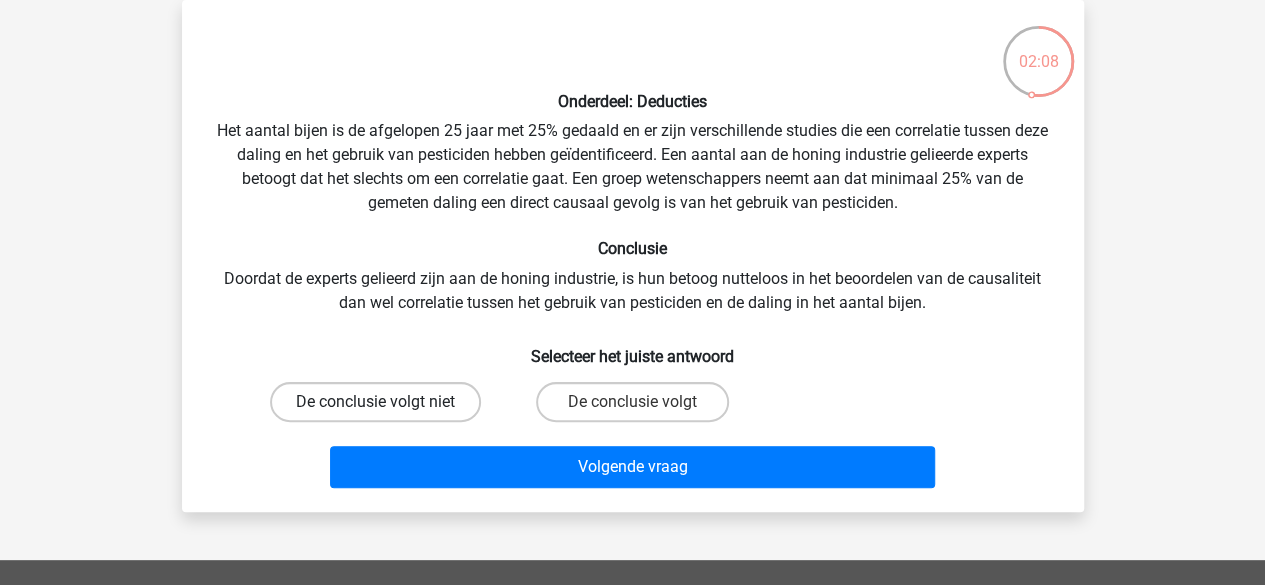 click on "De conclusie volgt niet" at bounding box center (375, 402) 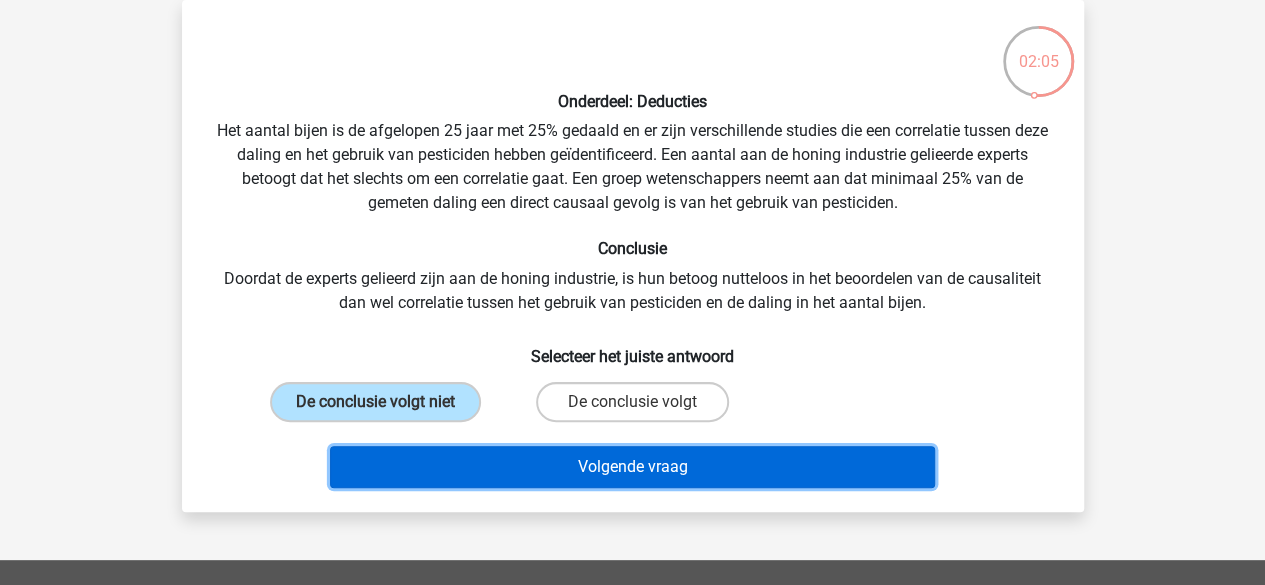 click on "Volgende vraag" at bounding box center [632, 467] 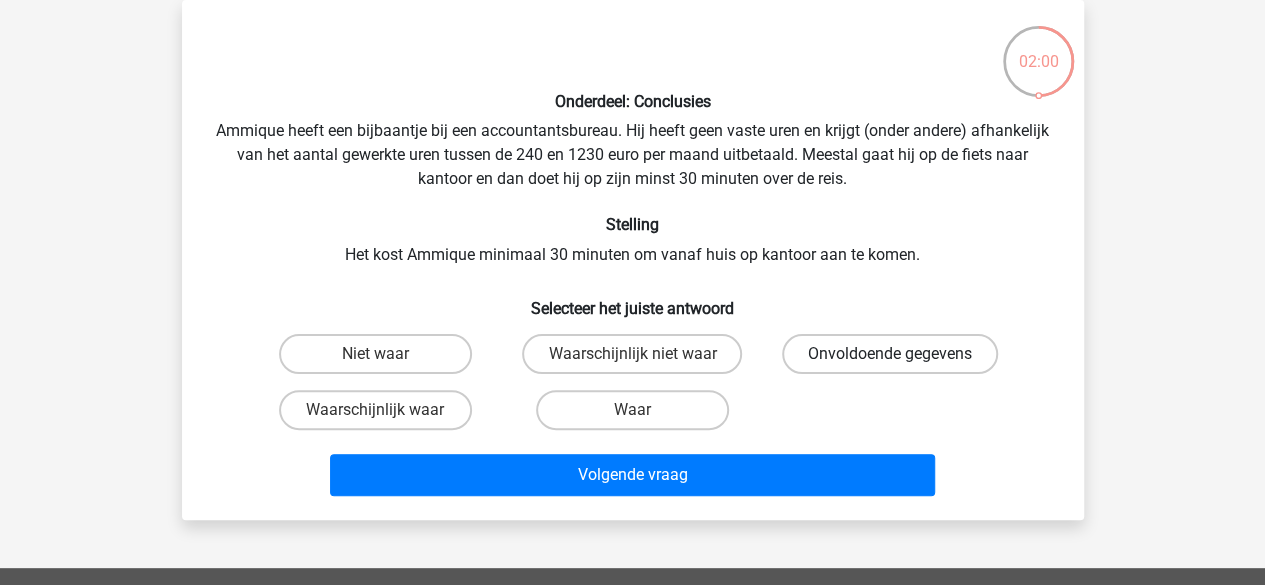 click on "Onvoldoende gegevens" at bounding box center (890, 354) 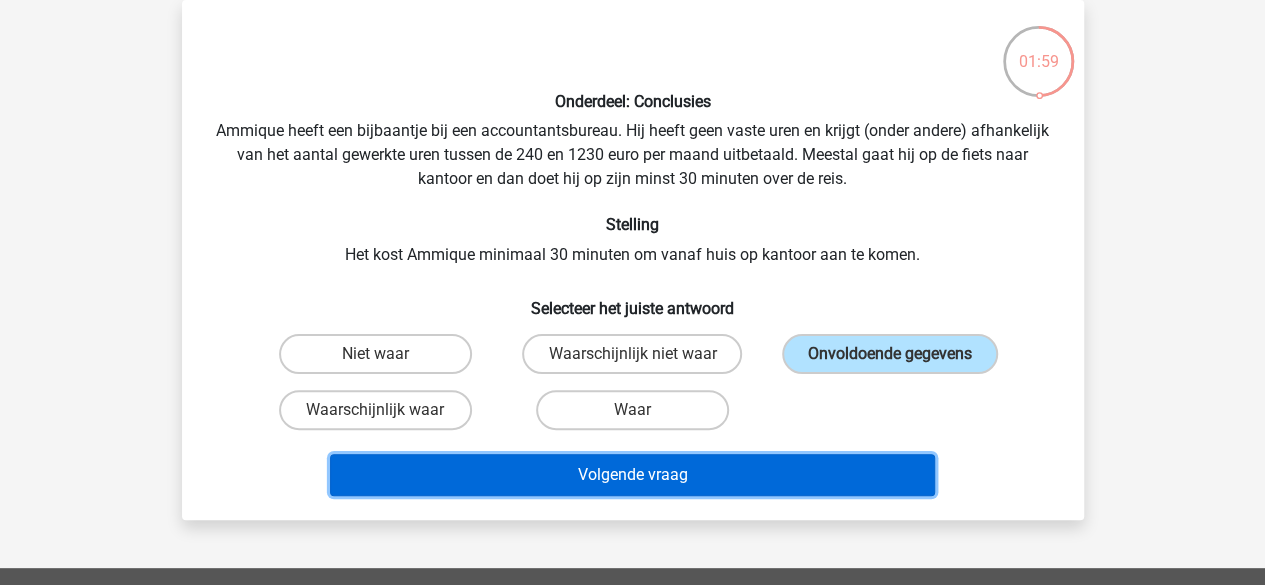 click on "Volgende vraag" at bounding box center (632, 475) 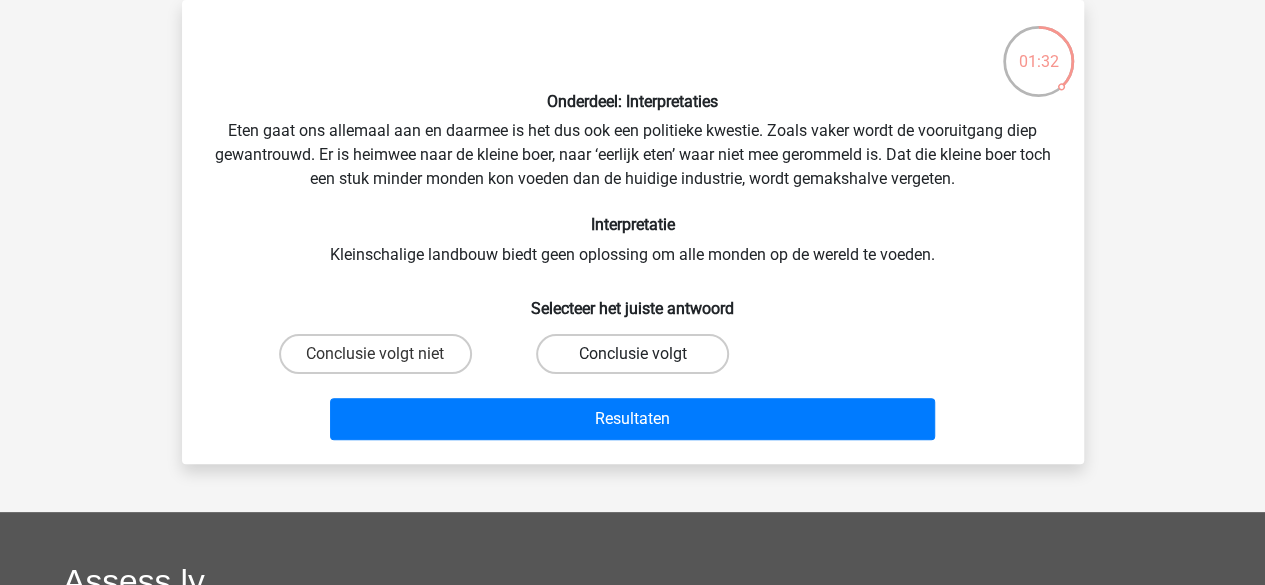 click on "Conclusie volgt" at bounding box center (632, 354) 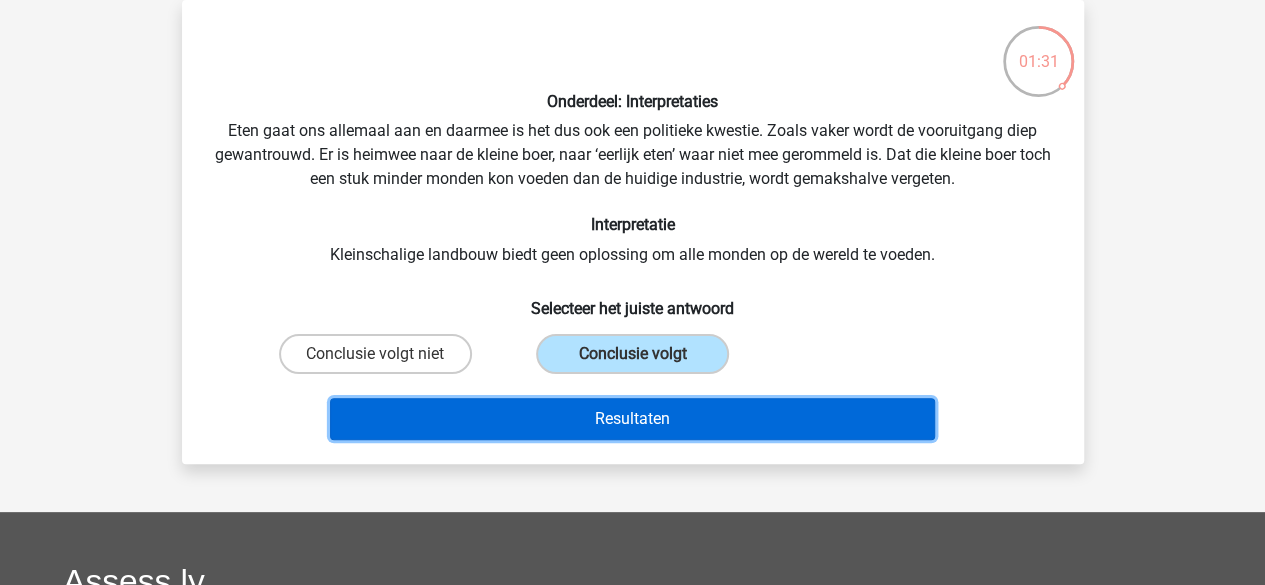click on "Resultaten" at bounding box center [632, 419] 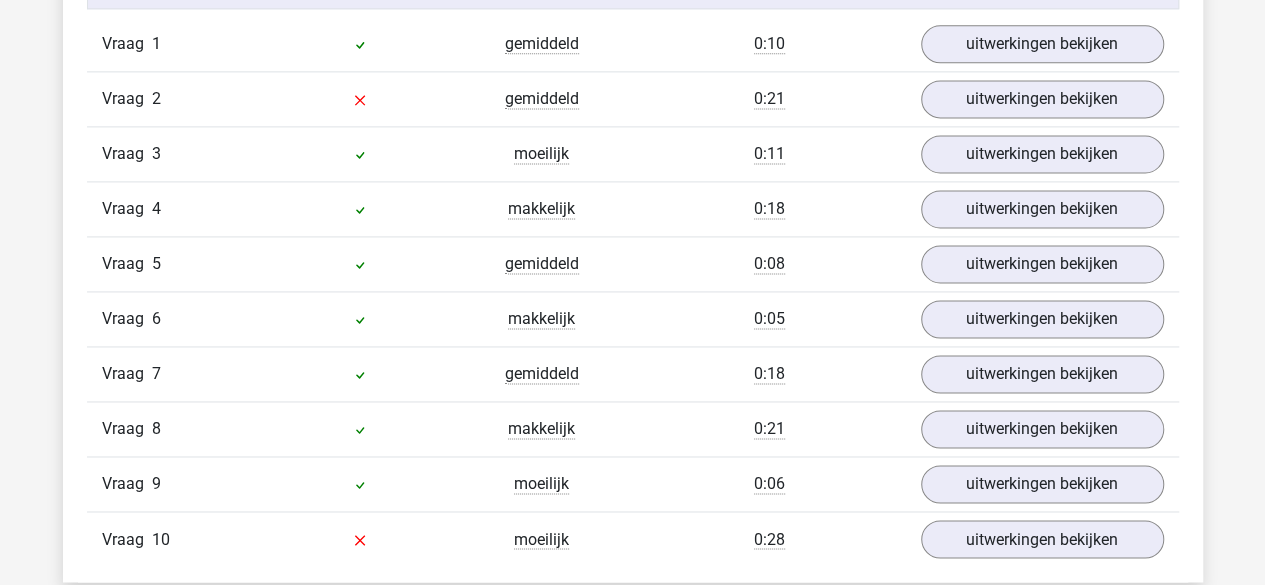 scroll, scrollTop: 1346, scrollLeft: 0, axis: vertical 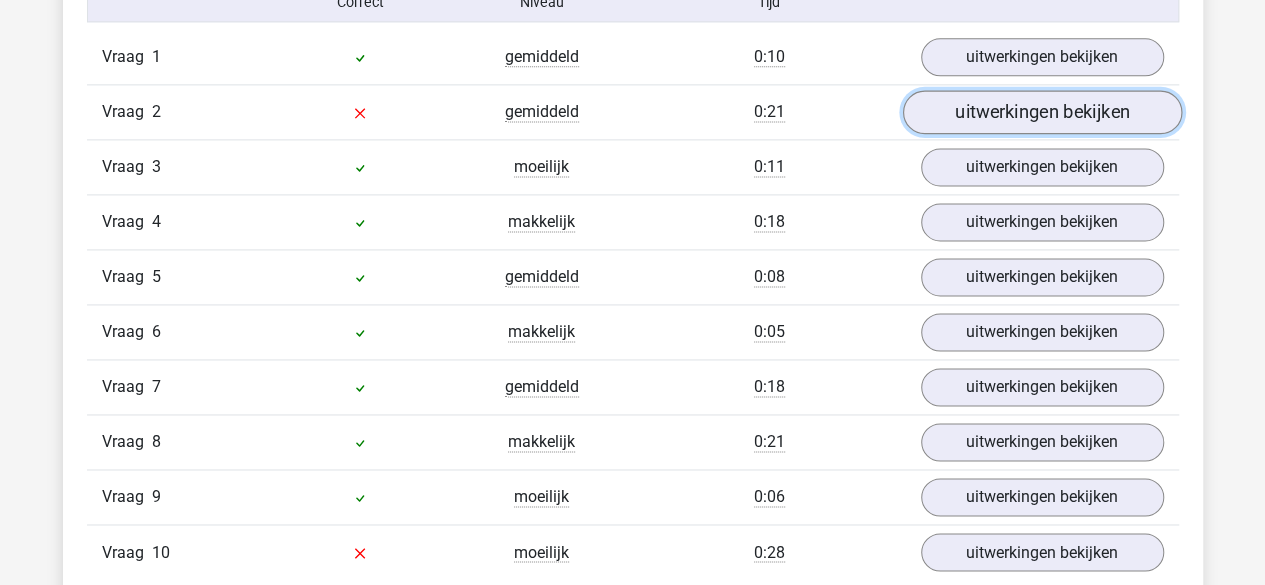click on "uitwerkingen bekijken" at bounding box center (1041, 112) 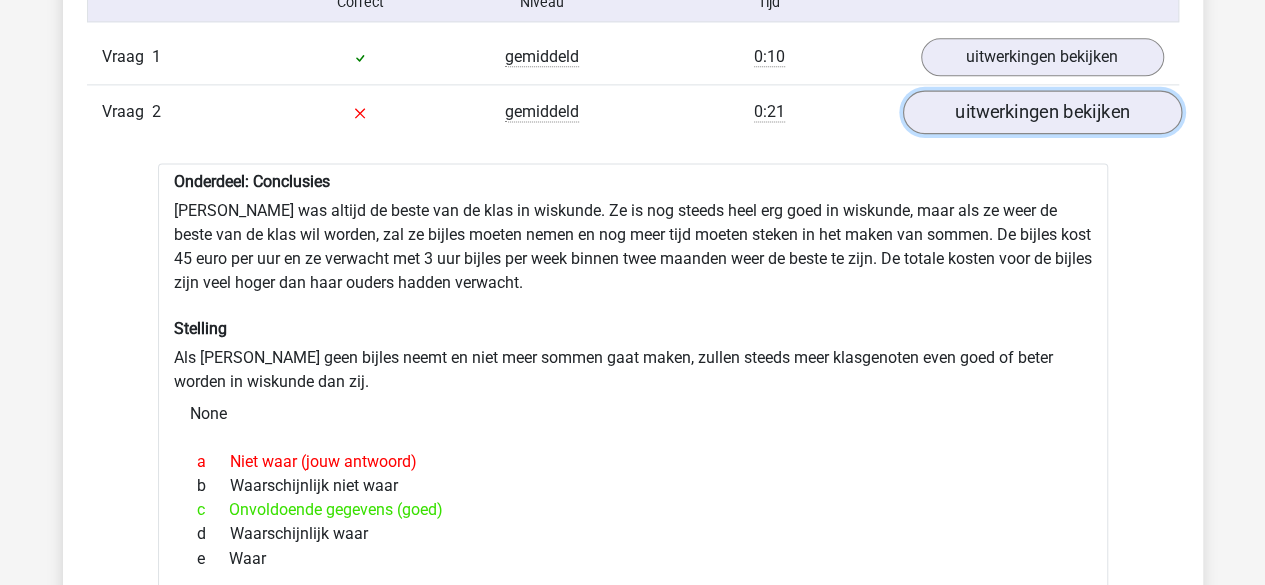 click on "uitwerkingen bekijken" at bounding box center [1041, 112] 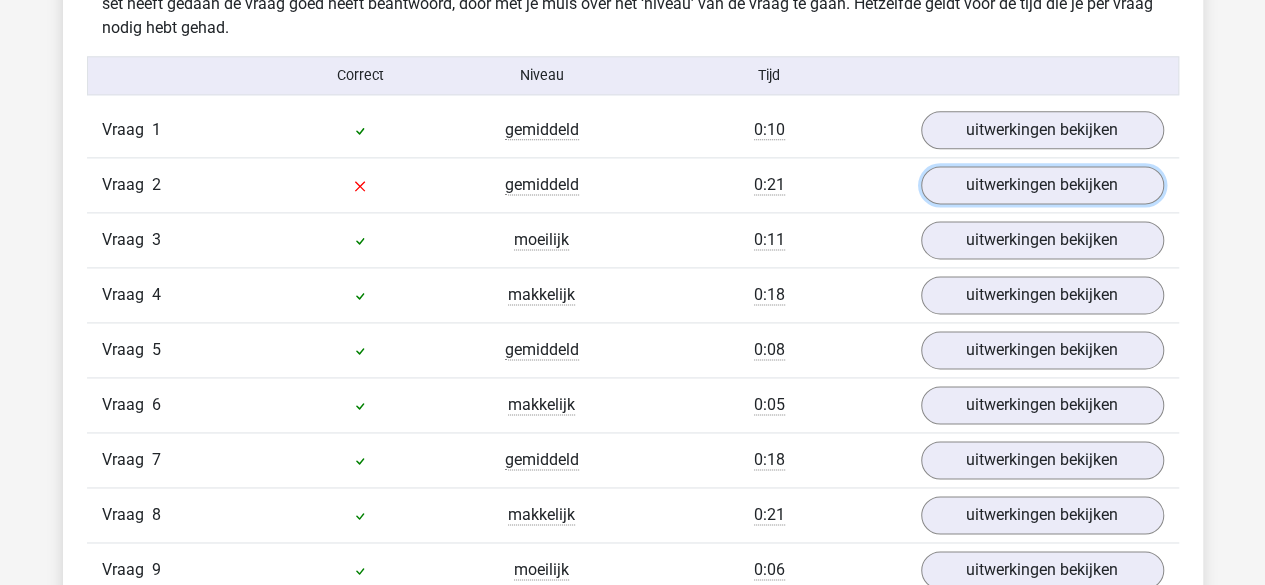 scroll, scrollTop: 1274, scrollLeft: 0, axis: vertical 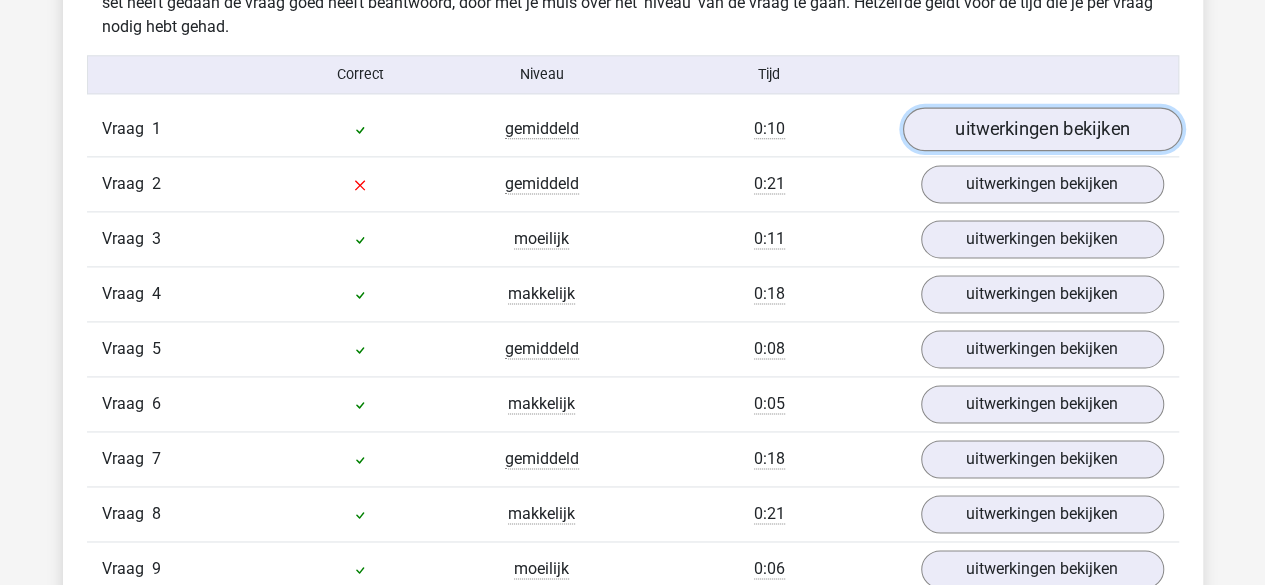 click on "uitwerkingen bekijken" at bounding box center [1041, 129] 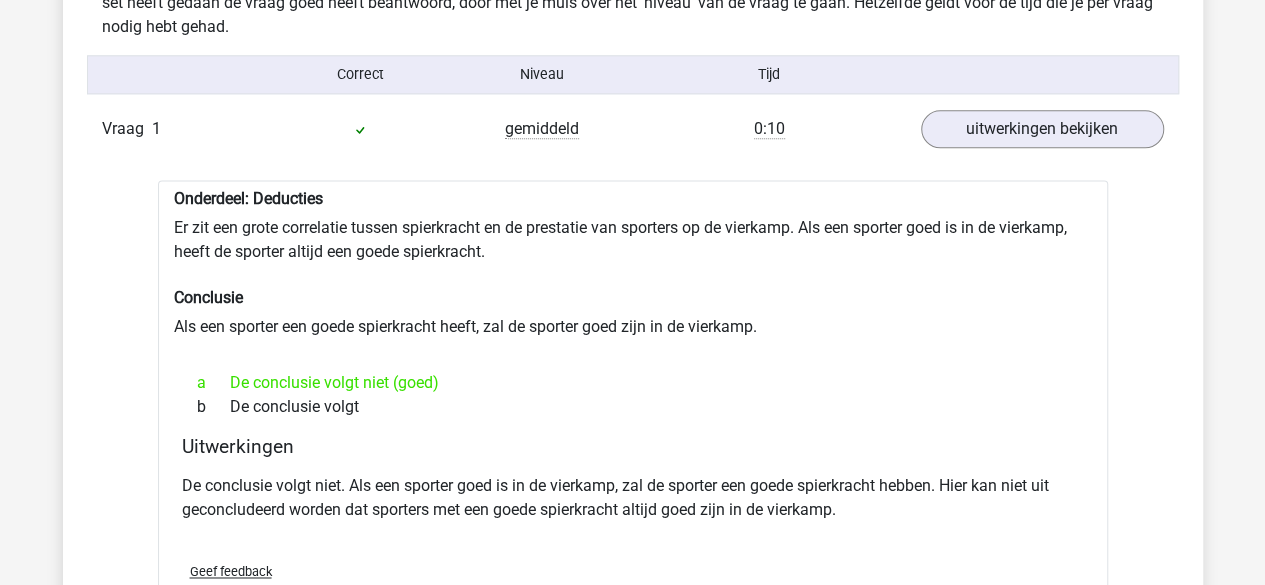 click on "Vraag
1
gemiddeld
0:10
uitwerkingen bekijken" at bounding box center [633, 129] 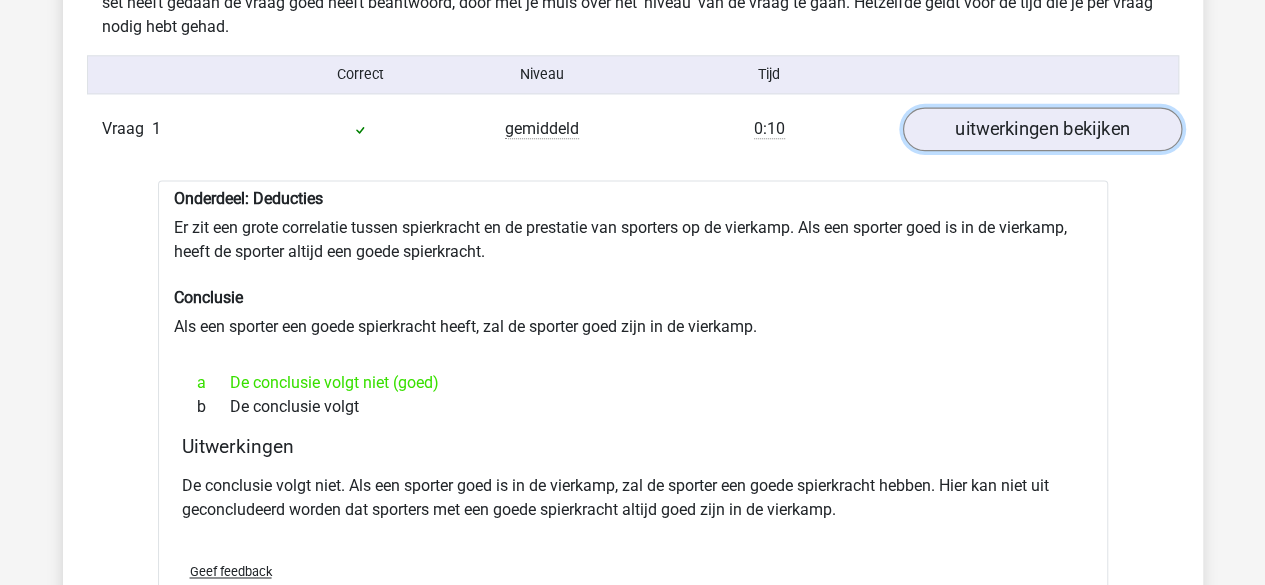 click on "uitwerkingen bekijken" at bounding box center [1041, 129] 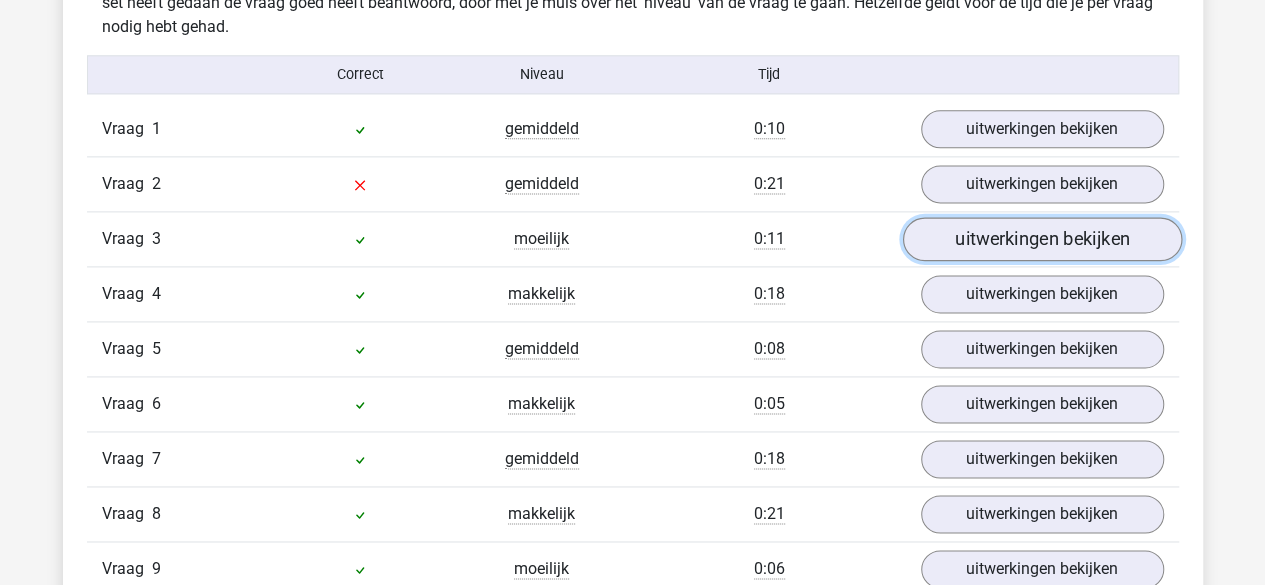 click on "uitwerkingen bekijken" at bounding box center (1041, 239) 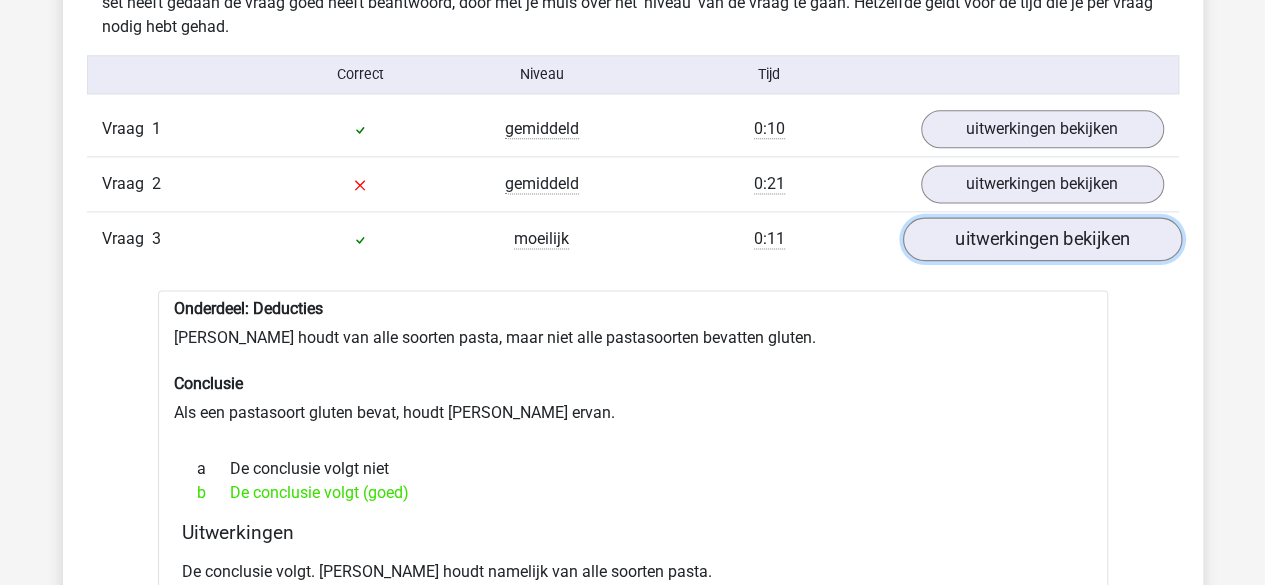 scroll, scrollTop: 1500, scrollLeft: 0, axis: vertical 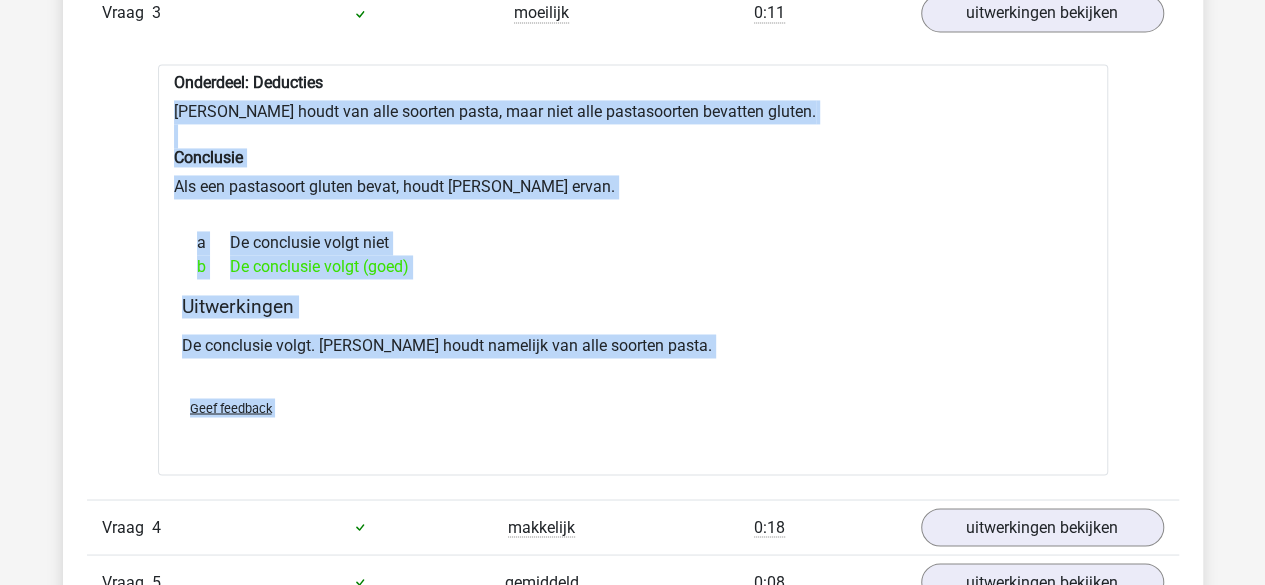 drag, startPoint x: 1035, startPoint y: 84, endPoint x: 912, endPoint y: 503, distance: 436.68066 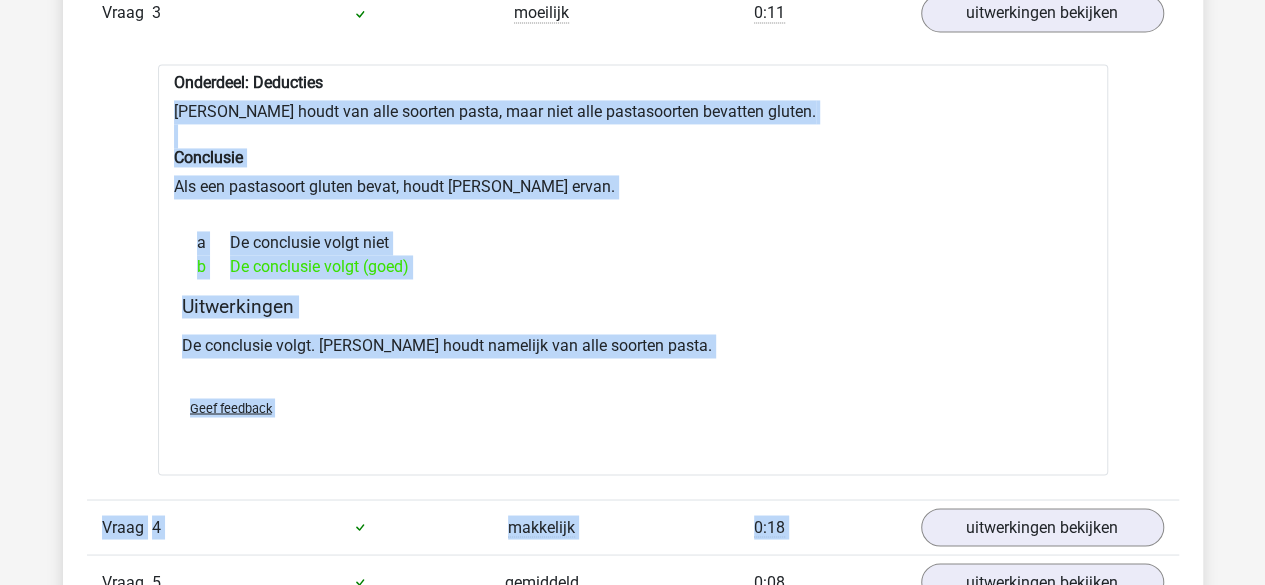 scroll, scrollTop: 1666, scrollLeft: 0, axis: vertical 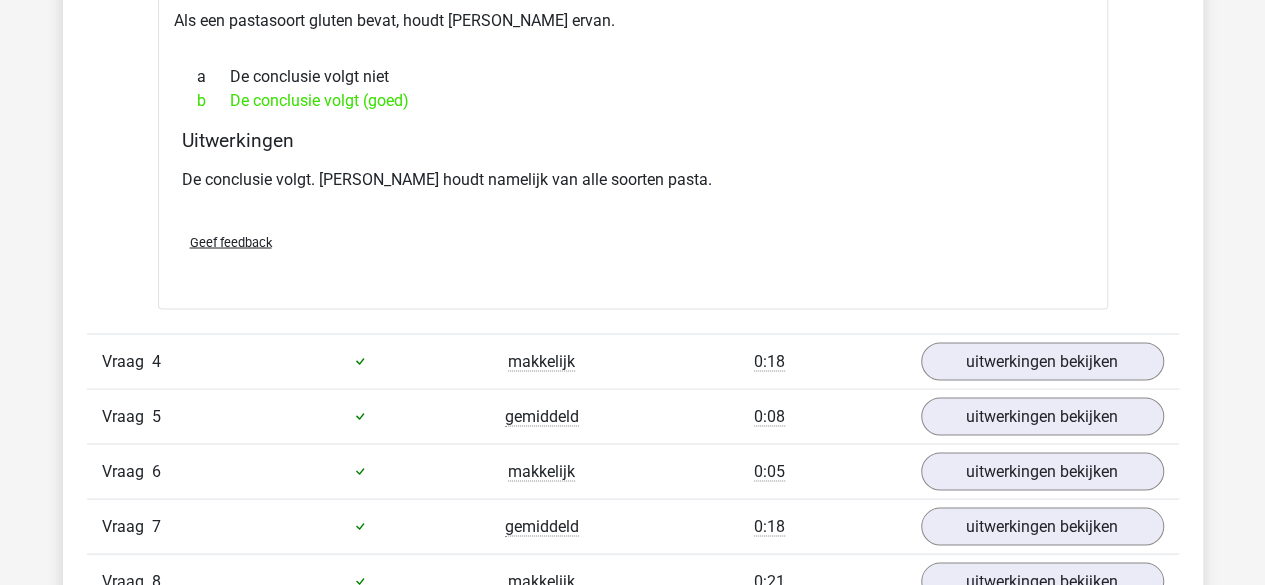 click on "Vraag
5
gemiddeld
0:08
uitwerkingen bekijken" at bounding box center (633, 415) 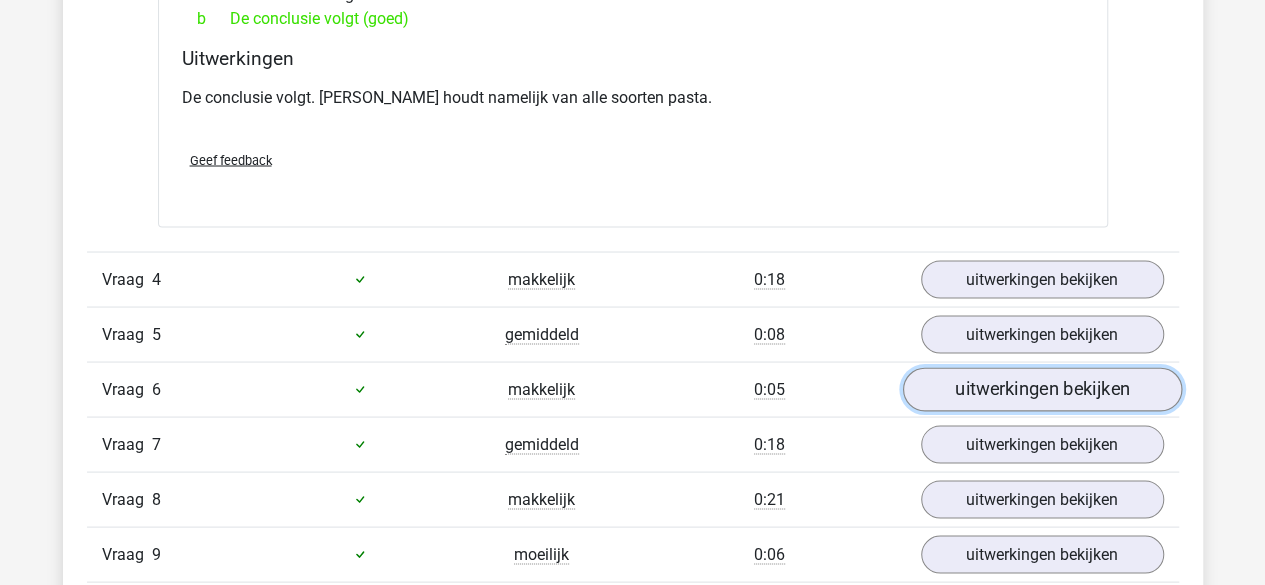 click on "uitwerkingen bekijken" at bounding box center (1041, 389) 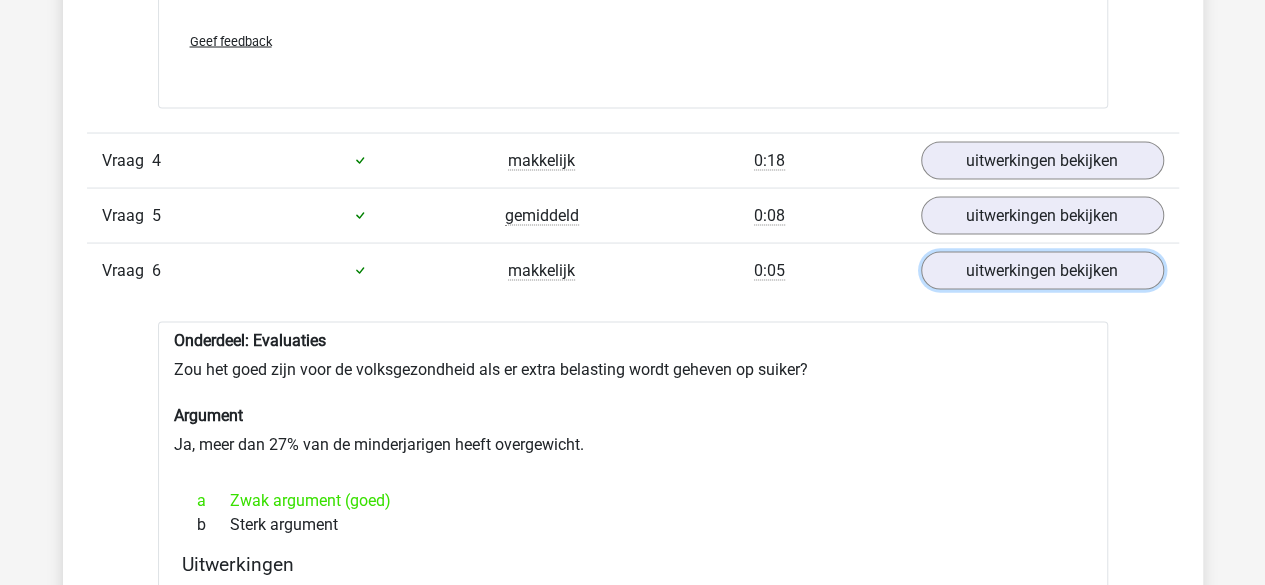 scroll, scrollTop: 1866, scrollLeft: 0, axis: vertical 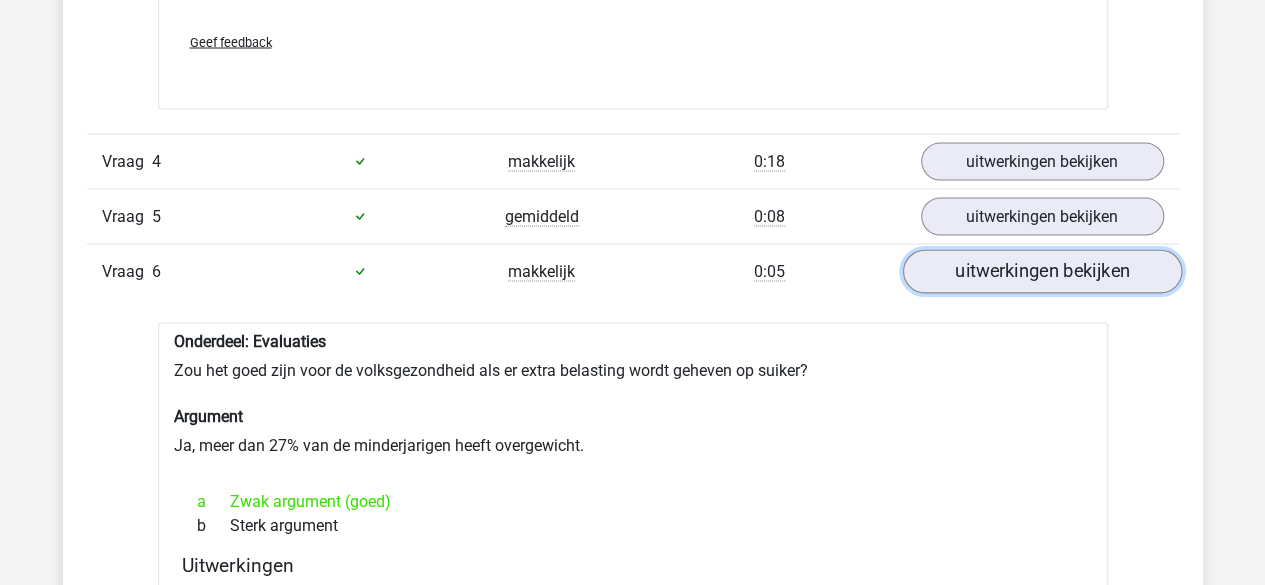 click on "uitwerkingen bekijken" at bounding box center (1041, 271) 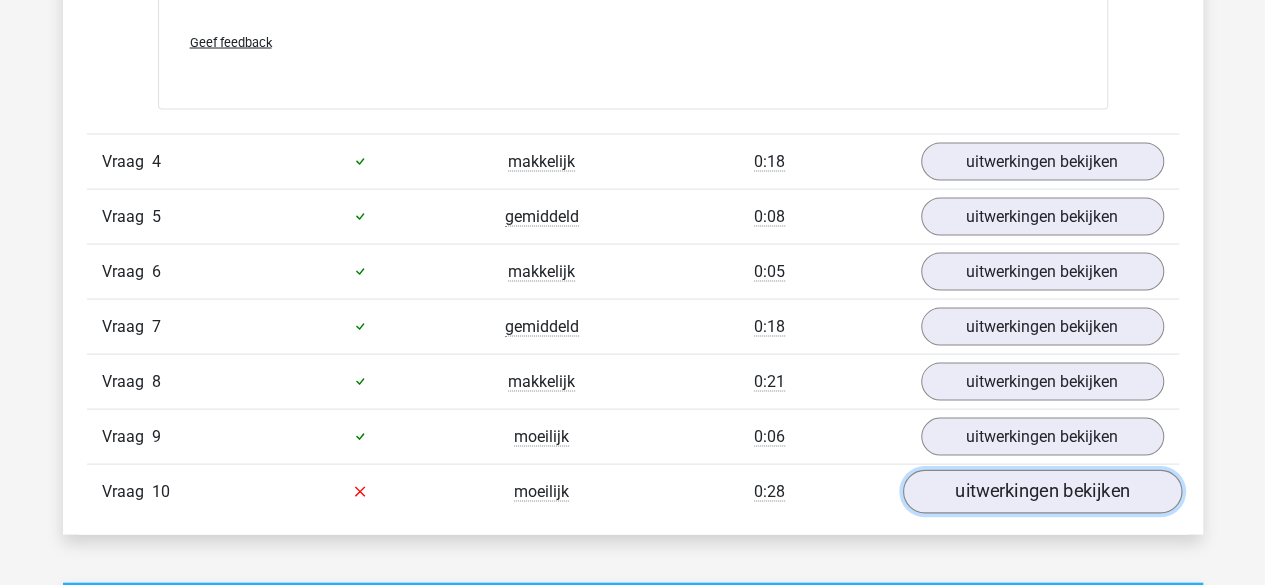 click on "uitwerkingen bekijken" at bounding box center (1041, 491) 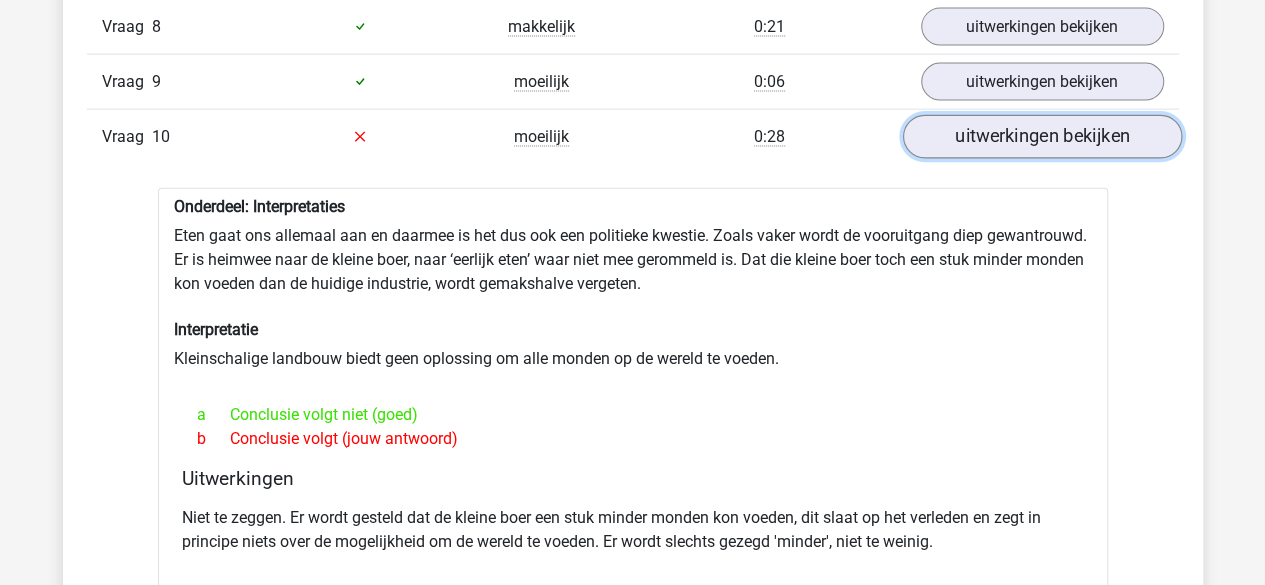 scroll, scrollTop: 2222, scrollLeft: 0, axis: vertical 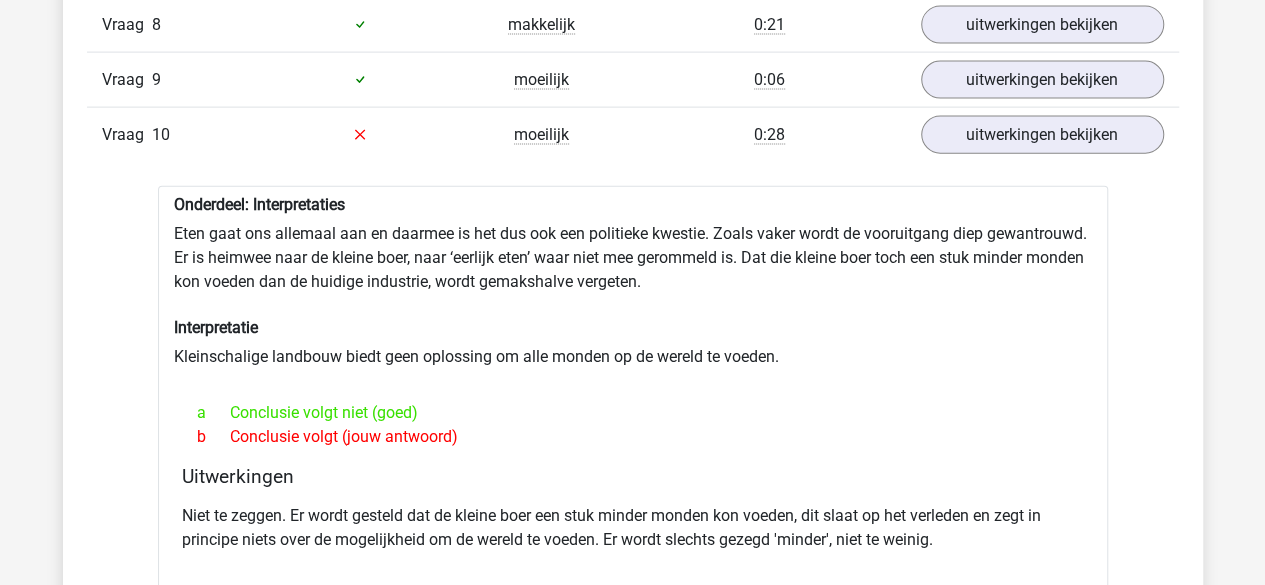 drag, startPoint x: 999, startPoint y: 485, endPoint x: 747, endPoint y: 293, distance: 316.80908 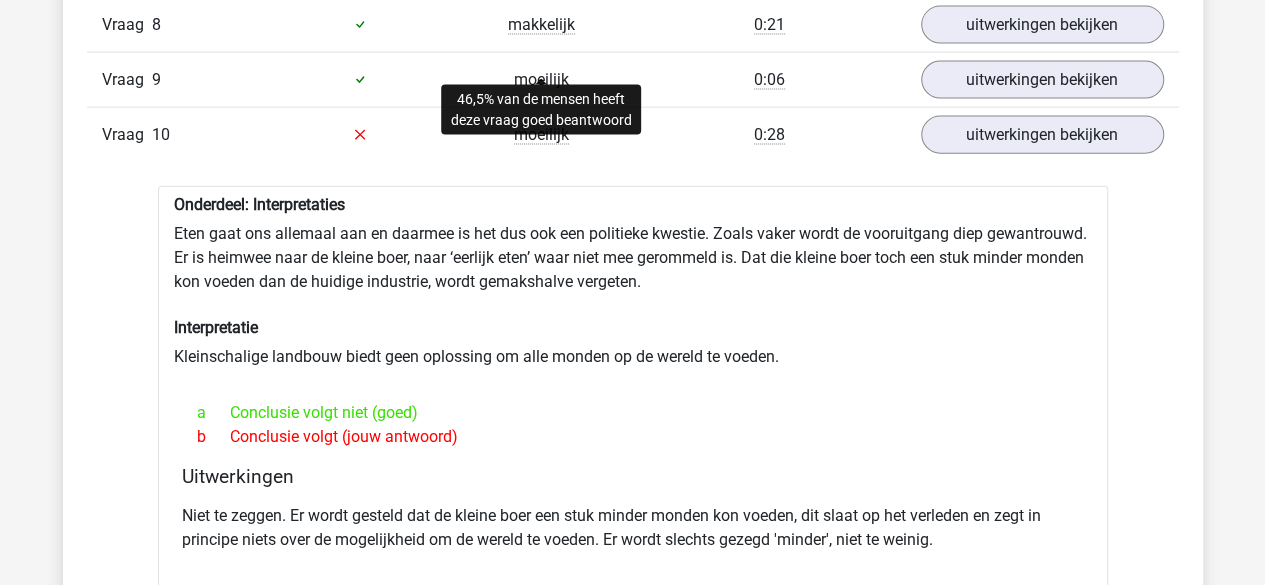 click on "moeilijk" at bounding box center (541, 80) 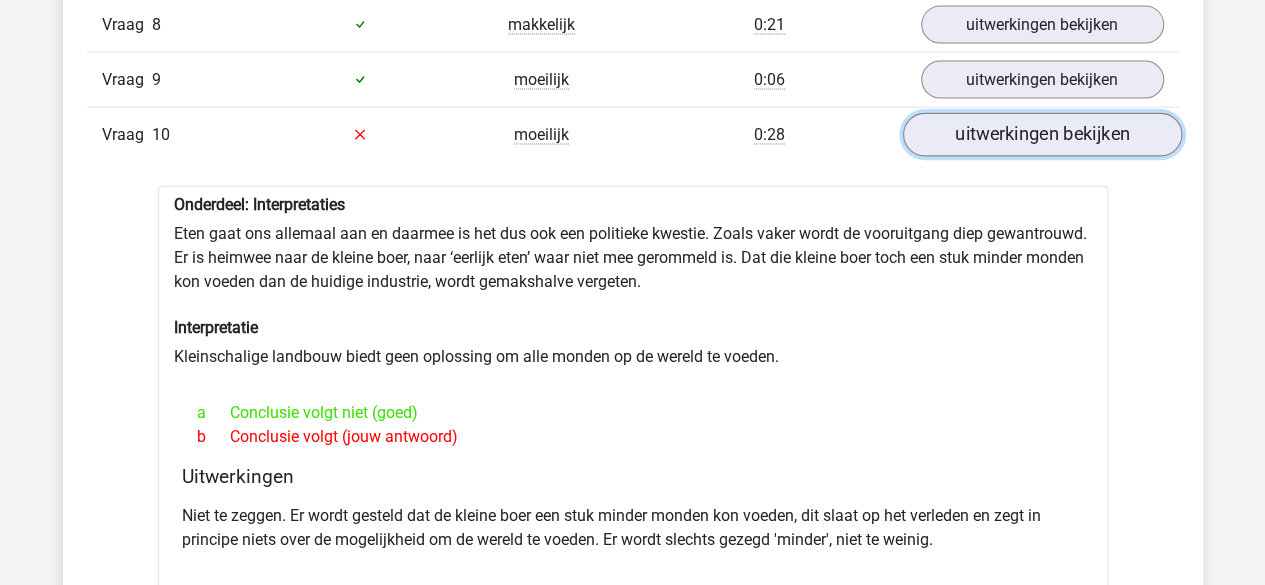 click on "uitwerkingen bekijken" at bounding box center (1041, 135) 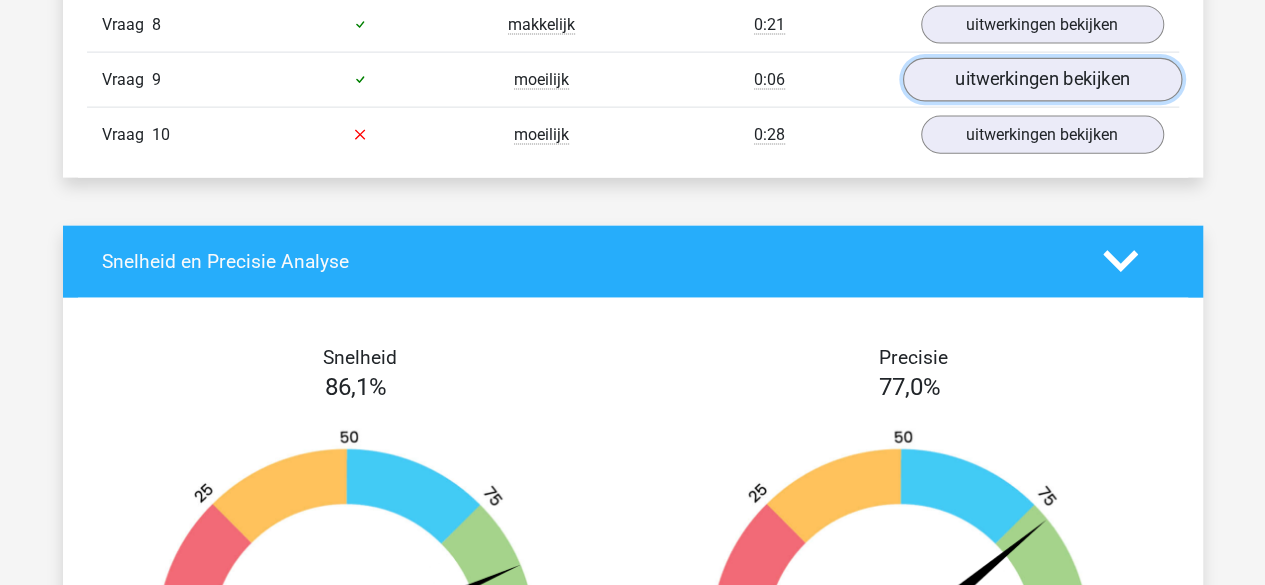 click on "uitwerkingen bekijken" at bounding box center (1041, 80) 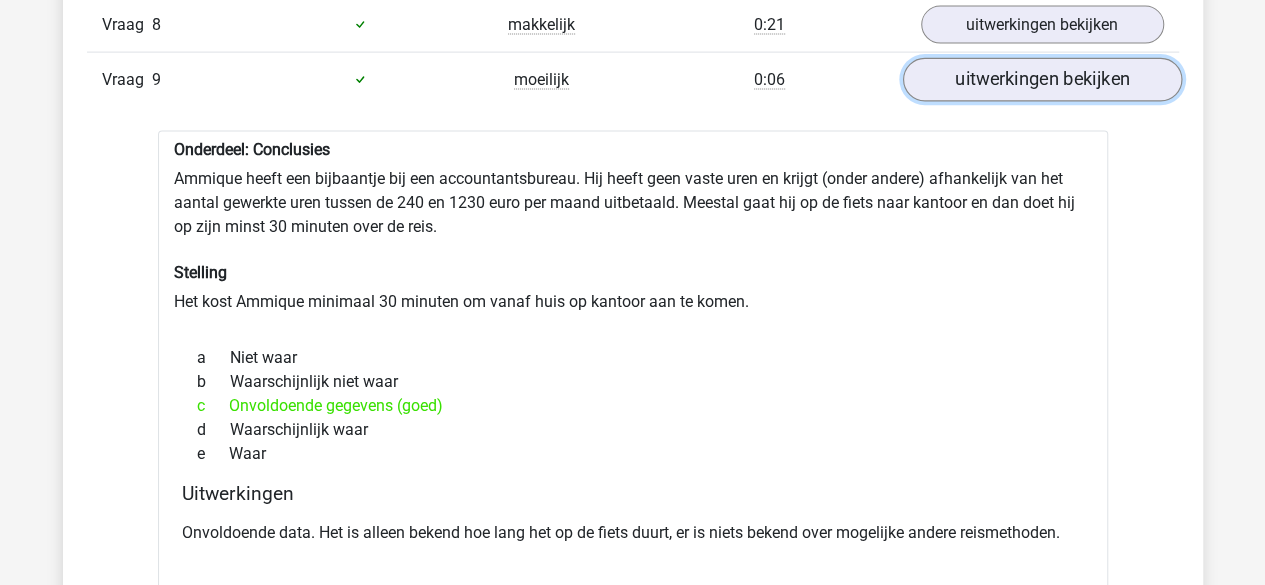 click on "uitwerkingen bekijken" at bounding box center (1041, 80) 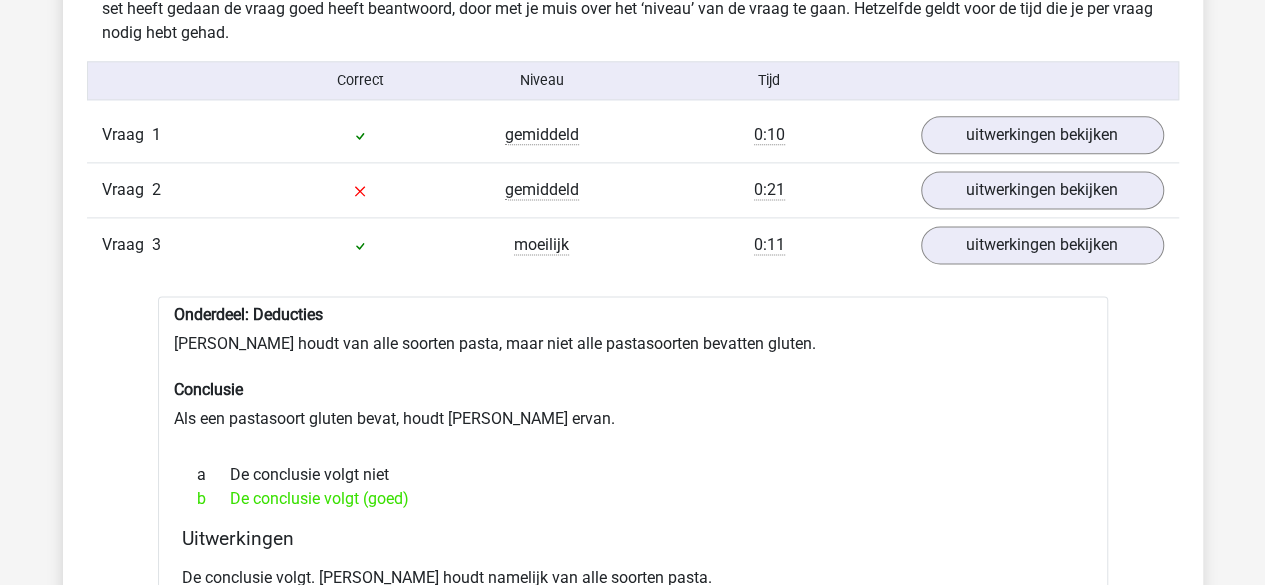 scroll, scrollTop: 1234, scrollLeft: 0, axis: vertical 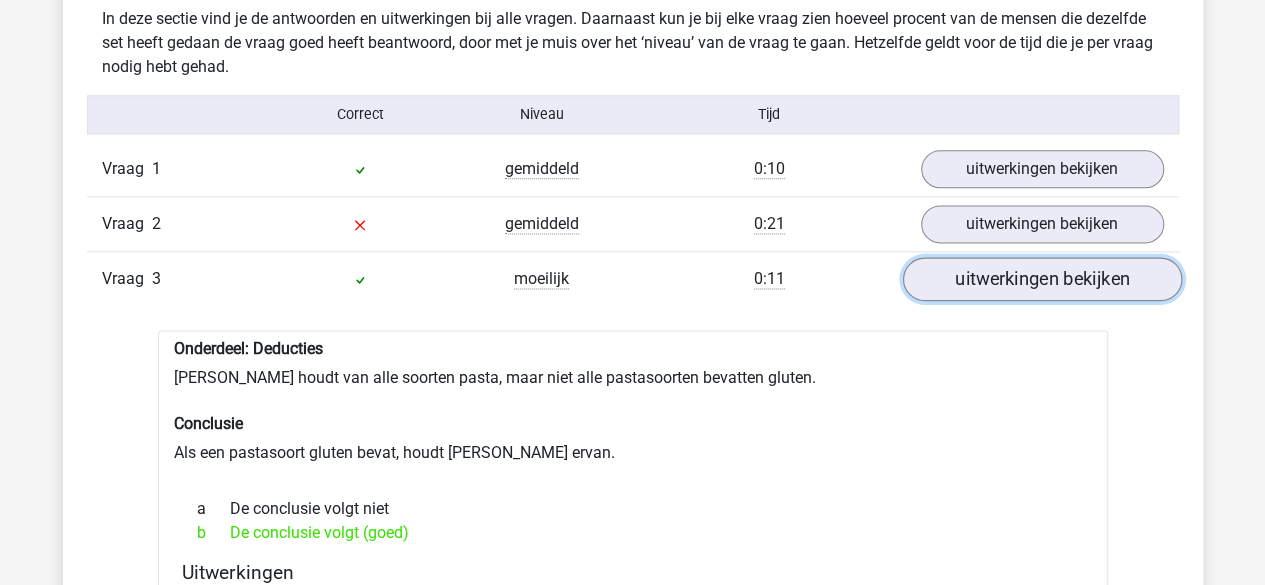 click on "uitwerkingen bekijken" at bounding box center (1041, 279) 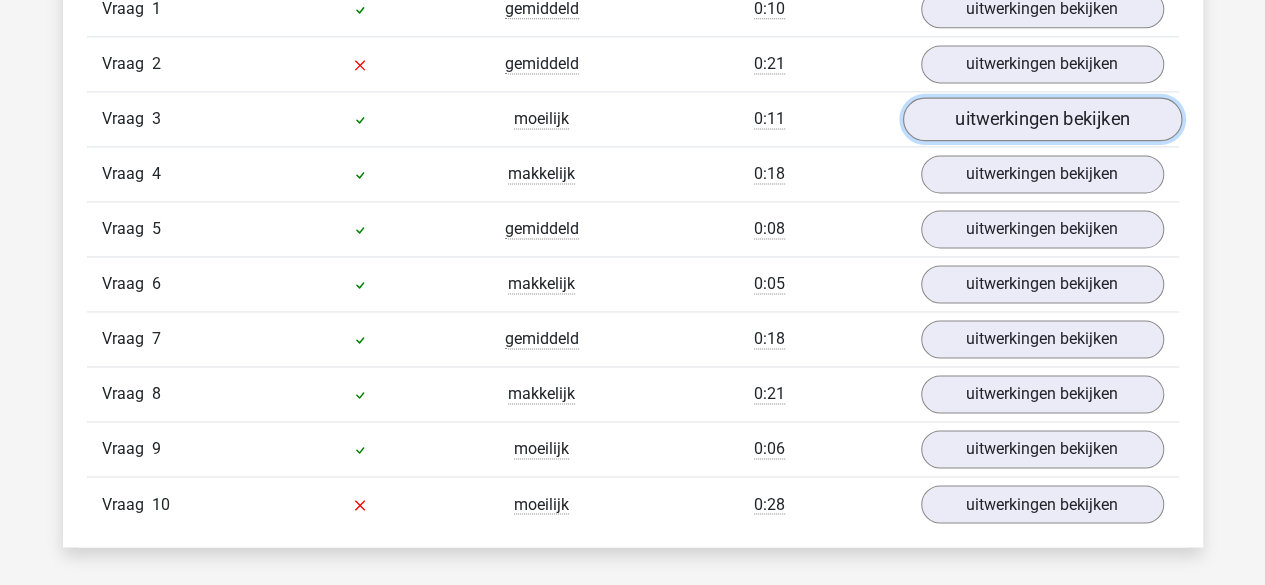 scroll, scrollTop: 1393, scrollLeft: 0, axis: vertical 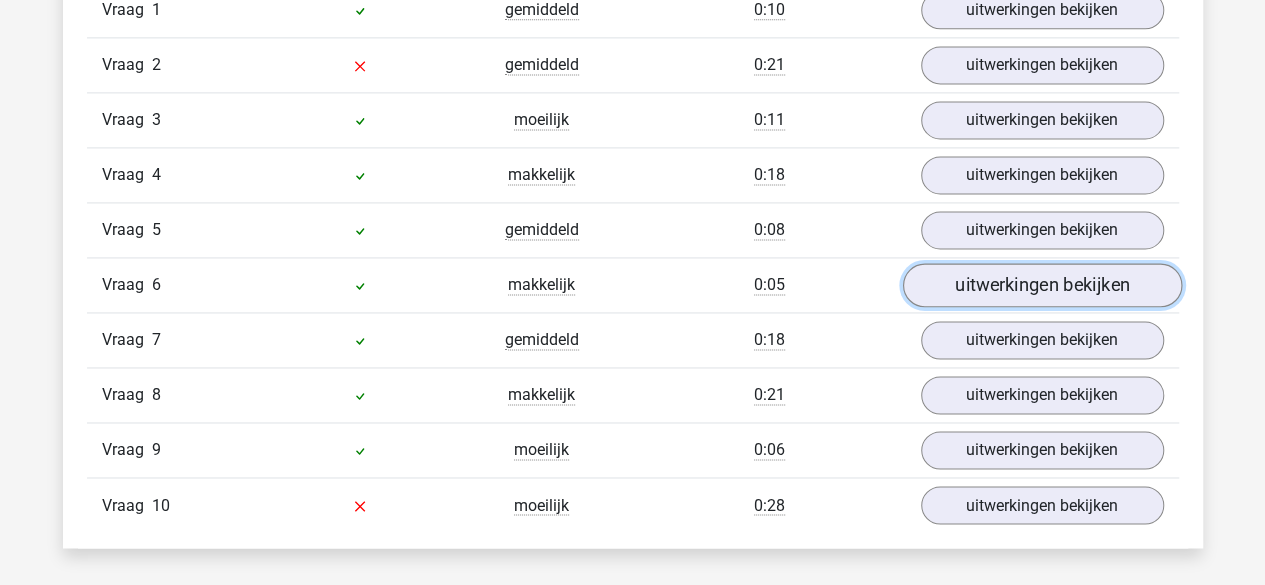 click on "uitwerkingen bekijken" at bounding box center (1041, 285) 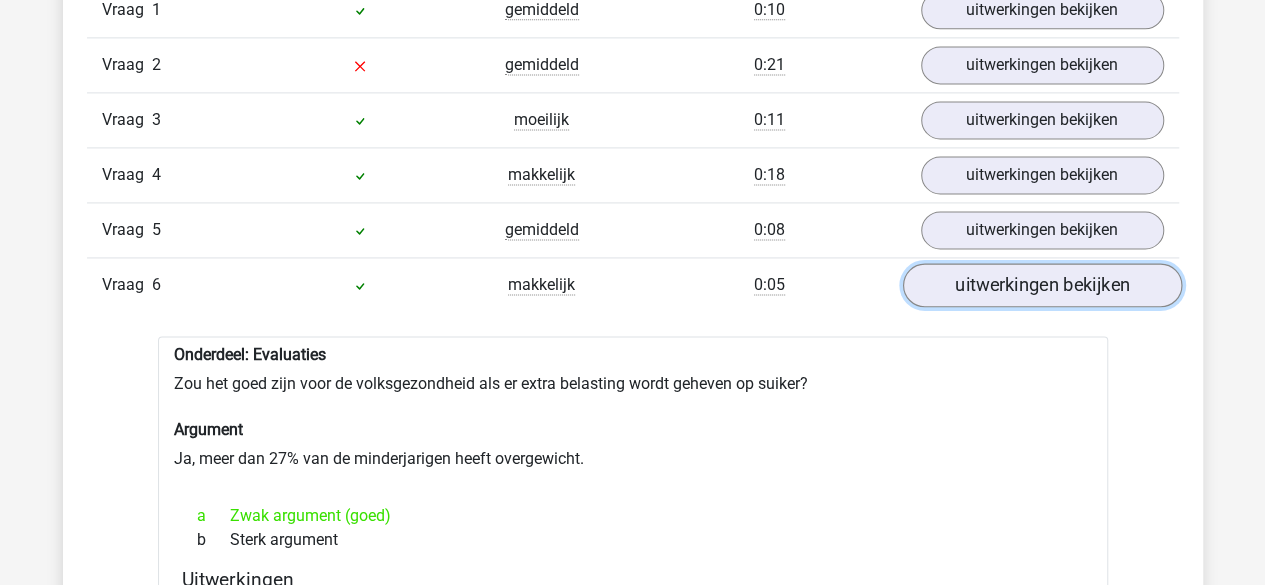 click on "uitwerkingen bekijken" at bounding box center (1041, 285) 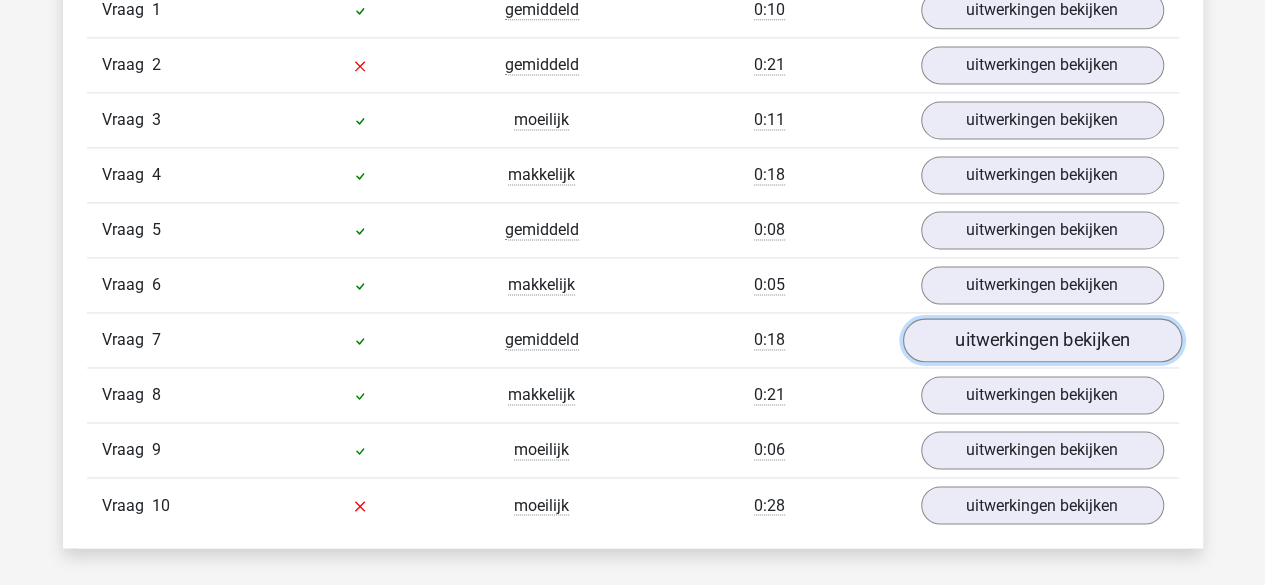 click on "uitwerkingen bekijken" at bounding box center [1041, 340] 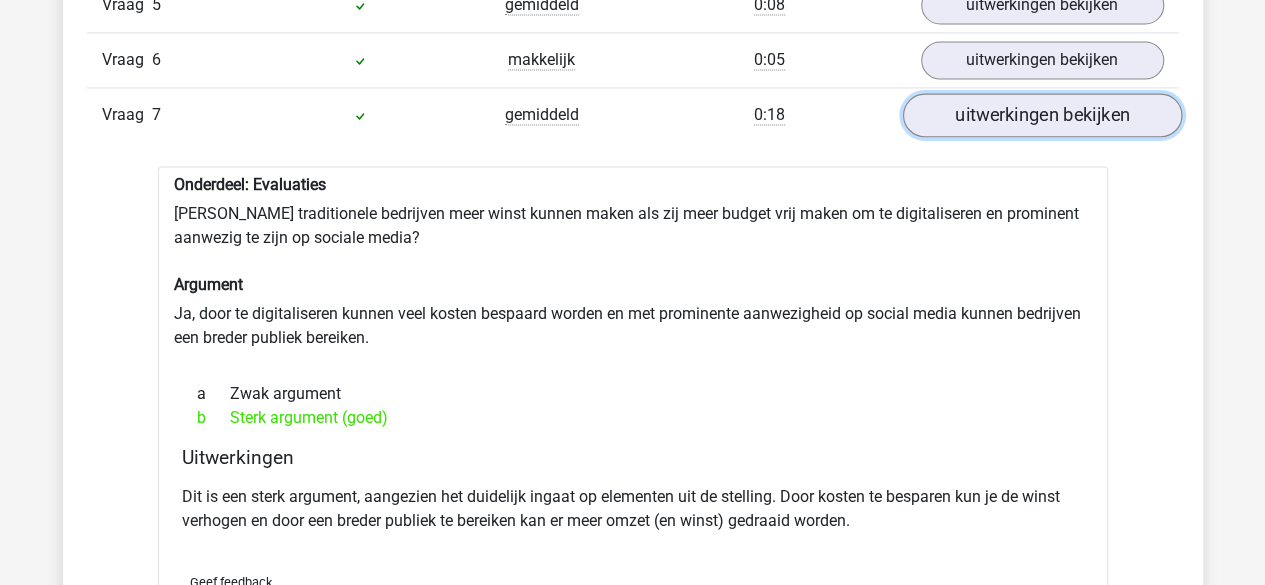 scroll, scrollTop: 1631, scrollLeft: 0, axis: vertical 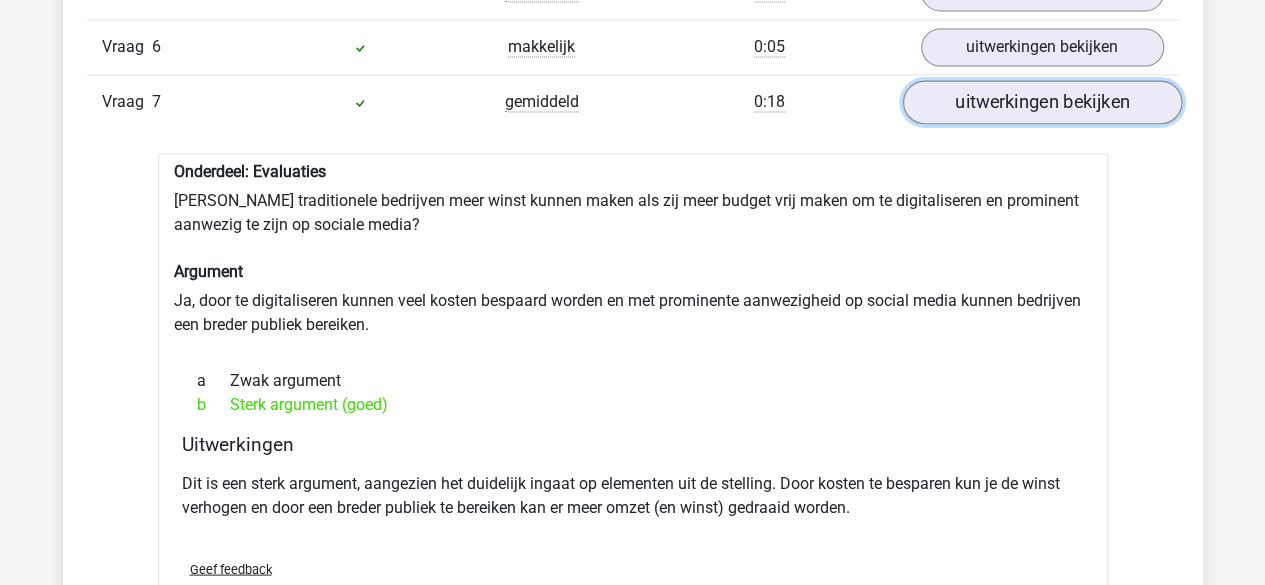 drag, startPoint x: 1028, startPoint y: 342, endPoint x: 976, endPoint y: 88, distance: 259.2682 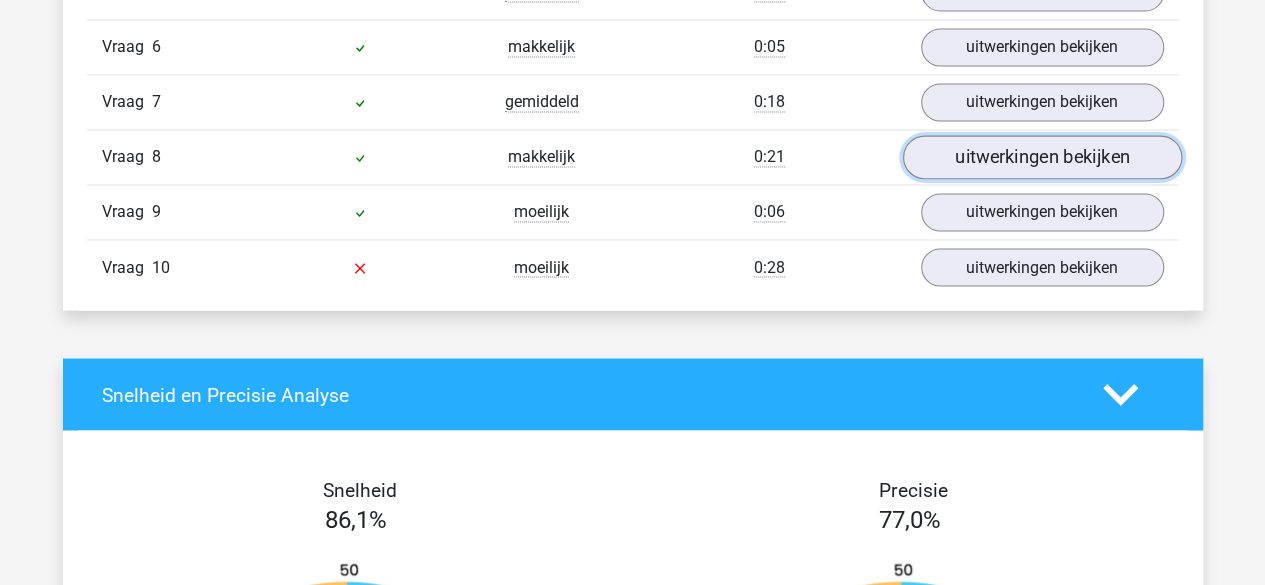 click on "uitwerkingen bekijken" at bounding box center (1041, 157) 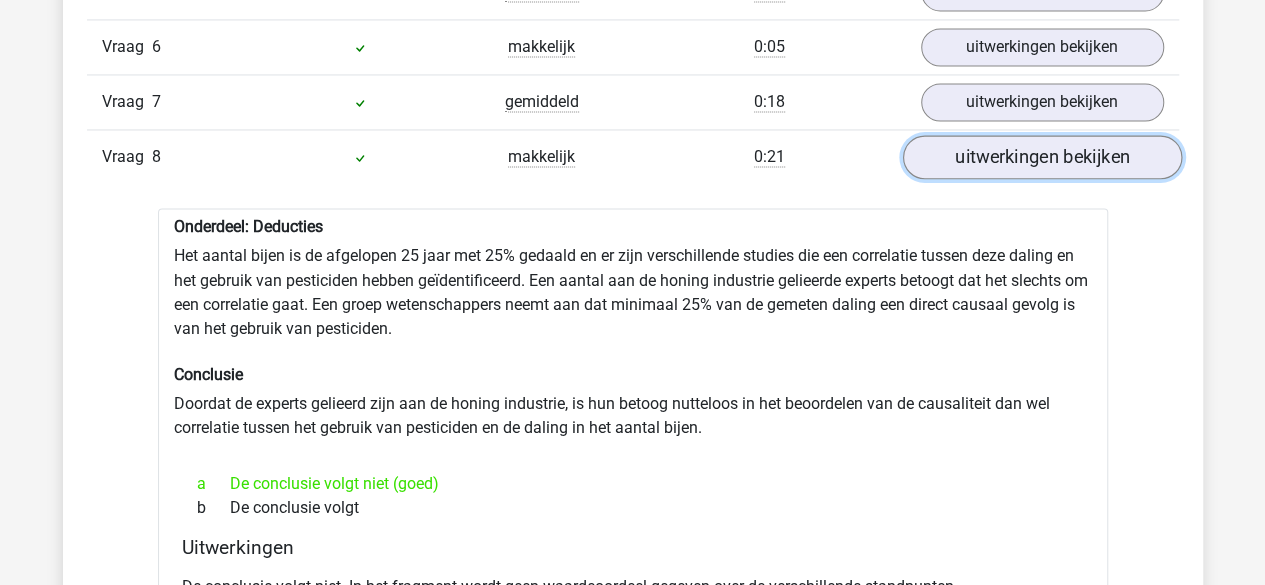 click on "uitwerkingen bekijken" at bounding box center (1041, 157) 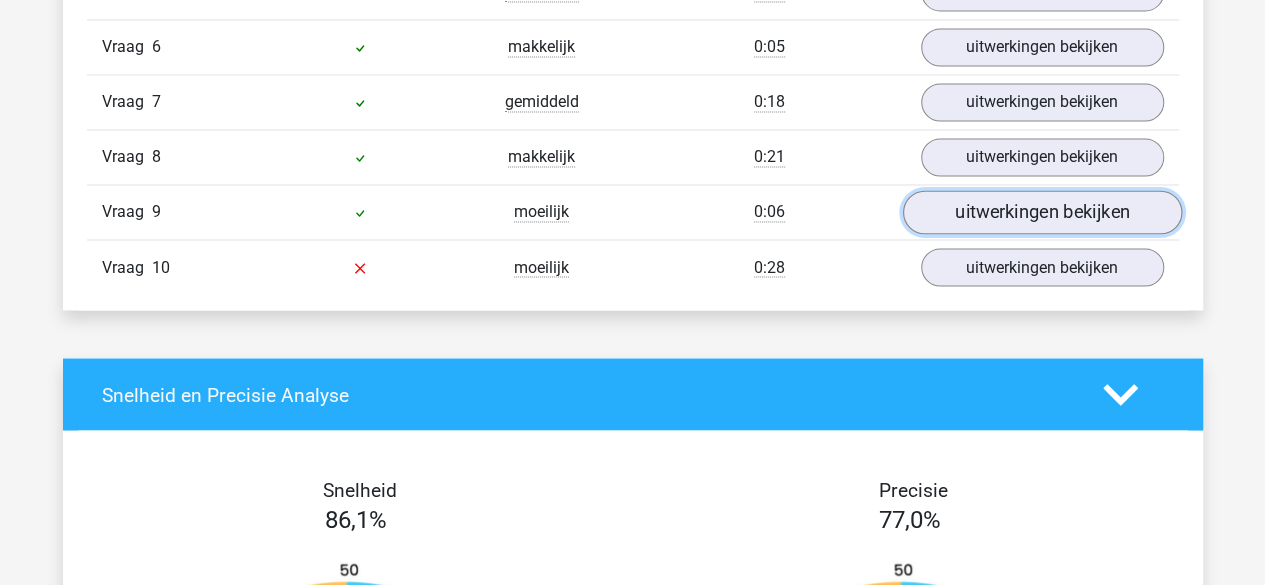 click on "uitwerkingen bekijken" at bounding box center [1041, 212] 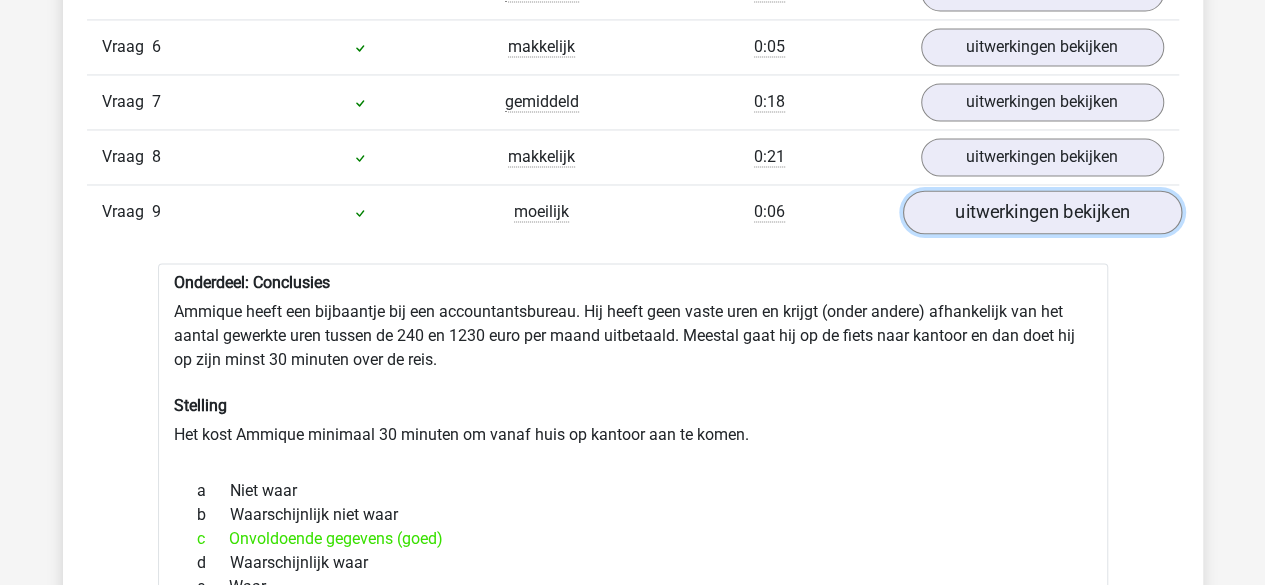 click on "uitwerkingen bekijken" at bounding box center (1041, 212) 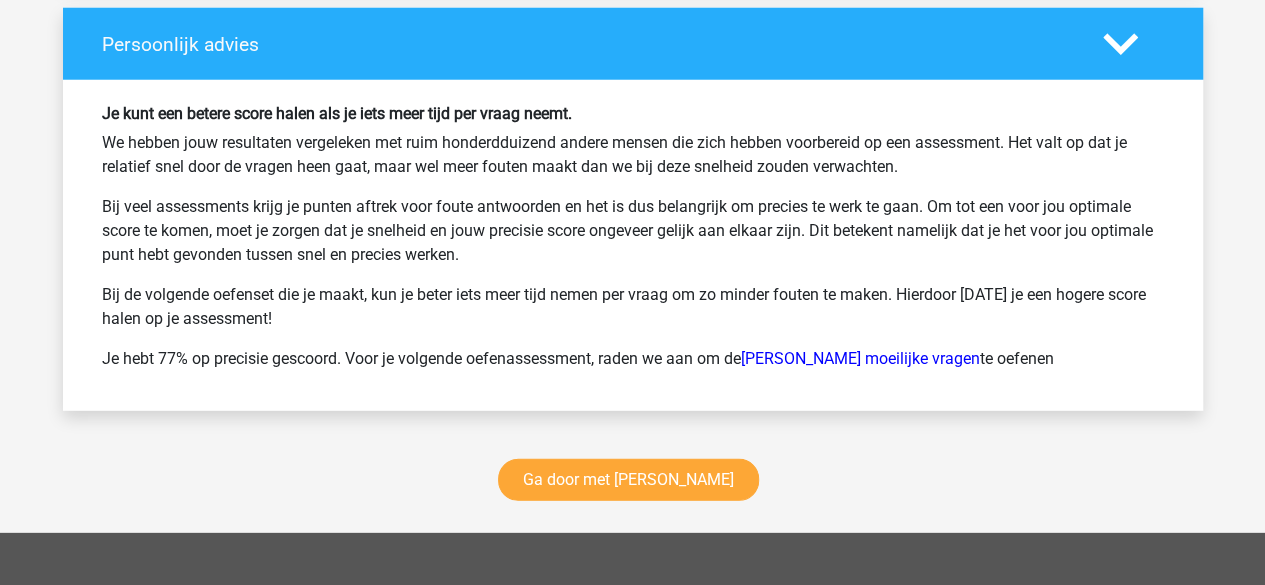 scroll, scrollTop: 2654, scrollLeft: 0, axis: vertical 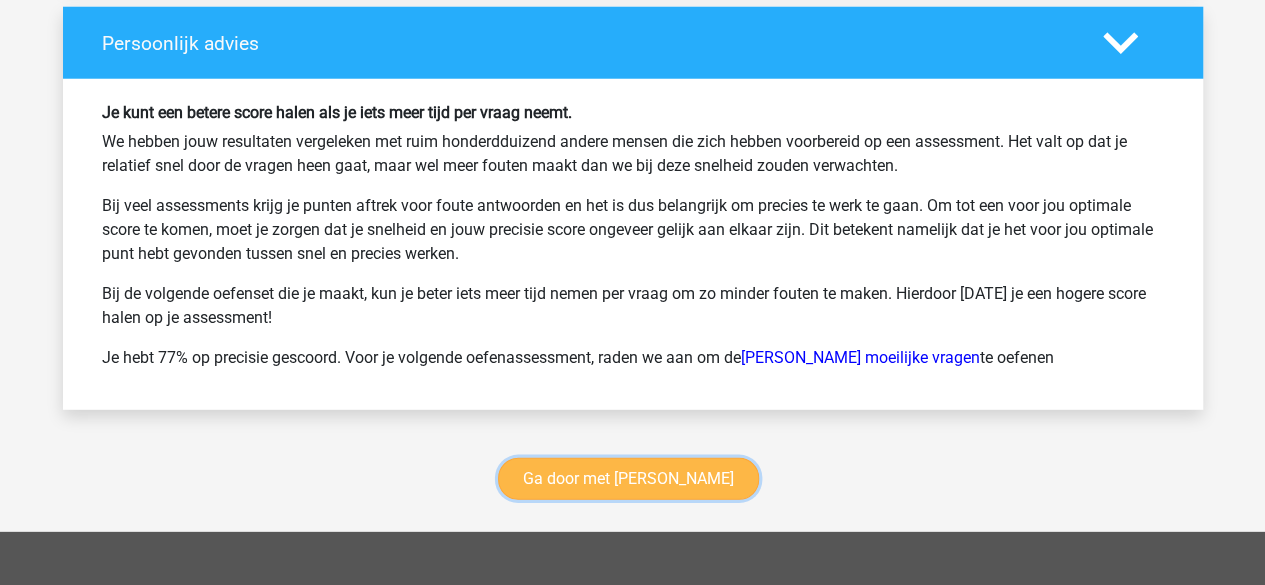 click on "Ga door met [PERSON_NAME]" at bounding box center (628, 479) 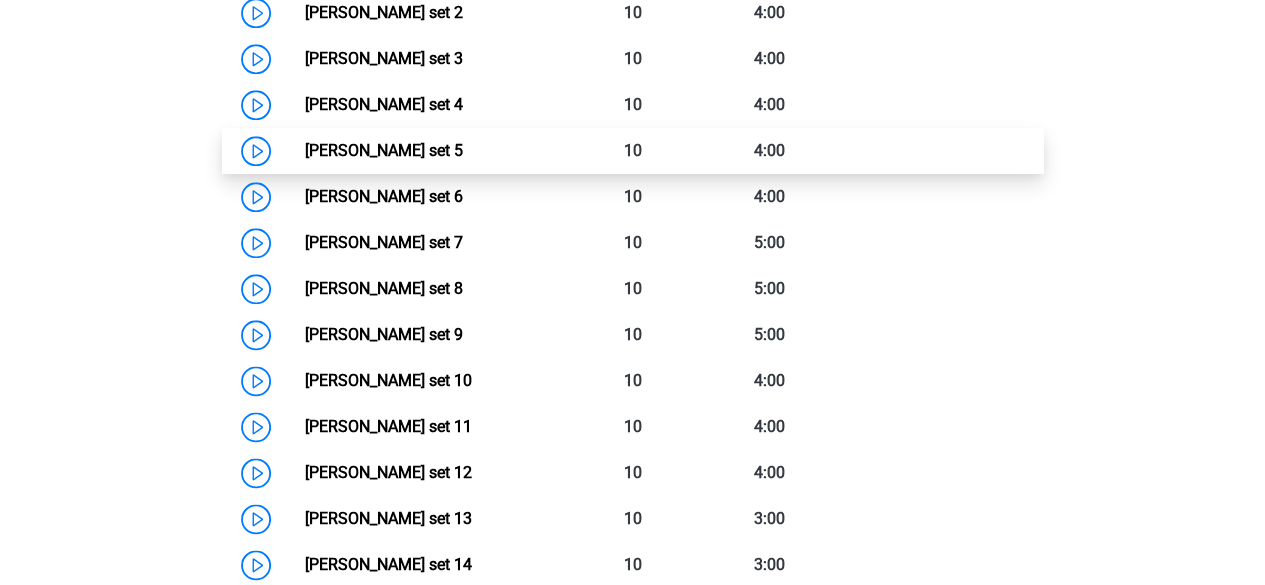scroll, scrollTop: 1090, scrollLeft: 0, axis: vertical 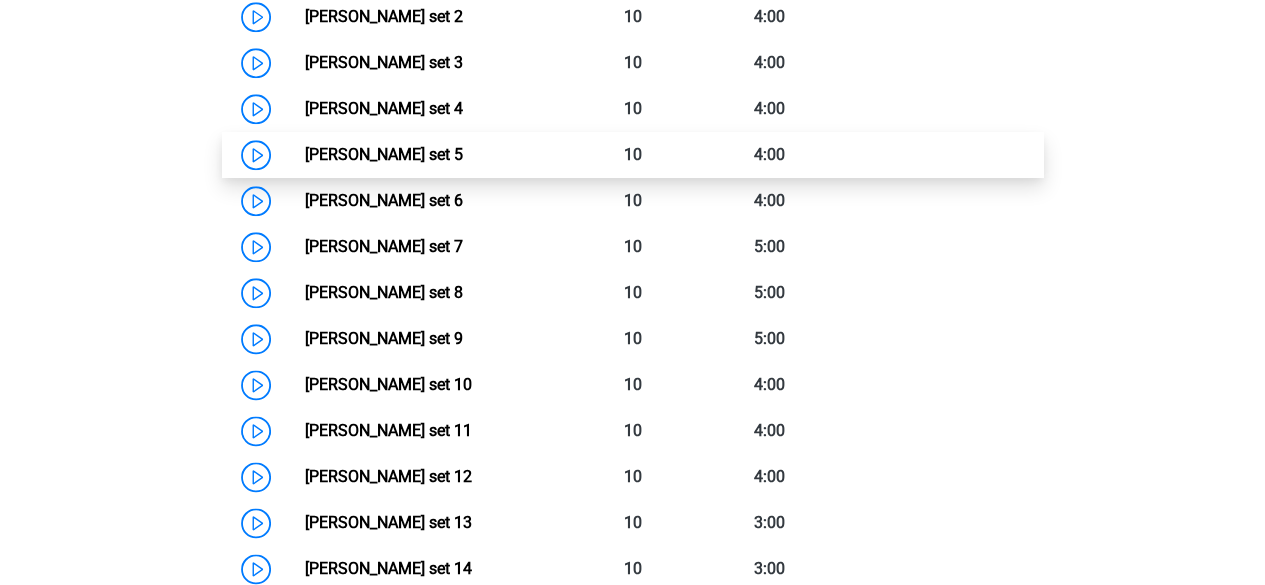 click on "Watson Glaser
set 5" at bounding box center (384, 154) 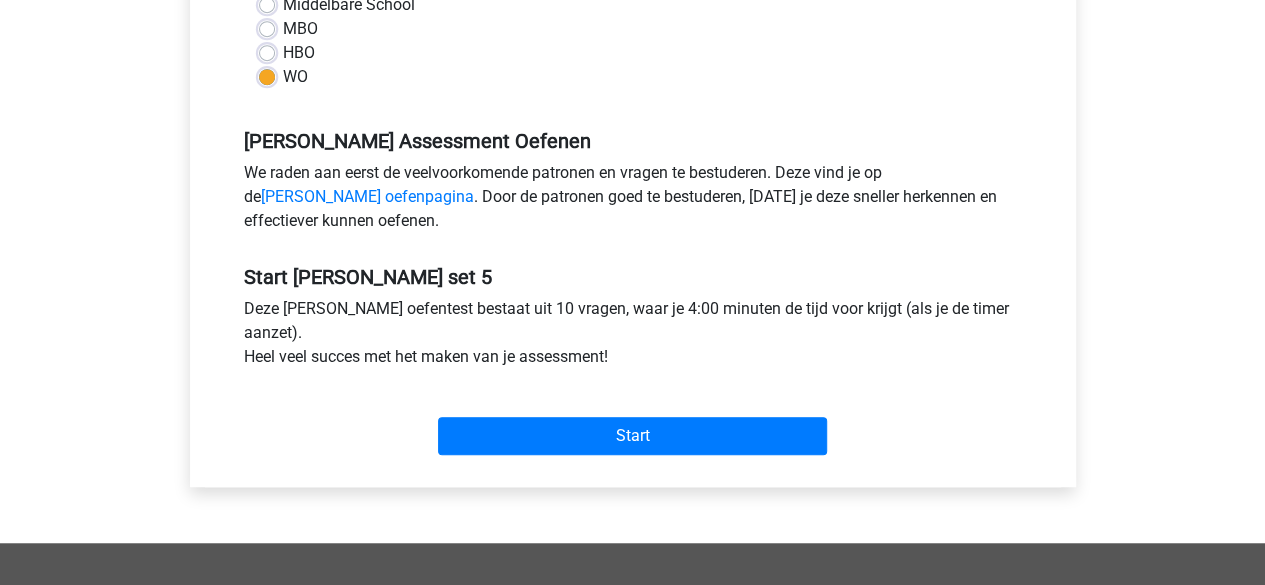 scroll, scrollTop: 510, scrollLeft: 0, axis: vertical 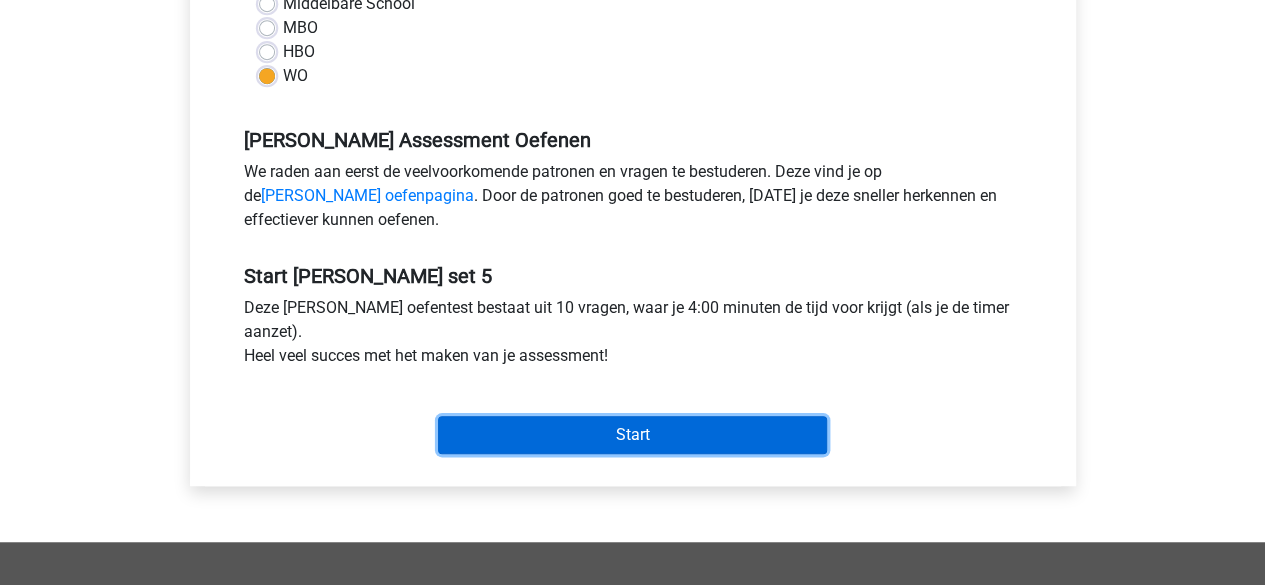 click on "Start" at bounding box center [632, 435] 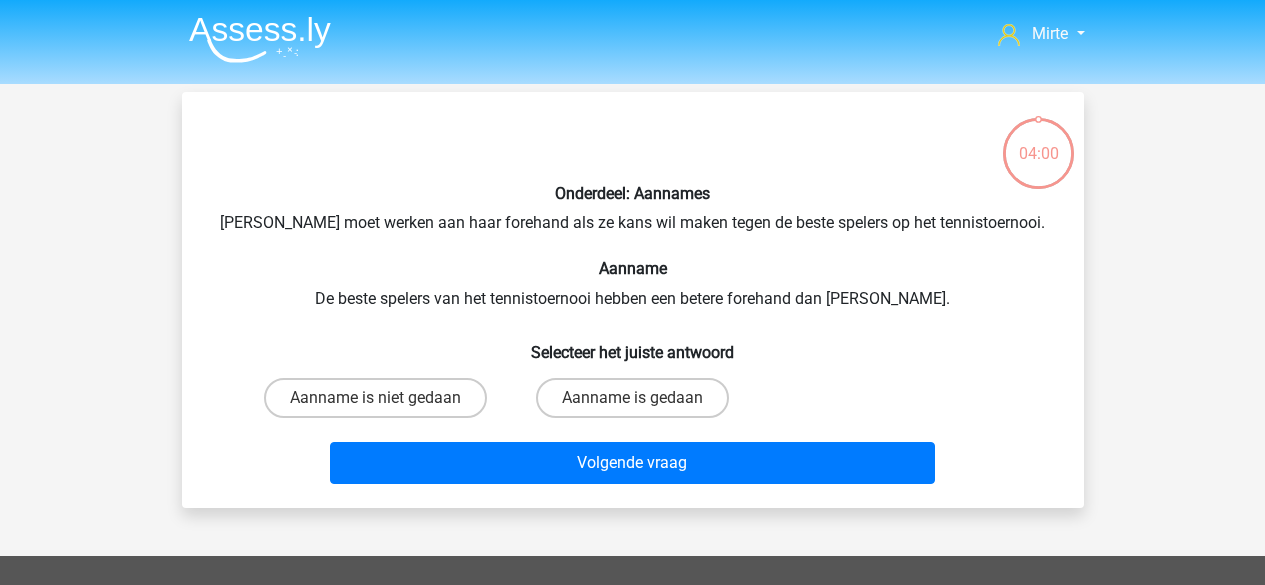 scroll, scrollTop: 0, scrollLeft: 0, axis: both 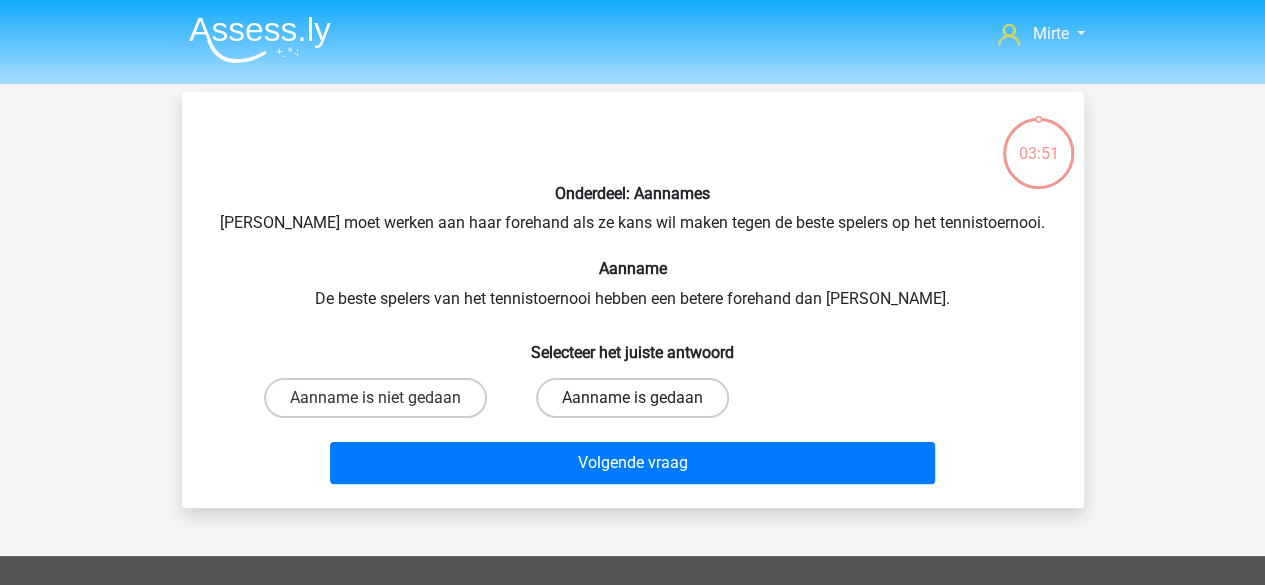 click on "Aanname is gedaan" at bounding box center [632, 398] 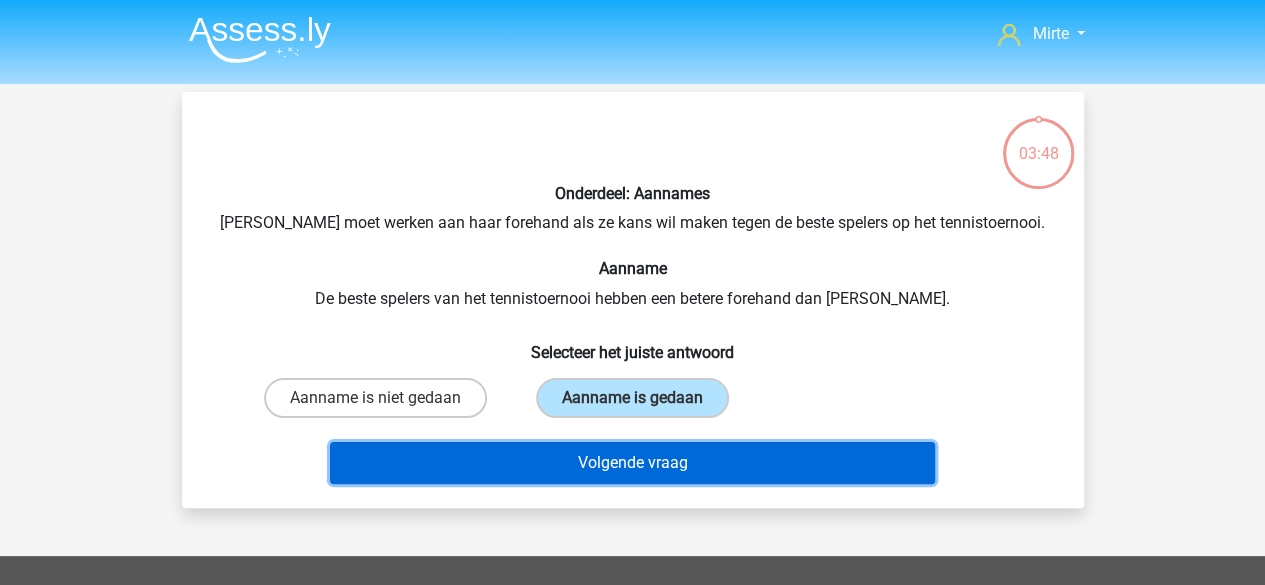 click on "Volgende vraag" at bounding box center (632, 463) 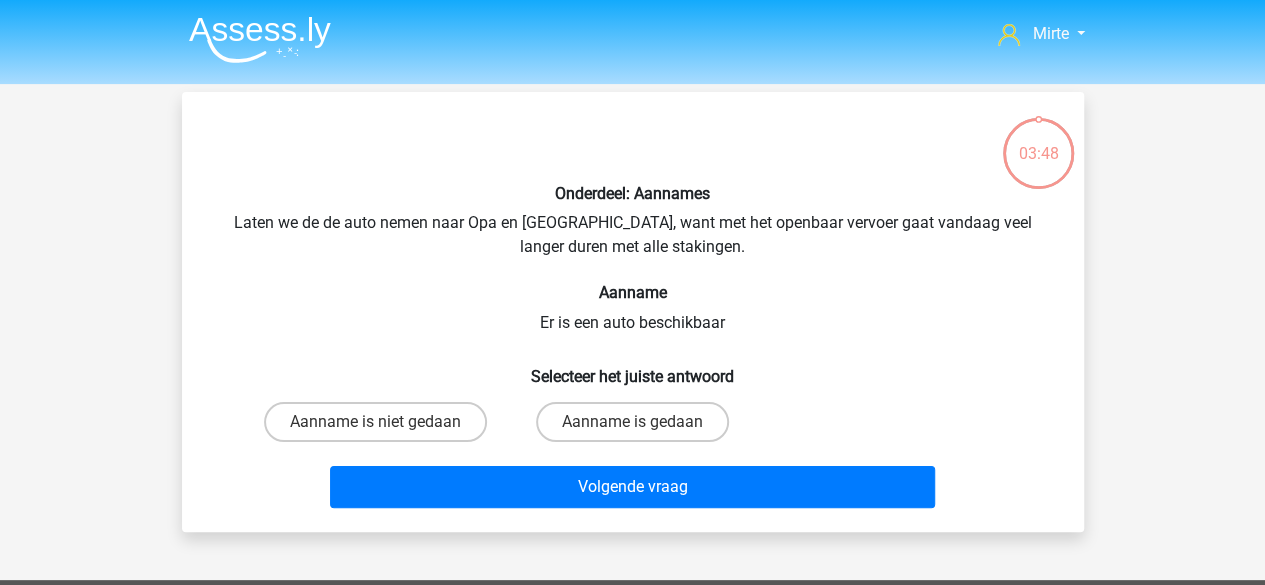 scroll, scrollTop: 92, scrollLeft: 0, axis: vertical 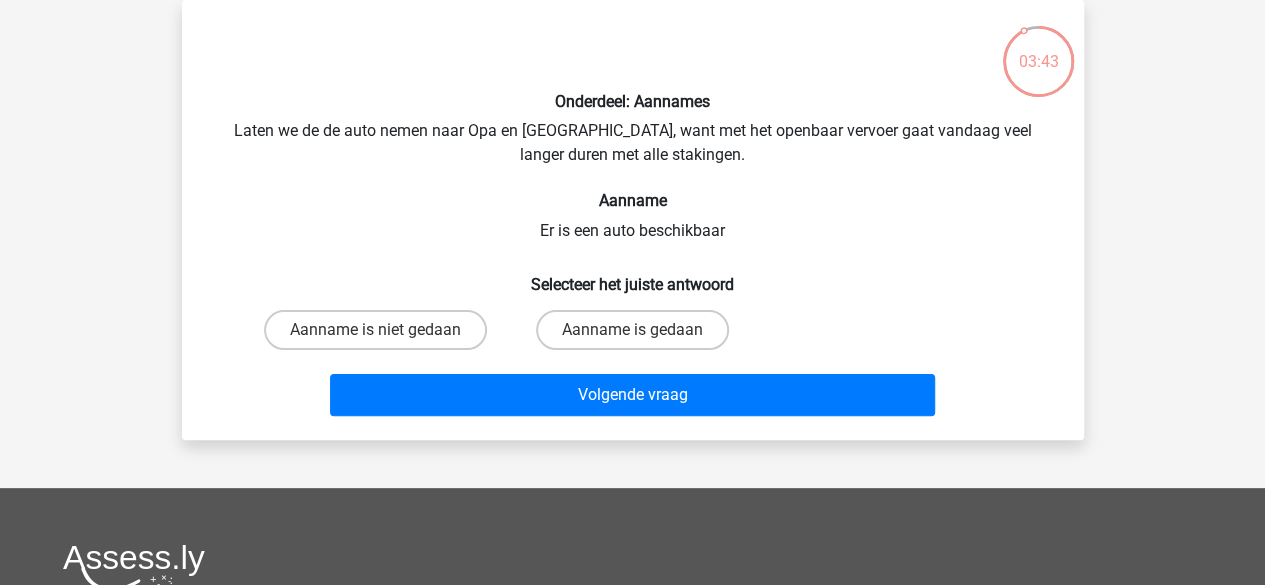 click on "Aanname is gedaan" at bounding box center (638, 336) 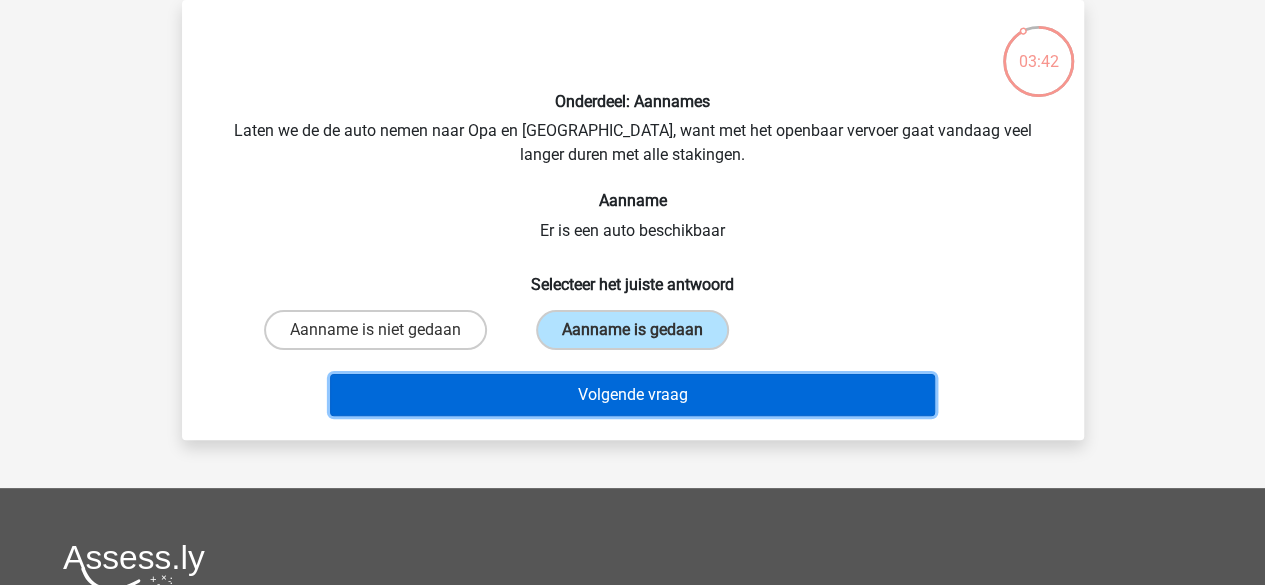 click on "Volgende vraag" at bounding box center [632, 395] 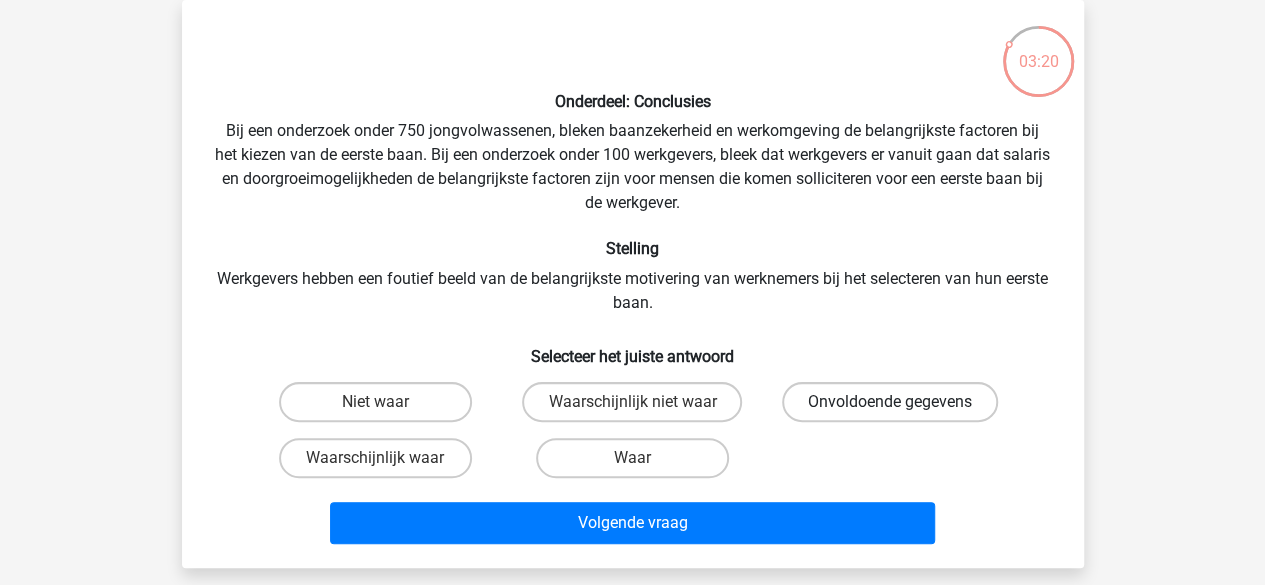 click on "Onvoldoende gegevens" at bounding box center [890, 402] 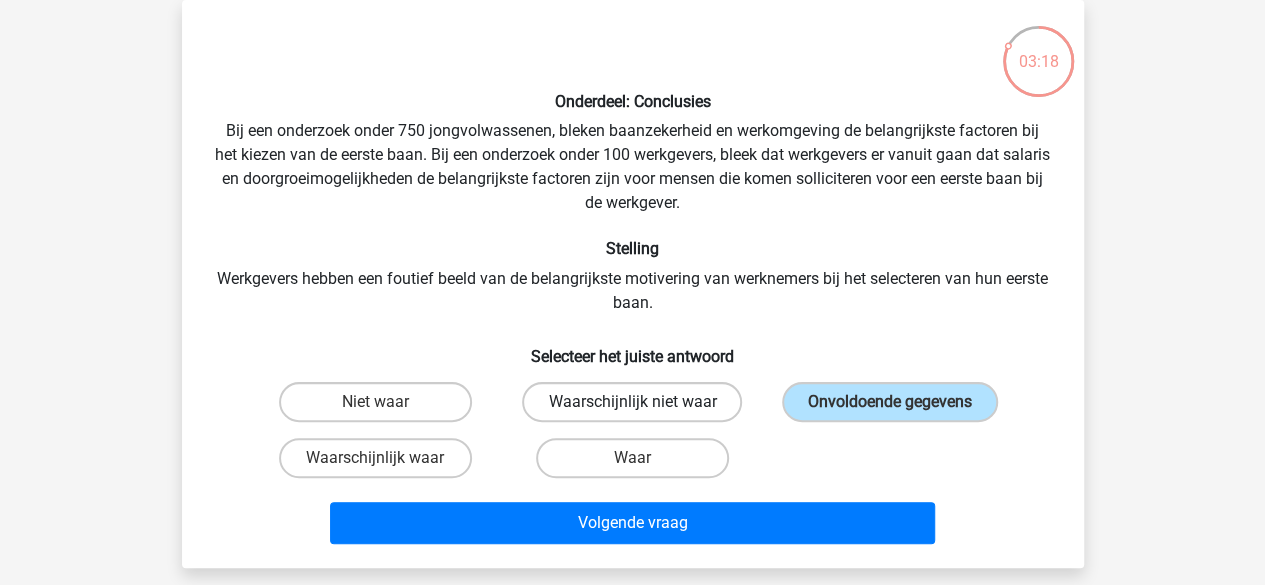 click on "Waarschijnlijk niet waar" at bounding box center [632, 402] 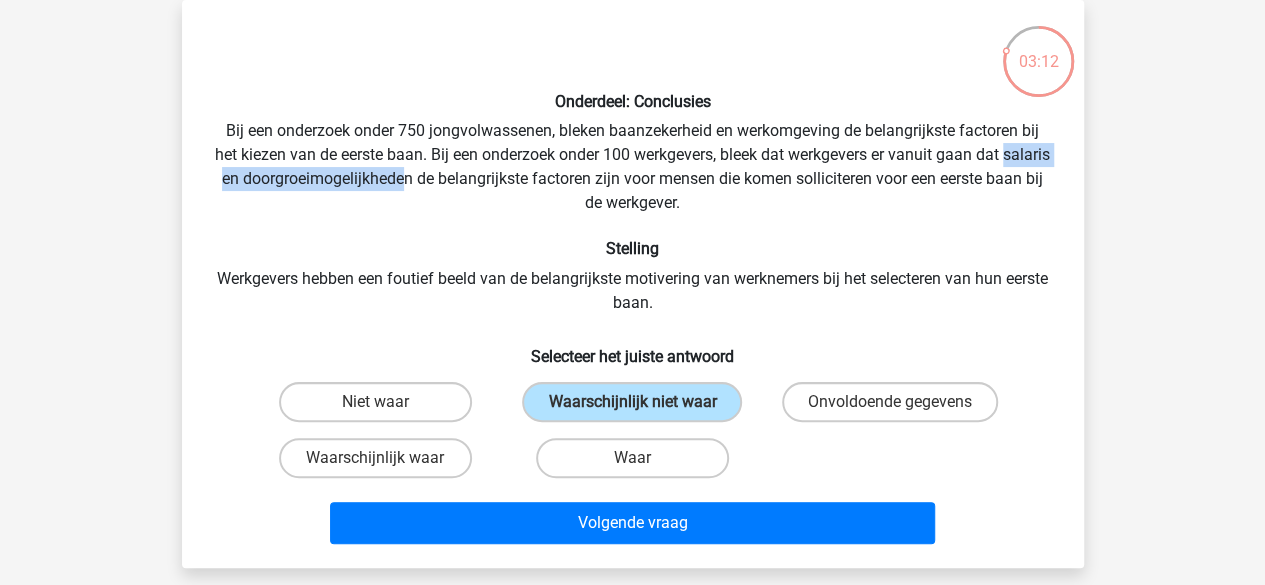 drag, startPoint x: 203, startPoint y: 173, endPoint x: 460, endPoint y: 177, distance: 257.03113 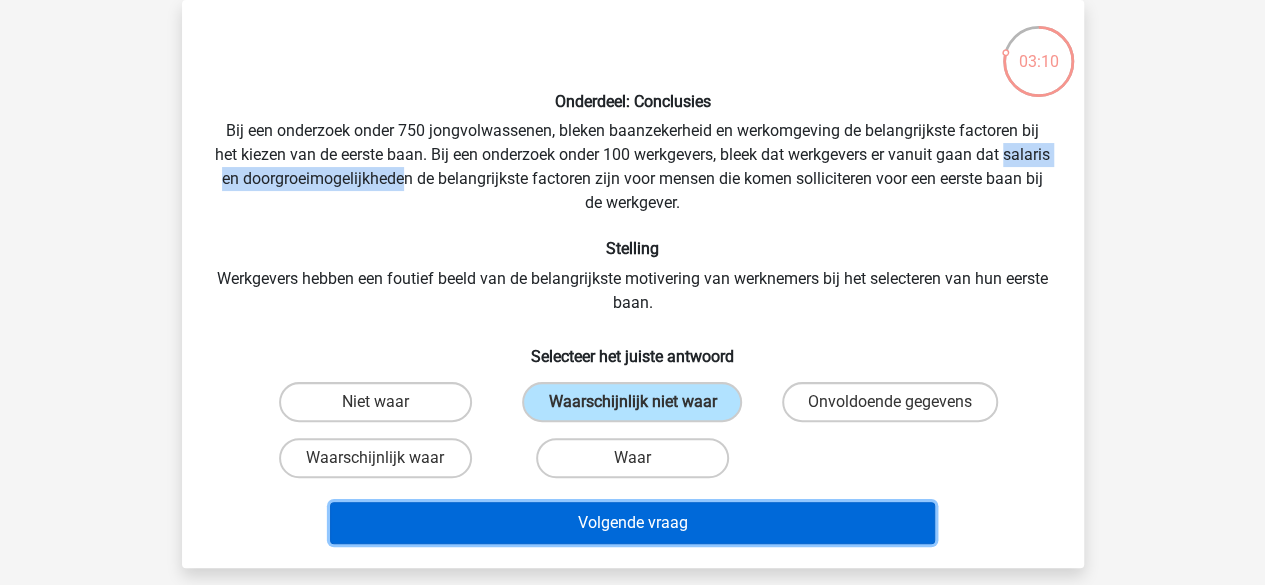 click on "Volgende vraag" at bounding box center [632, 523] 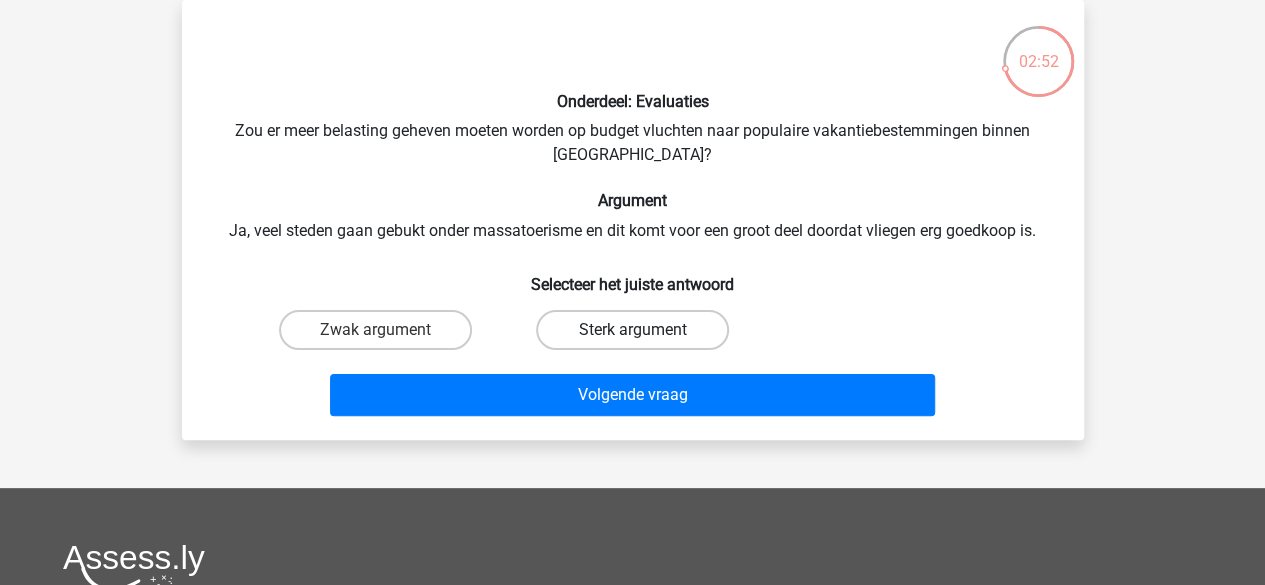 click on "Sterk argument" at bounding box center (632, 330) 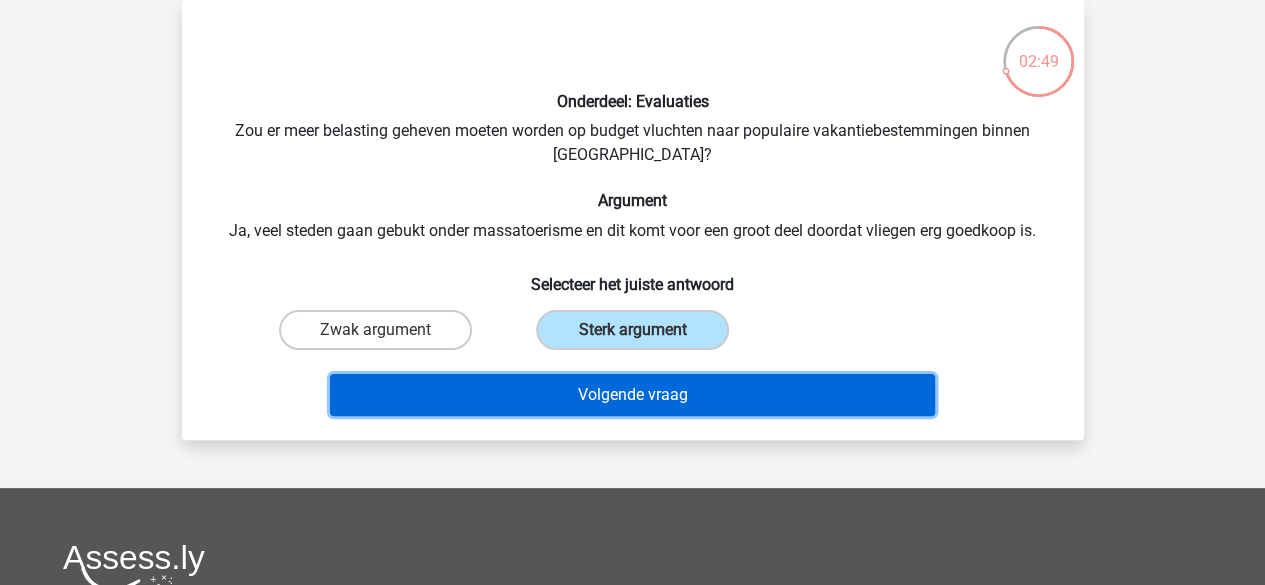 click on "Volgende vraag" at bounding box center [632, 395] 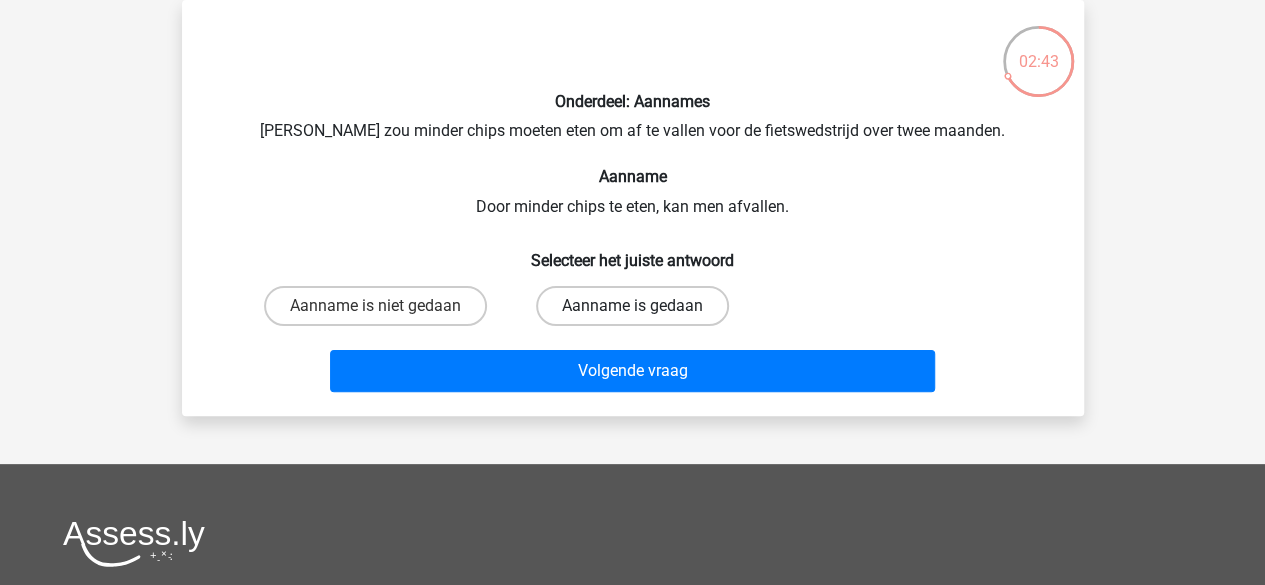 click on "Aanname is gedaan" at bounding box center (632, 306) 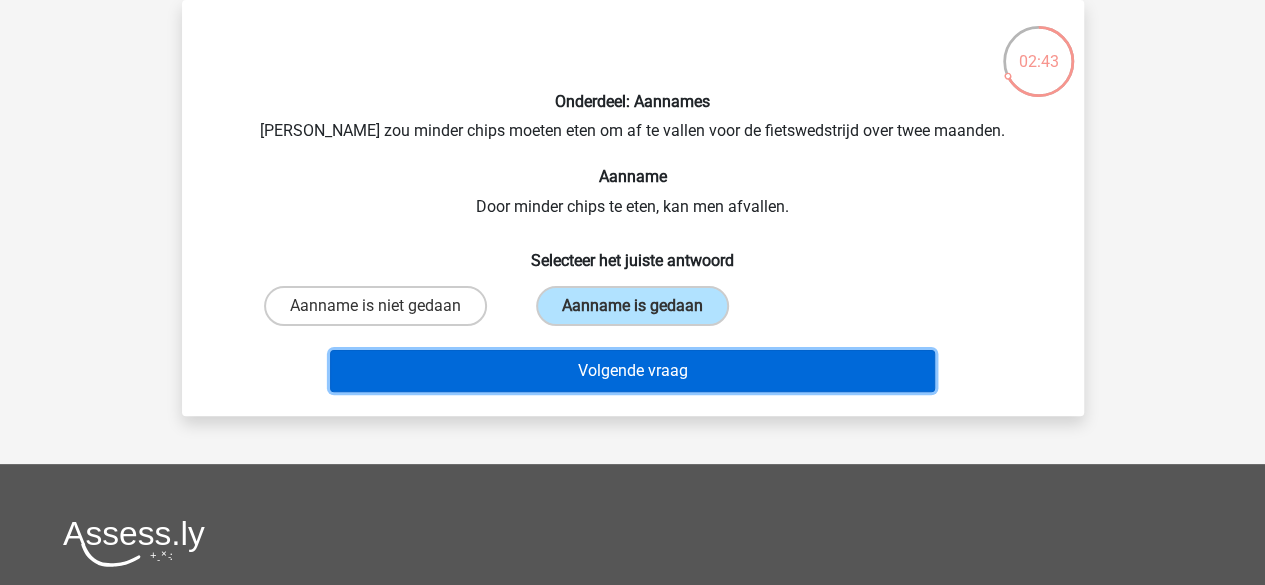 click on "Volgende vraag" at bounding box center [632, 371] 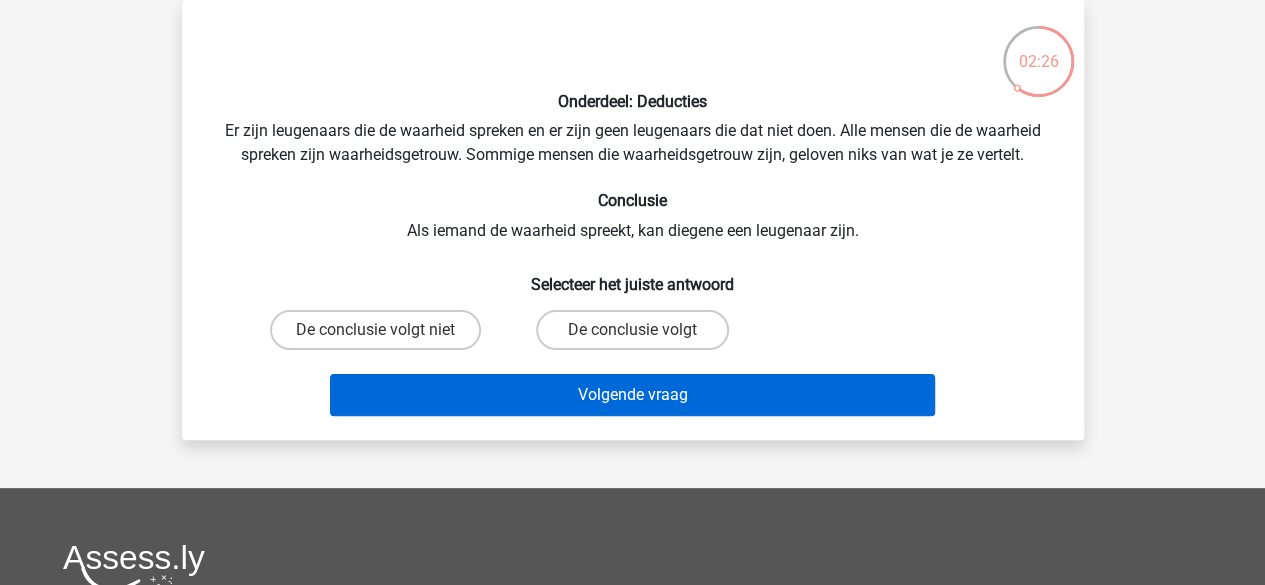 drag, startPoint x: 476, startPoint y: 322, endPoint x: 638, endPoint y: 376, distance: 170.763 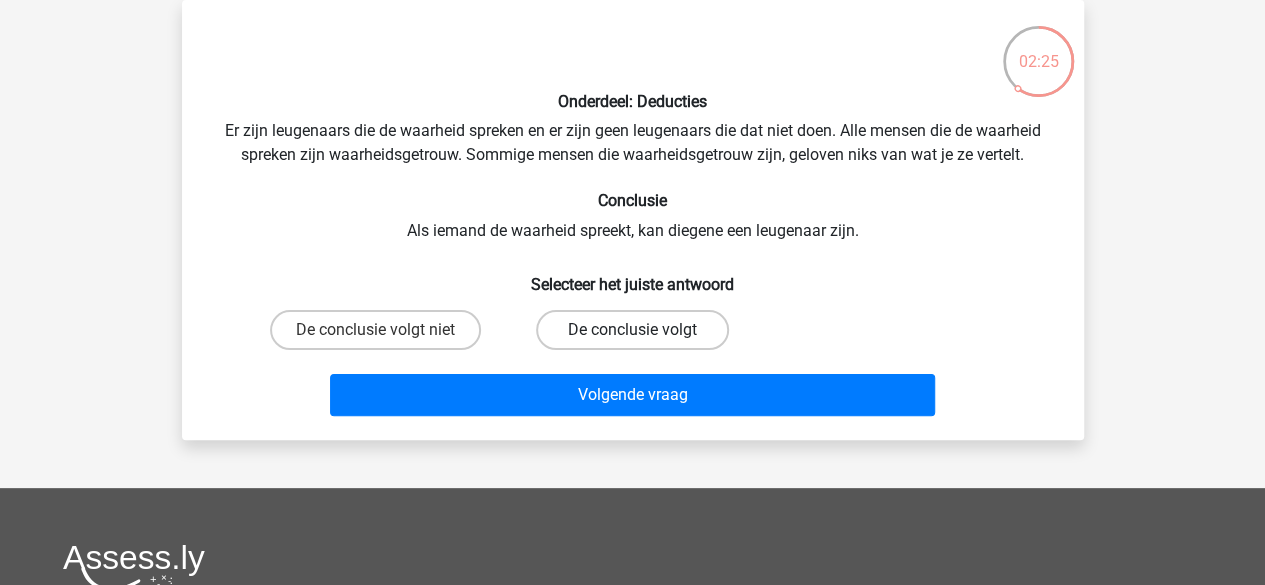 click on "De conclusie volgt" at bounding box center [632, 330] 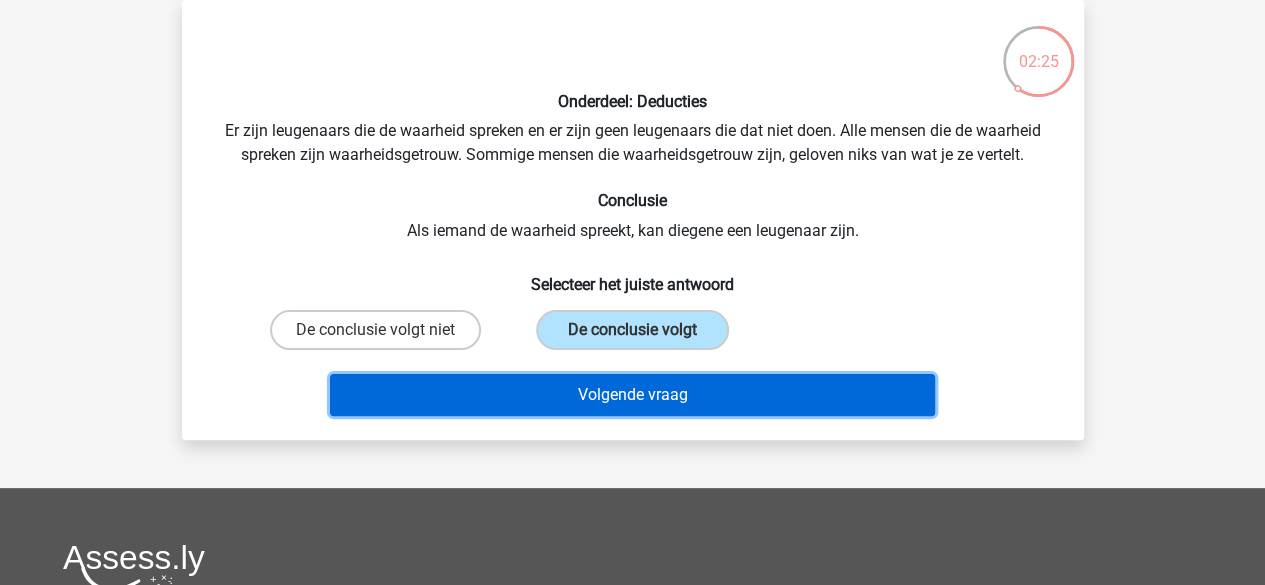 click on "Volgende vraag" at bounding box center (632, 395) 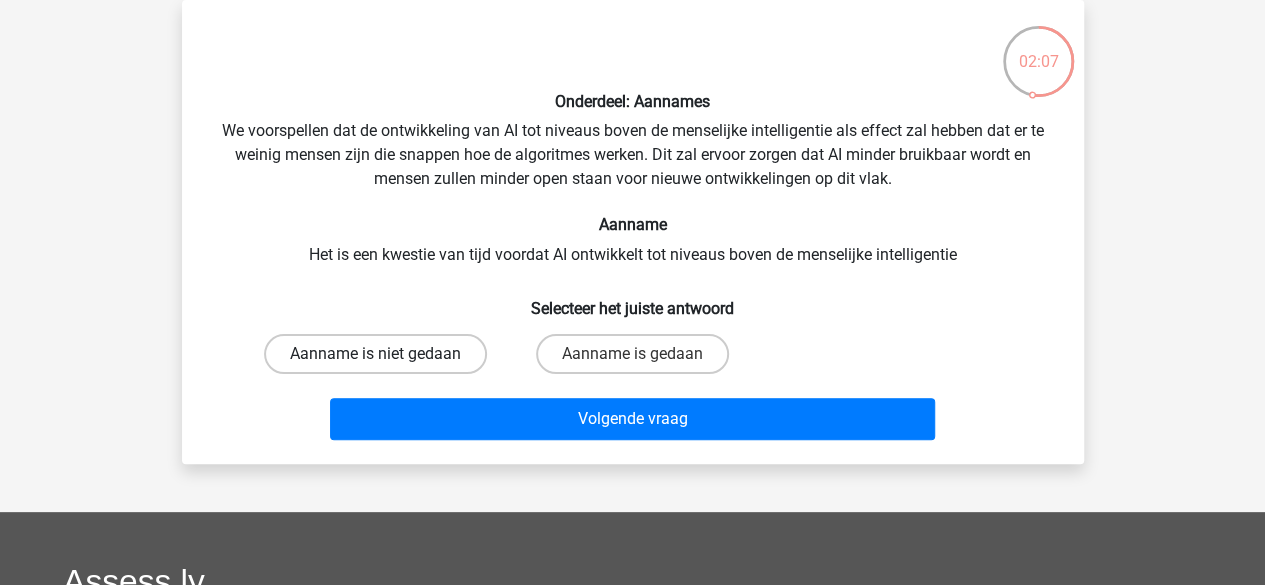 click on "Aanname is niet gedaan" at bounding box center [375, 354] 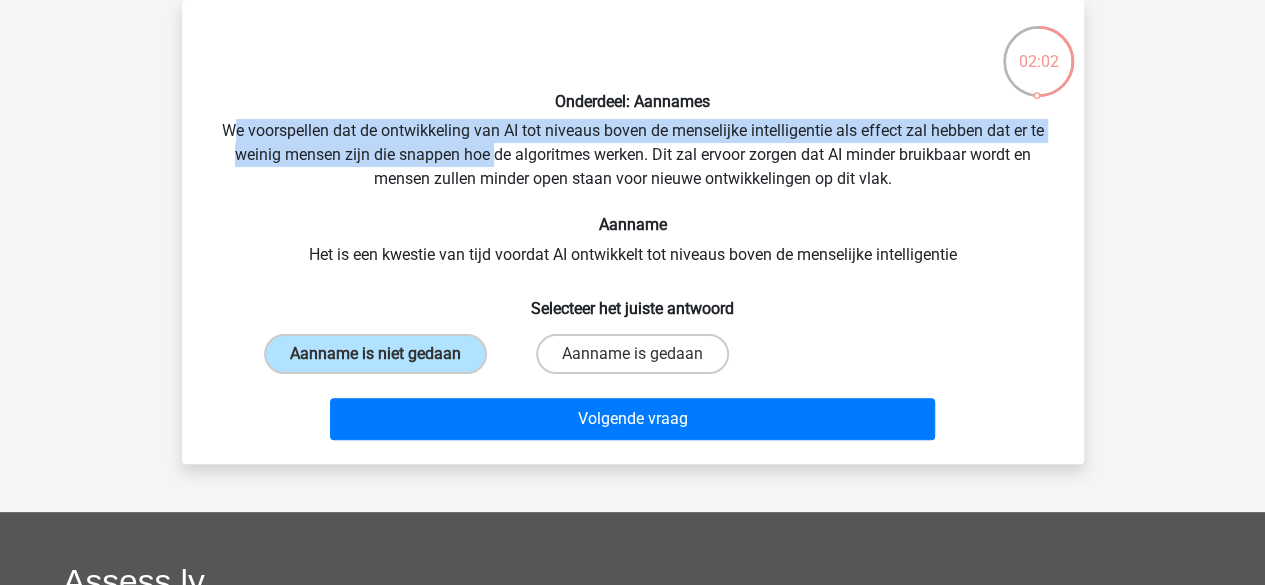 drag, startPoint x: 230, startPoint y: 136, endPoint x: 493, endPoint y: 148, distance: 263.27362 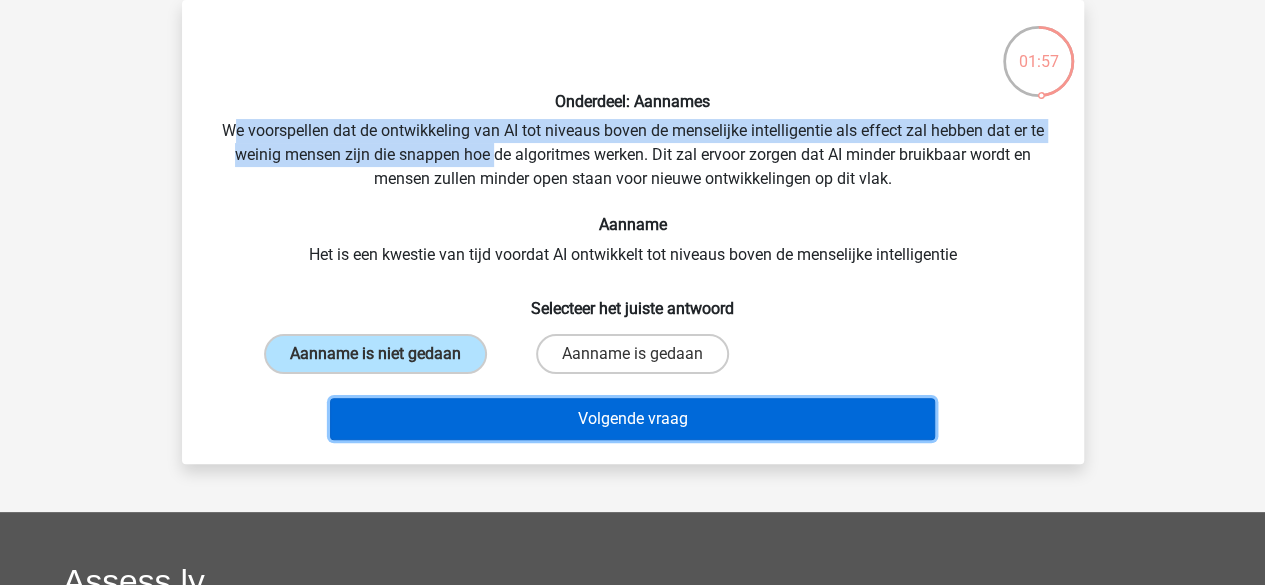 click on "Volgende vraag" at bounding box center [632, 419] 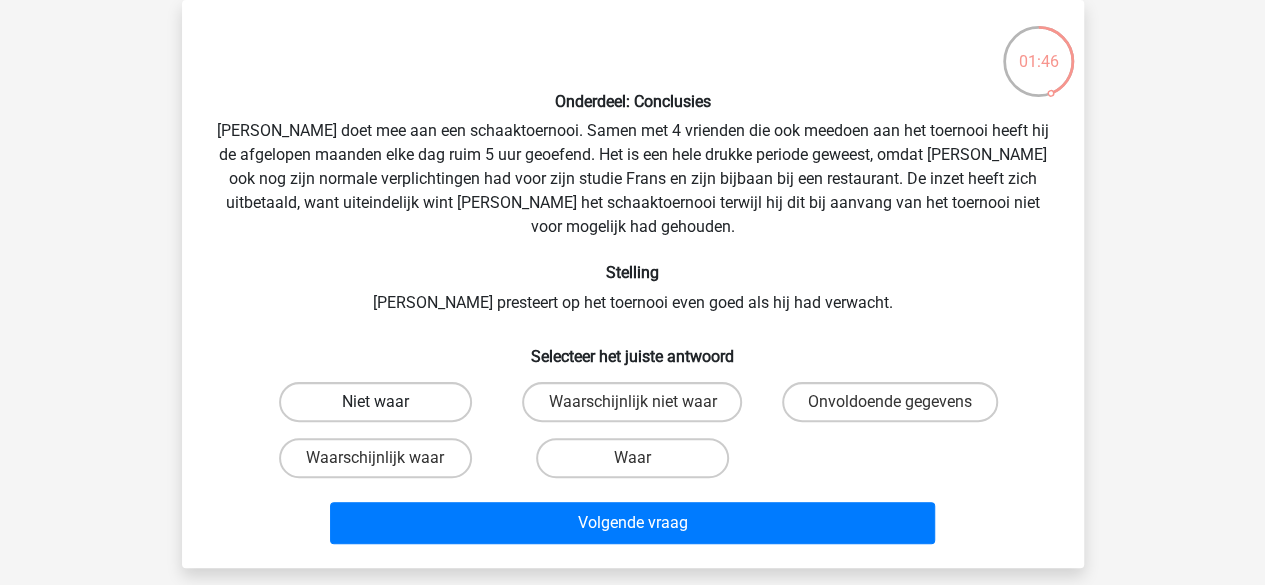 click on "Niet waar" at bounding box center [375, 402] 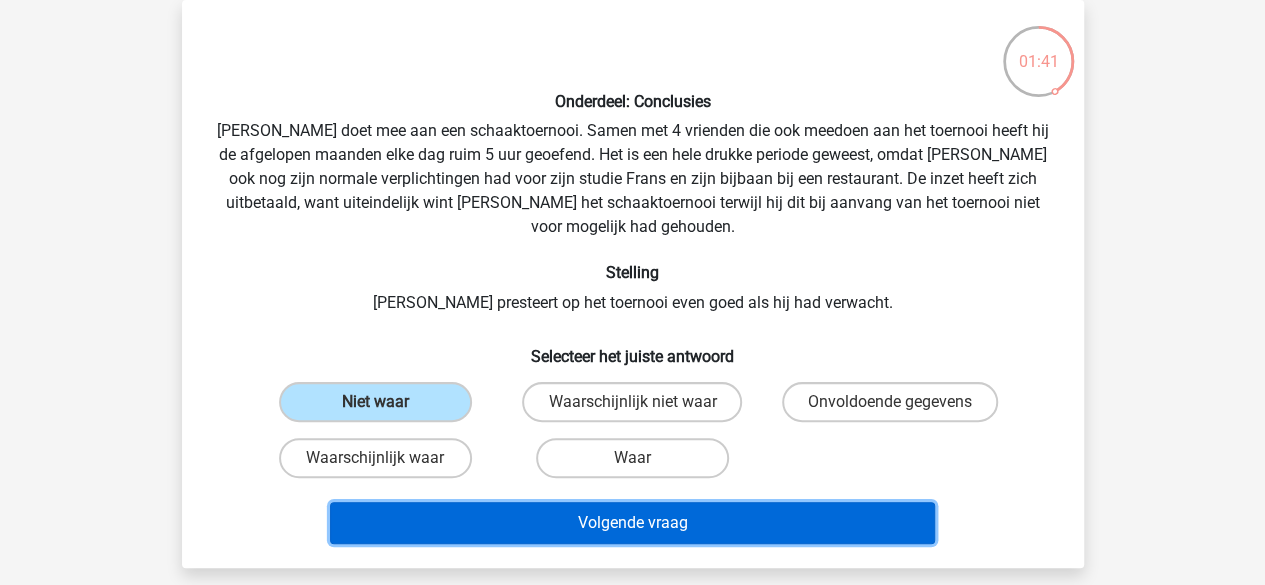 click on "Volgende vraag" at bounding box center [632, 523] 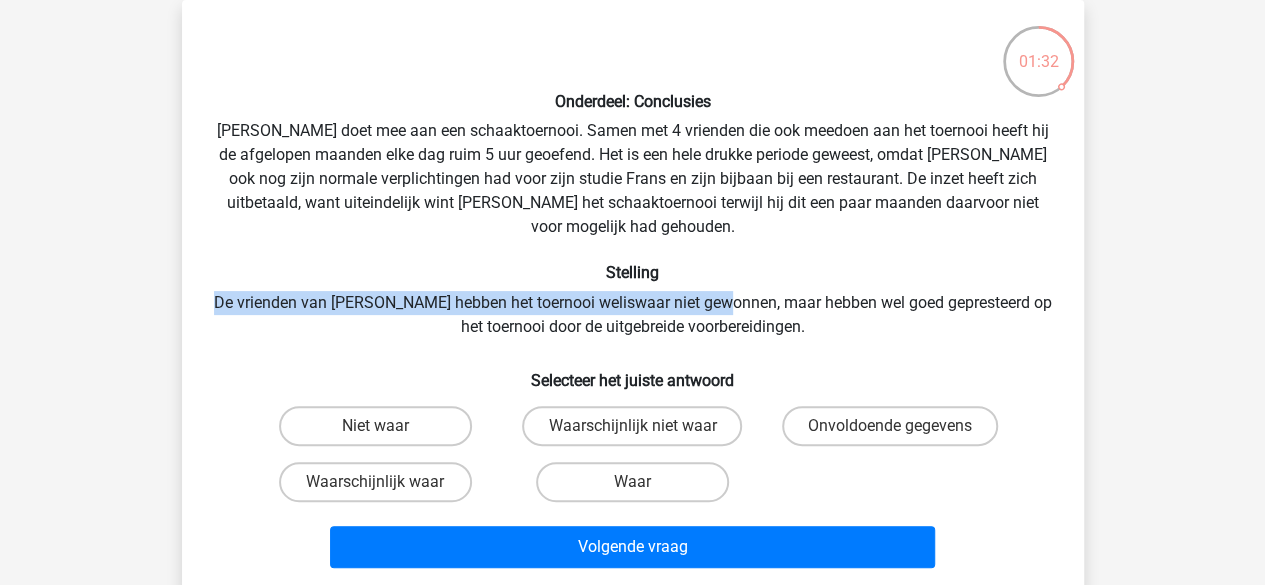 drag, startPoint x: 220, startPoint y: 275, endPoint x: 743, endPoint y: 279, distance: 523.0153 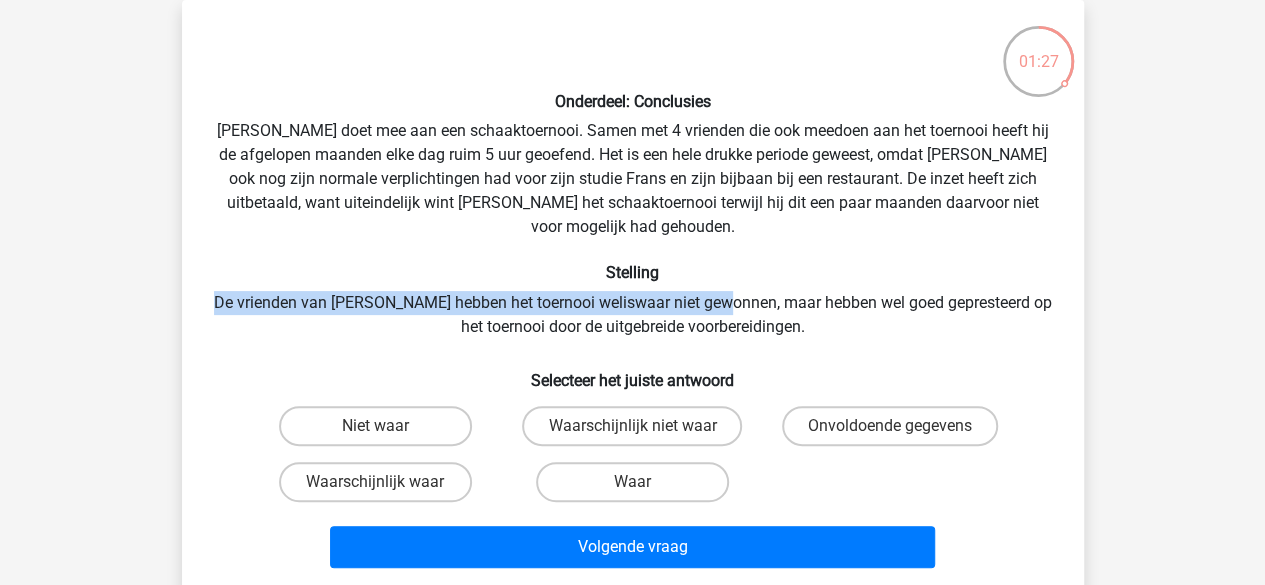 click on "Onderdeel: Conclusies Pablo doet mee aan een schaaktoernooi. Samen met 4 vrienden die ook meedoen aan het toernooi heeft hij de afgelopen maanden elke dag ruim 5 uur geoefend. Het is een hele drukke periode geweest, omdat Pablo ook nog zijn normale verplichtingen had voor zijn studie Frans en zijn bijbaan bij een restaurant. De inzet heeft zich uitbetaald, want uiteindelijk wint Pablo het schaaktoernooi terwijl hij dit een paar maanden daarvoor niet voor mogelijk had gehouden. Stelling De vrienden van Pablo hebben het toernooi weliswaar niet gewonnen, maar hebben wel goed gepresteerd op het toernooi door de uitgebreide voorbereidingen.
Selecteer het juiste antwoord" at bounding box center (633, 296) 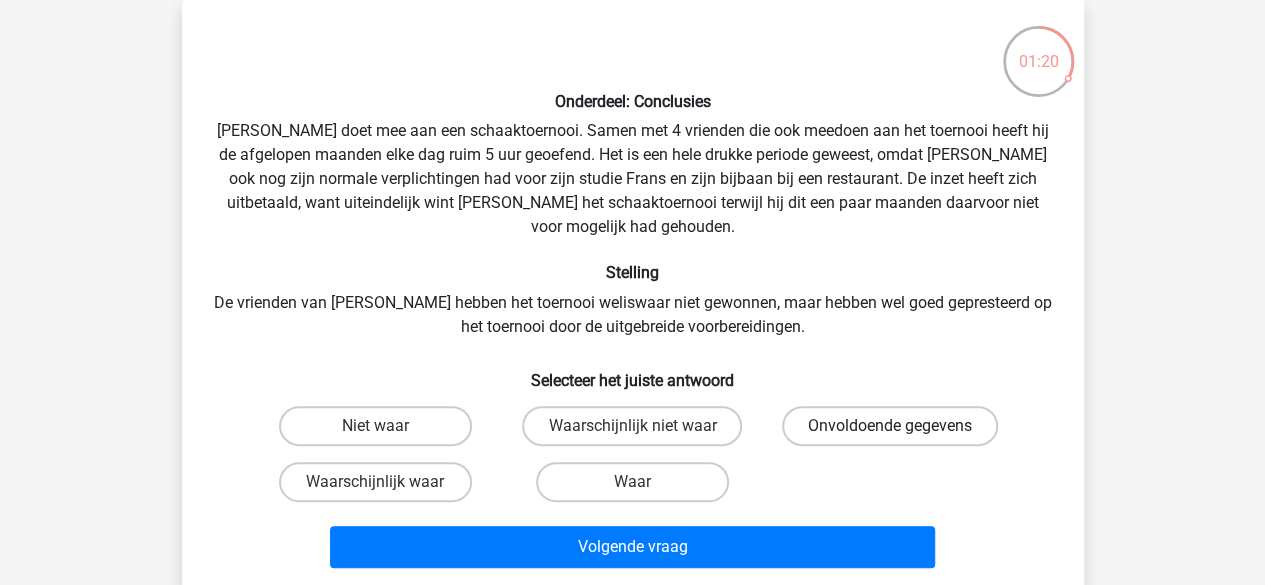 click on "Onvoldoende gegevens" at bounding box center (890, 426) 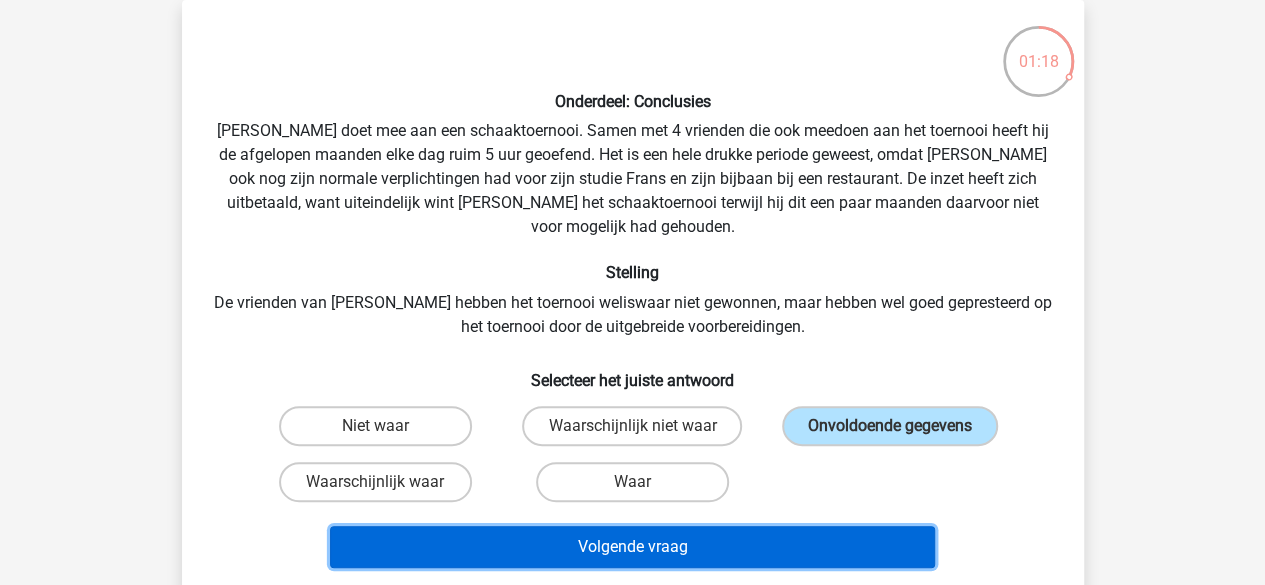 click on "Volgende vraag" at bounding box center (632, 547) 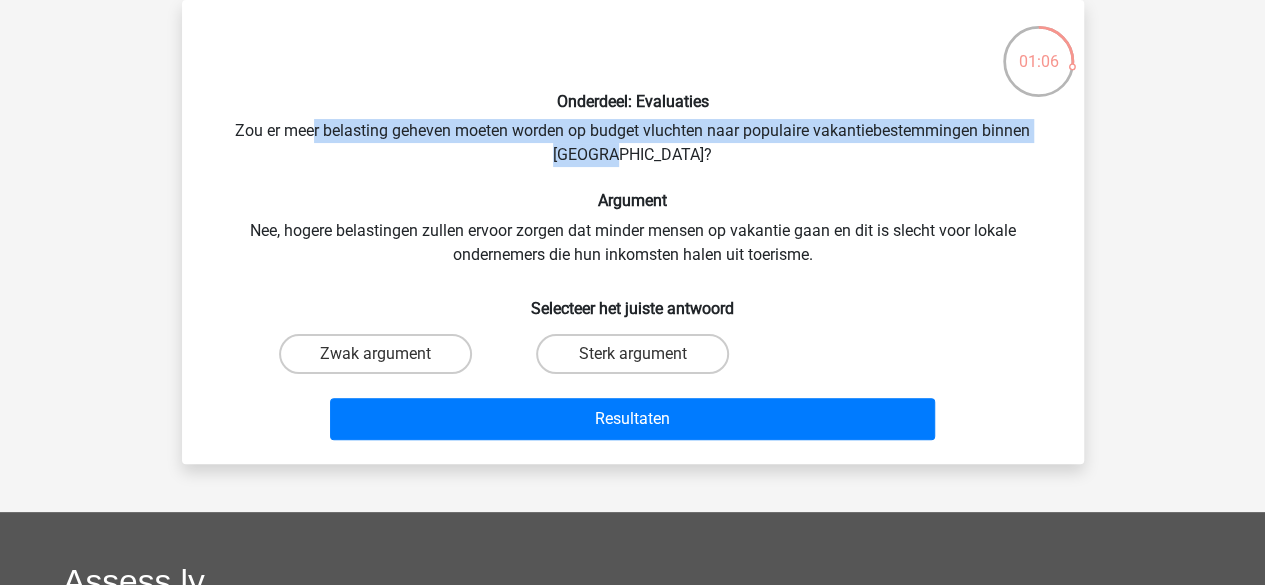 drag, startPoint x: 312, startPoint y: 129, endPoint x: 812, endPoint y: 151, distance: 500.48376 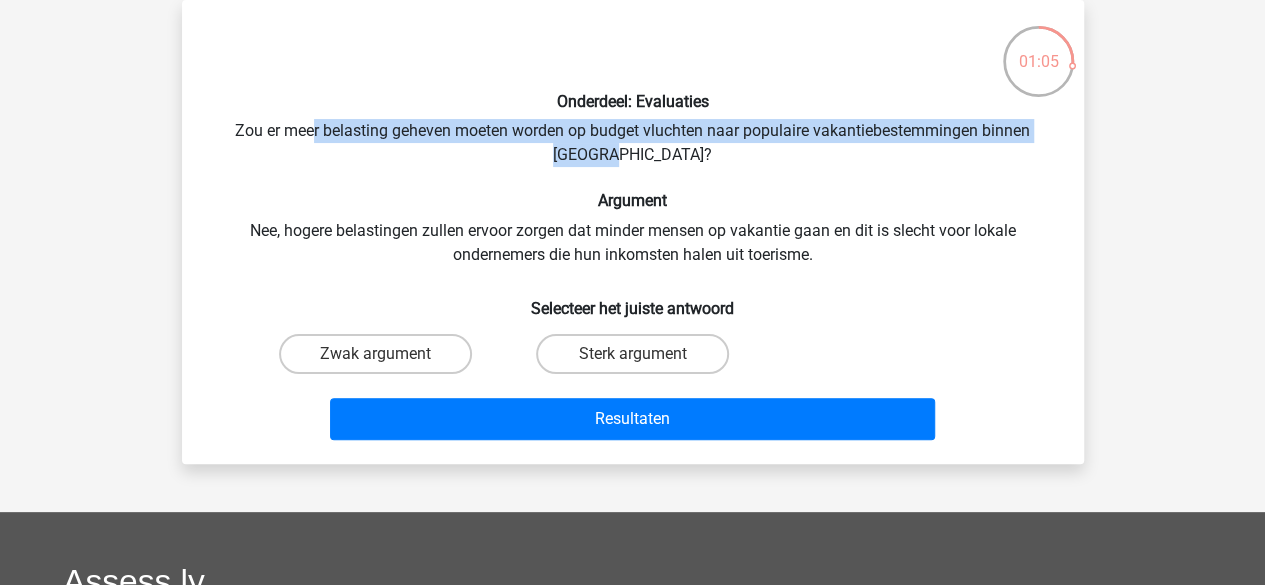 click on "Onderdeel: Evaluaties Zou er meer belasting geheven moeten worden op budget vluchten naar populaire vakantiebestemmingen binnen Europa? Argument Nee, hogere belastingen zullen ervoor zorgen dat minder mensen op vakantie gaan en dit is slecht voor lokale ondernemers die hun inkomsten halen uit toerisme.
Selecteer het juiste antwoord
Zwak argument
Sterk argument" at bounding box center (633, 232) 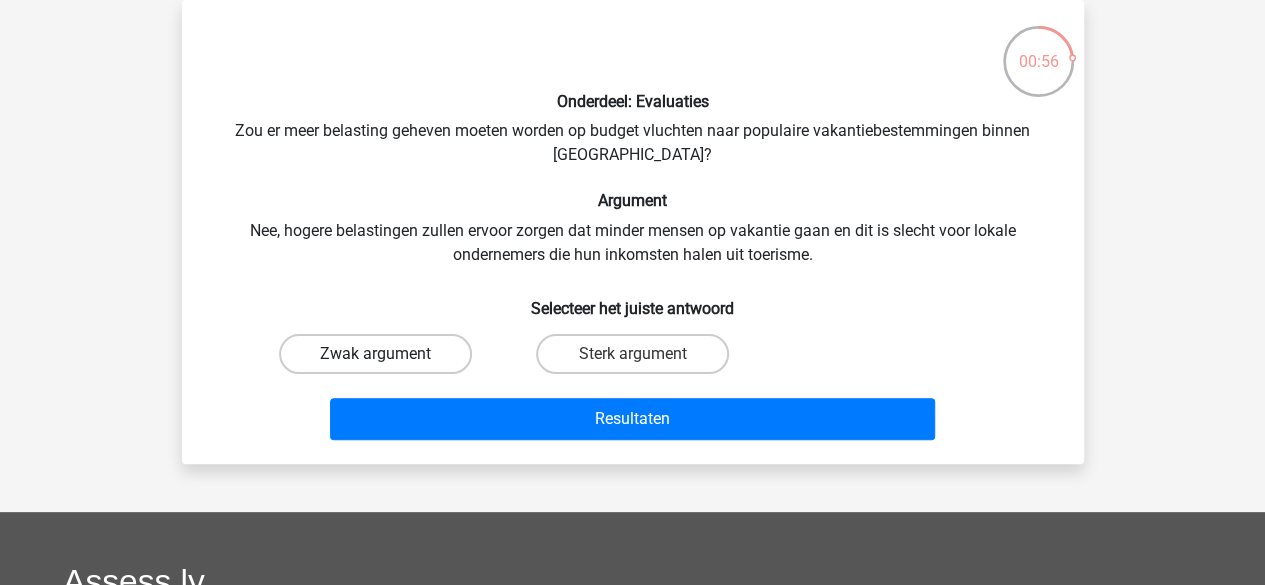 click on "Zwak argument" at bounding box center [375, 354] 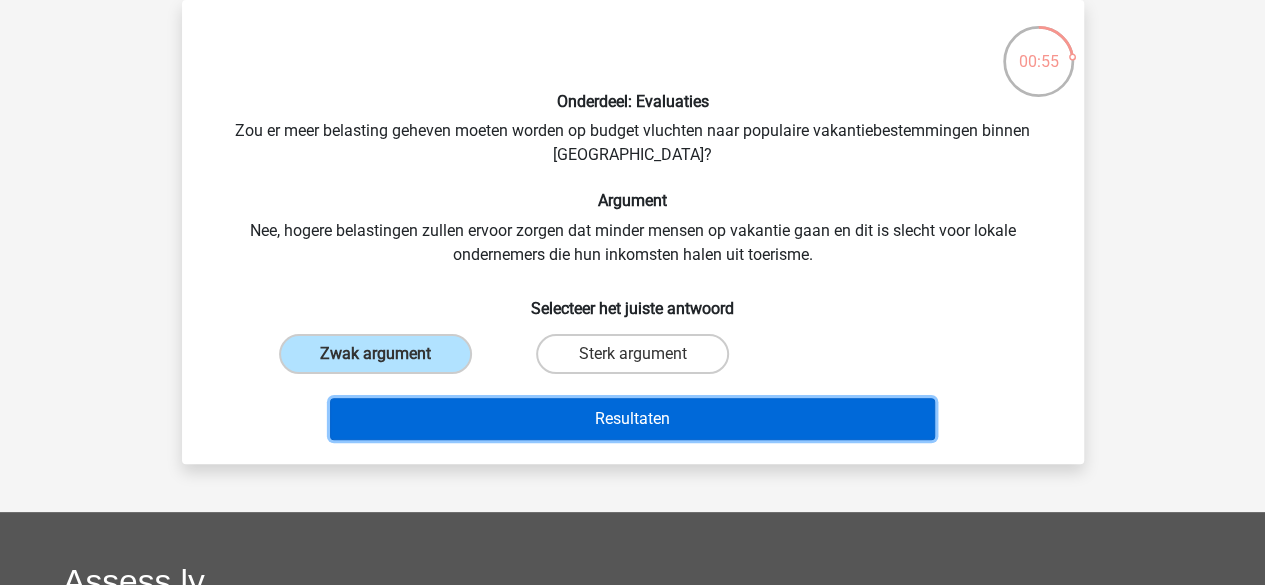 click on "Resultaten" at bounding box center (632, 419) 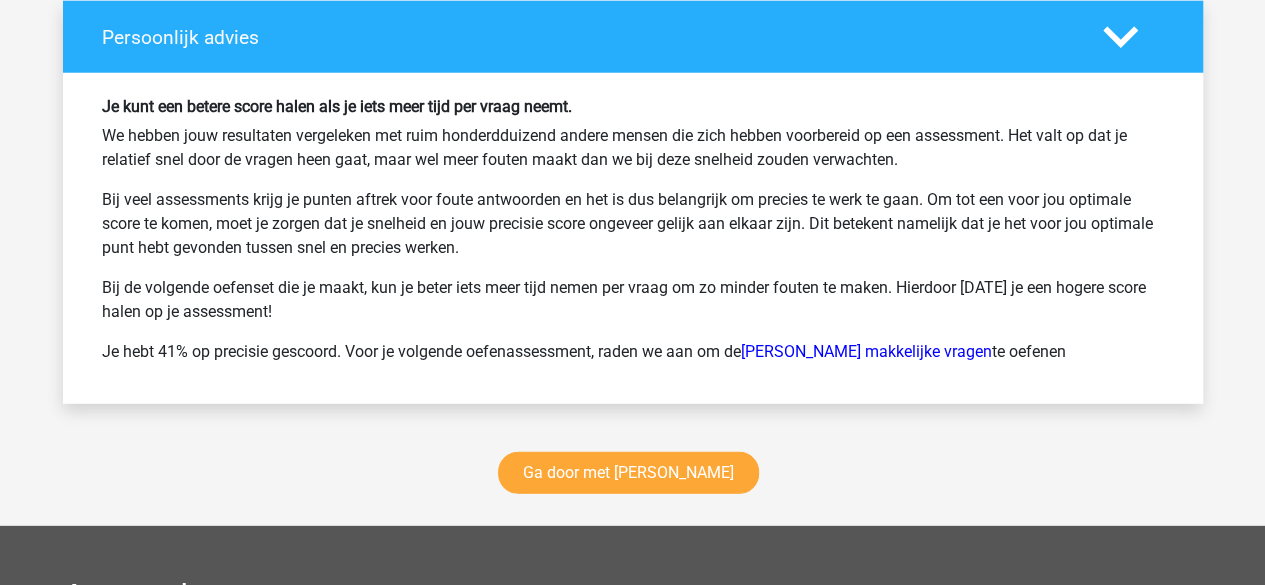 scroll, scrollTop: 2659, scrollLeft: 0, axis: vertical 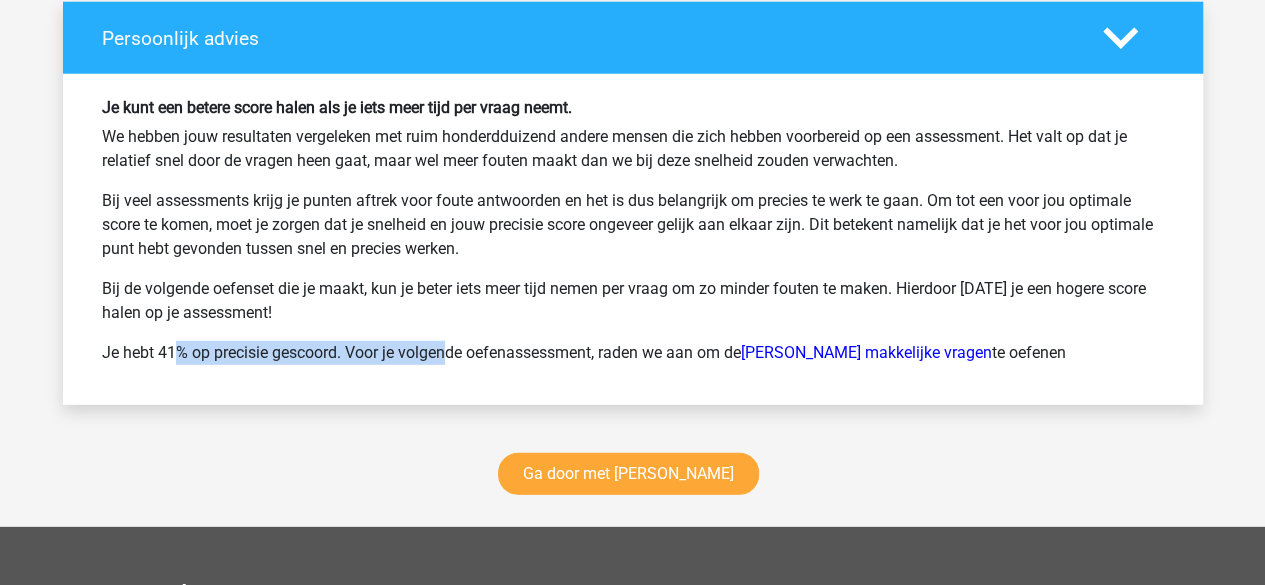 drag, startPoint x: 96, startPoint y: 349, endPoint x: 374, endPoint y: 355, distance: 278.06473 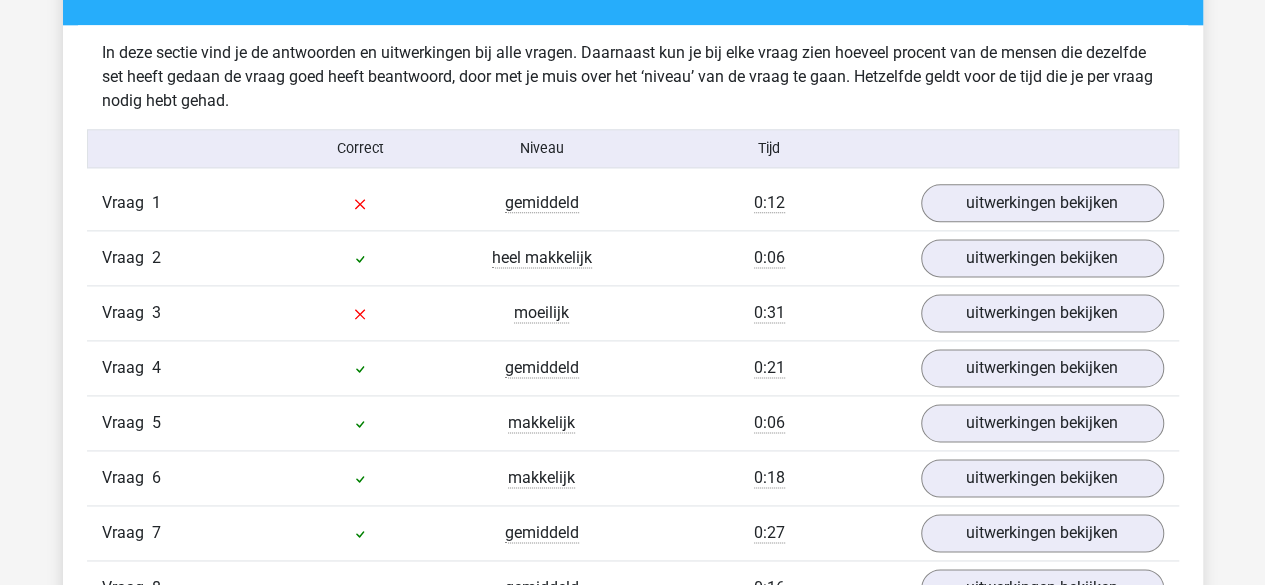 scroll, scrollTop: 1222, scrollLeft: 0, axis: vertical 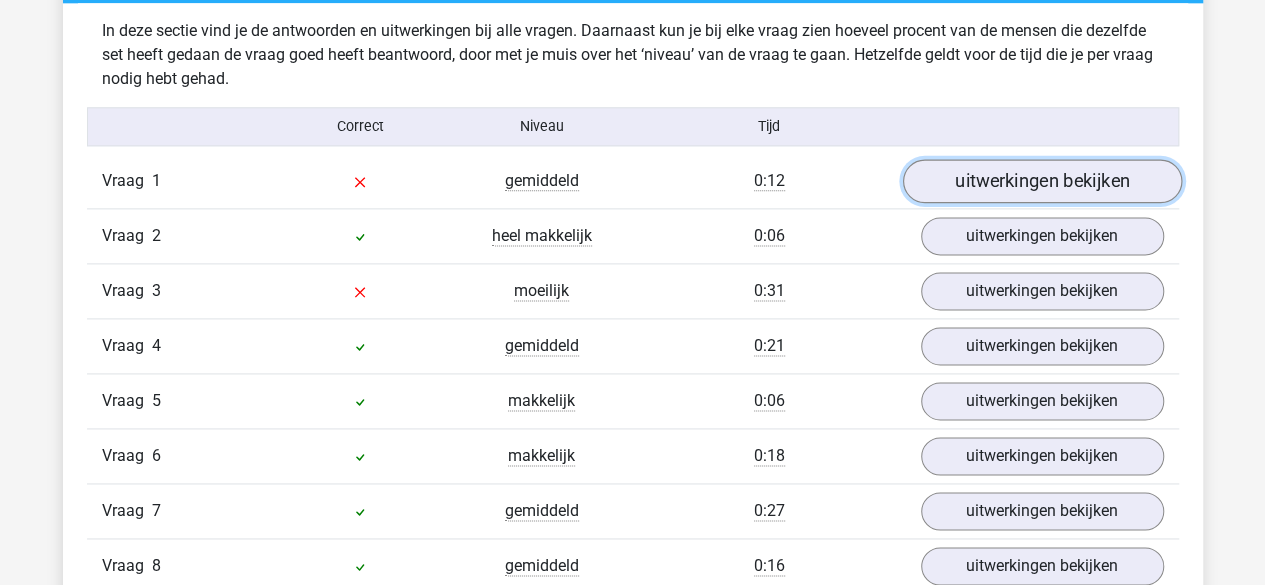 click on "uitwerkingen bekijken" at bounding box center (1041, 181) 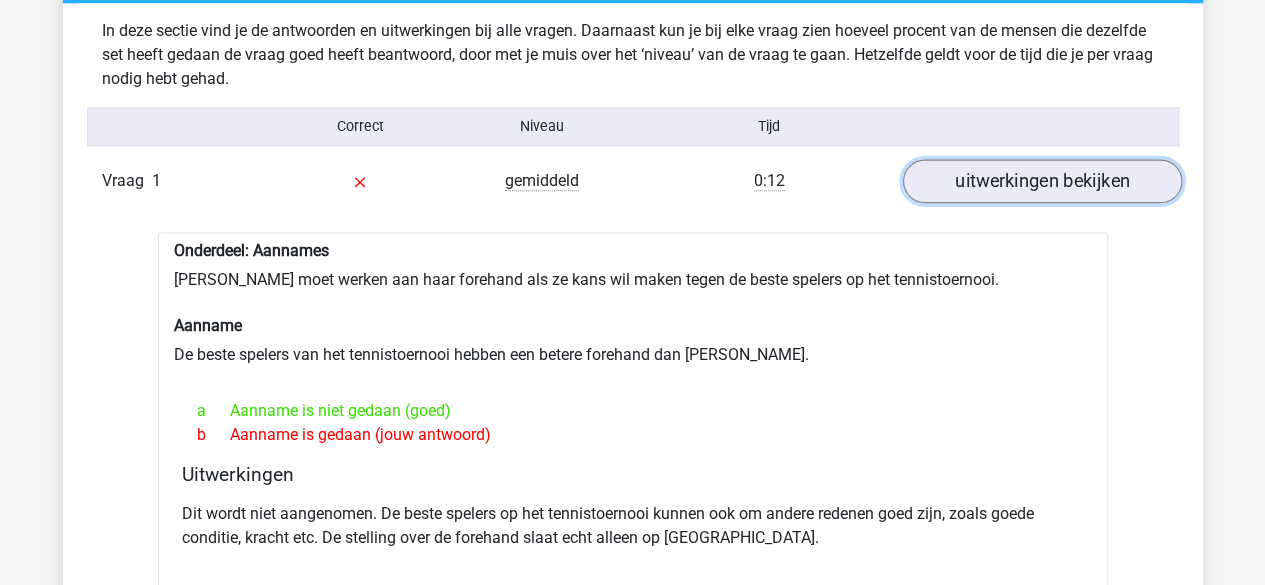 click on "uitwerkingen bekijken" at bounding box center [1041, 181] 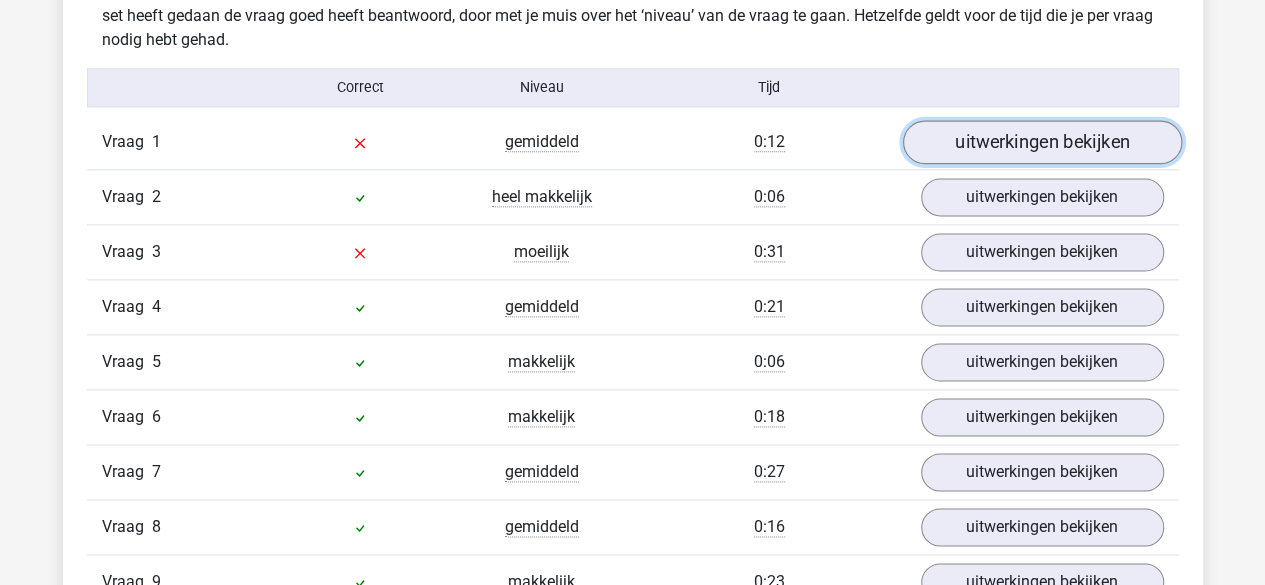scroll, scrollTop: 1269, scrollLeft: 0, axis: vertical 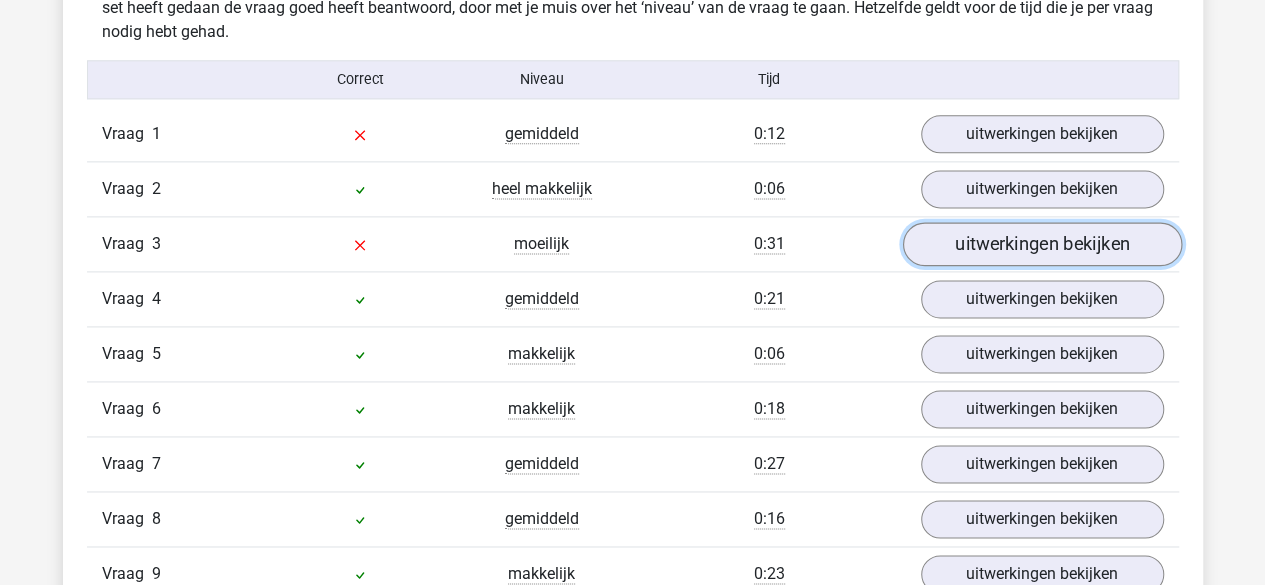 click on "uitwerkingen bekijken" at bounding box center (1041, 244) 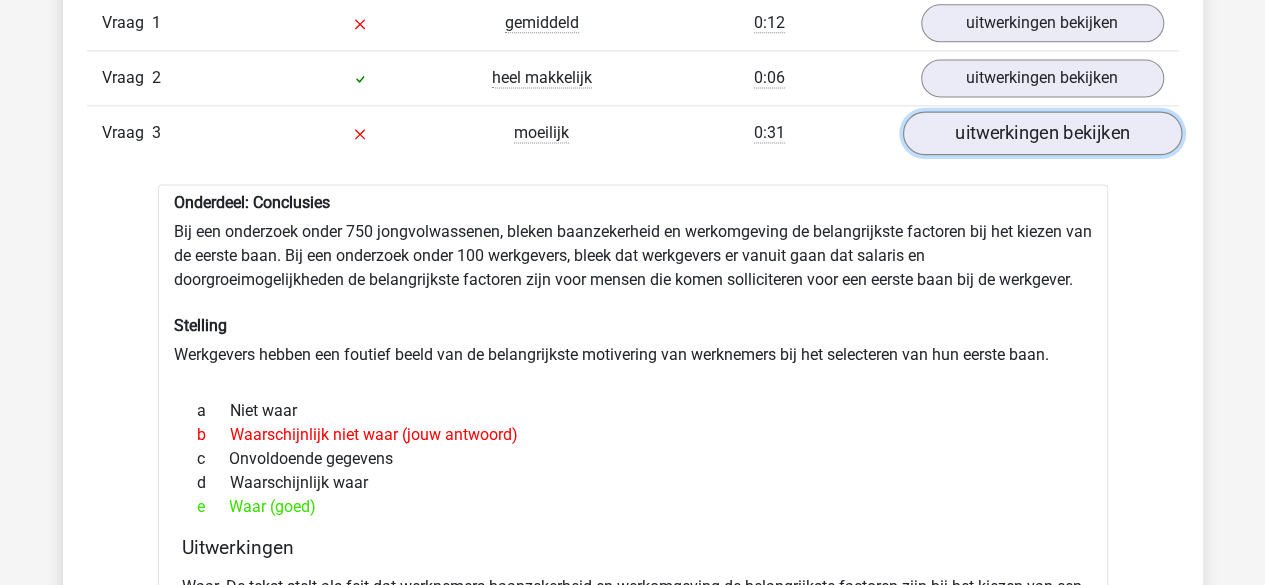 scroll, scrollTop: 1378, scrollLeft: 0, axis: vertical 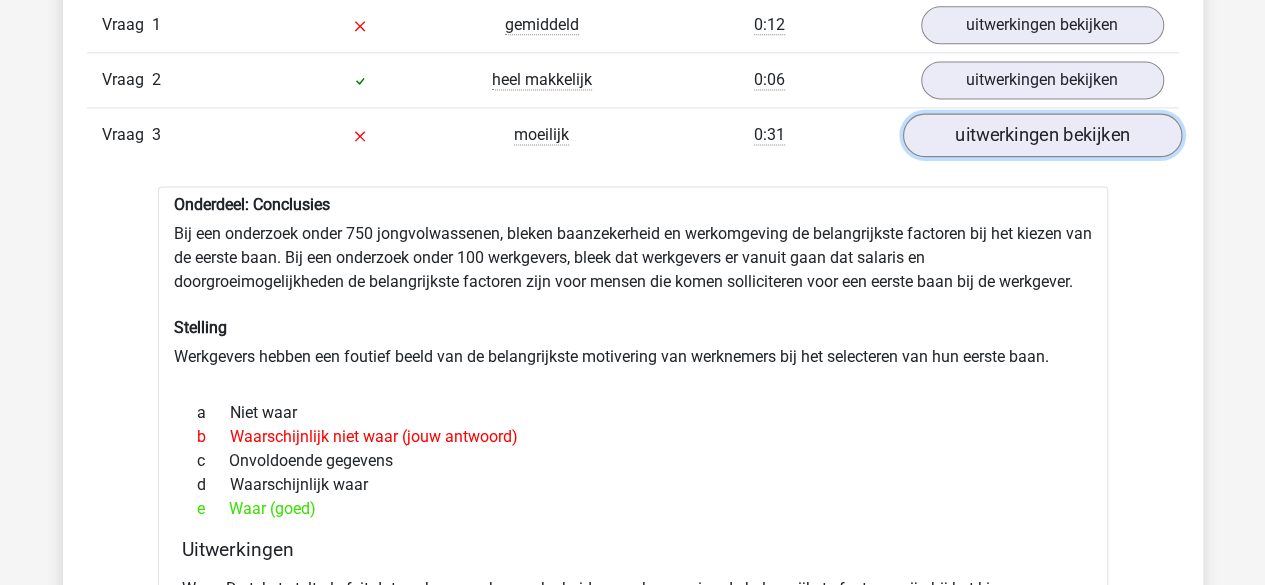 click on "uitwerkingen bekijken" at bounding box center [1041, 135] 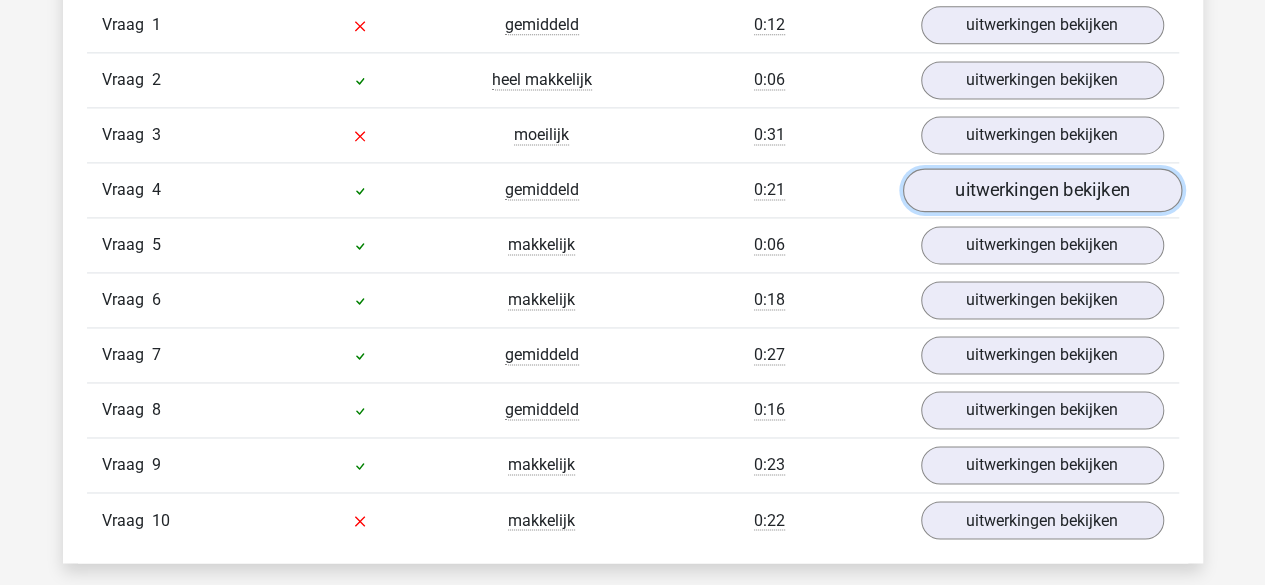click on "uitwerkingen bekijken" at bounding box center [1041, 190] 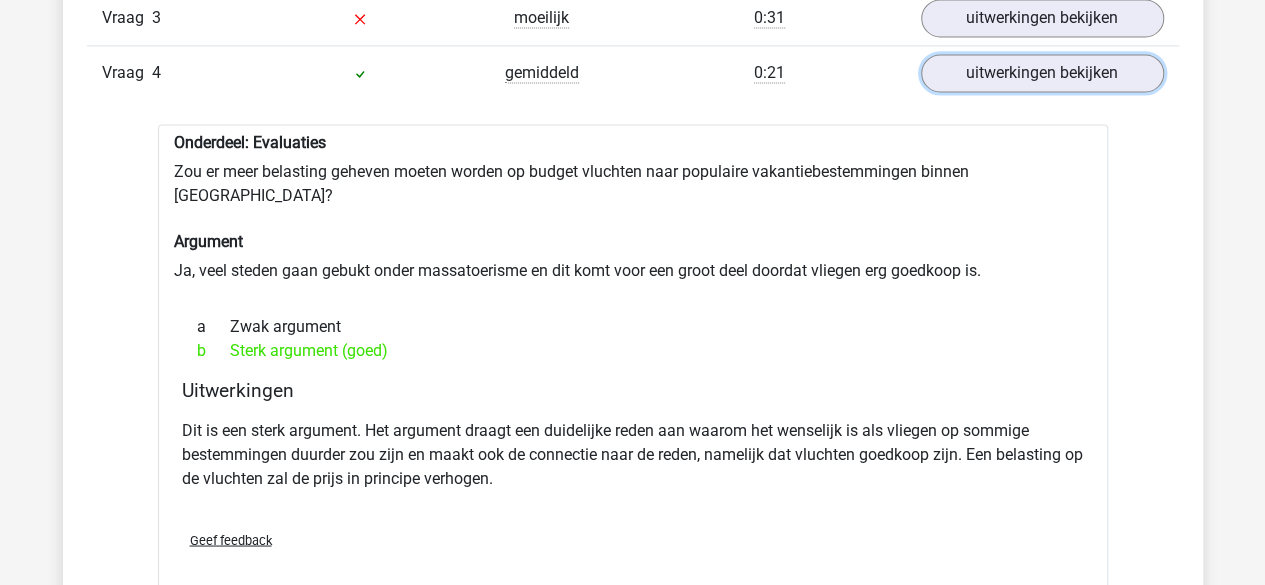 scroll, scrollTop: 1496, scrollLeft: 0, axis: vertical 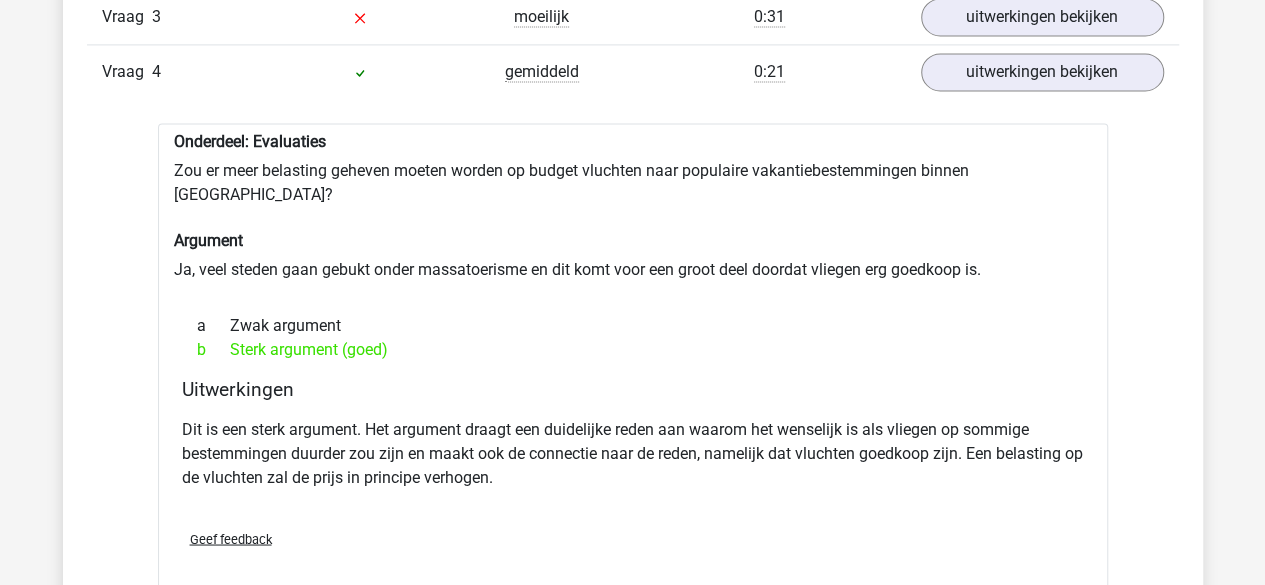 click on "Vraag
4
gemiddeld
0:21
uitwerkingen bekijken" at bounding box center (633, 71) 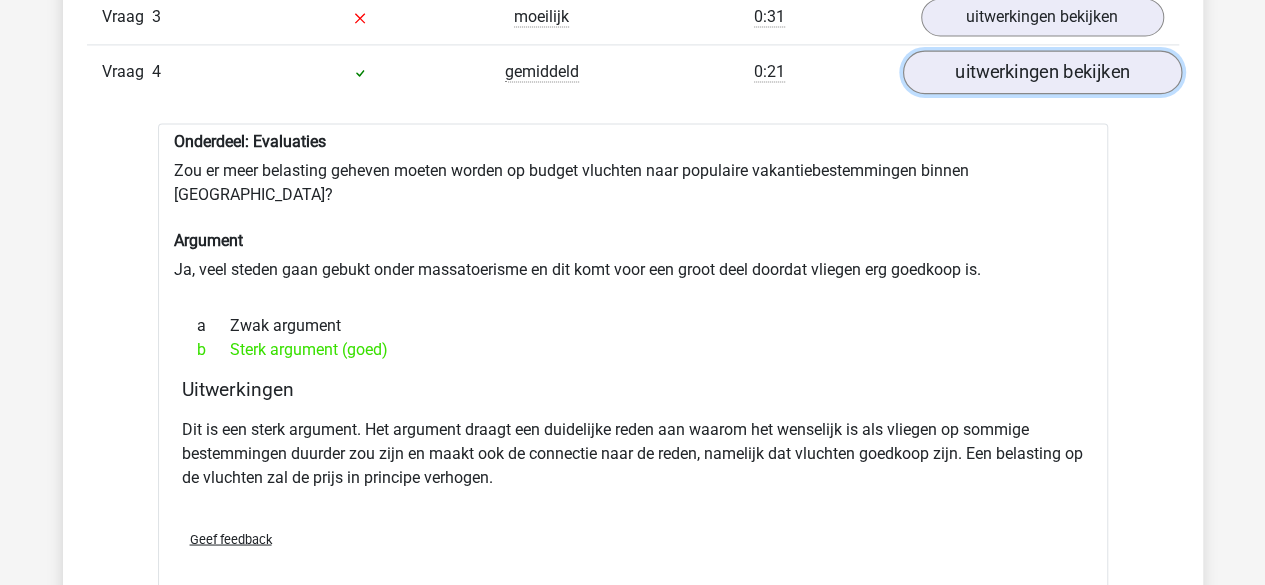 click on "uitwerkingen bekijken" at bounding box center (1041, 72) 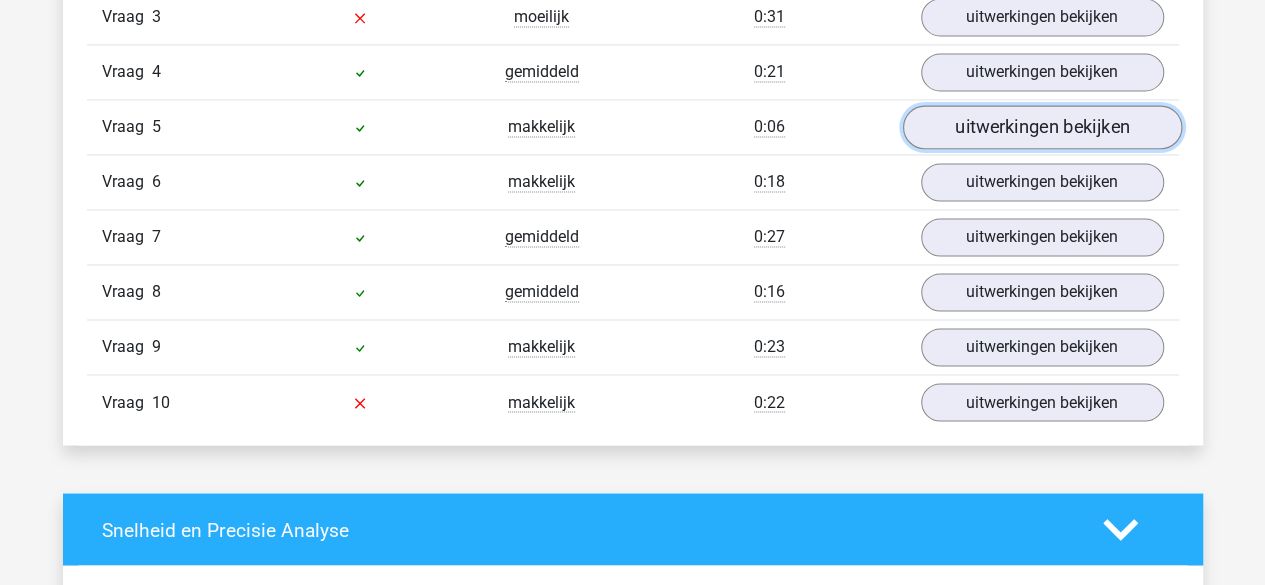 click on "uitwerkingen bekijken" at bounding box center [1041, 127] 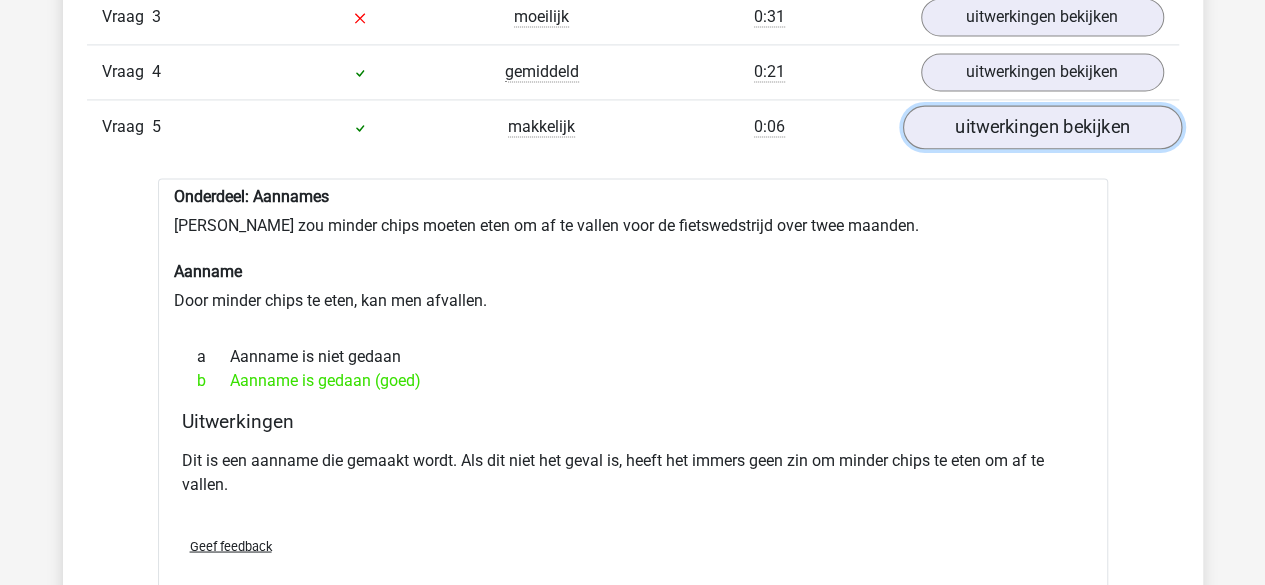 click on "uitwerkingen bekijken" at bounding box center (1041, 127) 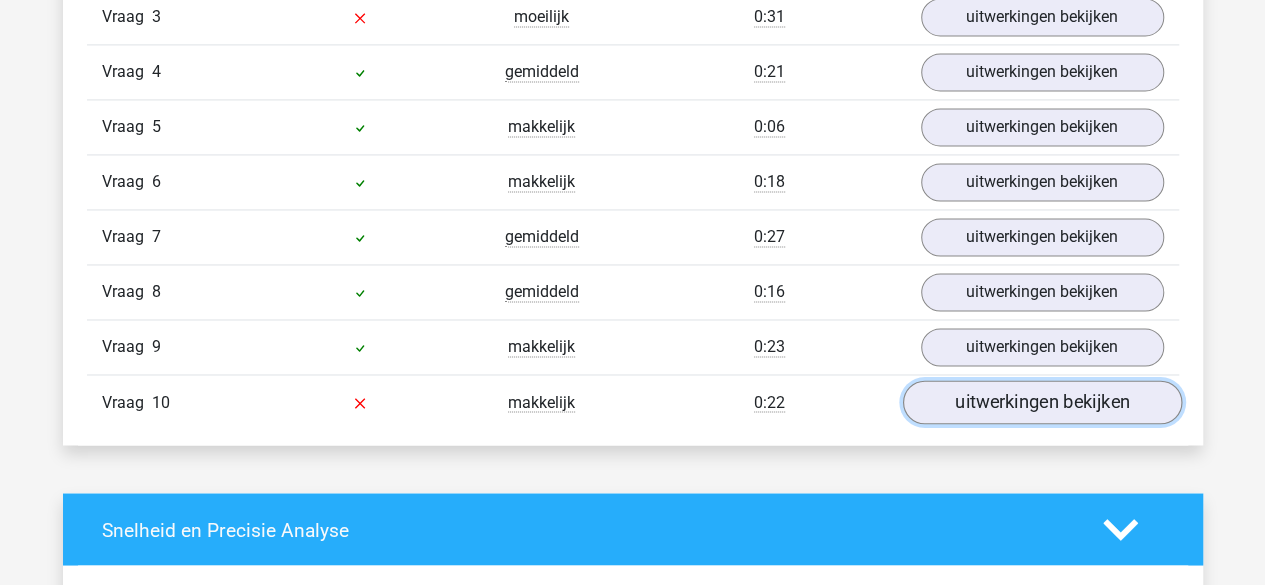 click on "uitwerkingen bekijken" at bounding box center [1041, 402] 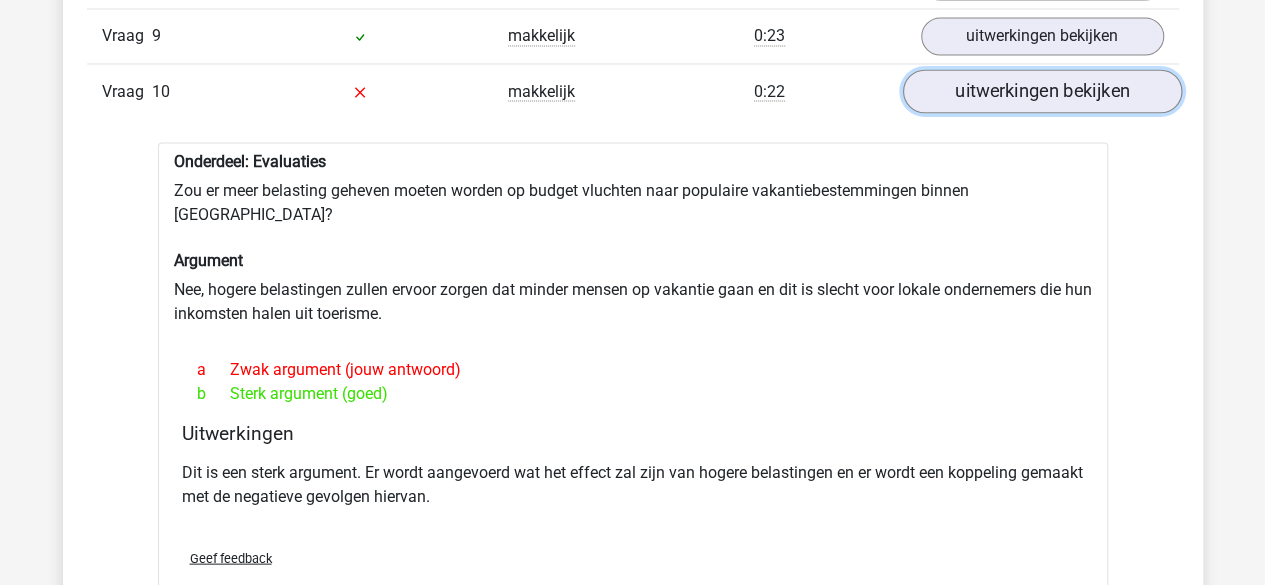 scroll, scrollTop: 1820, scrollLeft: 0, axis: vertical 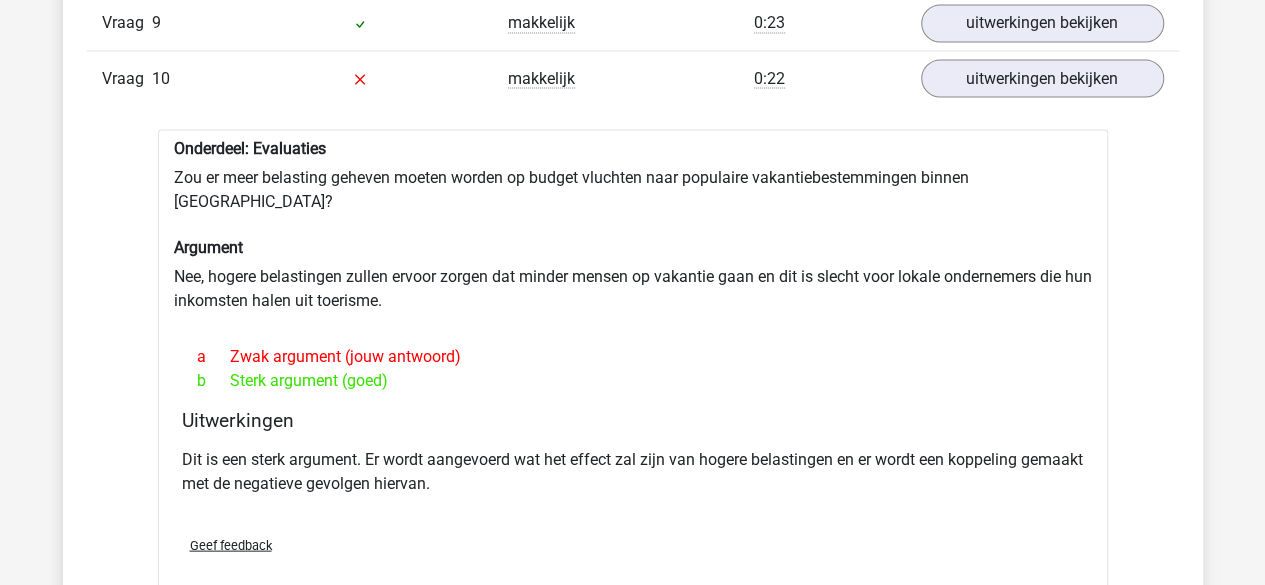 click on "Vraag
10
makkelijk
0:22
uitwerkingen bekijken" at bounding box center (633, 77) 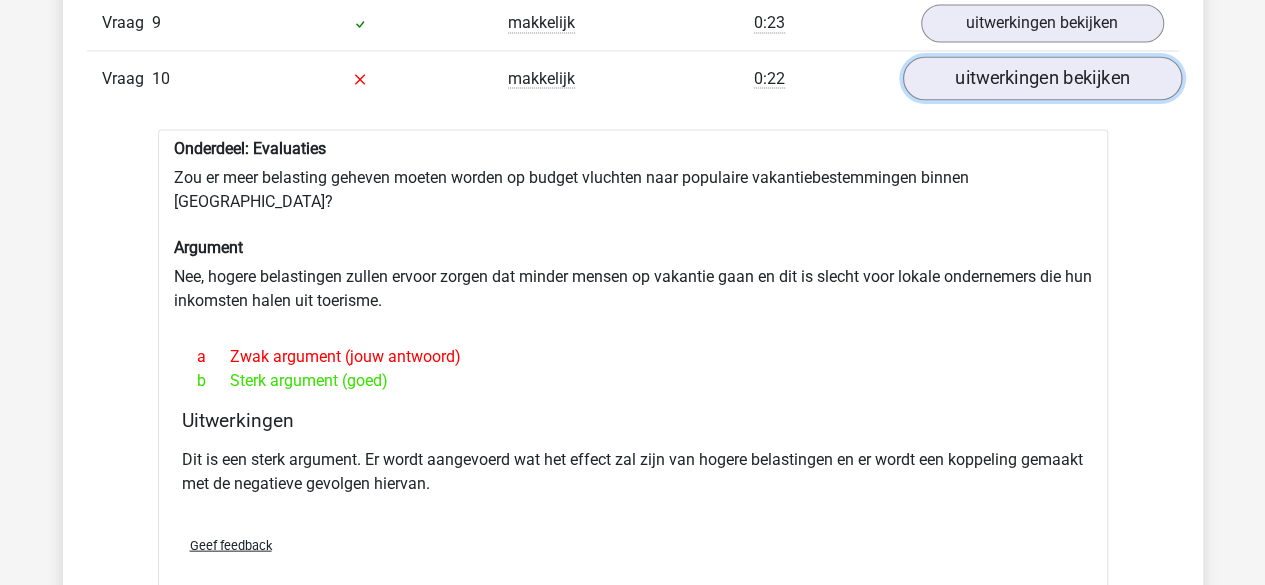 click on "uitwerkingen bekijken" at bounding box center (1041, 78) 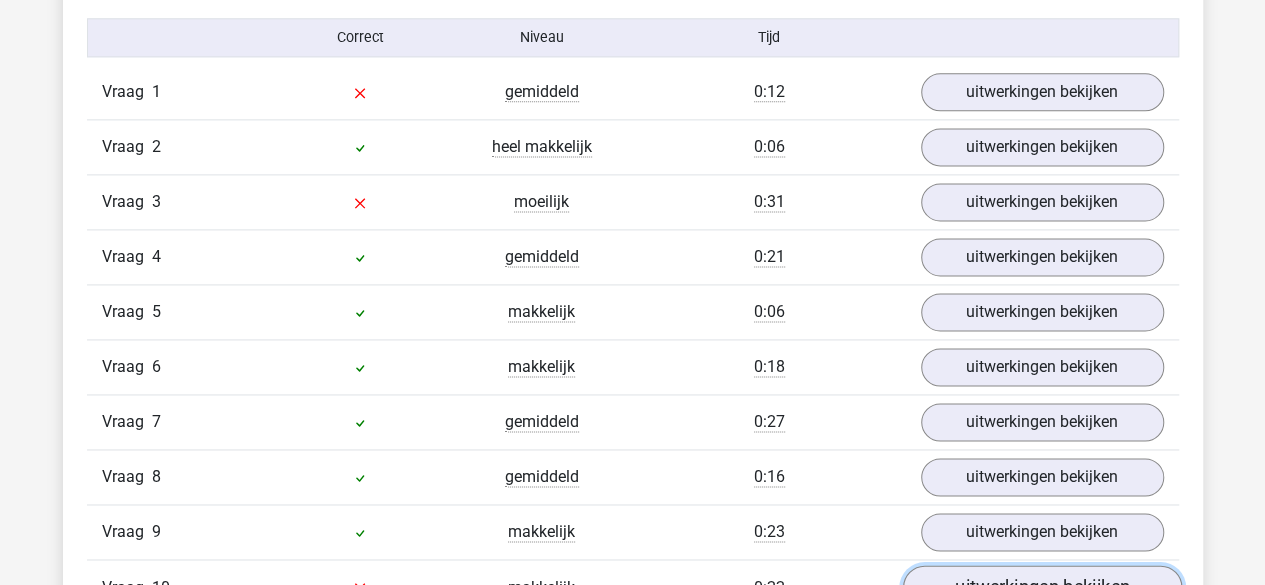 scroll, scrollTop: 1324, scrollLeft: 0, axis: vertical 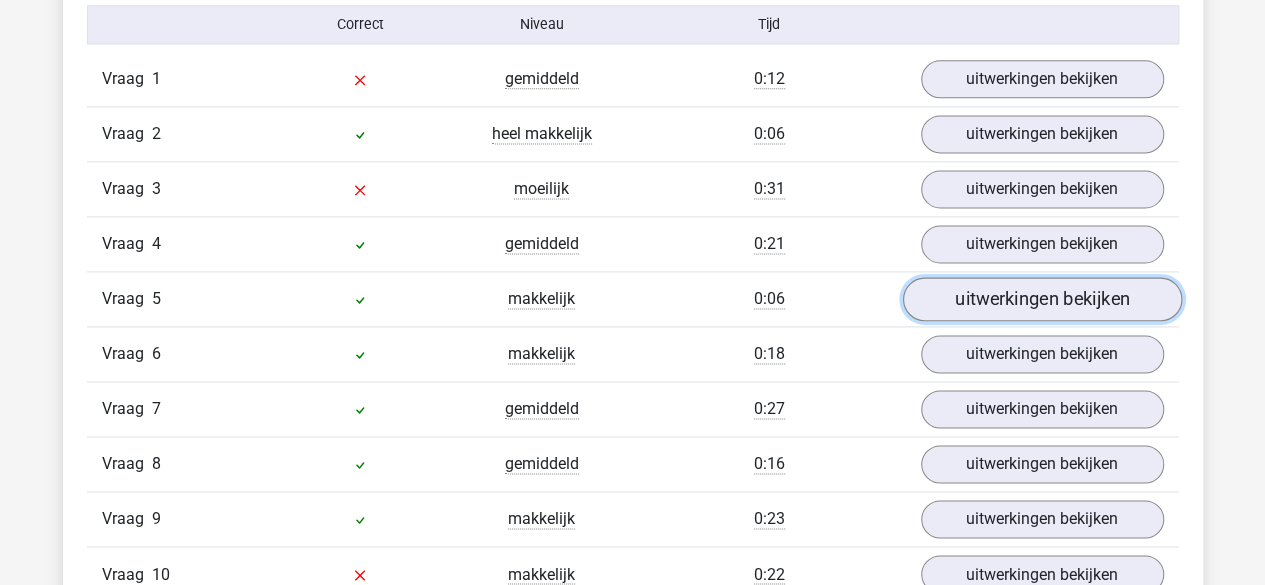 click on "uitwerkingen bekijken" at bounding box center [1041, 299] 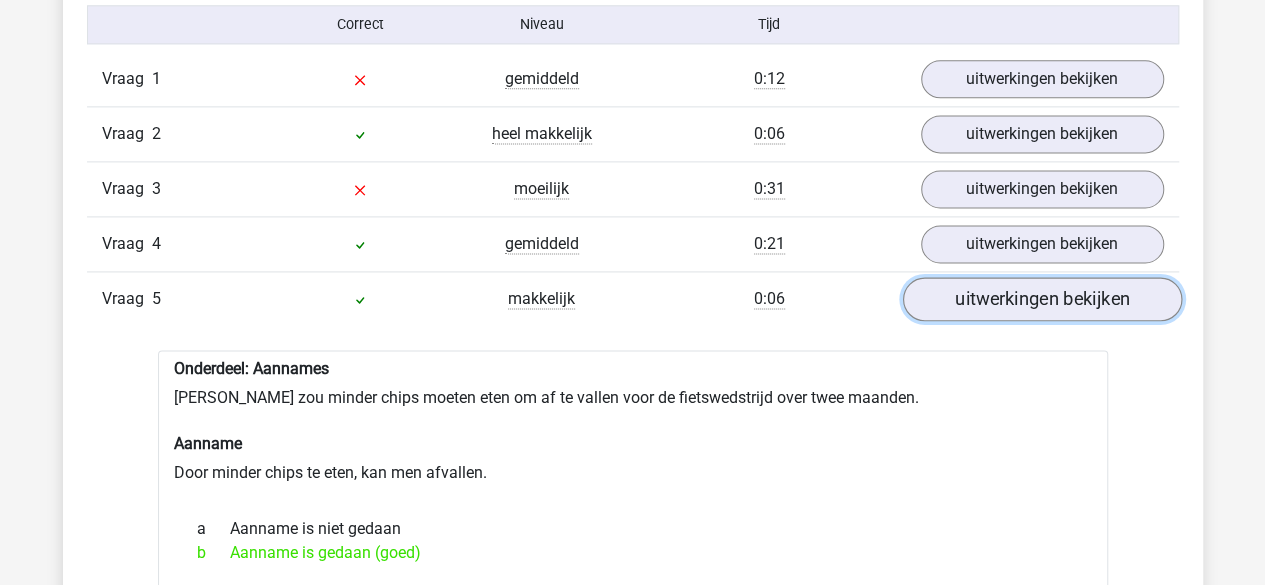 scroll, scrollTop: 1332, scrollLeft: 0, axis: vertical 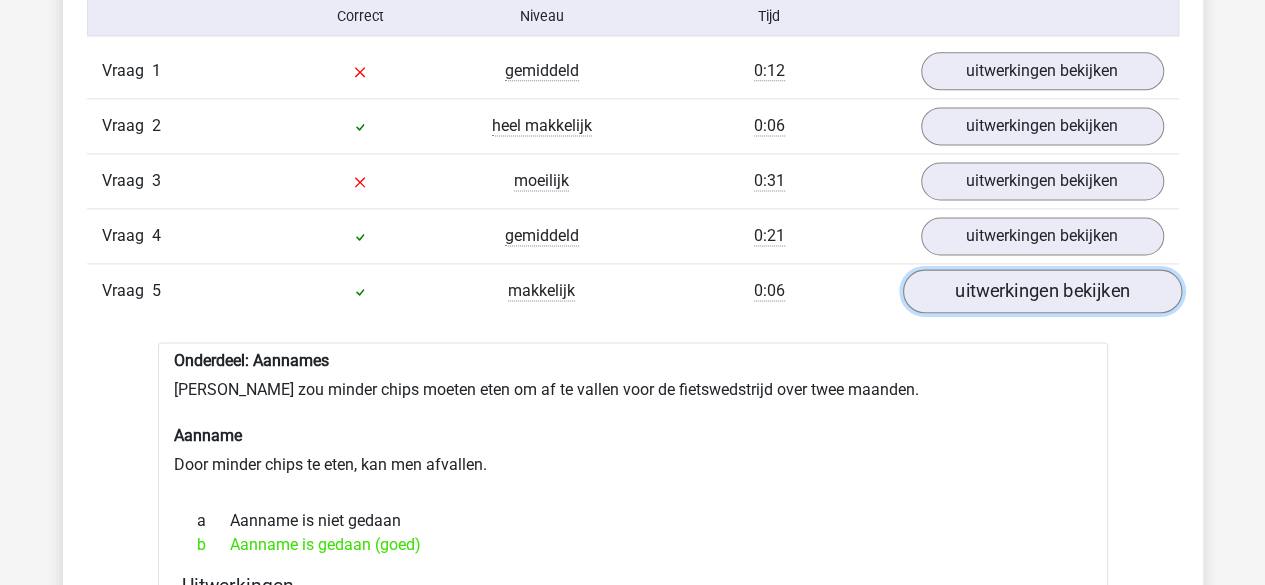 click on "uitwerkingen bekijken" at bounding box center (1041, 291) 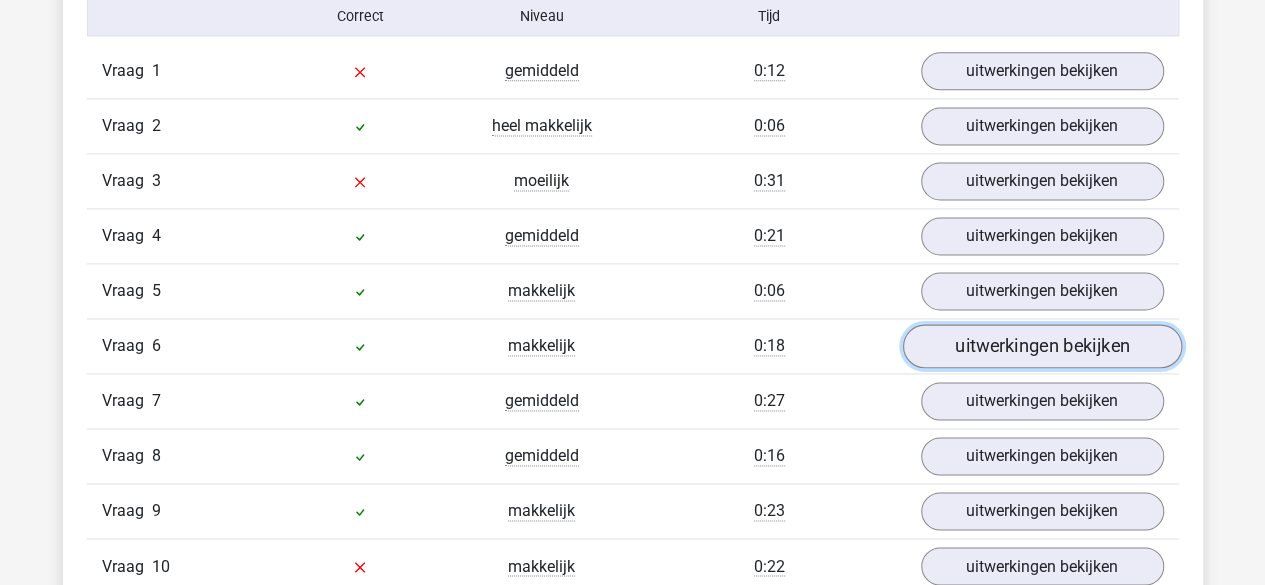 click on "uitwerkingen bekijken" at bounding box center [1041, 346] 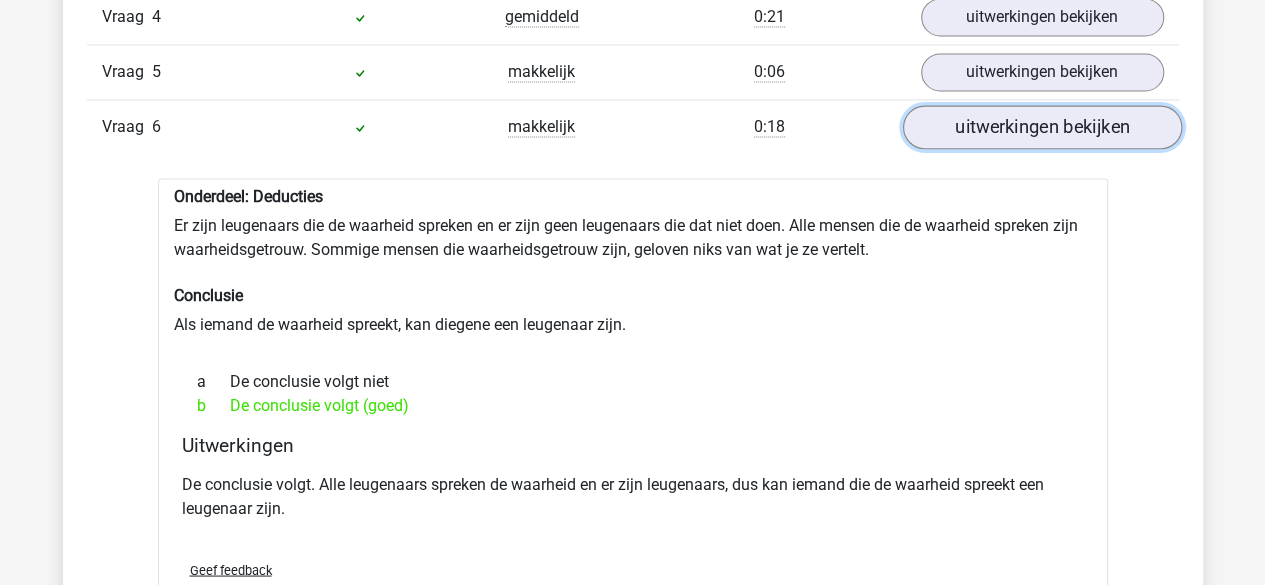 scroll, scrollTop: 1552, scrollLeft: 0, axis: vertical 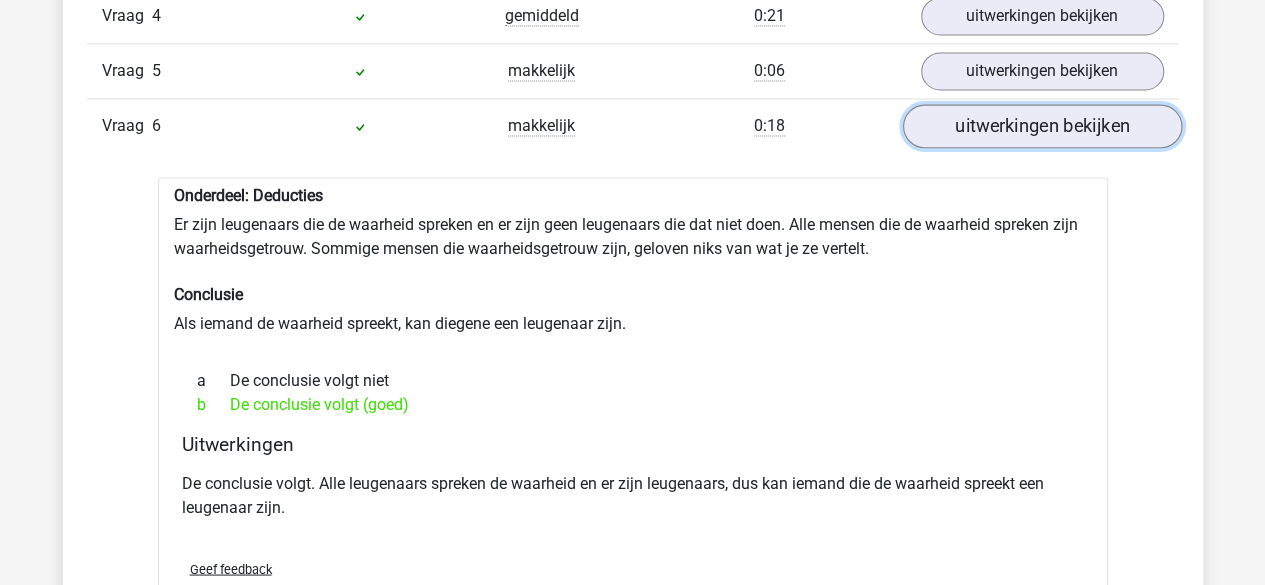 click on "uitwerkingen bekijken" at bounding box center (1041, 126) 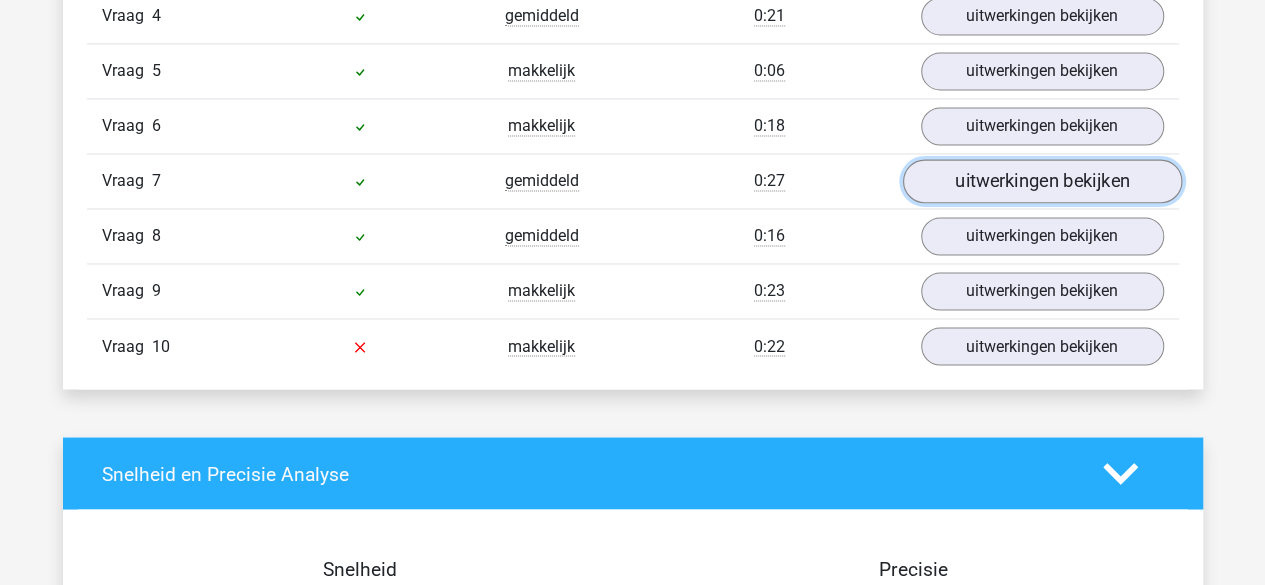 click on "uitwerkingen bekijken" at bounding box center [1041, 181] 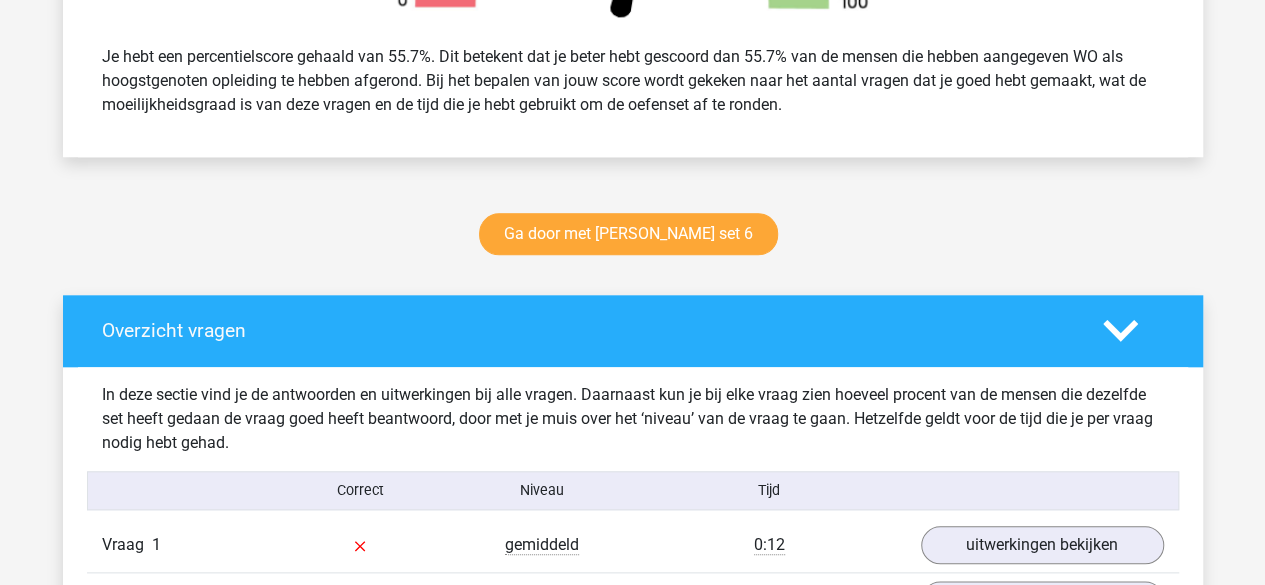 scroll, scrollTop: 896, scrollLeft: 0, axis: vertical 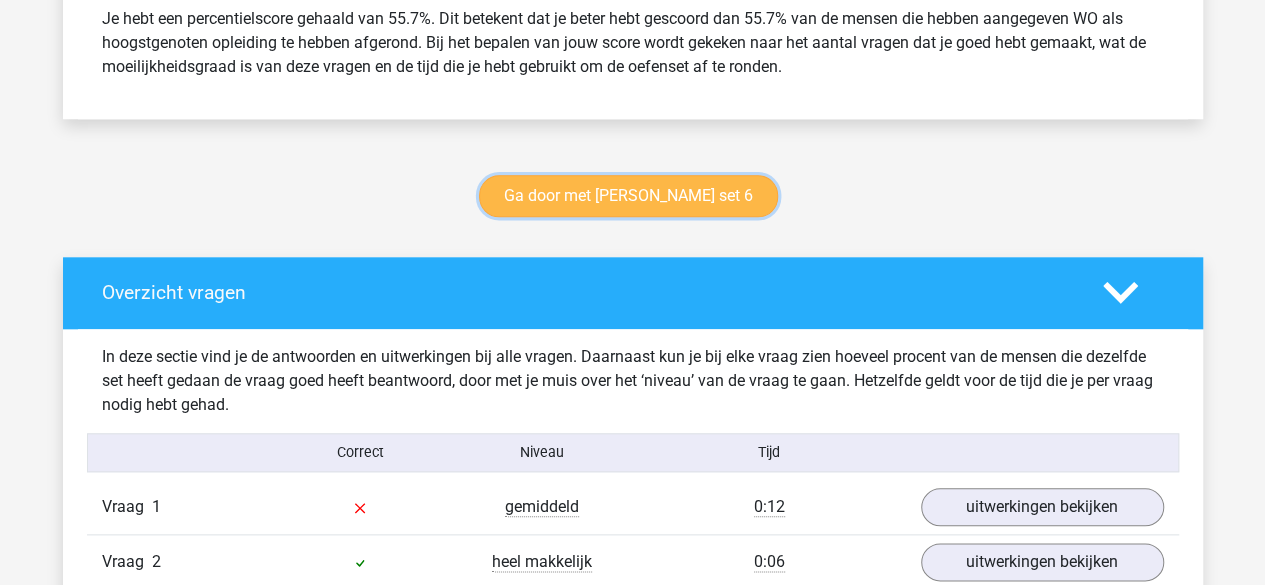 click on "Ga door met watson glaser set 6" at bounding box center (628, 196) 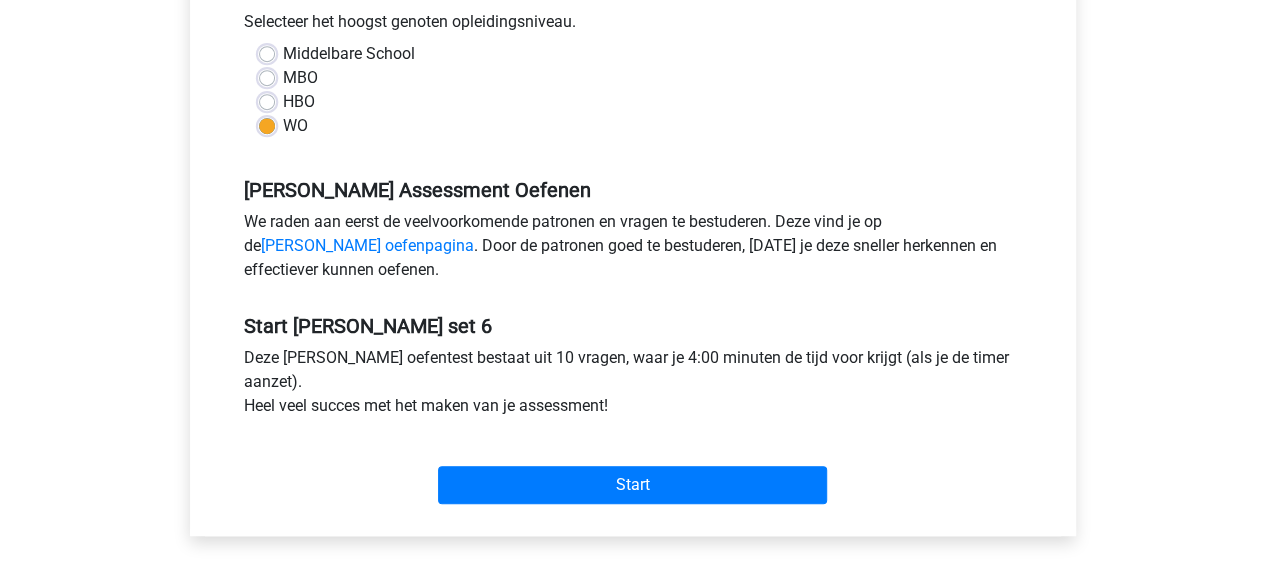 scroll, scrollTop: 464, scrollLeft: 0, axis: vertical 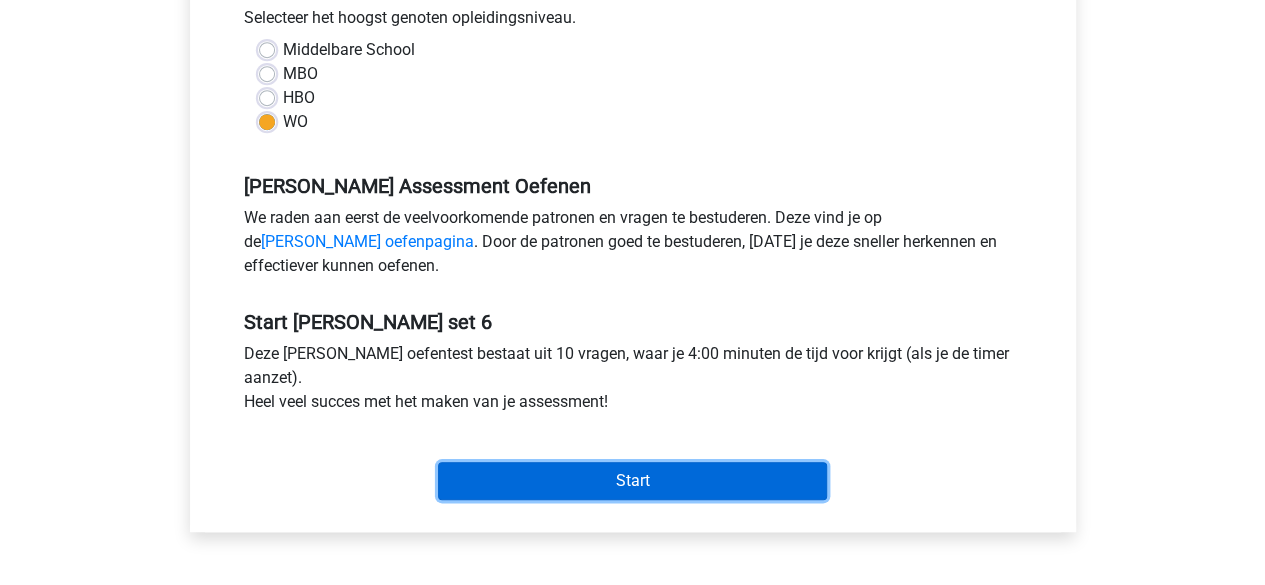 click on "Start" at bounding box center [632, 481] 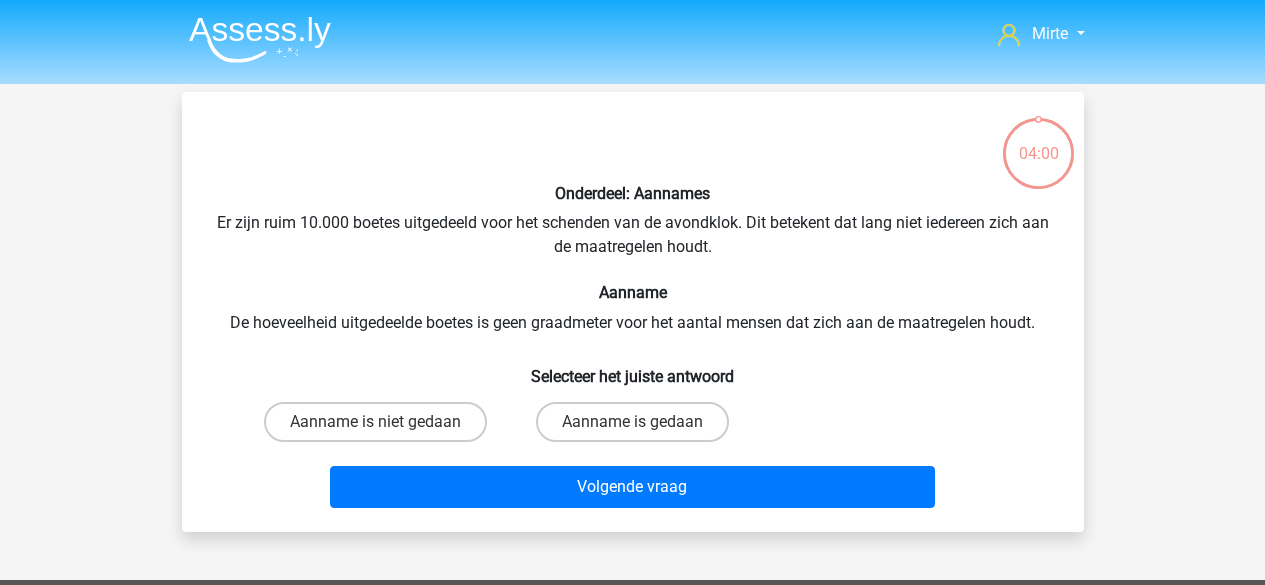 scroll, scrollTop: 0, scrollLeft: 0, axis: both 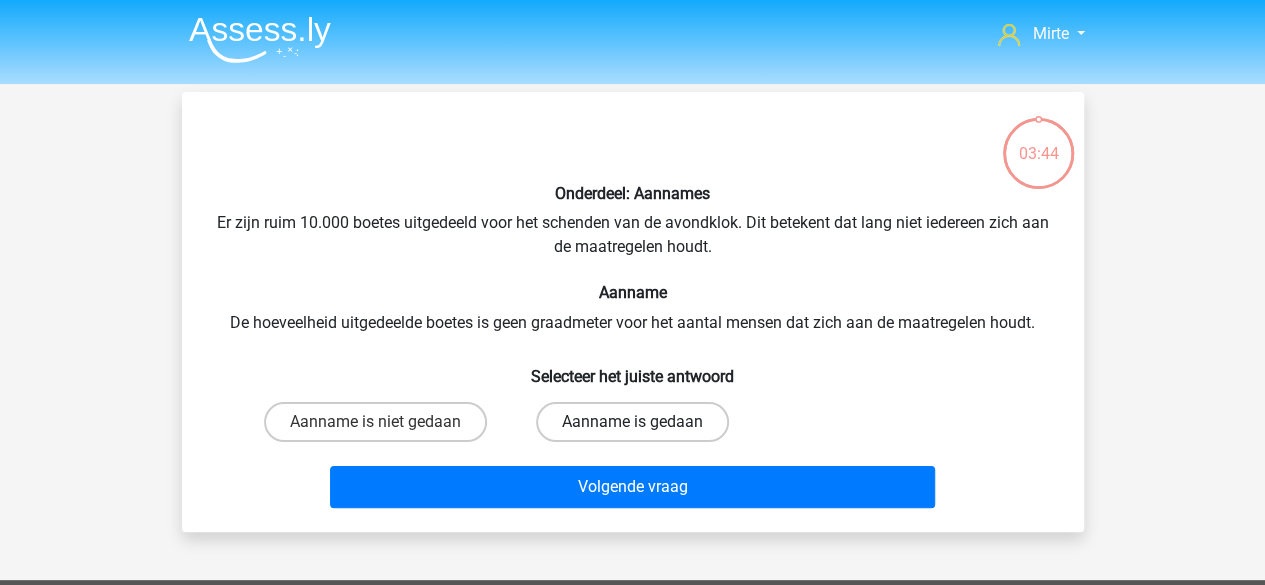 click on "Aanname is gedaan" at bounding box center [632, 422] 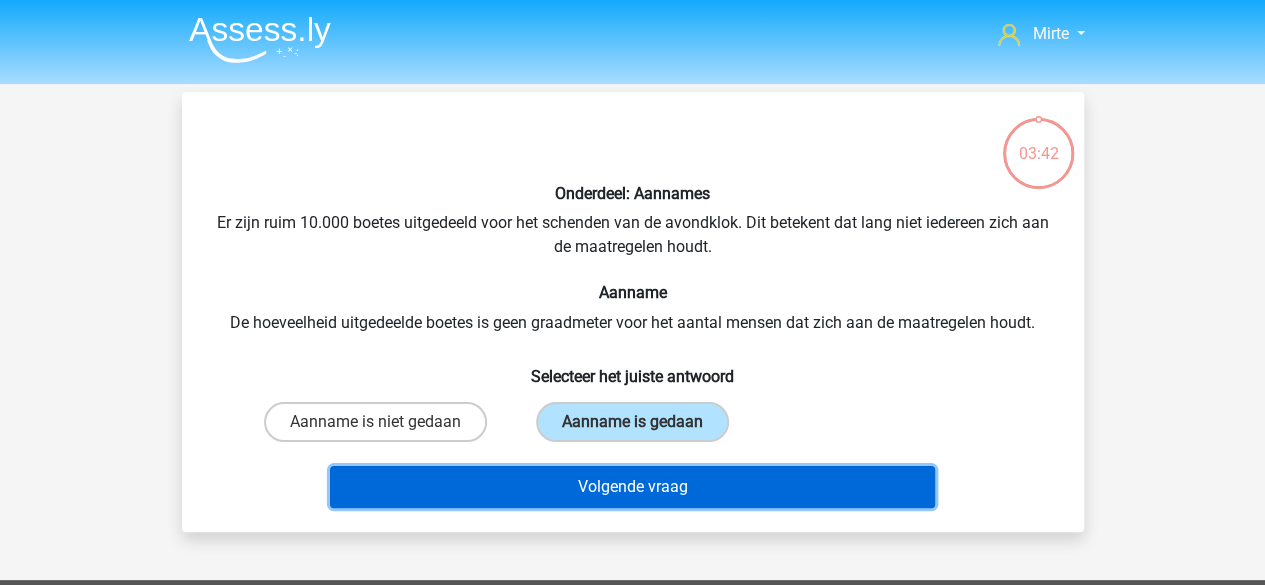 click on "Volgende vraag" at bounding box center [632, 487] 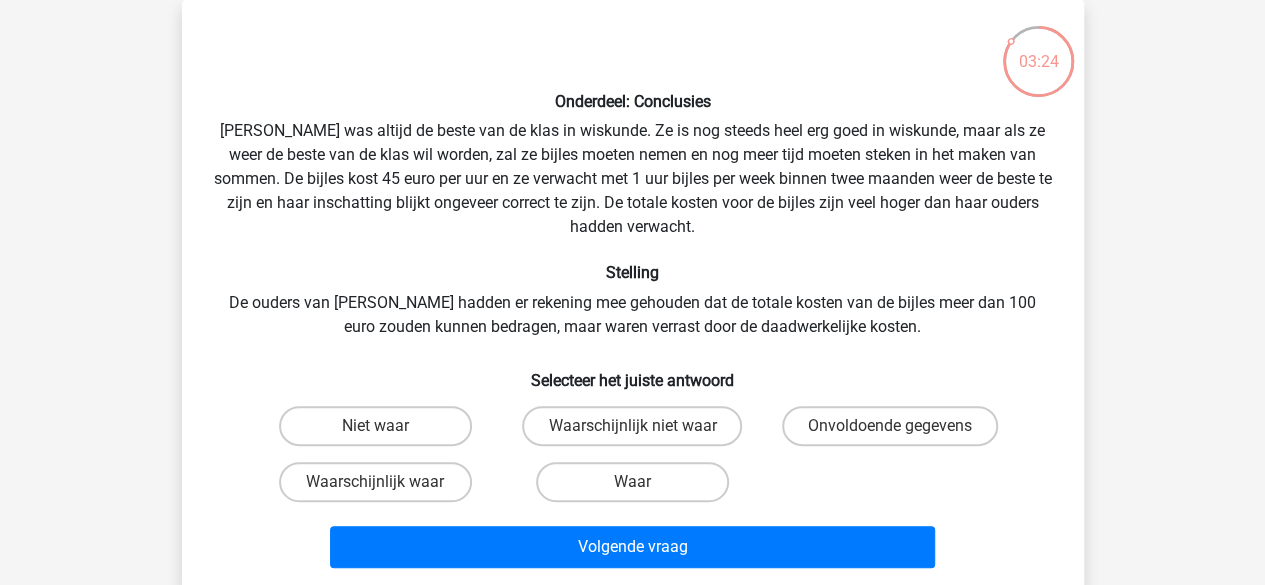 scroll, scrollTop: 0, scrollLeft: 0, axis: both 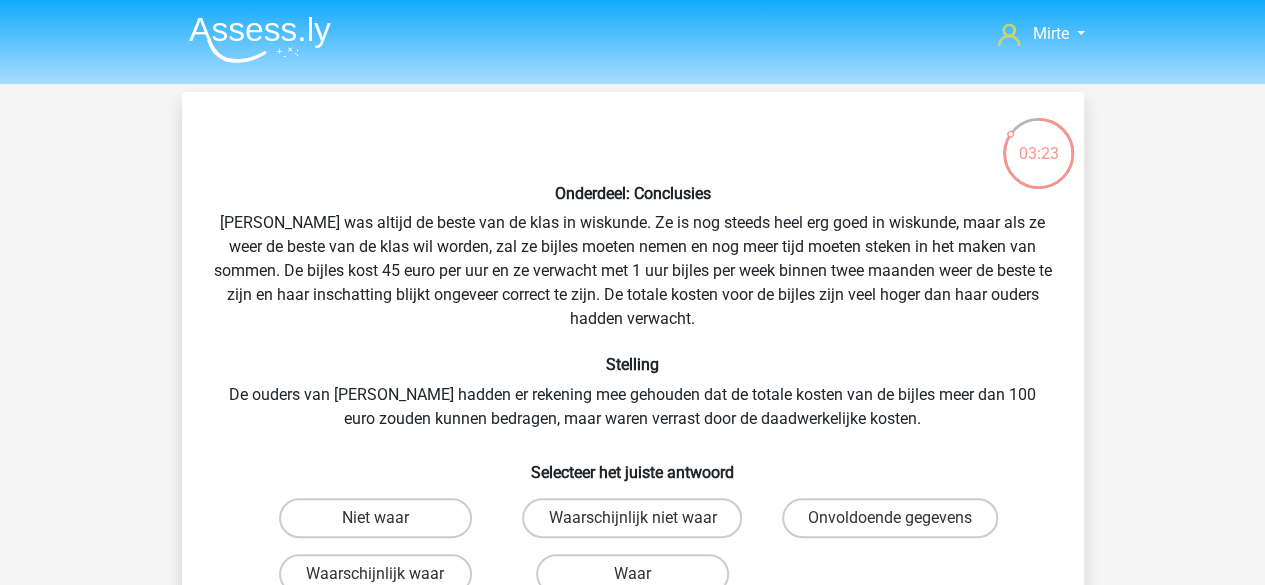 click at bounding box center [260, 39] 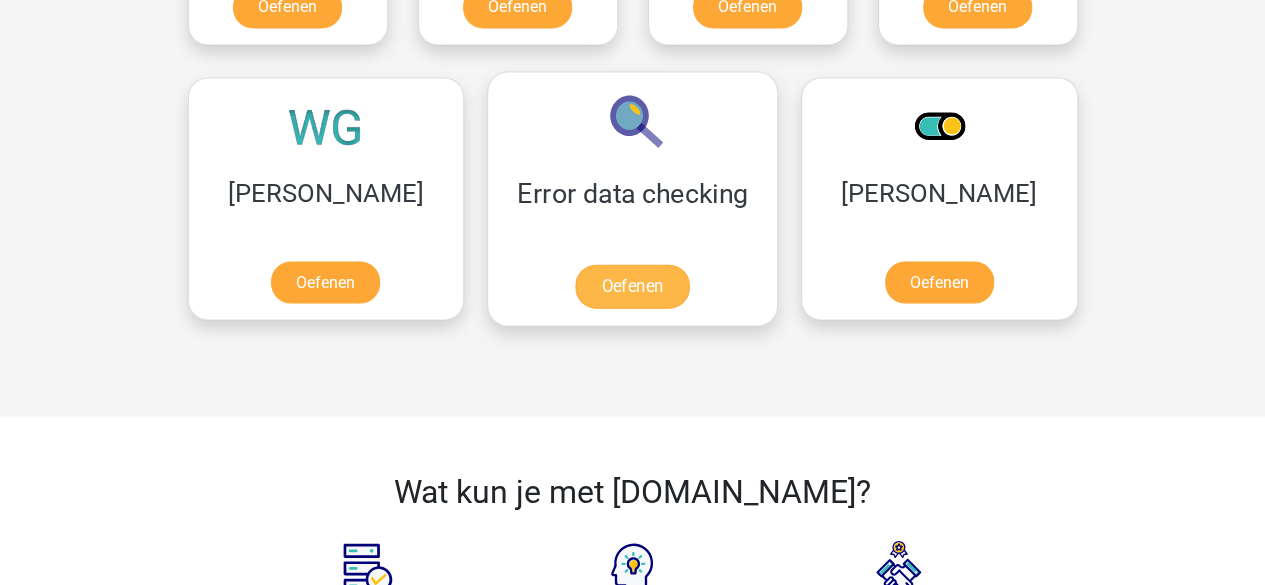 scroll, scrollTop: 1689, scrollLeft: 0, axis: vertical 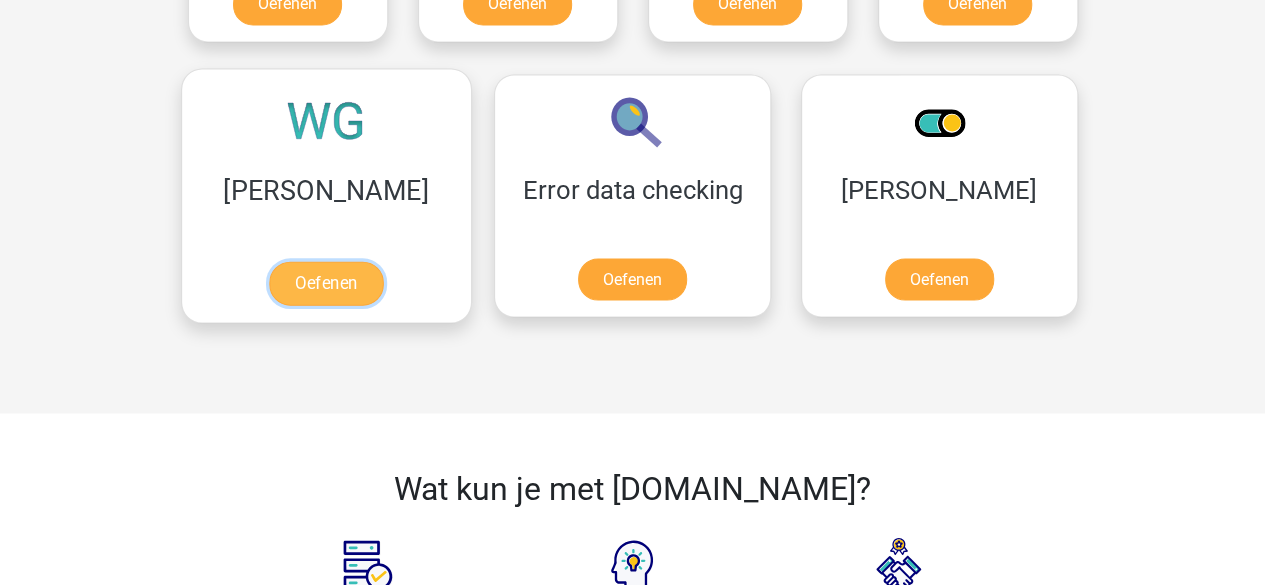 click on "Oefenen" at bounding box center [326, 283] 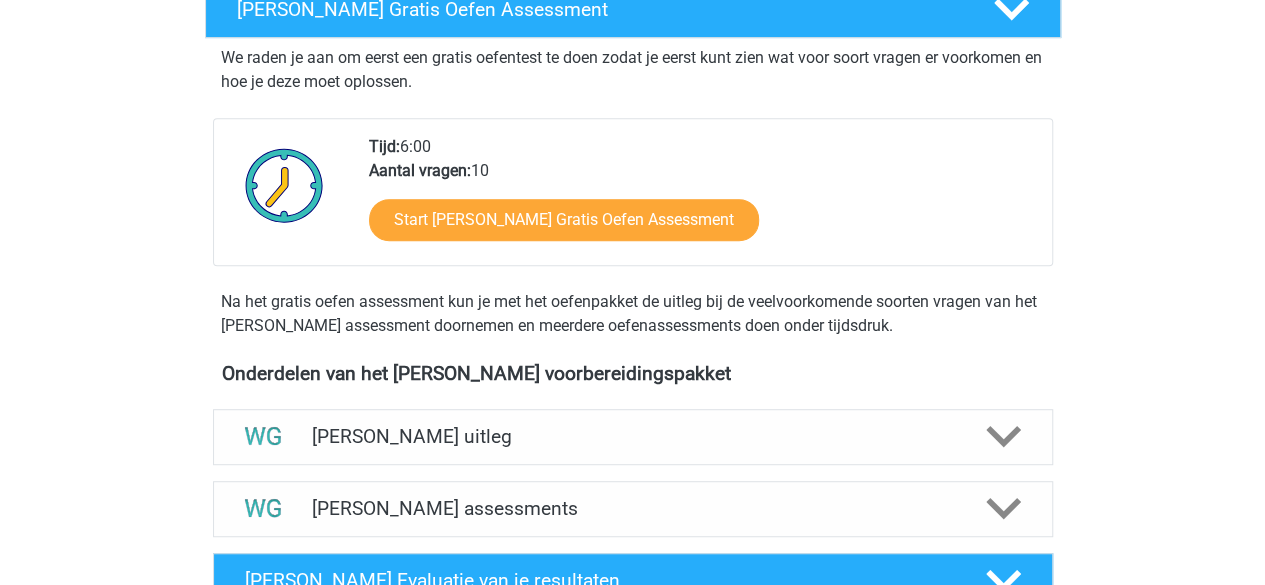 scroll, scrollTop: 592, scrollLeft: 0, axis: vertical 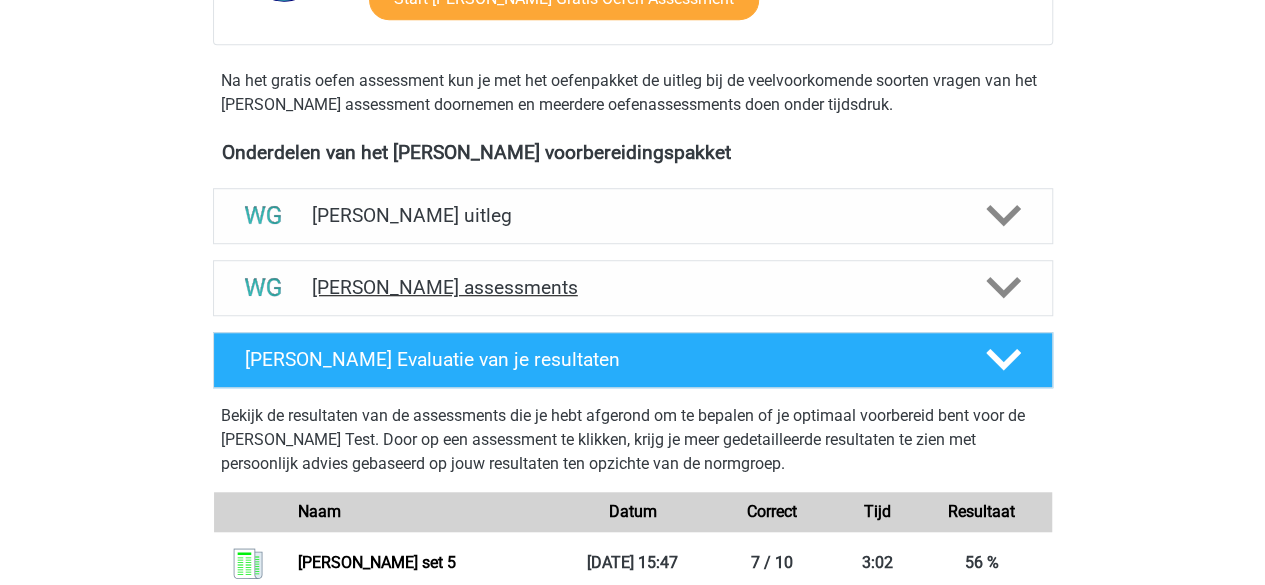 click on "Watson Glaser assessments" at bounding box center (633, 288) 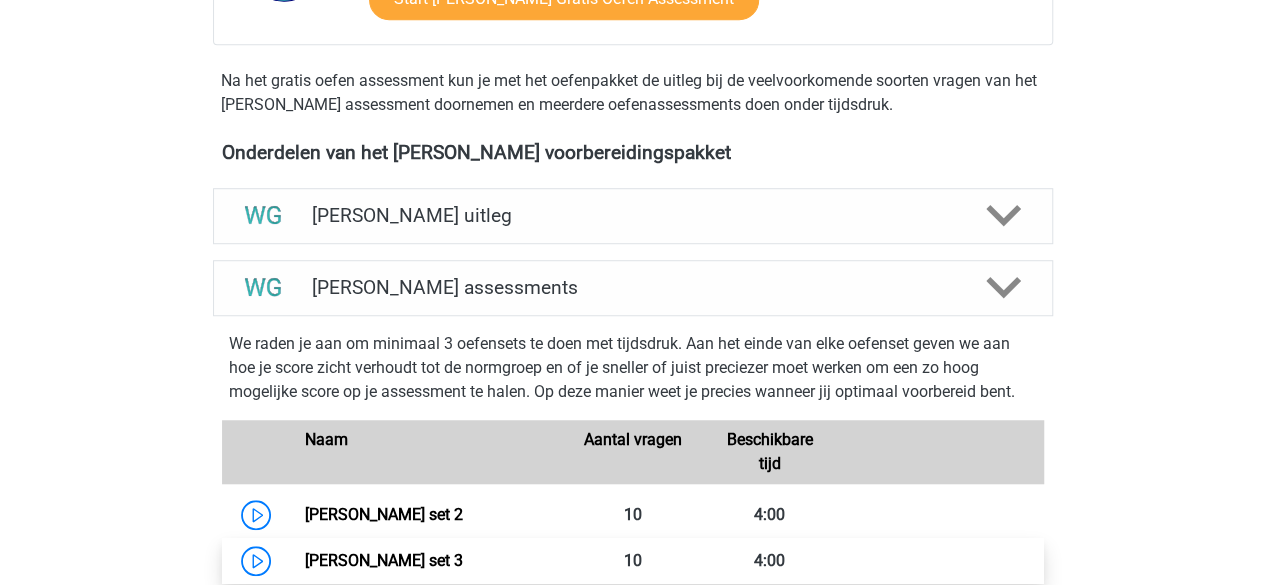 scroll, scrollTop: 1026, scrollLeft: 0, axis: vertical 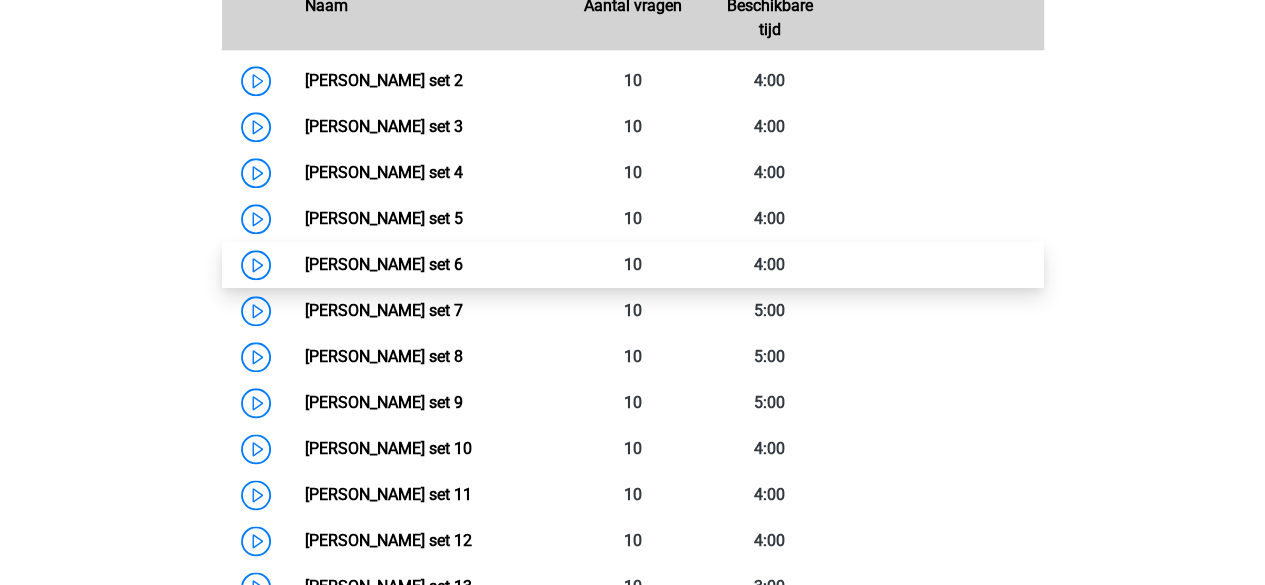 click on "Watson Glaser
set 6" at bounding box center [384, 264] 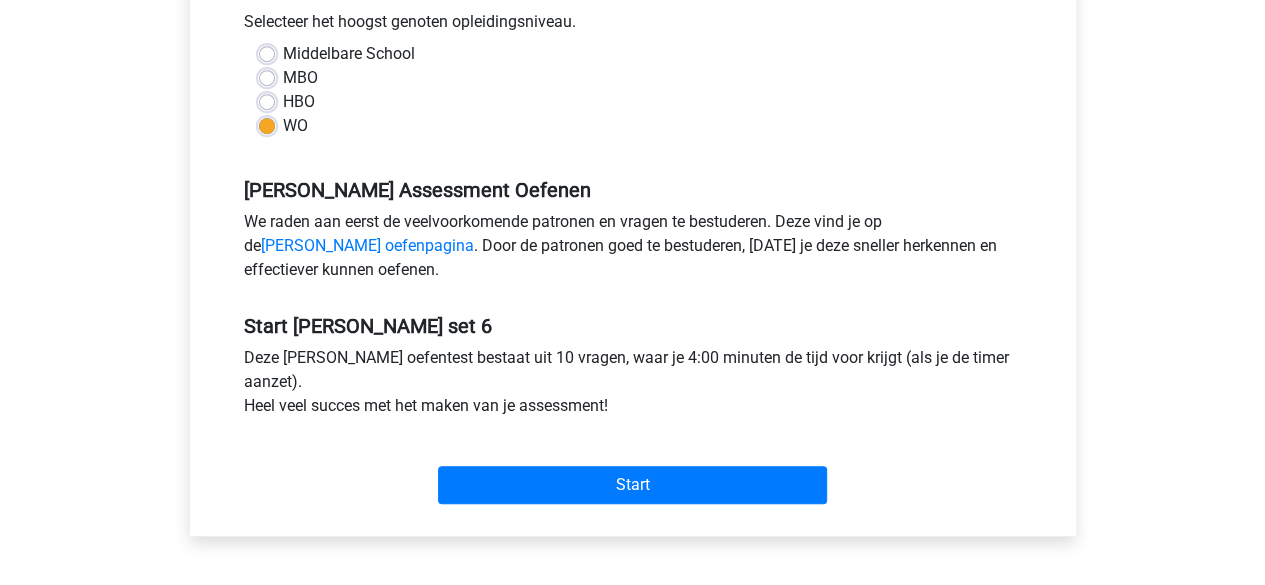 scroll, scrollTop: 496, scrollLeft: 0, axis: vertical 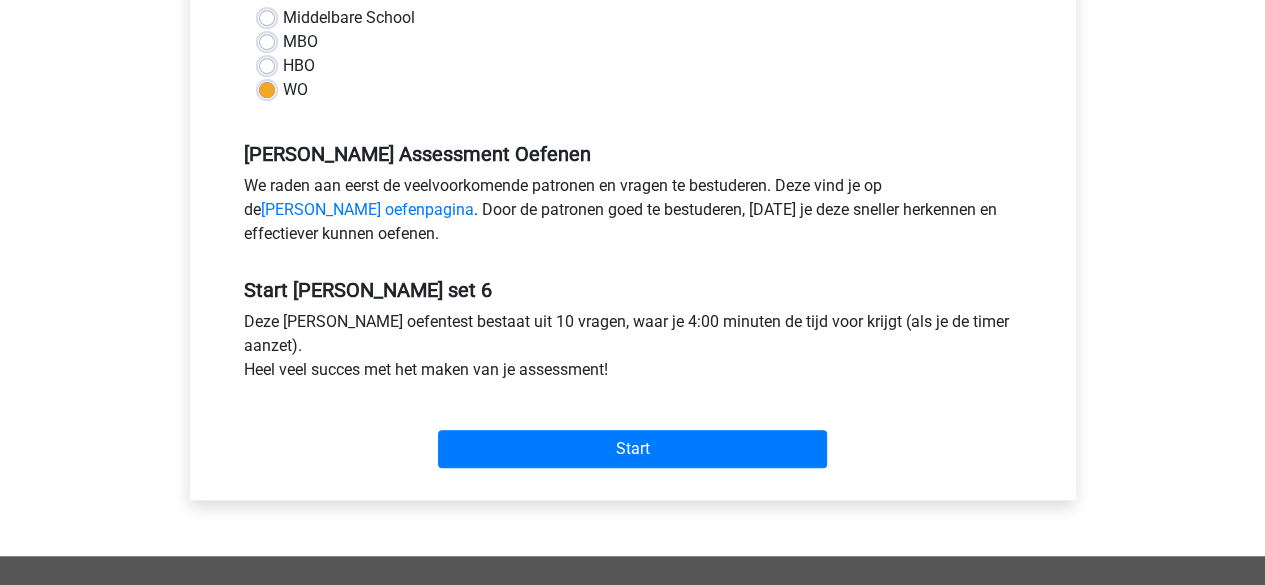 click on "Start" at bounding box center (633, 433) 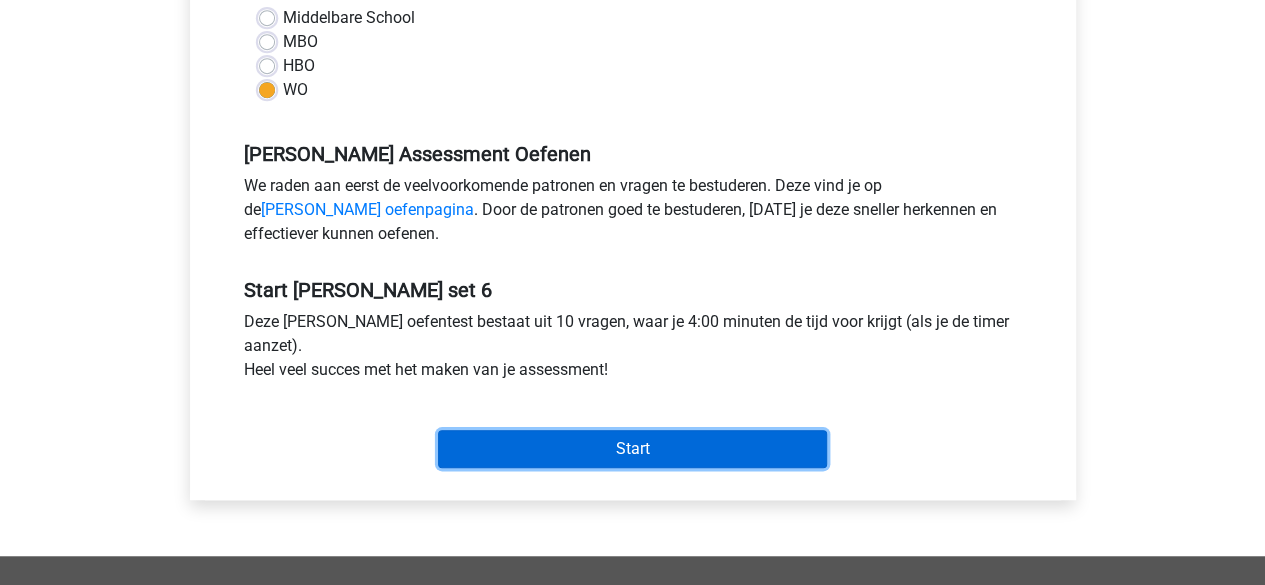 click on "Start" at bounding box center [632, 449] 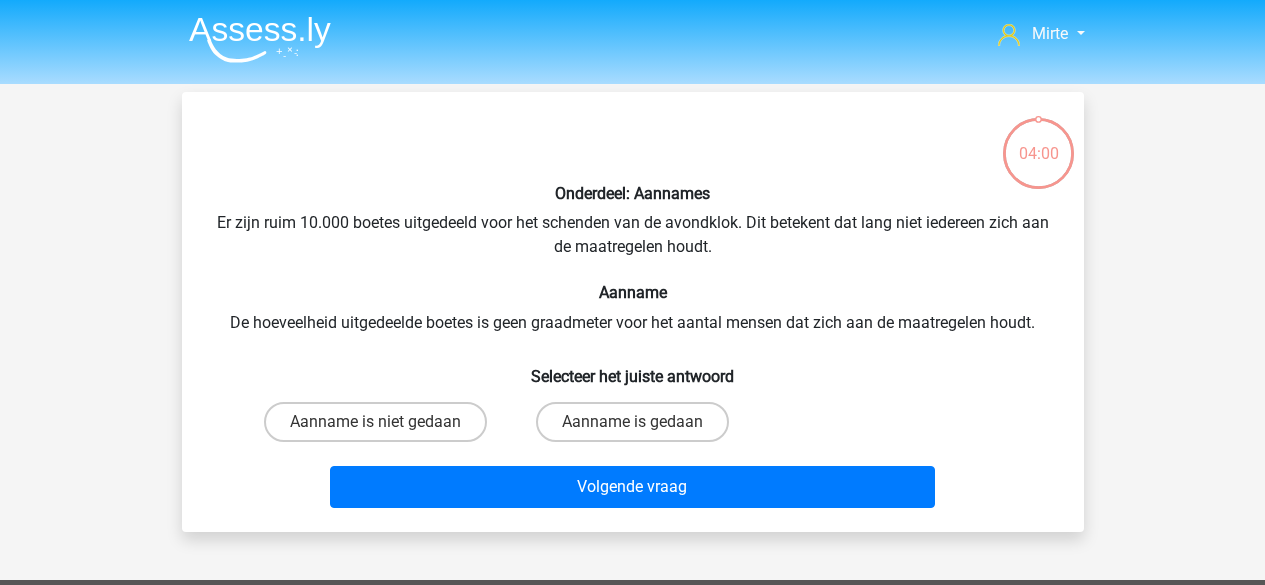 scroll, scrollTop: 0, scrollLeft: 0, axis: both 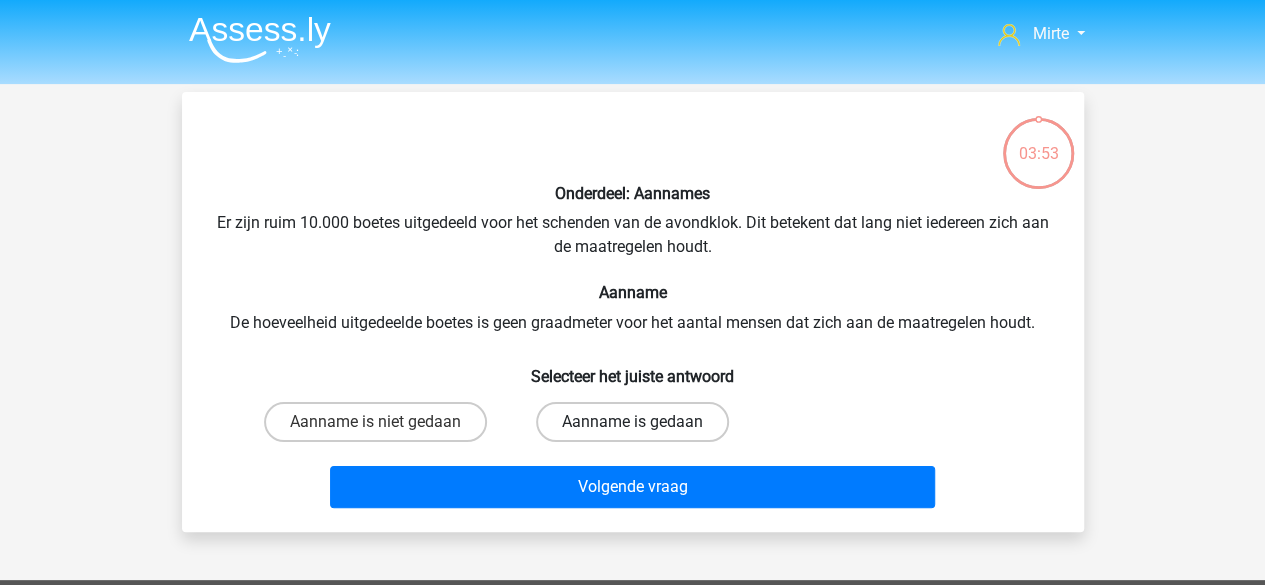 click on "Aanname is gedaan" at bounding box center (632, 422) 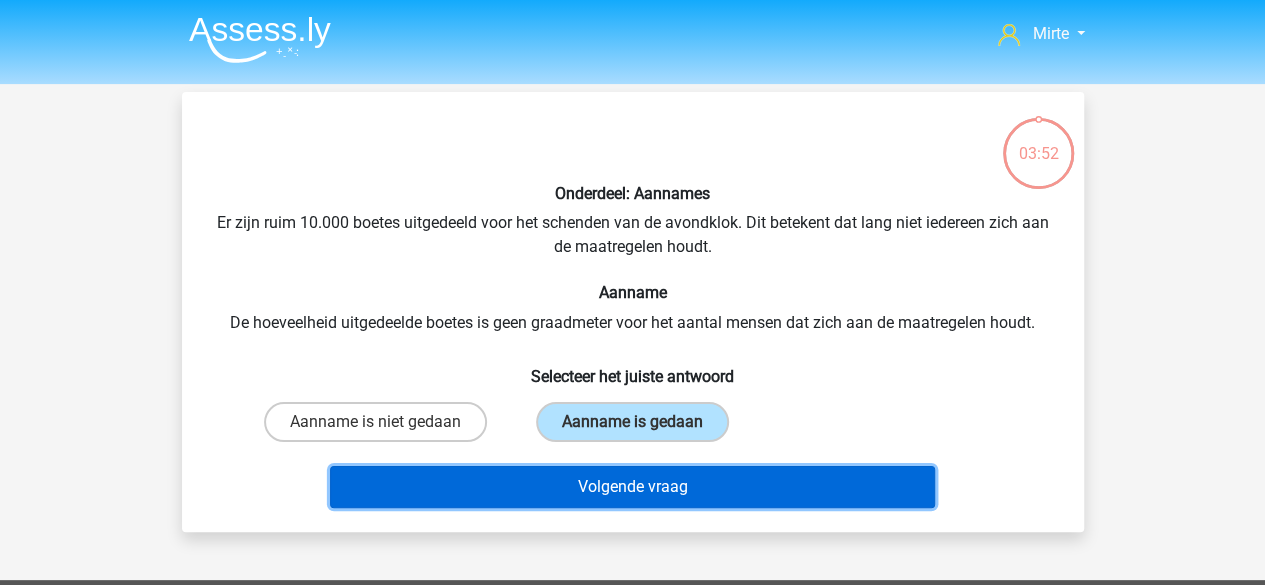 click on "Volgende vraag" at bounding box center [632, 487] 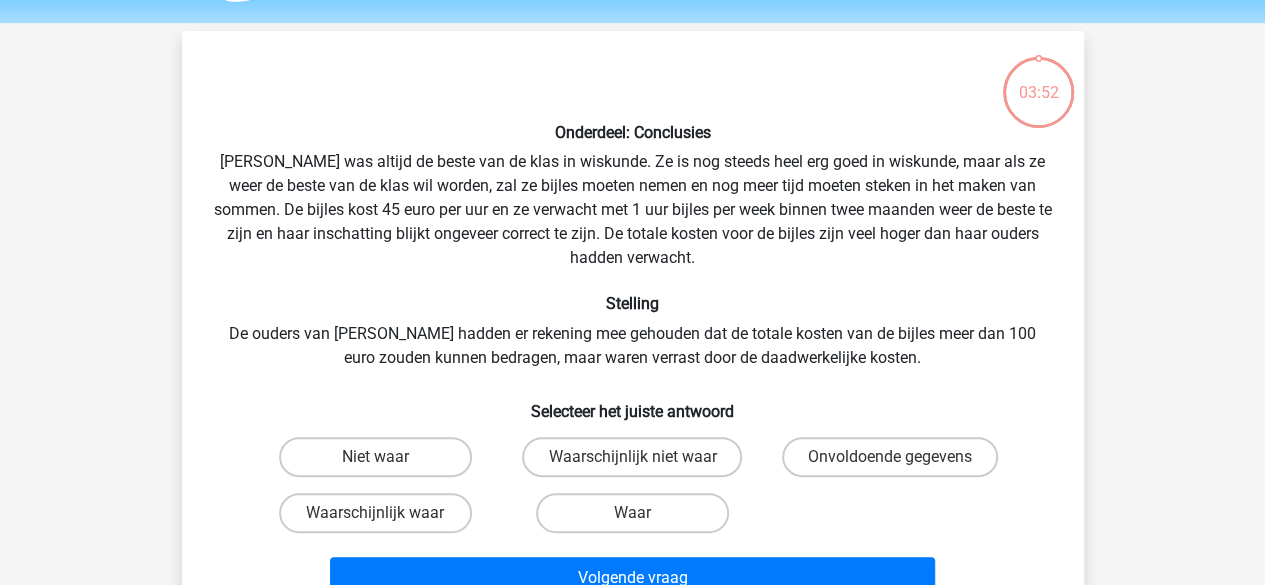 scroll, scrollTop: 92, scrollLeft: 0, axis: vertical 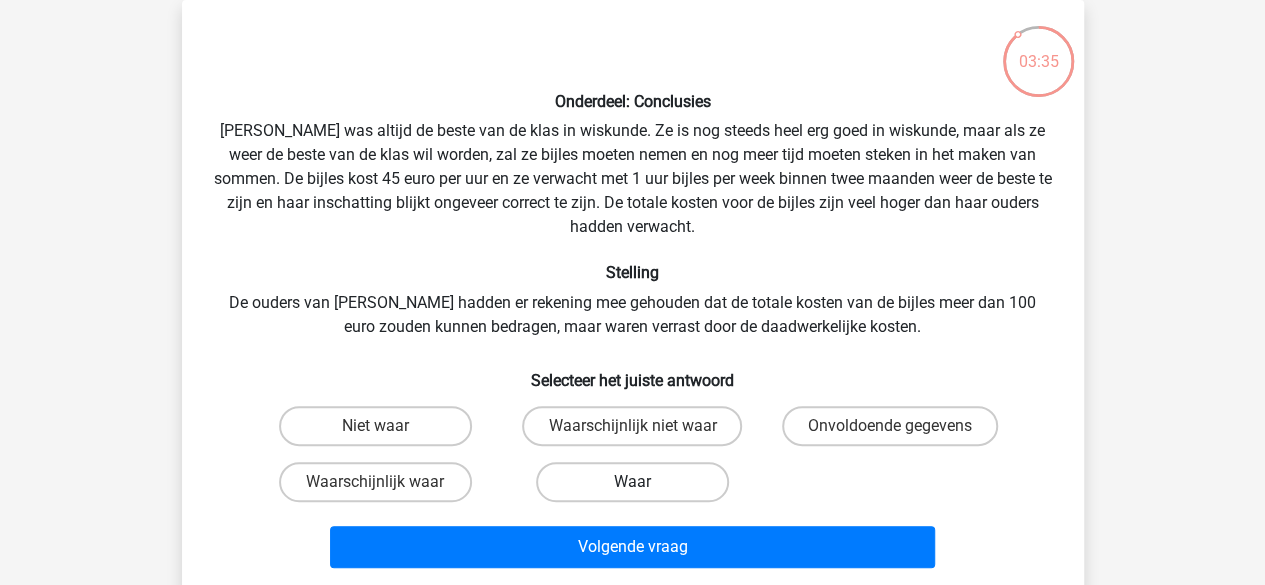 click on "Waar" at bounding box center (632, 482) 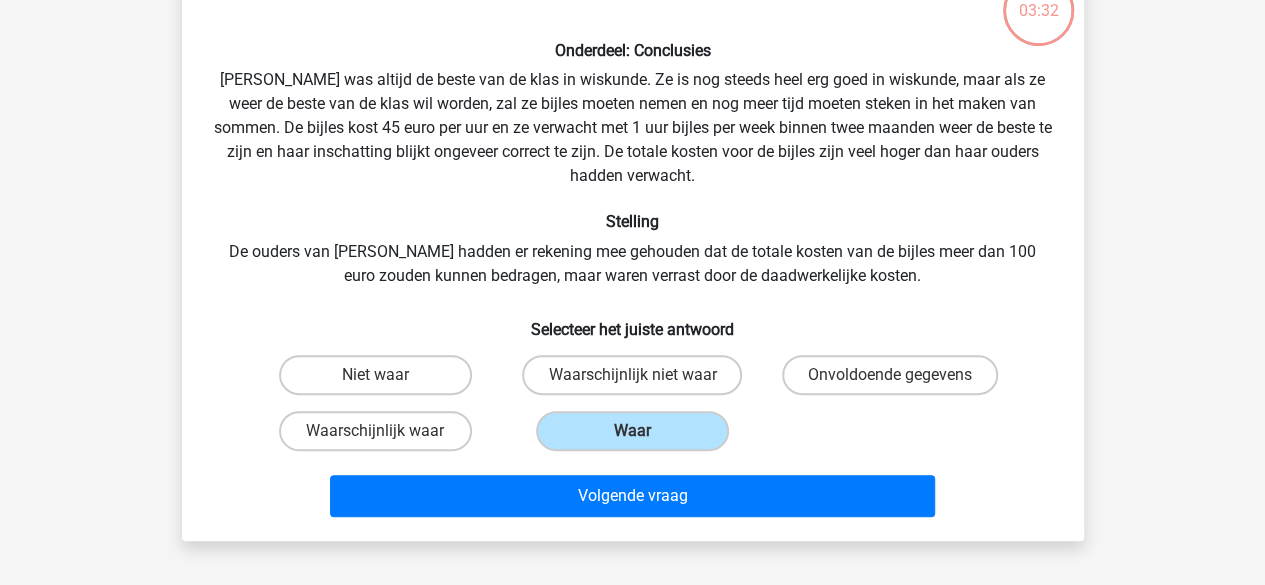 scroll, scrollTop: 142, scrollLeft: 0, axis: vertical 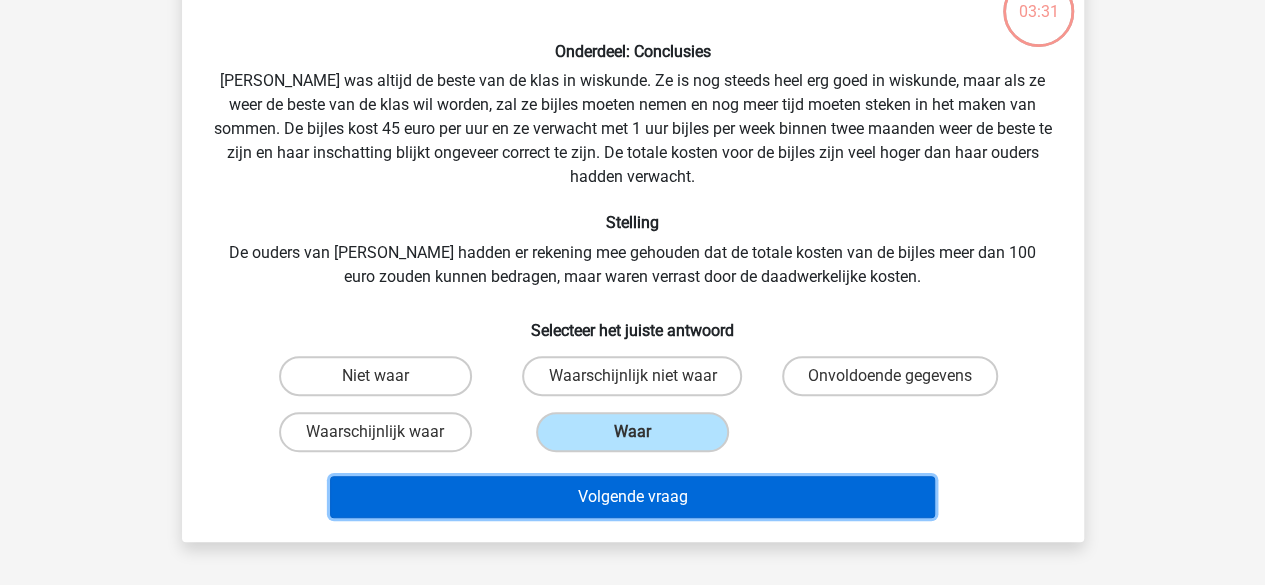 click on "Volgende vraag" at bounding box center [632, 497] 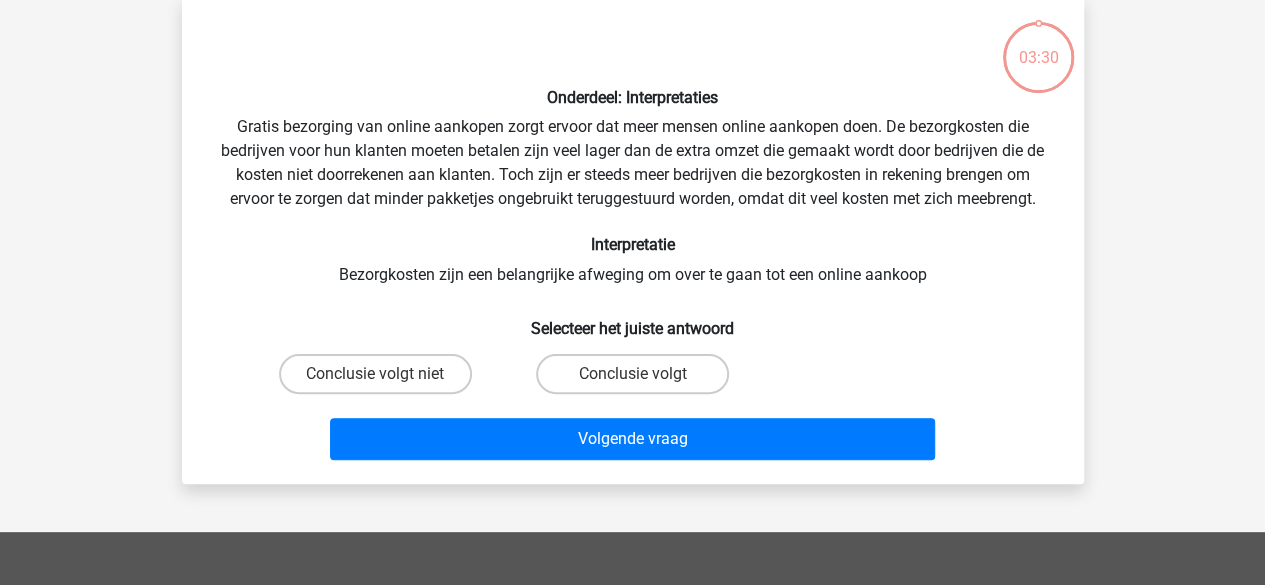 scroll, scrollTop: 92, scrollLeft: 0, axis: vertical 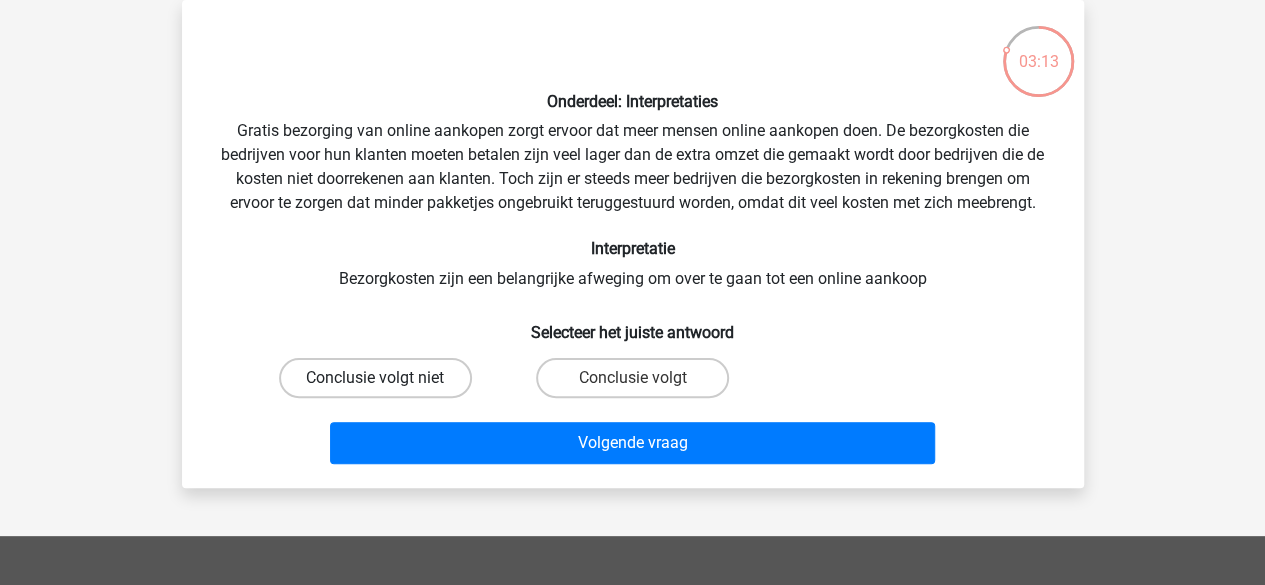 click on "Conclusie volgt niet" at bounding box center [375, 378] 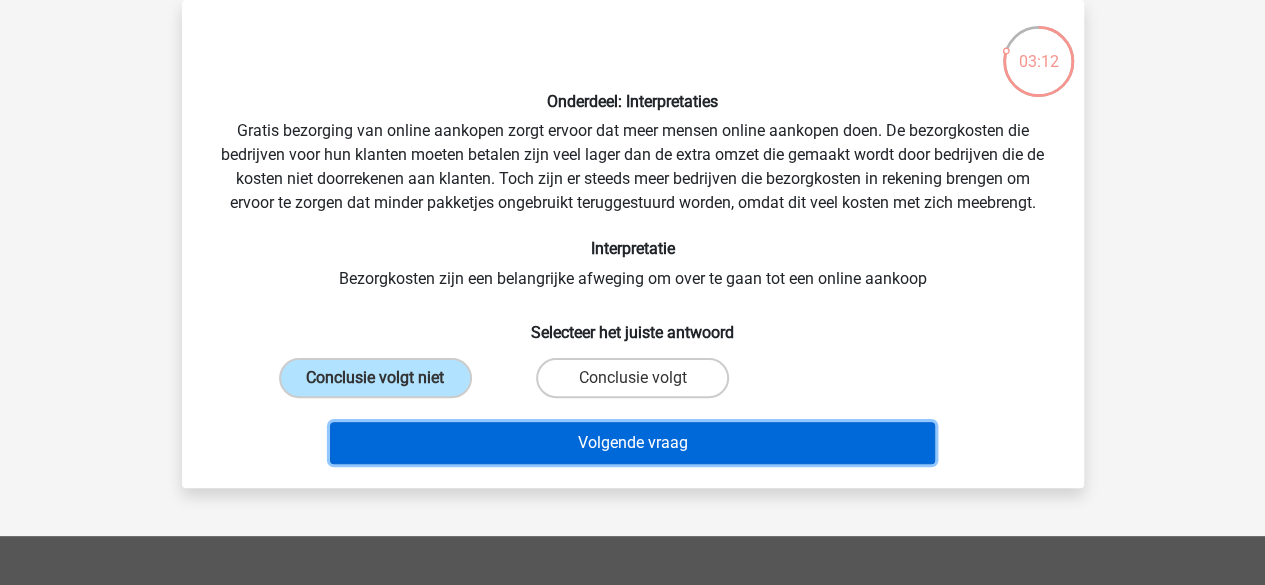 click on "Volgende vraag" at bounding box center [632, 443] 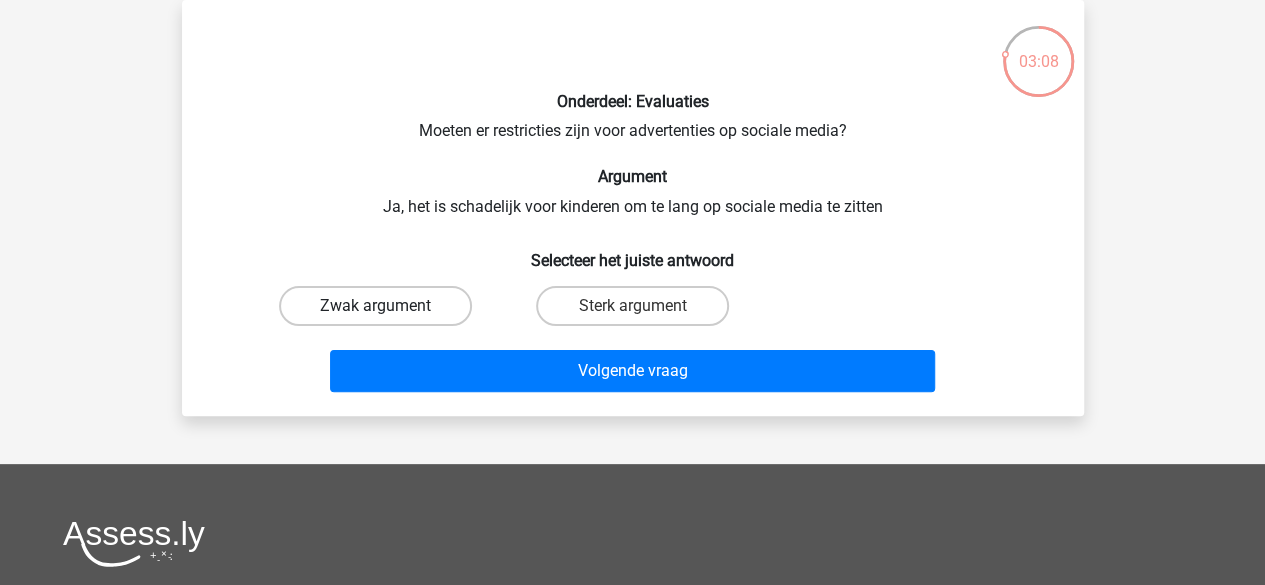 click on "Zwak argument" at bounding box center (375, 306) 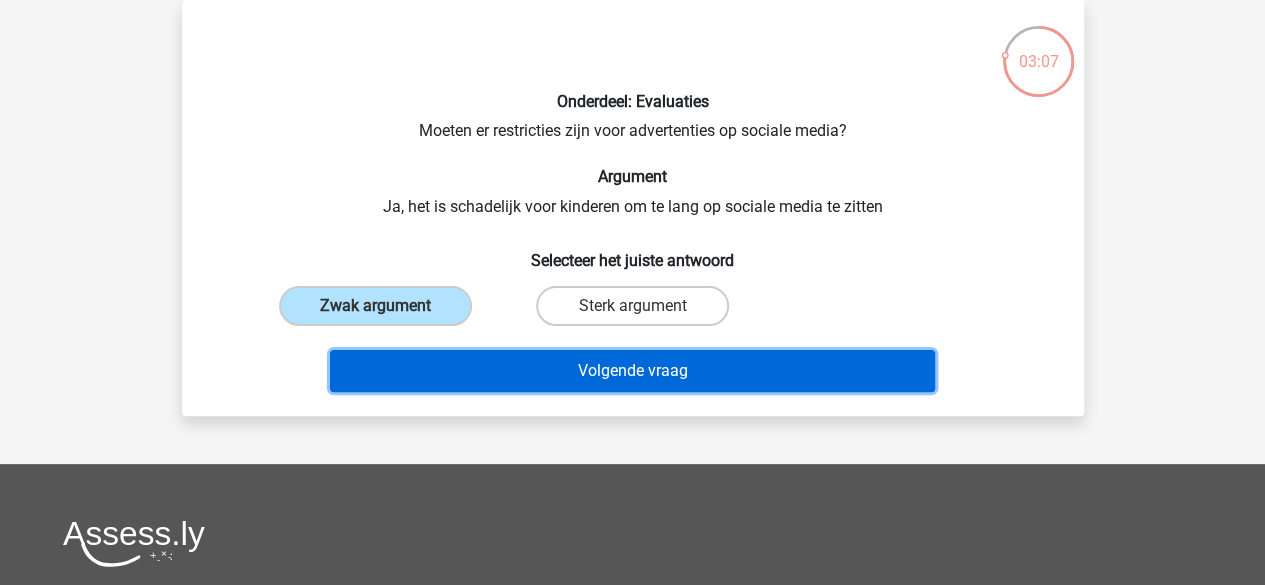 click on "Volgende vraag" at bounding box center [632, 371] 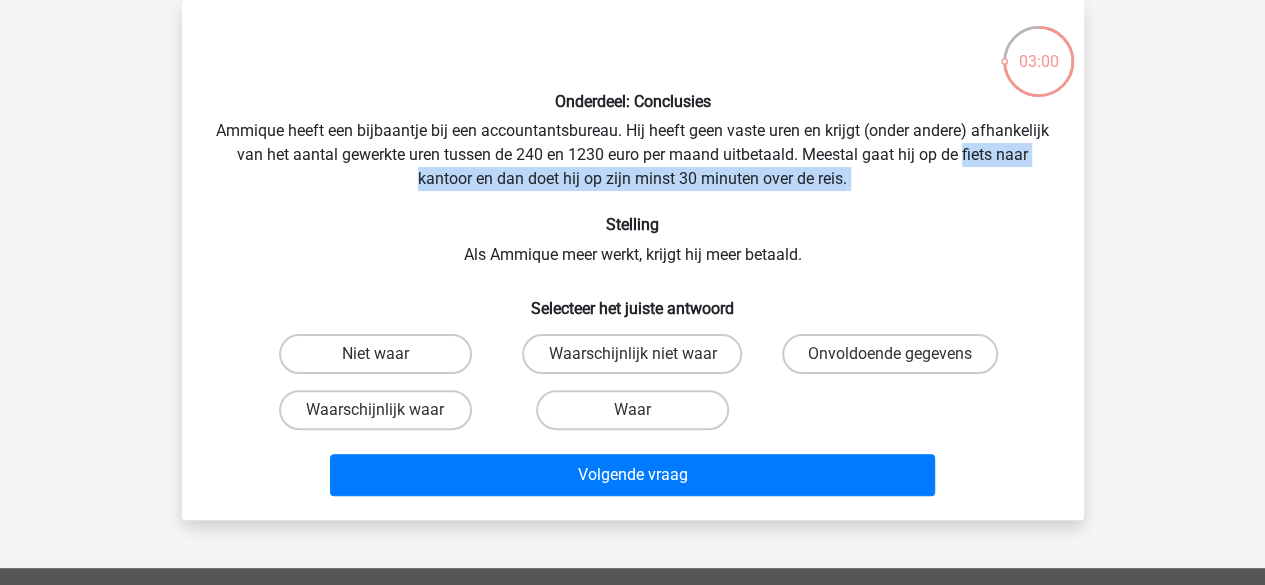drag, startPoint x: 177, startPoint y: 171, endPoint x: 485, endPoint y: 193, distance: 308.78473 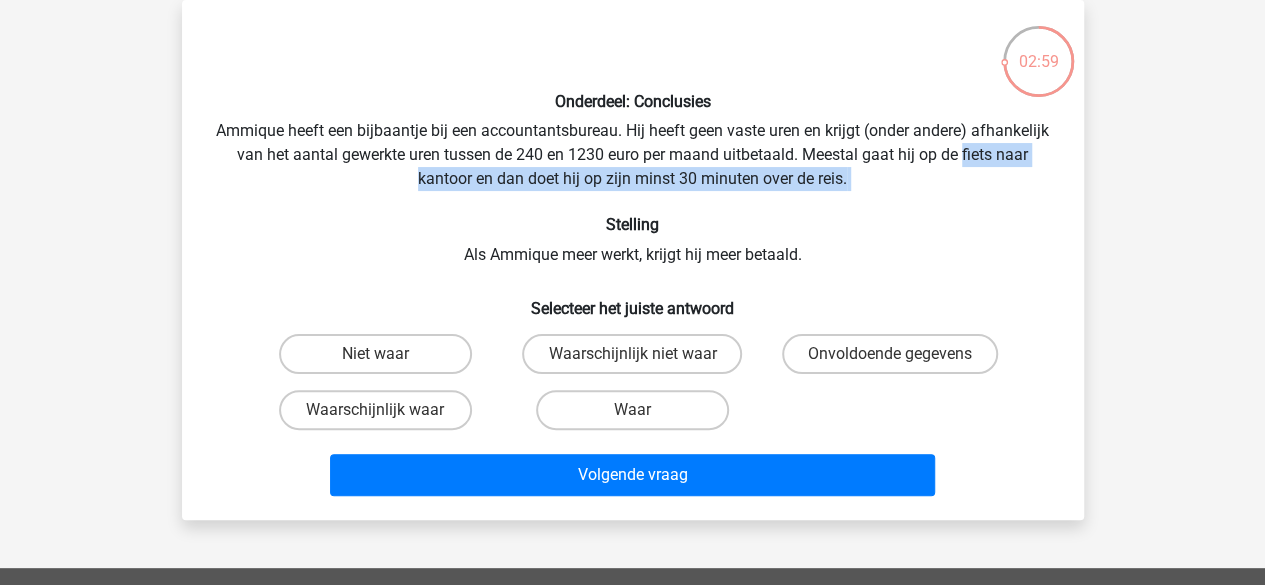 click on "Onderdeel: Conclusies Ammique heeft een bijbaantje bij een accountantsbureau. Hij heeft geen vaste uren en krijgt (onder andere) afhankelijk van het aantal gewerkte uren tussen de 240 en 1230 euro per maand uitbetaald. Meestal gaat hij op de fiets naar kantoor en dan doet hij op zijn minst 30 minuten over de reis.  Stelling Als Ammique meer werkt, krijgt hij meer betaald.
Selecteer het juiste antwoord
Niet waar" at bounding box center [633, 260] 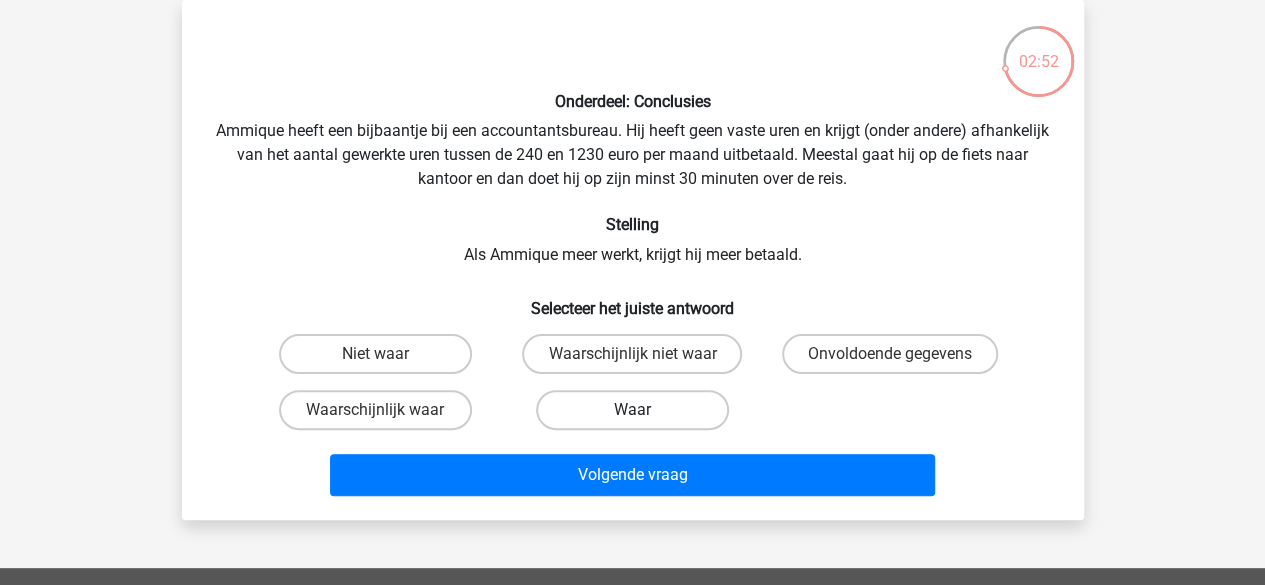 click on "Waar" at bounding box center [632, 410] 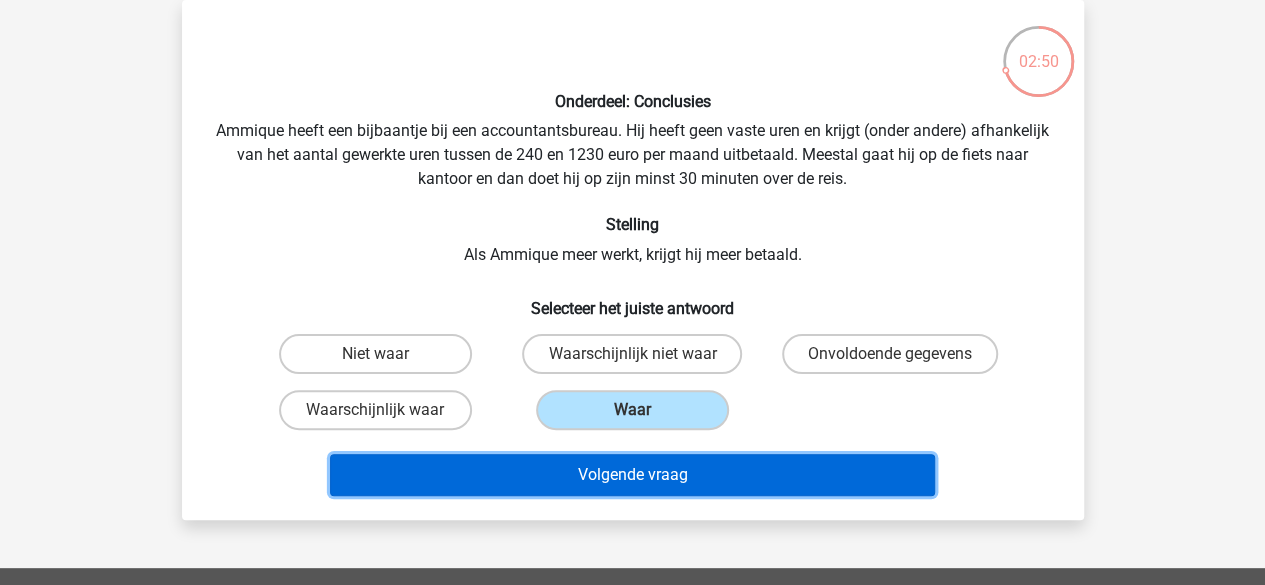 click on "Volgende vraag" at bounding box center [632, 475] 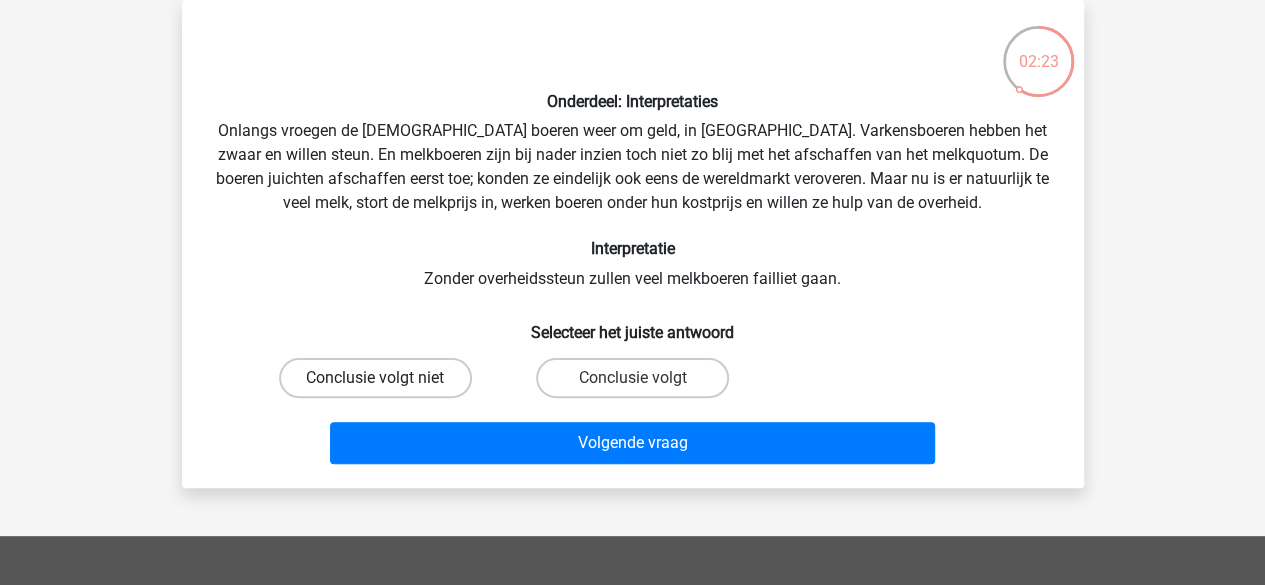 click on "Conclusie volgt niet" at bounding box center (375, 378) 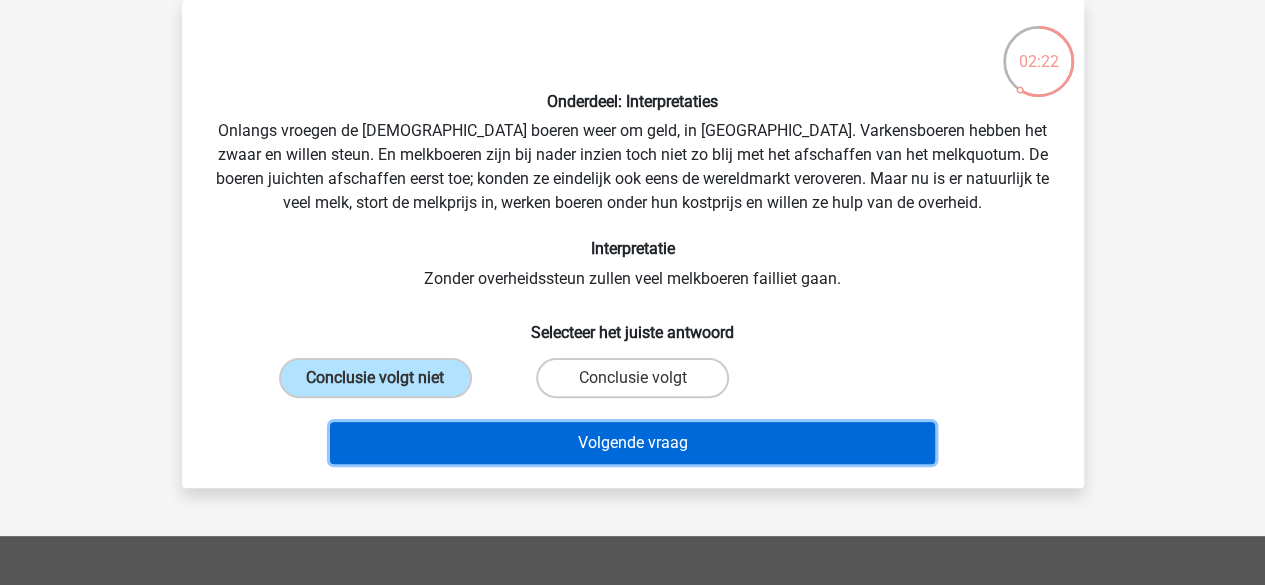 click on "Volgende vraag" at bounding box center [632, 443] 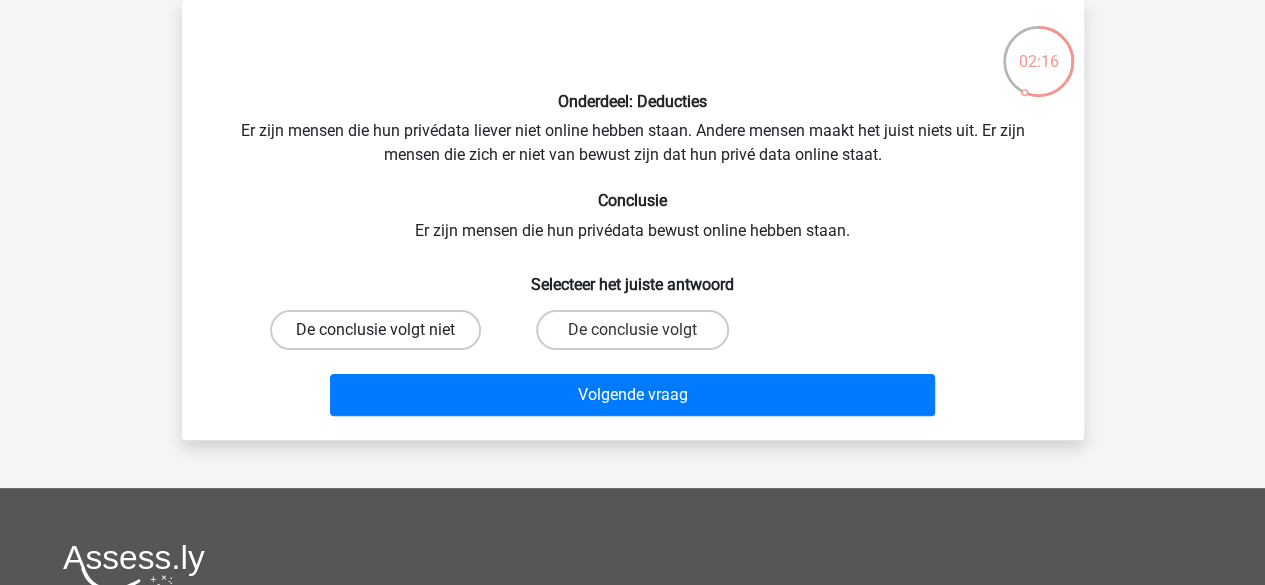 click on "De conclusie volgt niet" at bounding box center (375, 330) 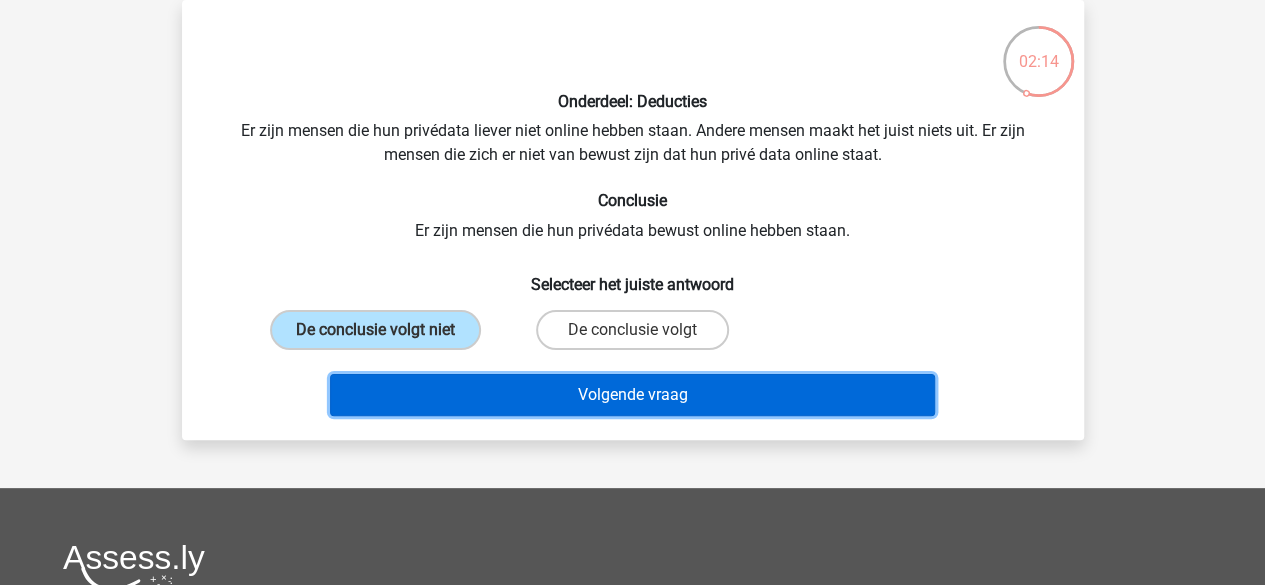 click on "Volgende vraag" at bounding box center (632, 395) 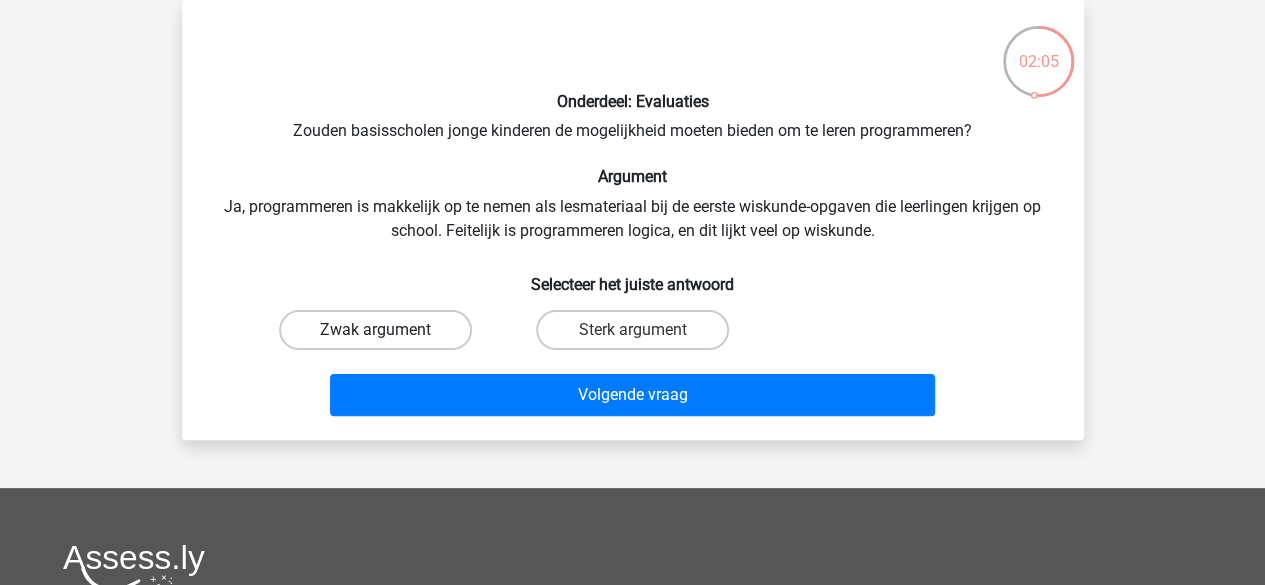 click on "Zwak argument" at bounding box center (375, 330) 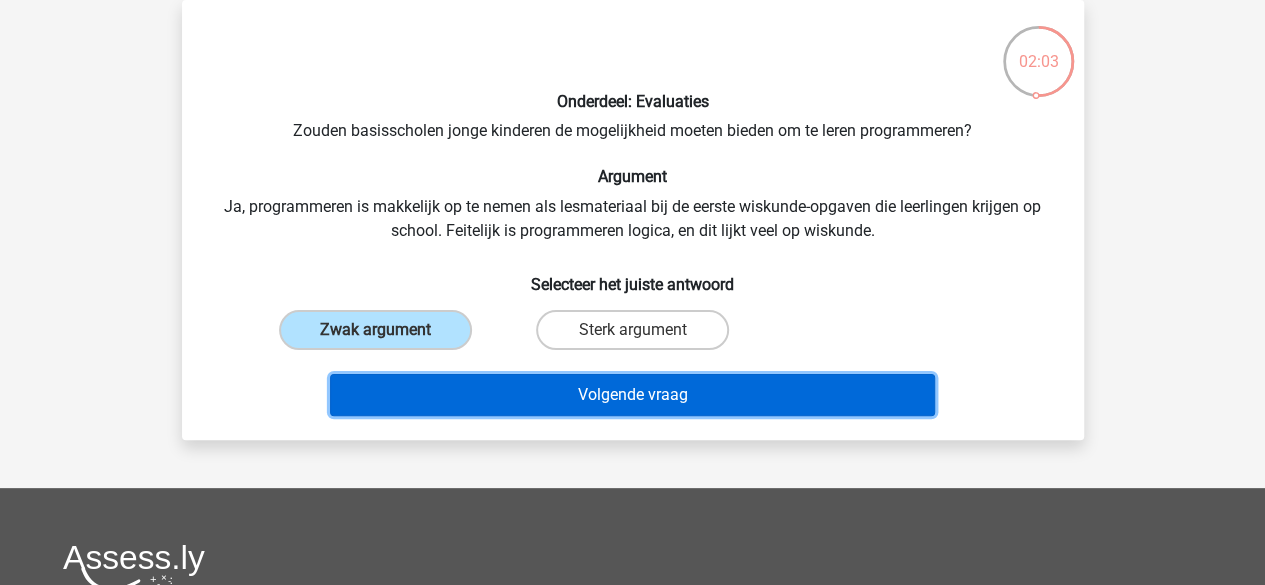 click on "Volgende vraag" at bounding box center [632, 395] 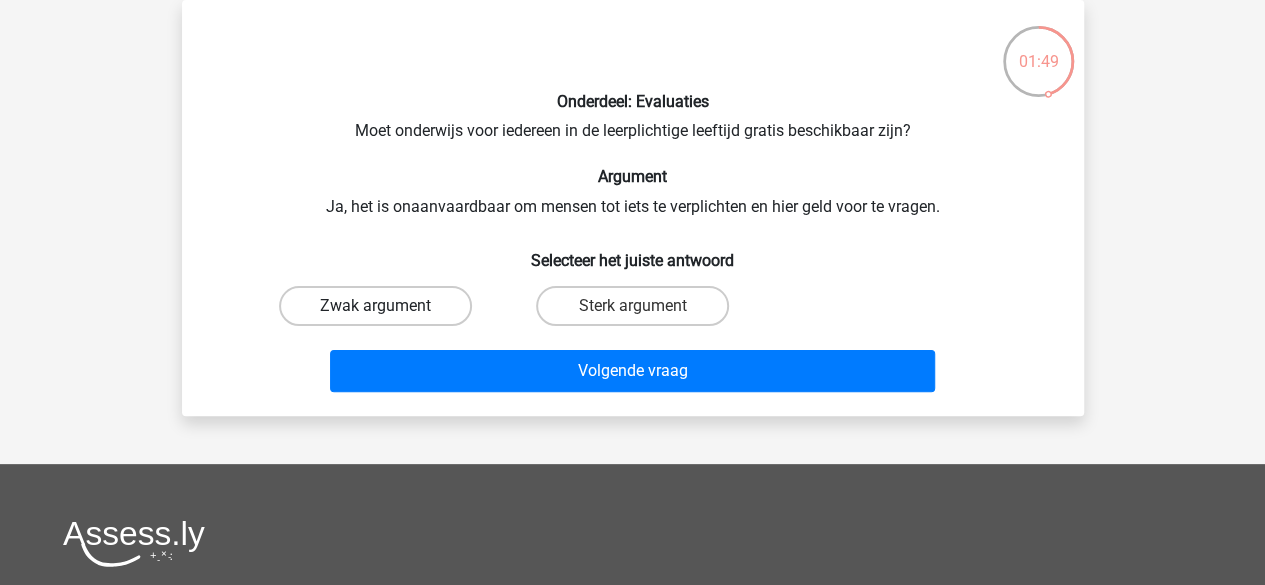 click on "Zwak argument" at bounding box center (375, 306) 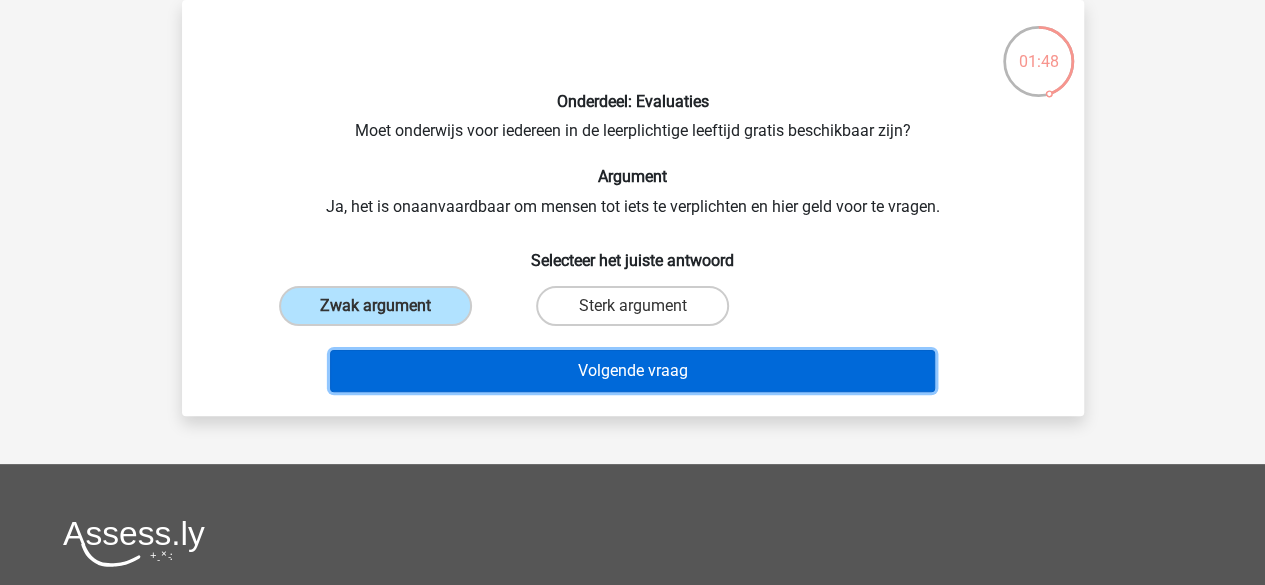 click on "Volgende vraag" at bounding box center [632, 371] 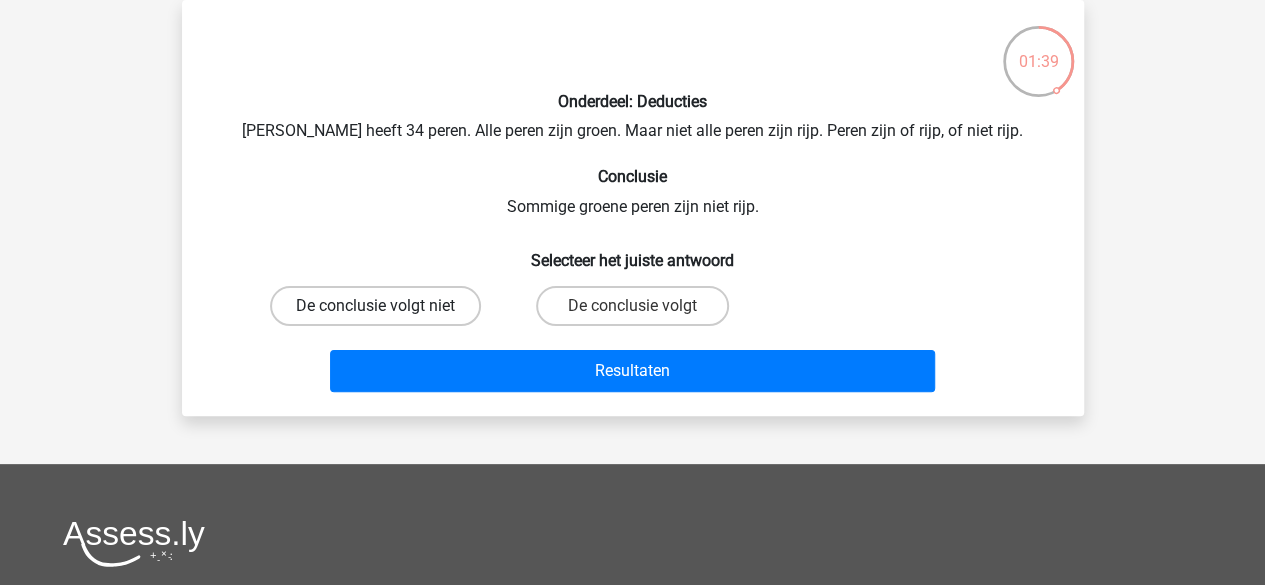 click on "De conclusie volgt niet" at bounding box center (375, 306) 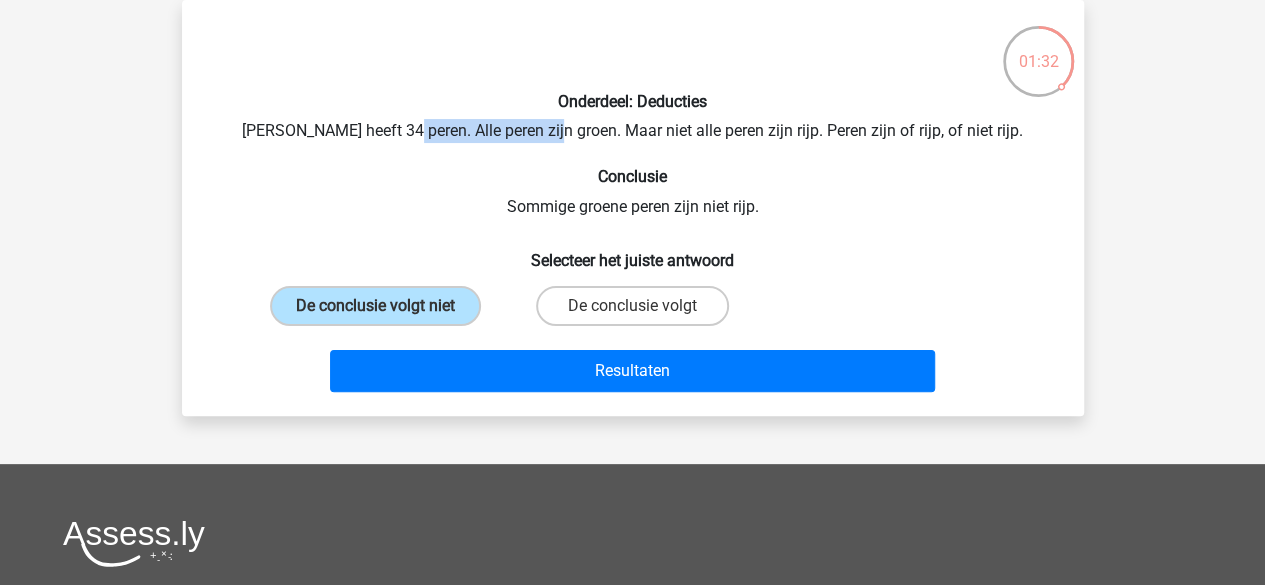 drag, startPoint x: 435, startPoint y: 131, endPoint x: 582, endPoint y: 135, distance: 147.05441 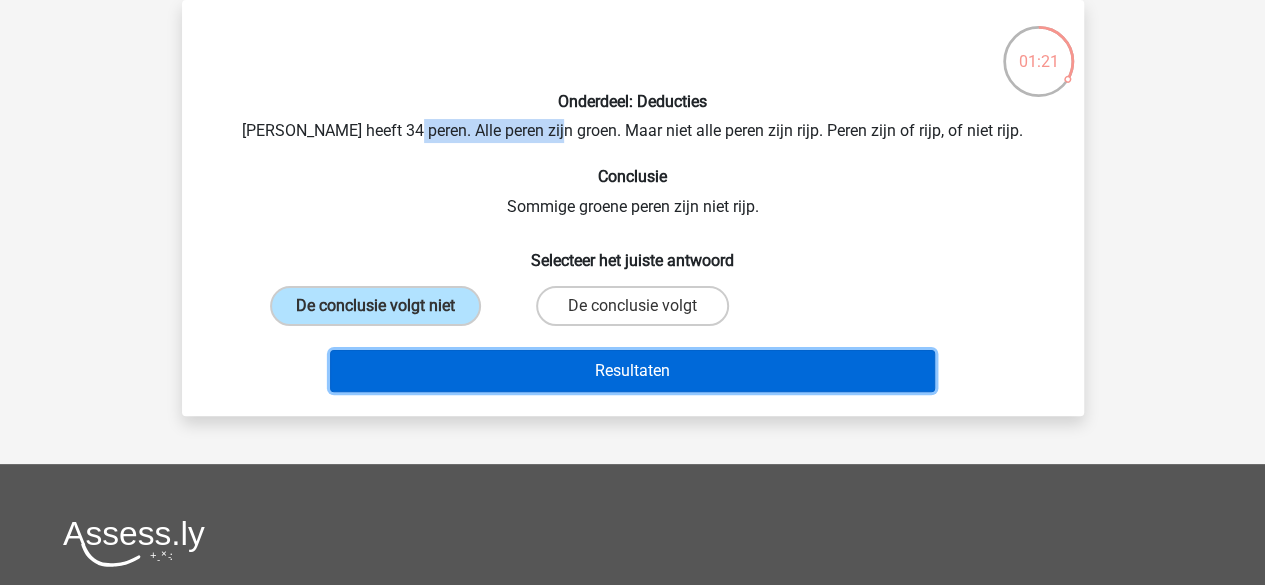 click on "Resultaten" at bounding box center [632, 371] 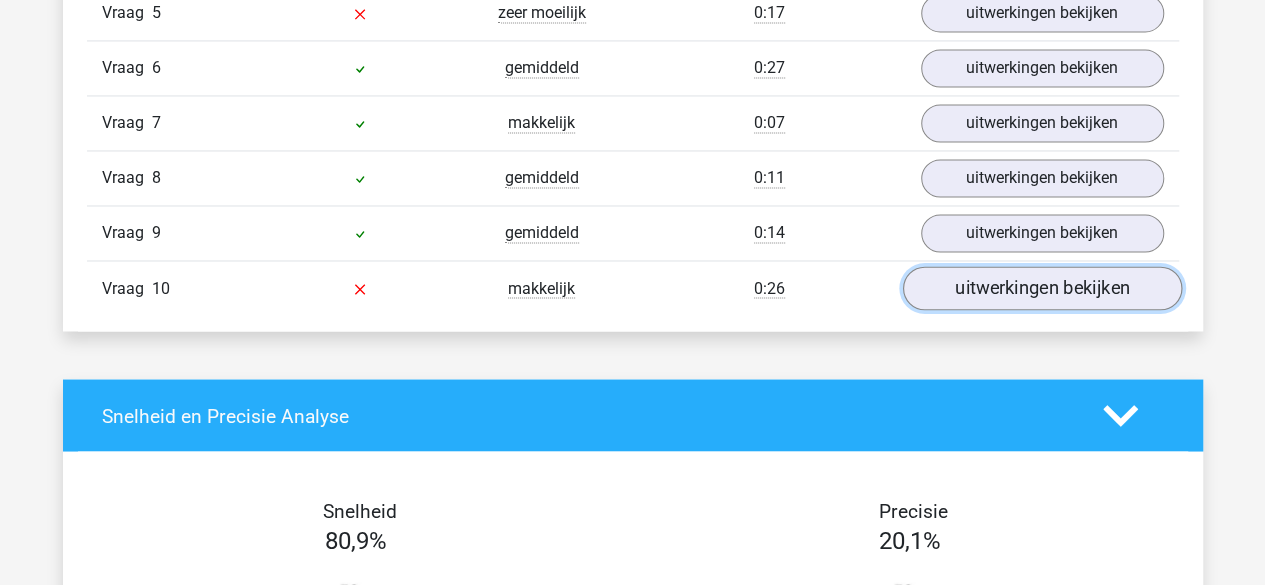 click on "uitwerkingen bekijken" at bounding box center (1041, 288) 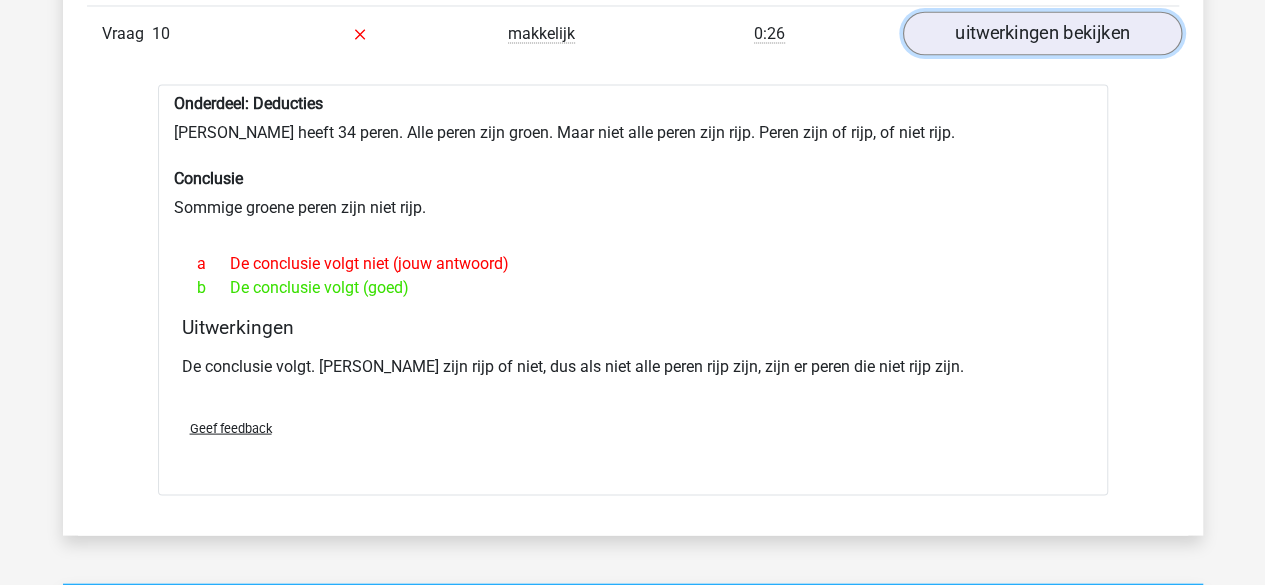 scroll, scrollTop: 1866, scrollLeft: 0, axis: vertical 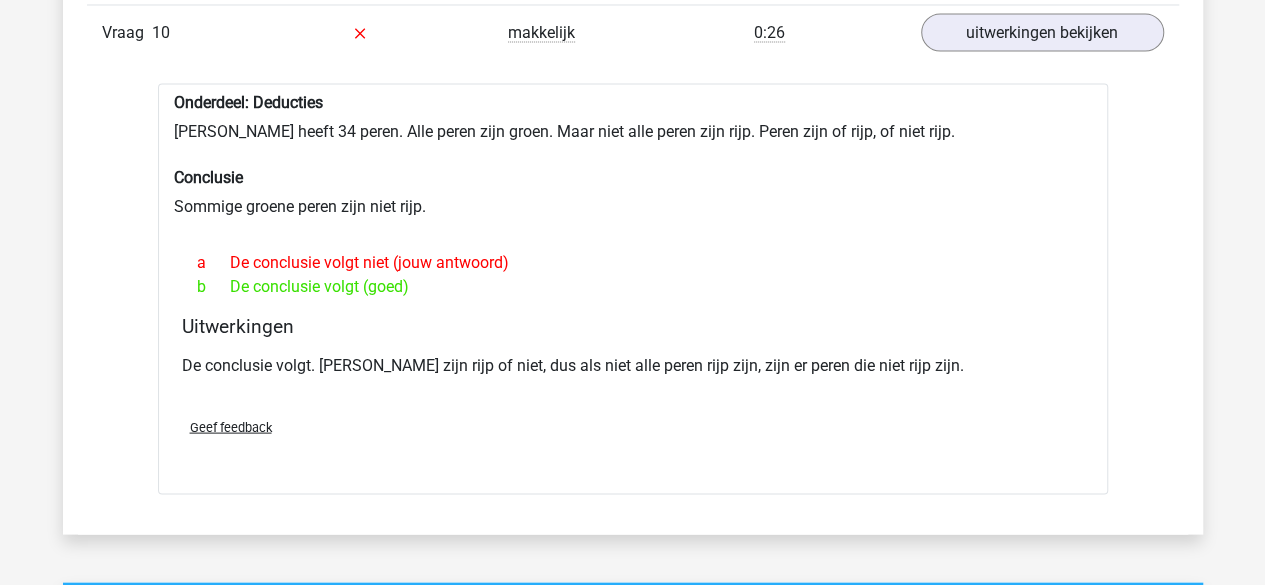 drag, startPoint x: 1029, startPoint y: 290, endPoint x: 1166, endPoint y: 235, distance: 147.62791 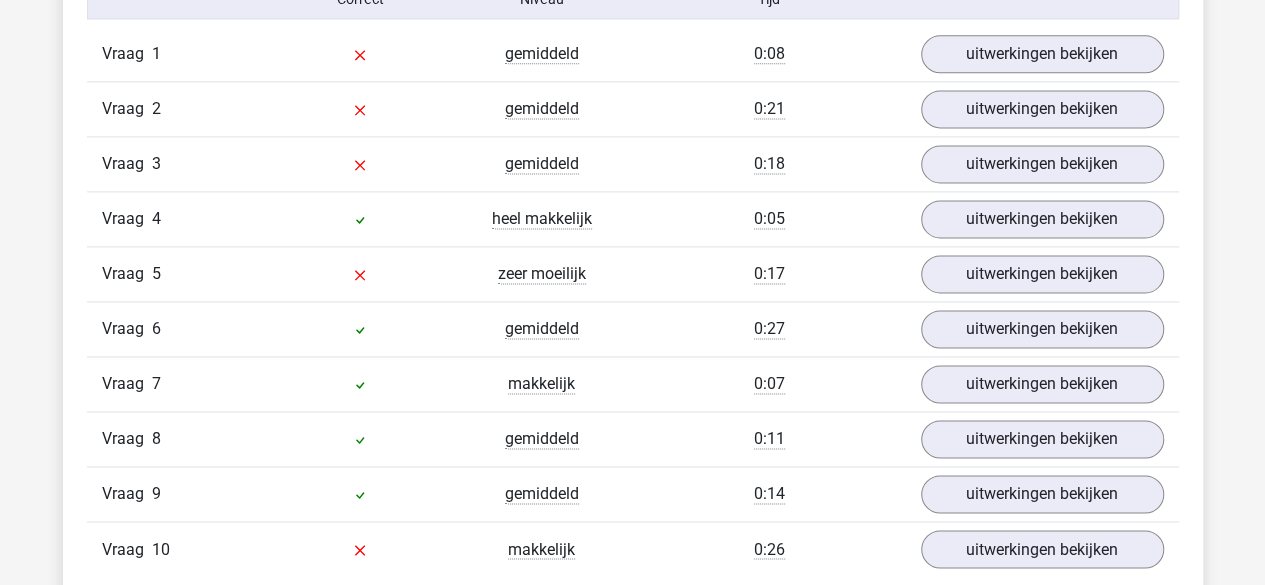 scroll, scrollTop: 1357, scrollLeft: 0, axis: vertical 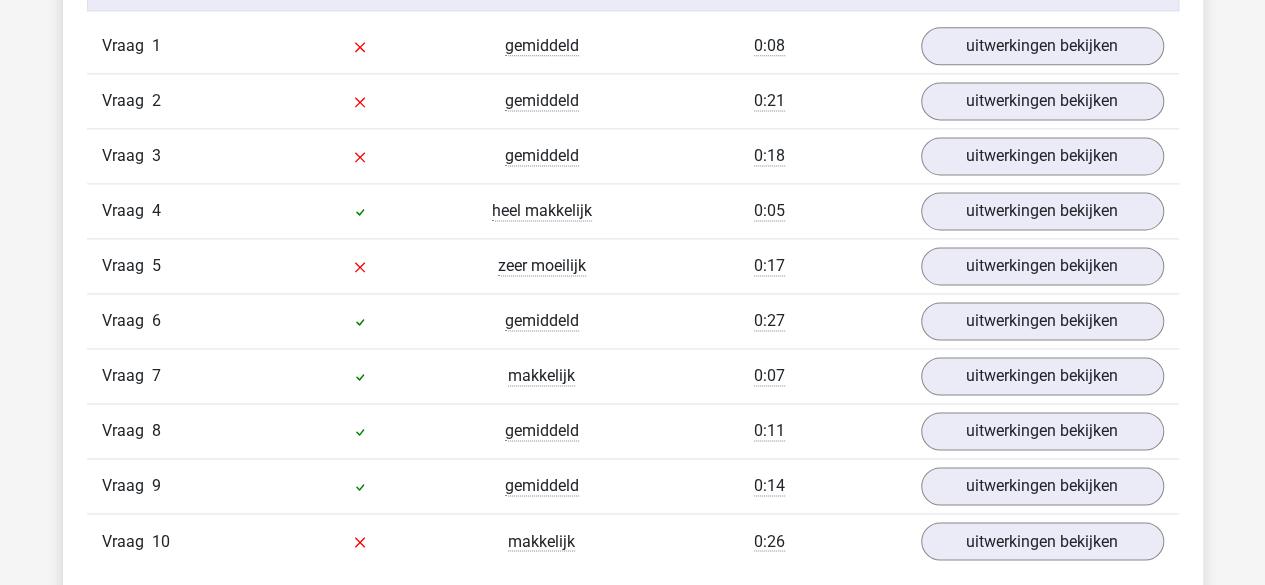 click on "Vraag
2
gemiddeld
0:21
uitwerkingen bekijken" at bounding box center [633, 100] 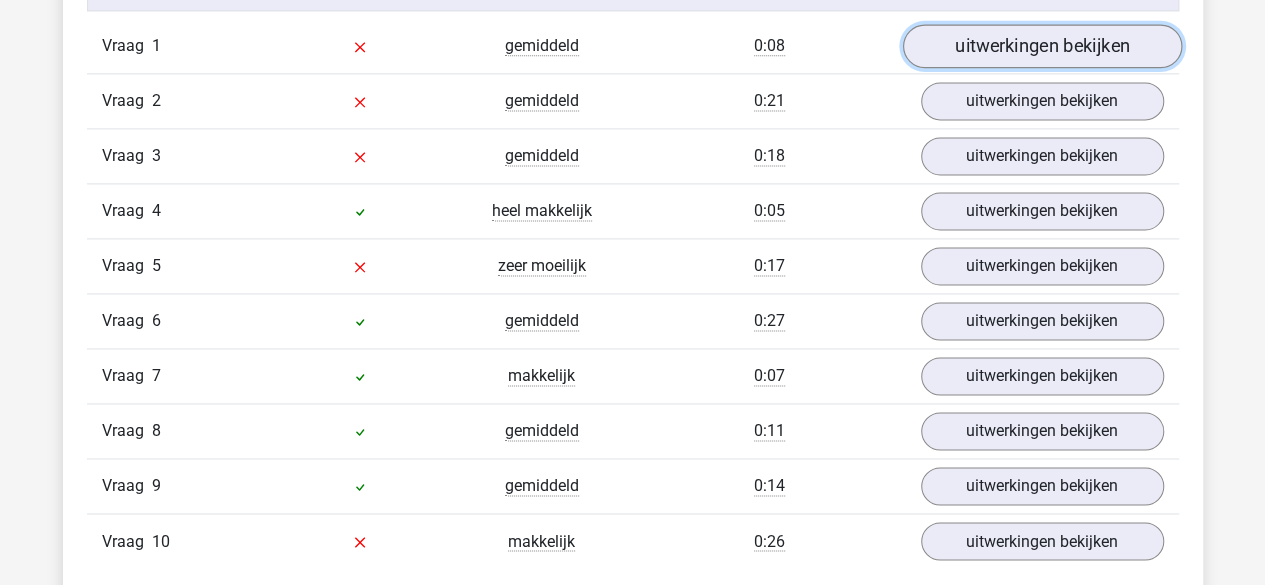 click on "uitwerkingen bekijken" at bounding box center [1041, 46] 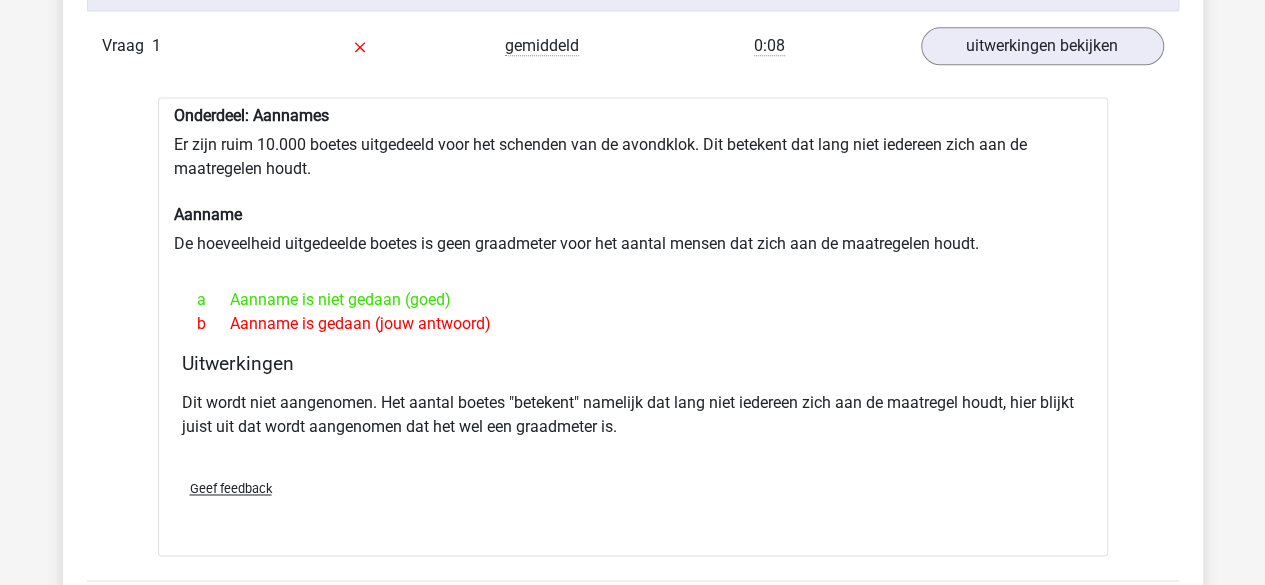 click on "Onderdeel: Aannames Er zijn ruim 10.000 boetes uitgedeeld voor het schenden van de avondklok. Dit betekent dat lang niet iedereen zich aan de maatregelen houdt. Aanname De hoeveelheid uitgedeelde boetes is geen graadmeter voor het aantal mensen dat zich aan de maatregelen houdt.
a
Aanname is niet gedaan
(goed)
b
Aanname is gedaan
(jouw antwoord)
Uitwerkingen
Dit wordt niet aangenomen. Het aantal boetes "betekent" namelijk dat lang niet iedereen zich aan de maatregel houdt, hier blijkt juist uit dat wordt aangenomen dat het wel een graadmeter is." at bounding box center [633, 326] 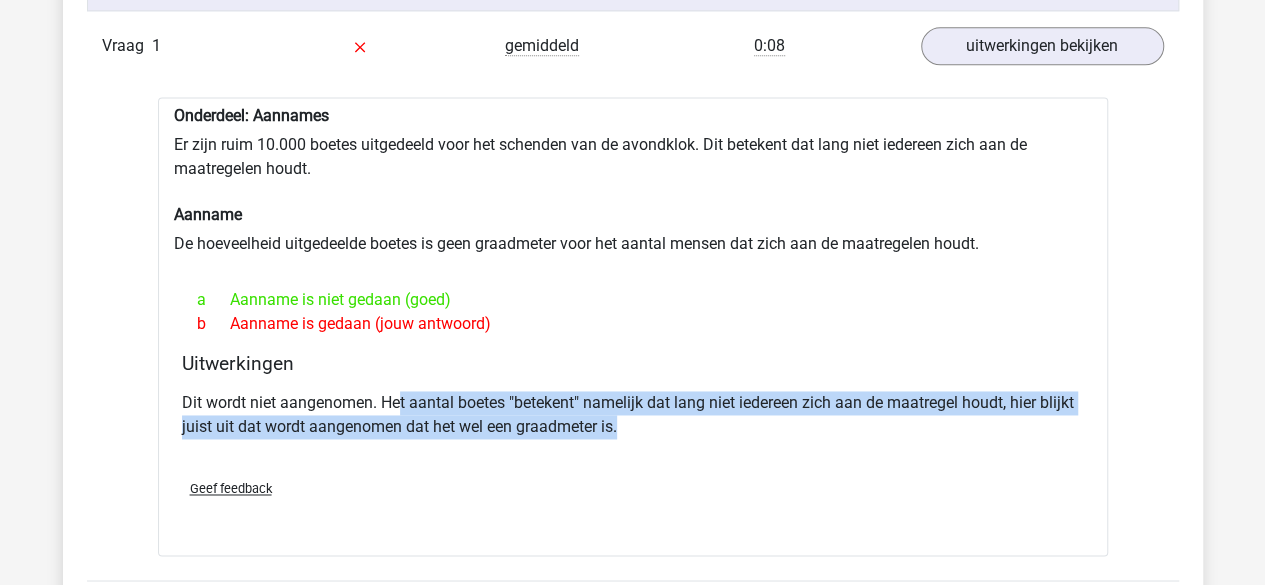 drag, startPoint x: 398, startPoint y: 402, endPoint x: 667, endPoint y: 414, distance: 269.26752 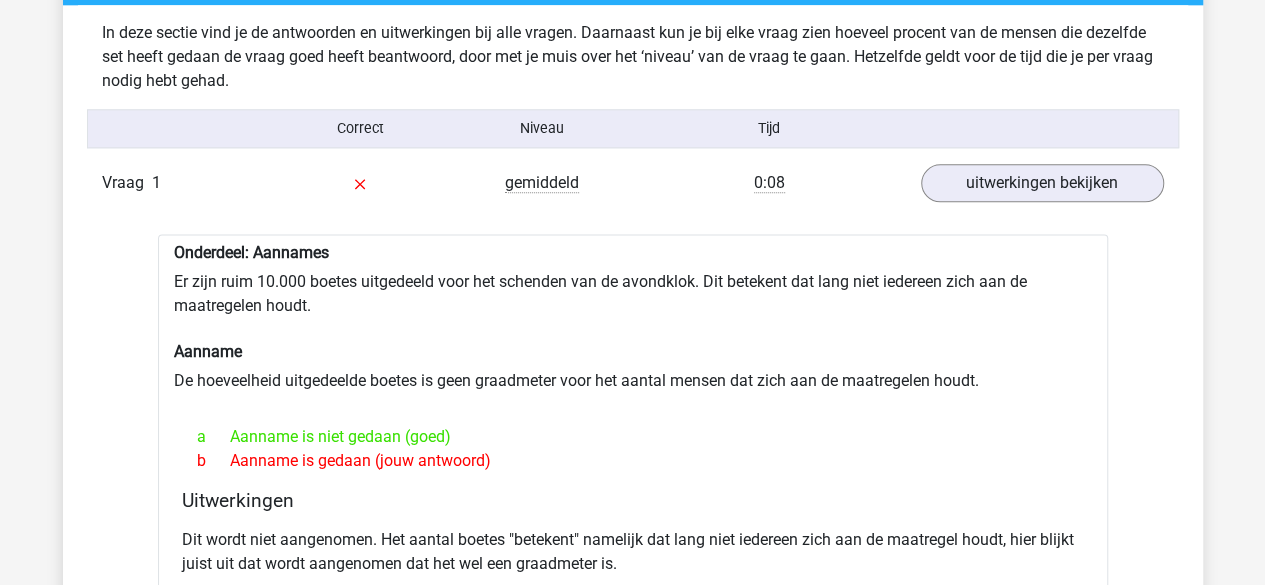 scroll, scrollTop: 1219, scrollLeft: 0, axis: vertical 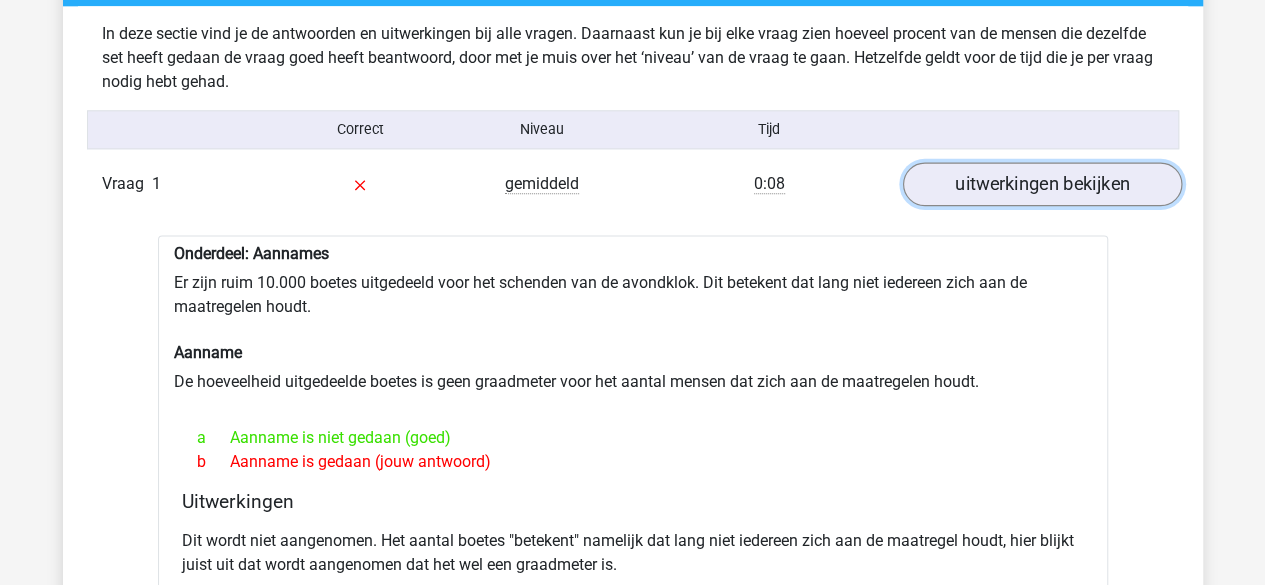 click on "uitwerkingen bekijken" at bounding box center [1041, 184] 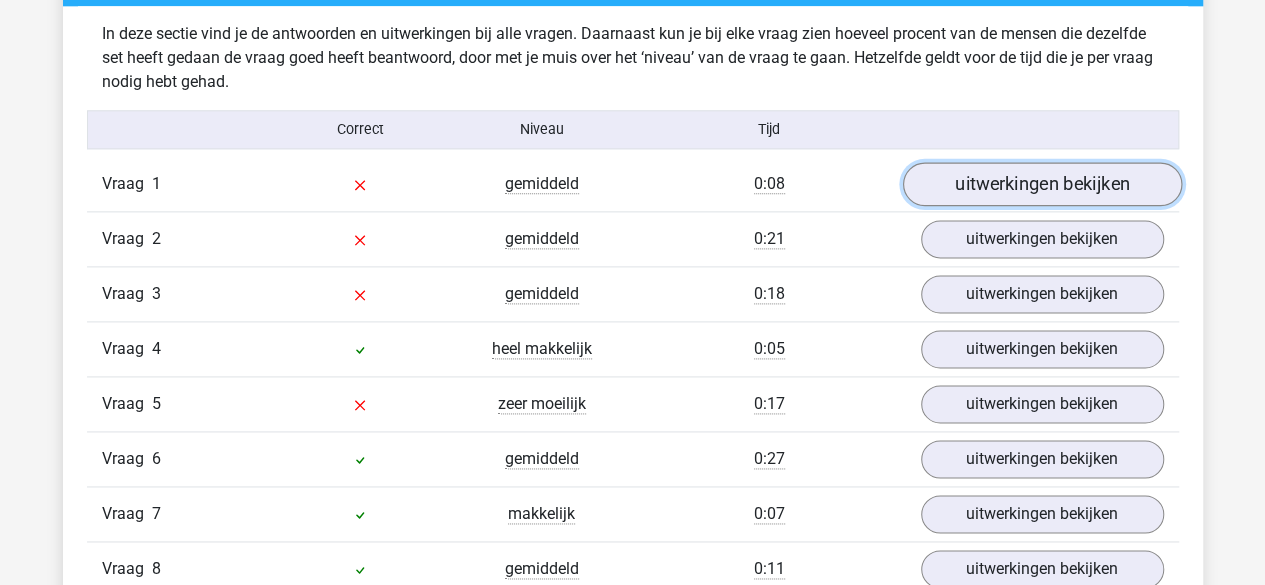 scroll, scrollTop: 1365, scrollLeft: 0, axis: vertical 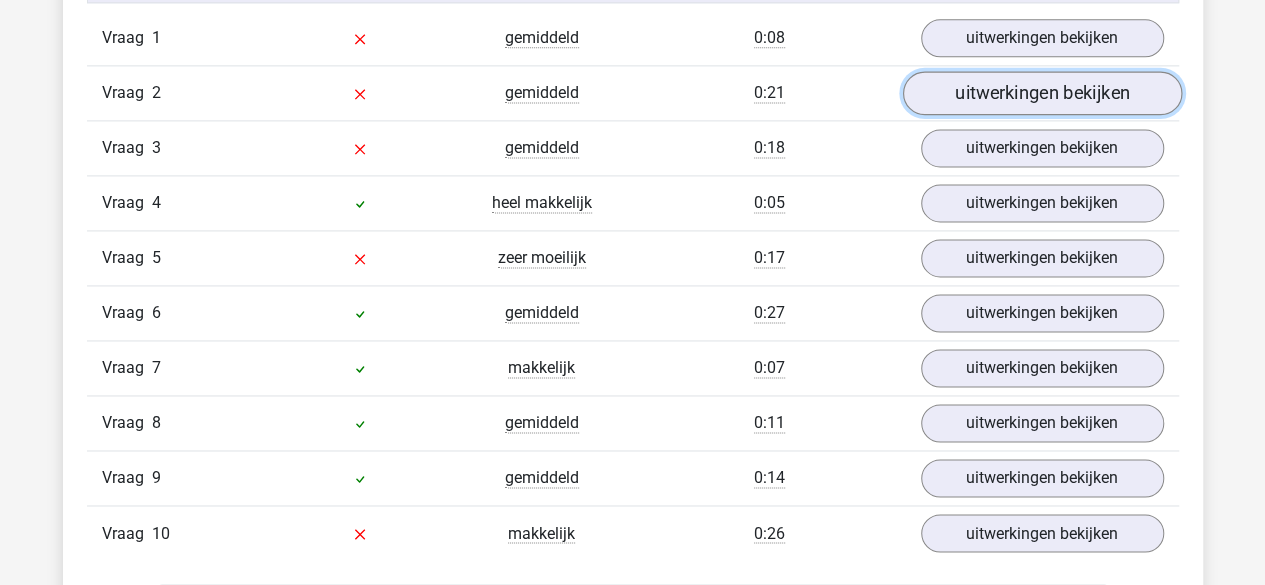 click on "uitwerkingen bekijken" at bounding box center (1041, 93) 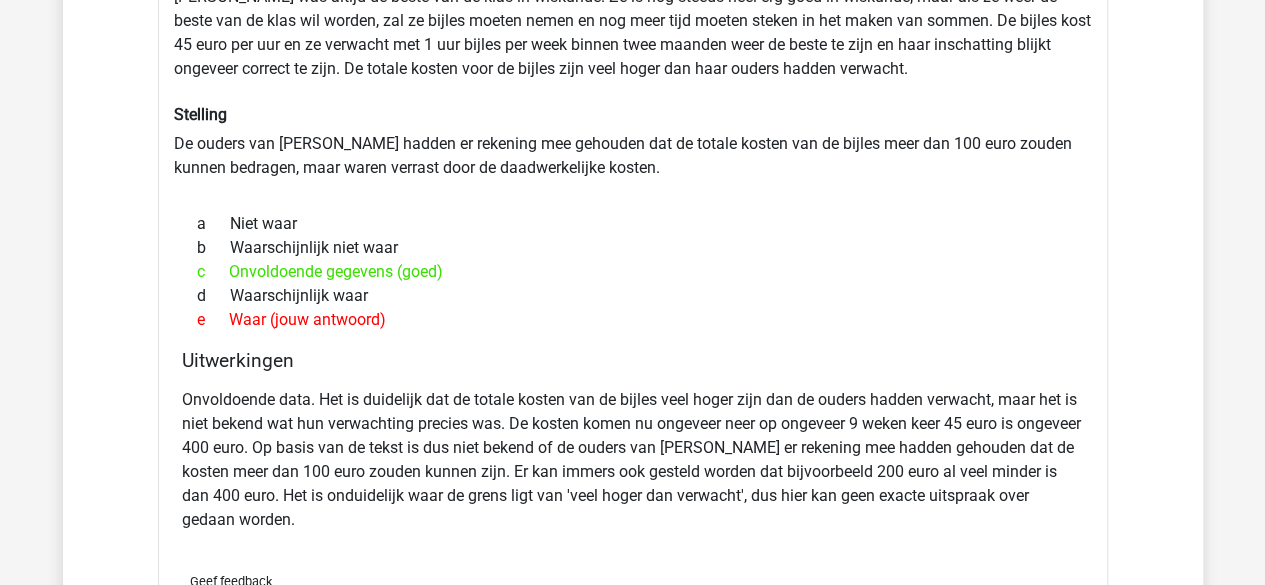 scroll, scrollTop: 1564, scrollLeft: 0, axis: vertical 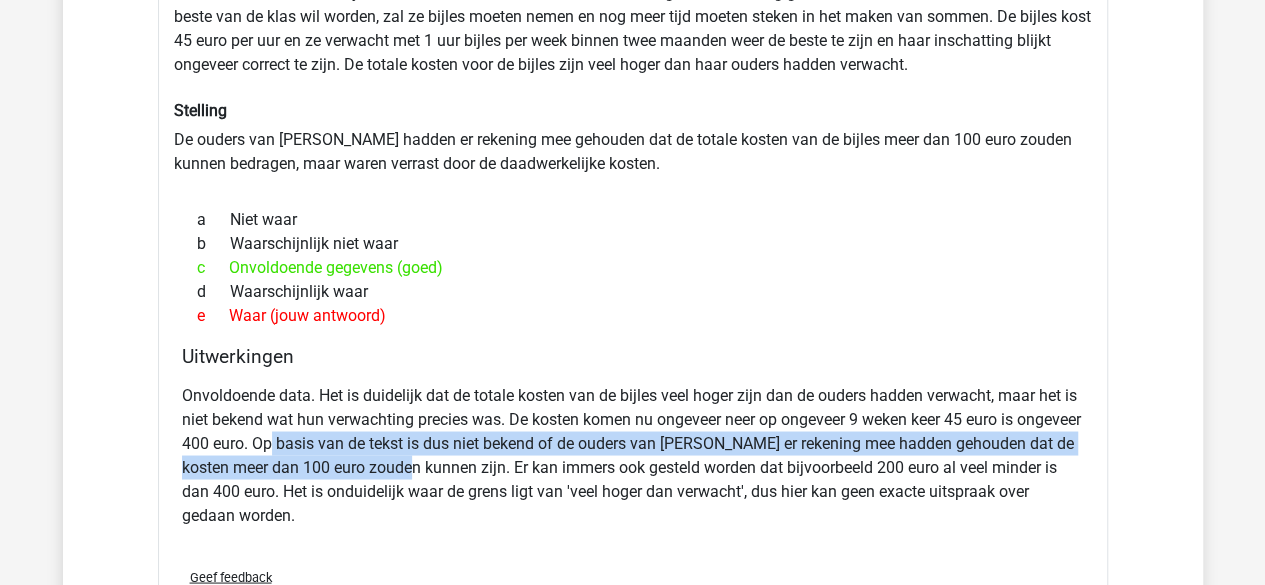 drag, startPoint x: 338, startPoint y: 436, endPoint x: 479, endPoint y: 474, distance: 146.03082 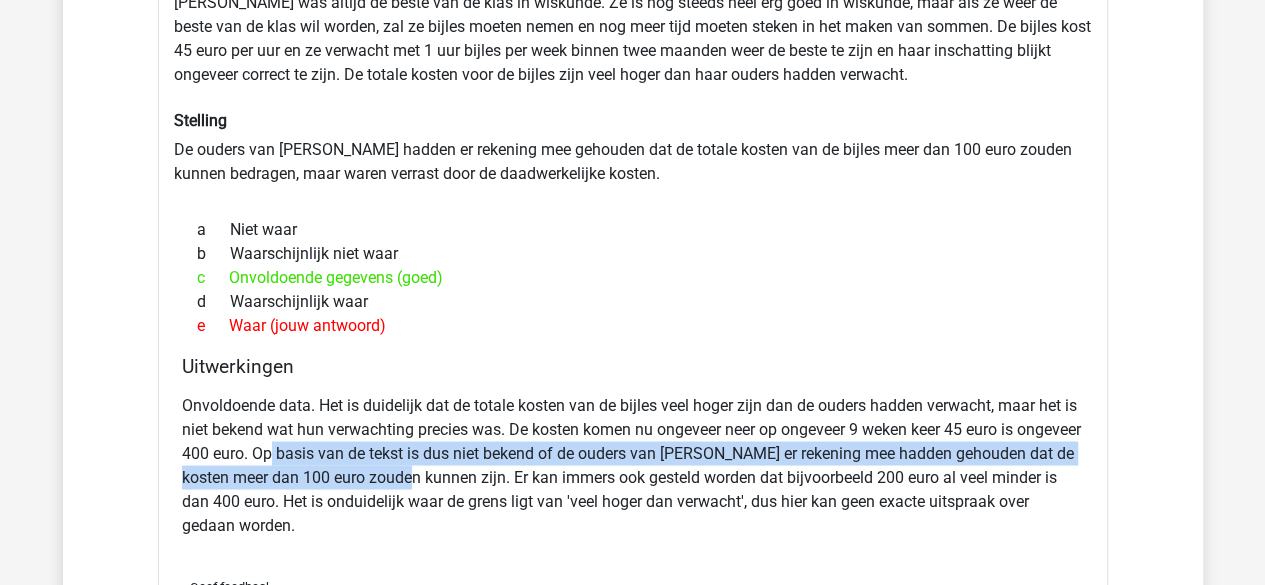 scroll, scrollTop: 1555, scrollLeft: 0, axis: vertical 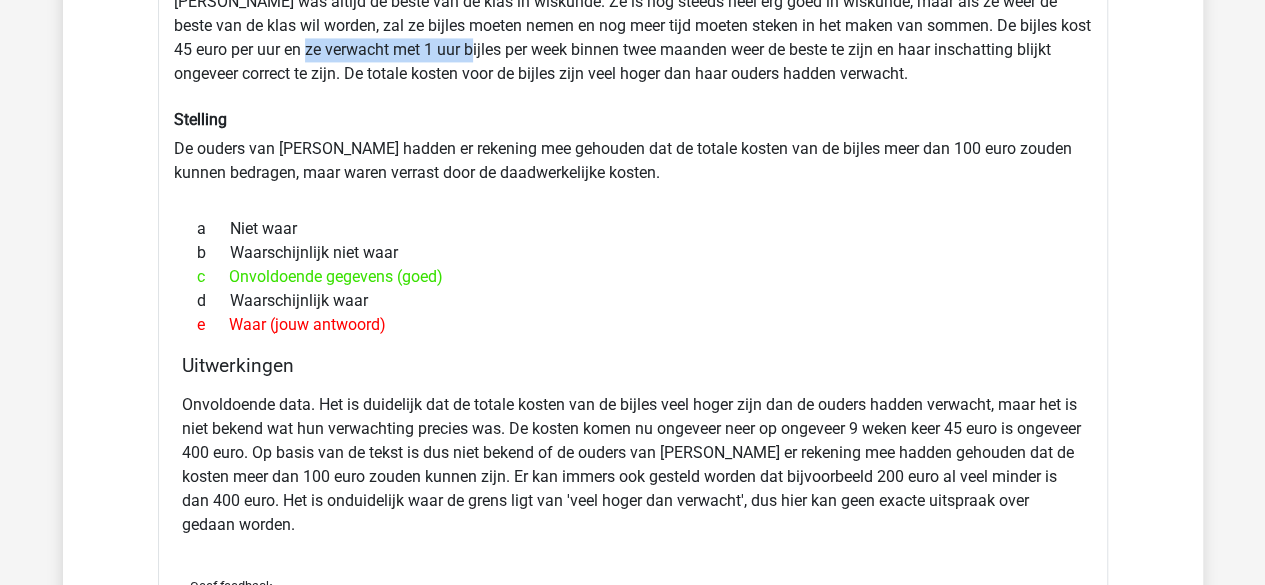 drag, startPoint x: 288, startPoint y: 49, endPoint x: 440, endPoint y: 37, distance: 152.47295 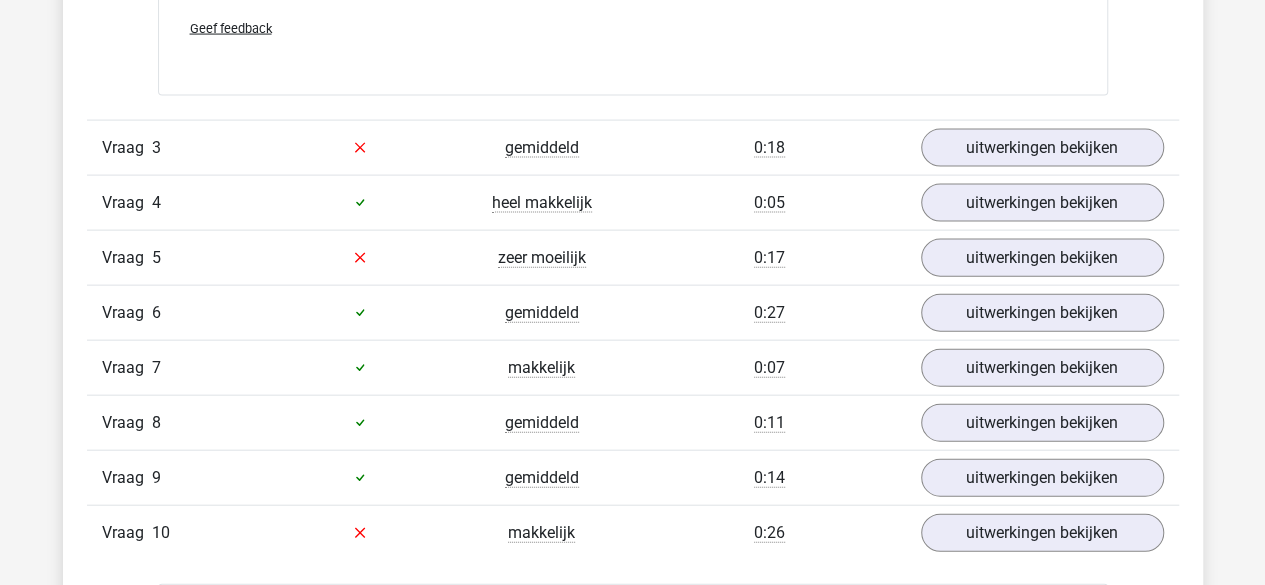 scroll, scrollTop: 2125, scrollLeft: 0, axis: vertical 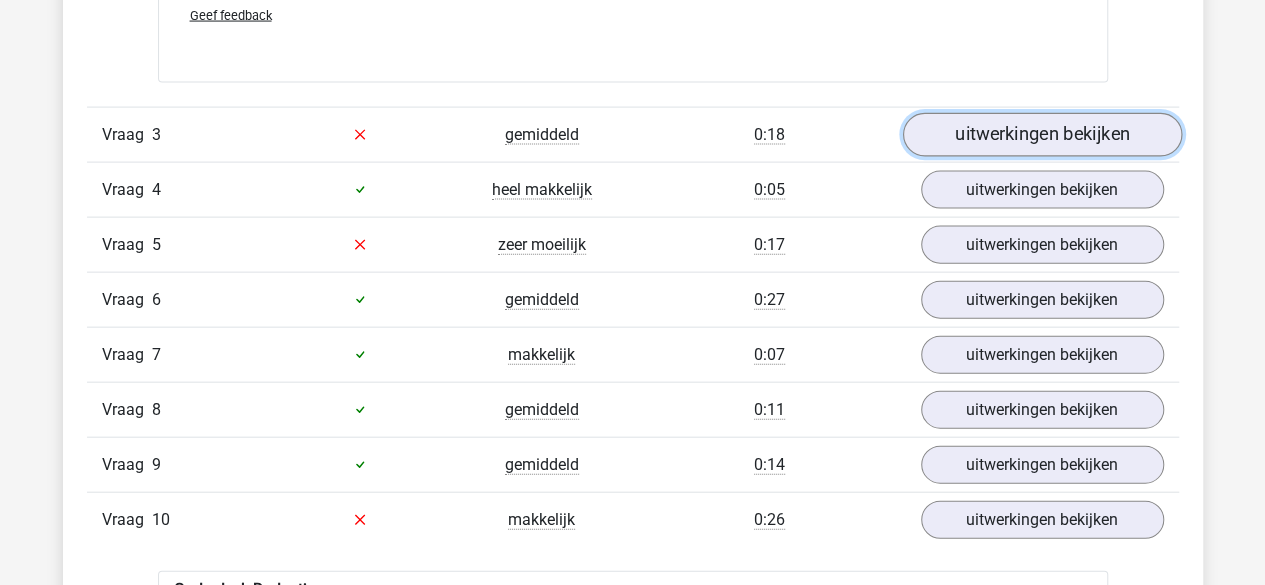 click on "uitwerkingen bekijken" at bounding box center [1041, 135] 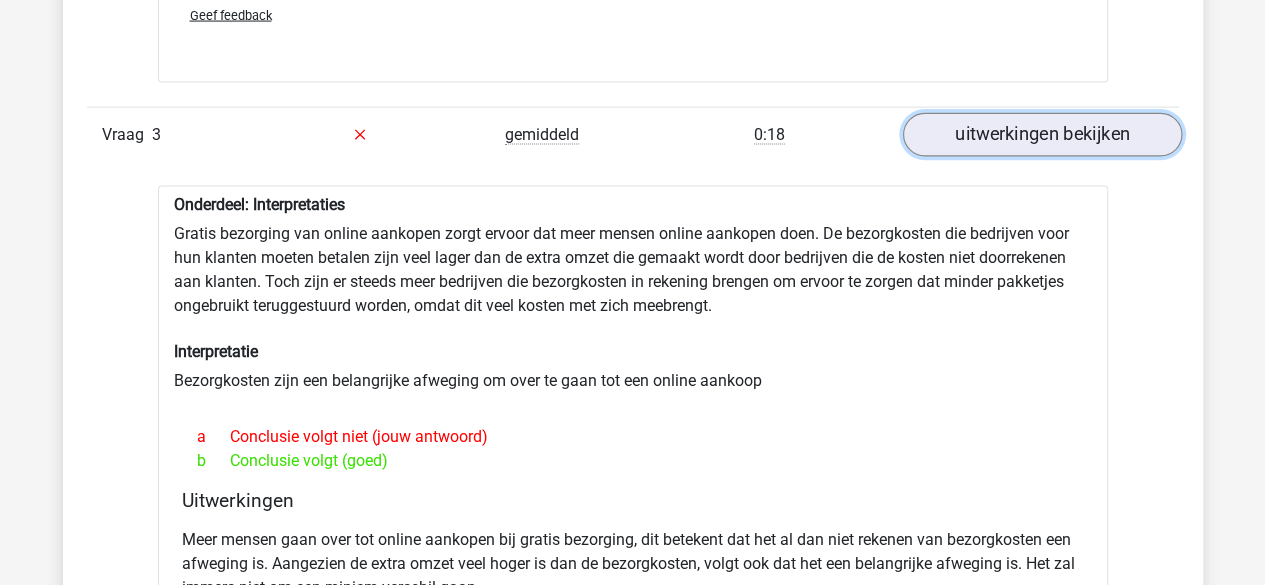 click on "uitwerkingen bekijken" at bounding box center (1041, 135) 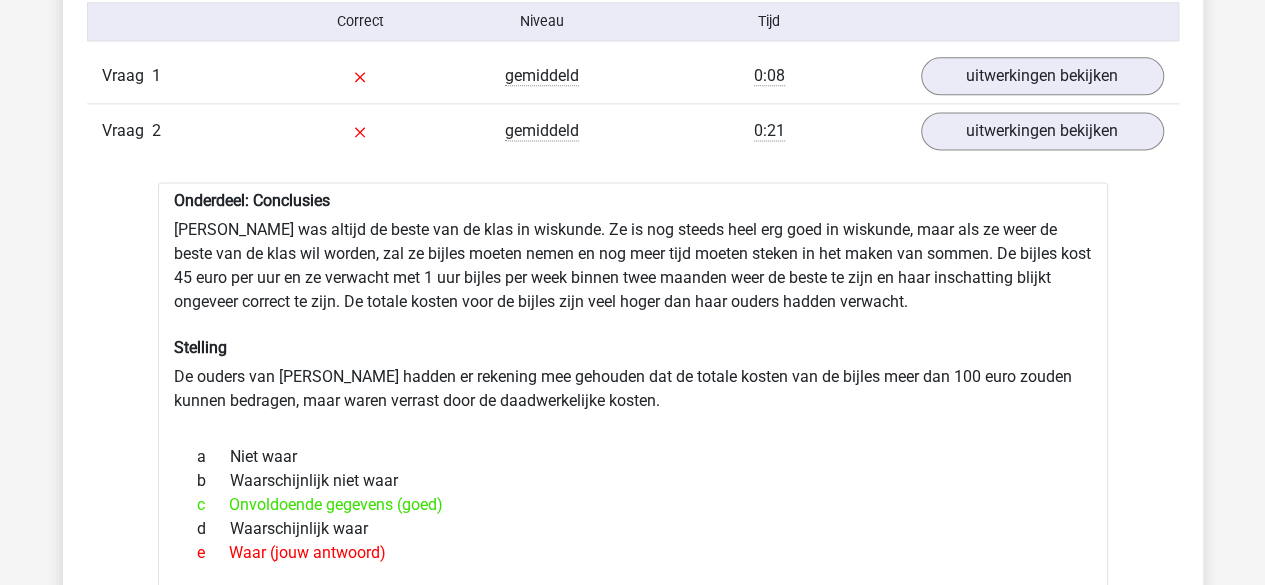 scroll, scrollTop: 1326, scrollLeft: 0, axis: vertical 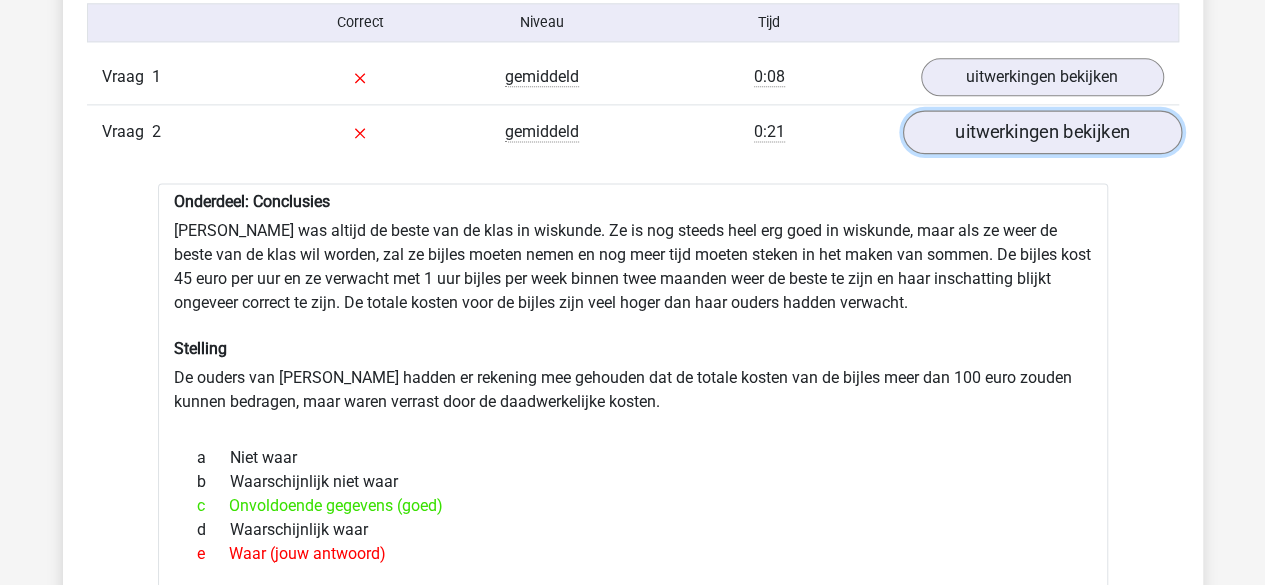 click on "uitwerkingen bekijken" at bounding box center (1041, 132) 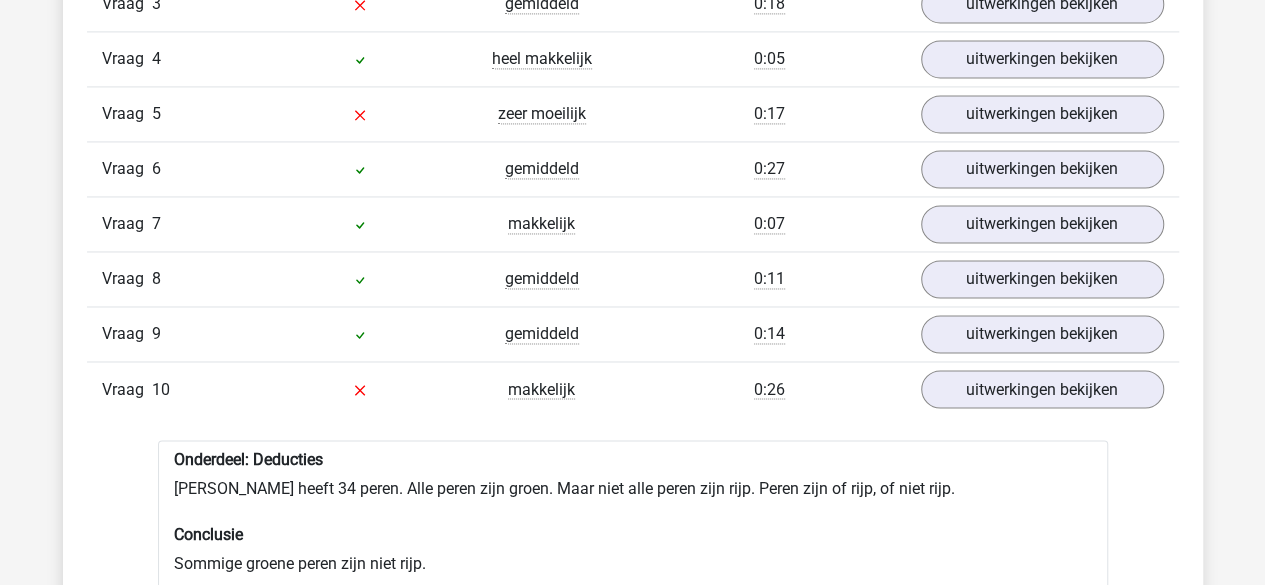 scroll, scrollTop: 1510, scrollLeft: 0, axis: vertical 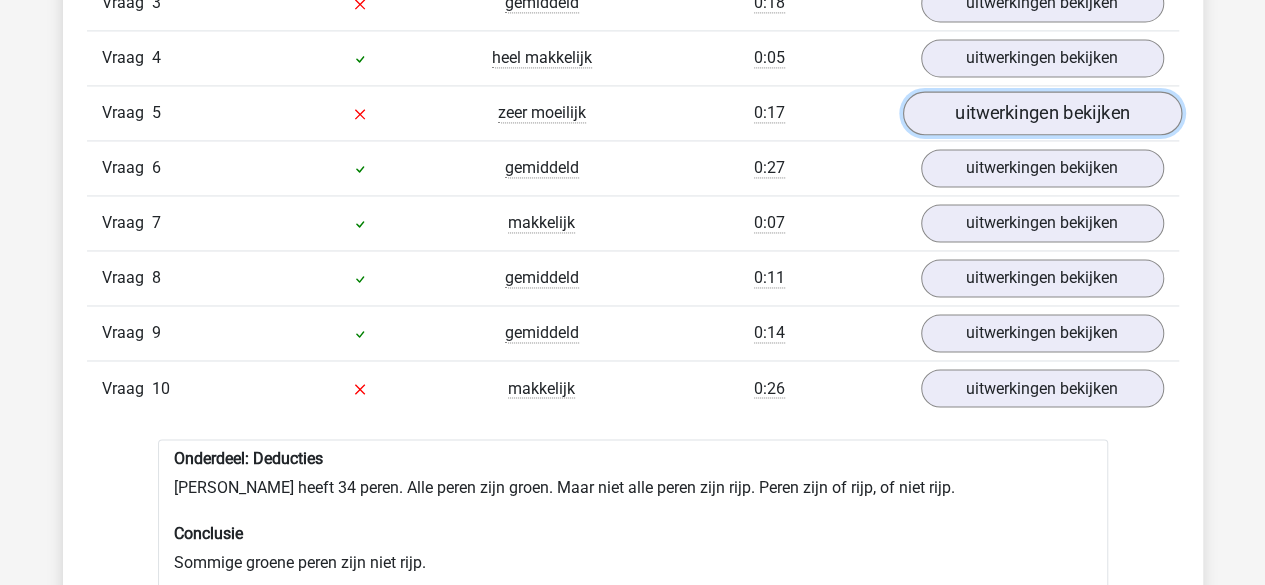 click on "uitwerkingen bekijken" at bounding box center [1041, 113] 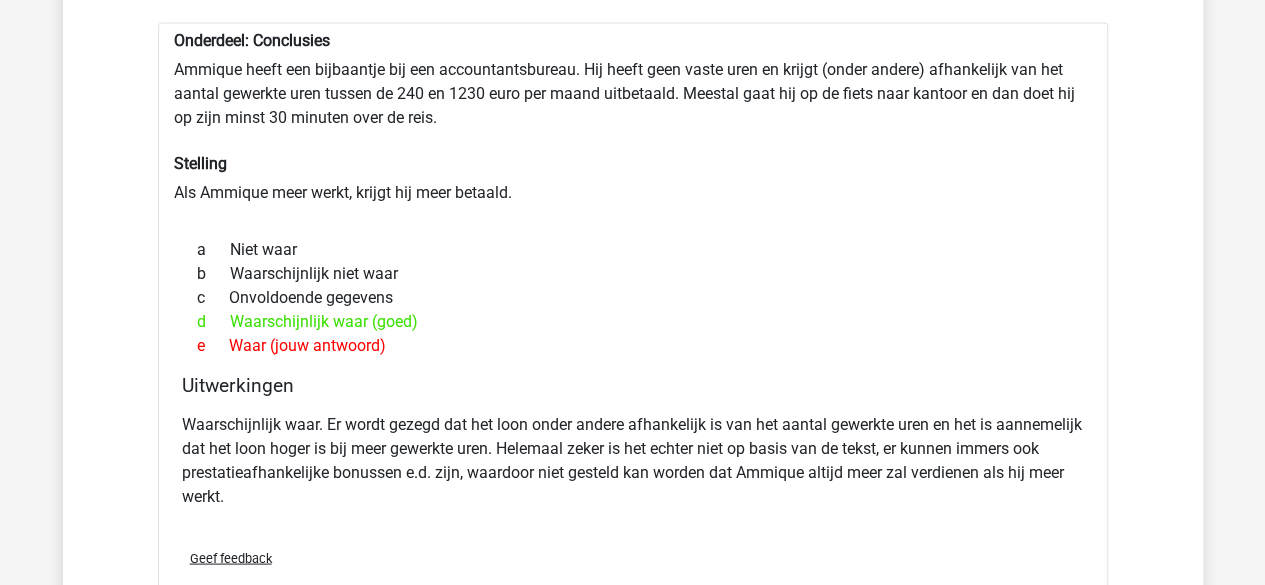 scroll, scrollTop: 1653, scrollLeft: 0, axis: vertical 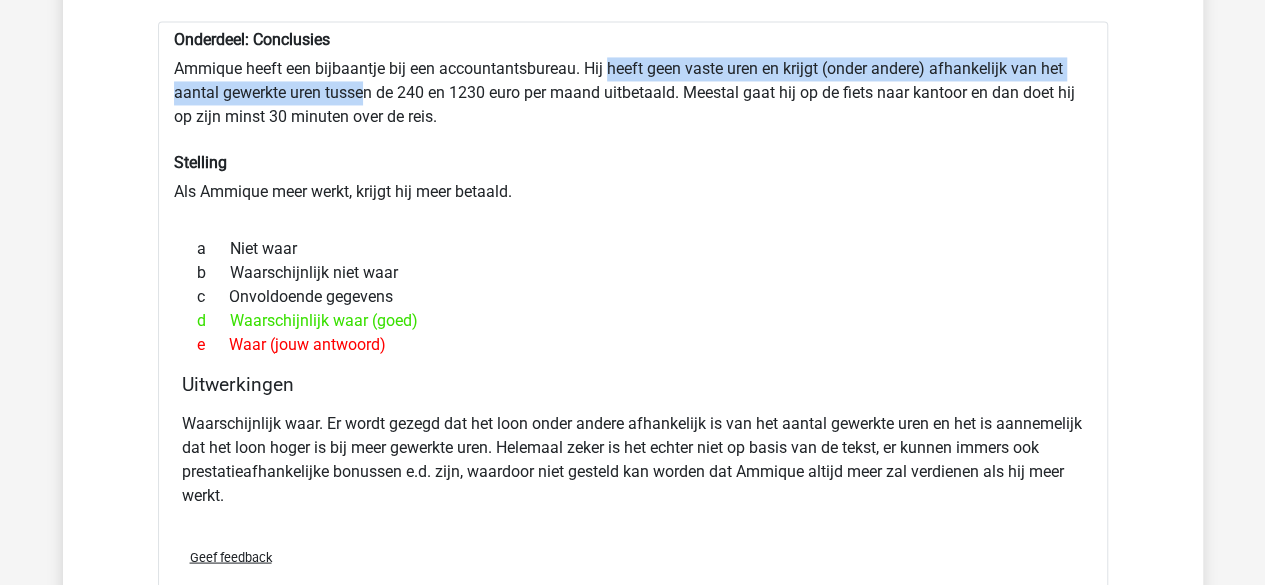 drag, startPoint x: 609, startPoint y: 66, endPoint x: 370, endPoint y: 87, distance: 239.92082 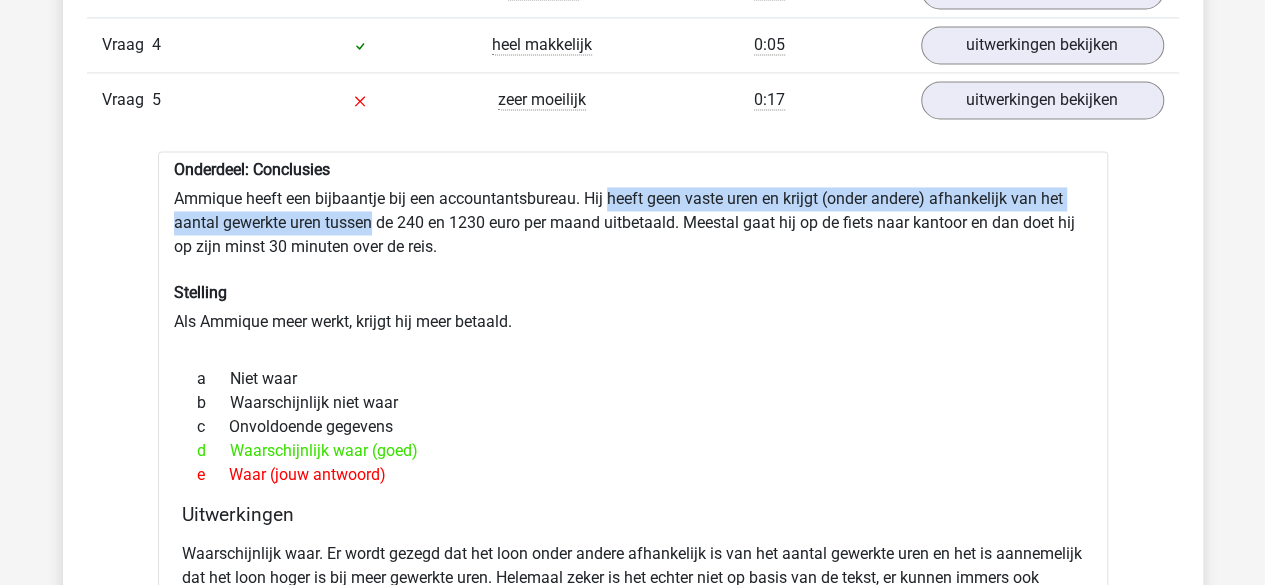 scroll, scrollTop: 1475, scrollLeft: 0, axis: vertical 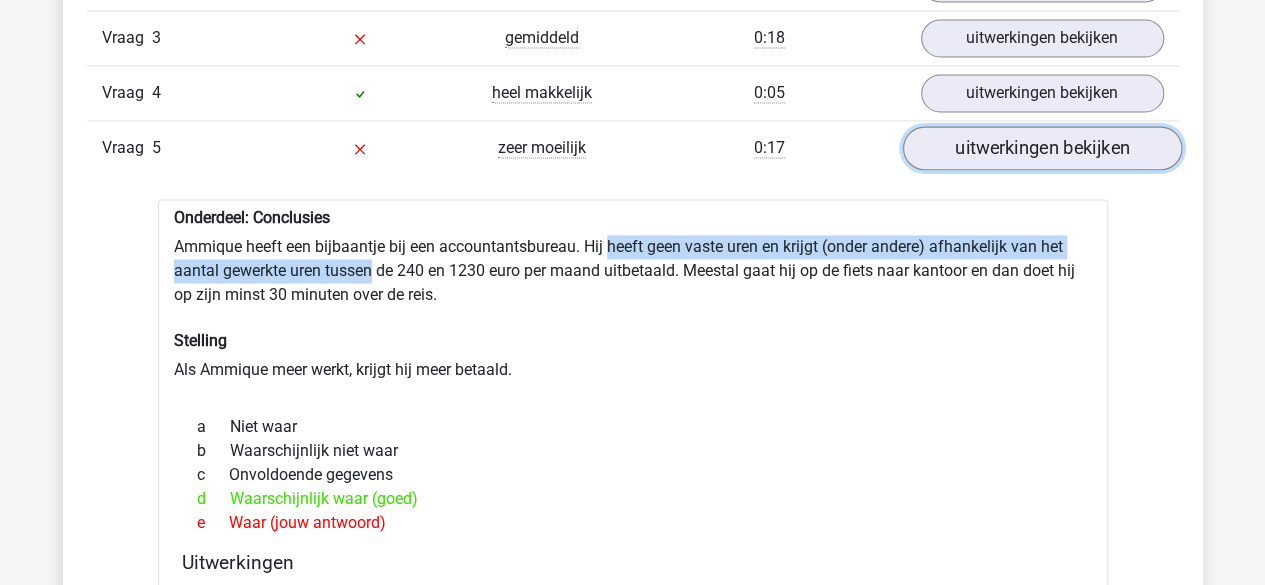 click on "uitwerkingen bekijken" at bounding box center (1041, 148) 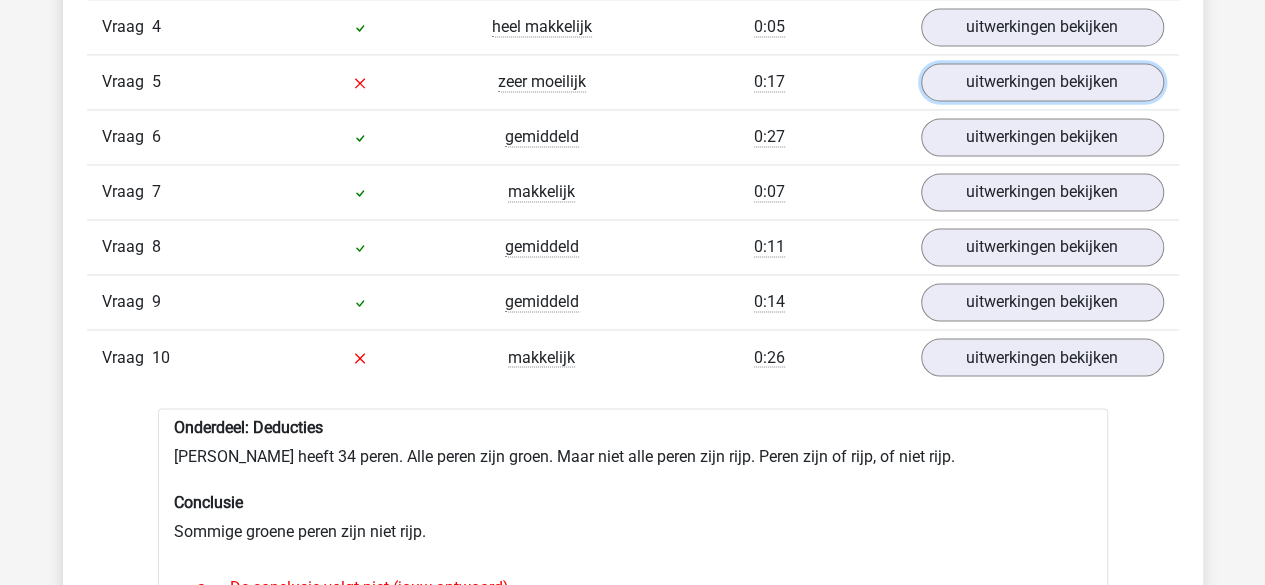 scroll, scrollTop: 1542, scrollLeft: 0, axis: vertical 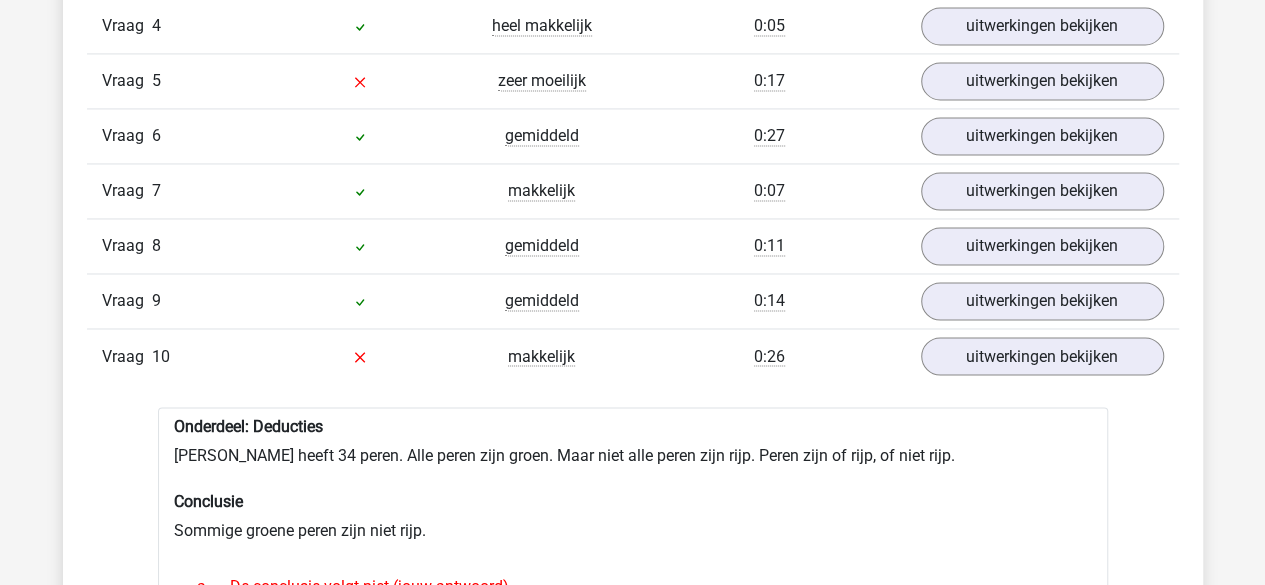 click on "Vraag
6
gemiddeld
0:27
uitwerkingen bekijken" at bounding box center (633, 135) 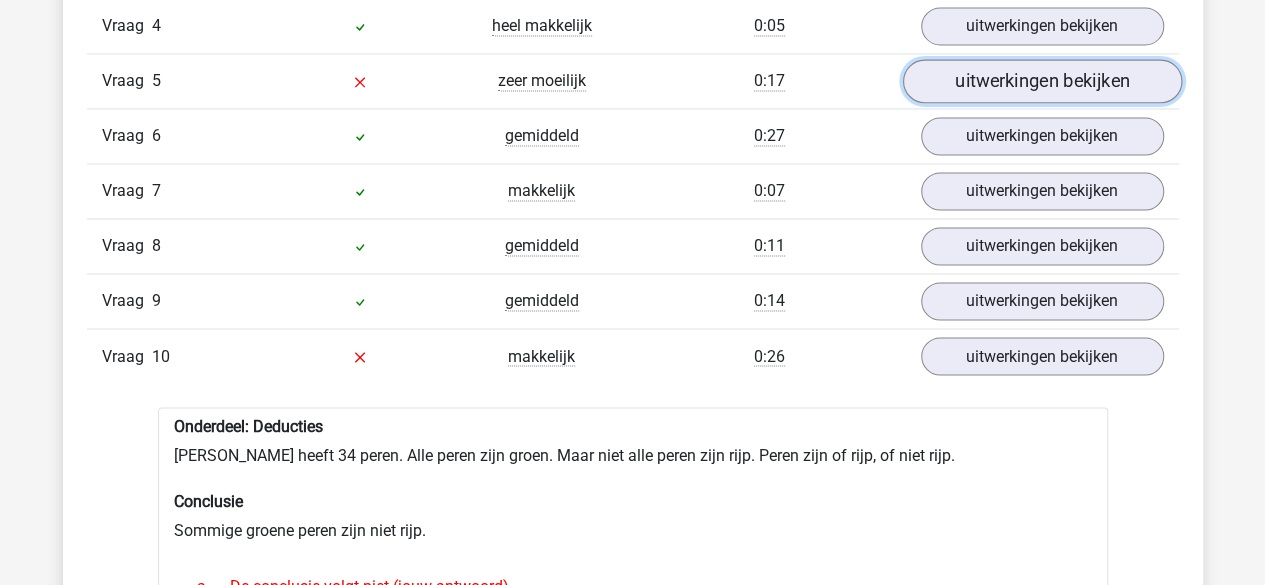 click on "uitwerkingen bekijken" at bounding box center (1041, 81) 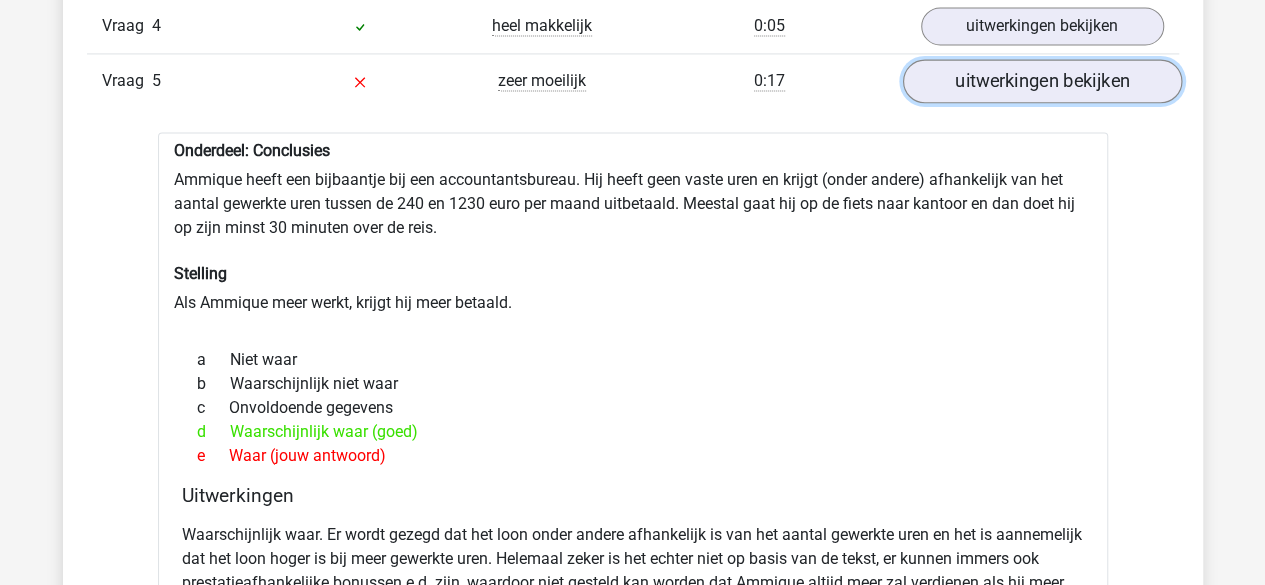 click on "uitwerkingen bekijken" at bounding box center (1041, 81) 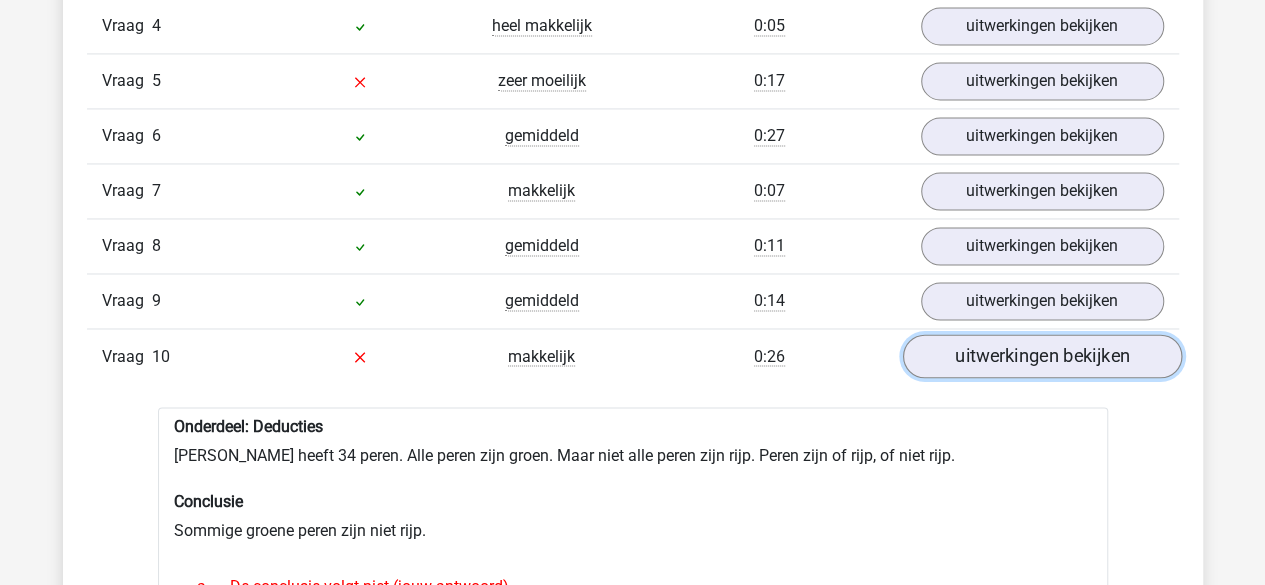 click on "uitwerkingen bekijken" at bounding box center [1041, 356] 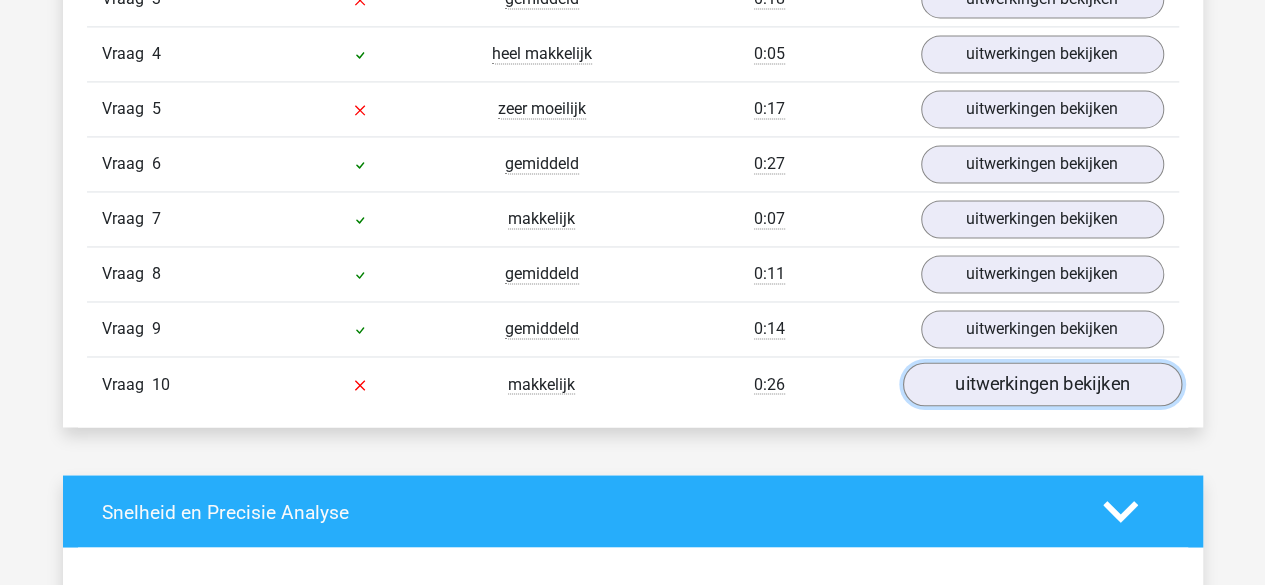 scroll, scrollTop: 1513, scrollLeft: 0, axis: vertical 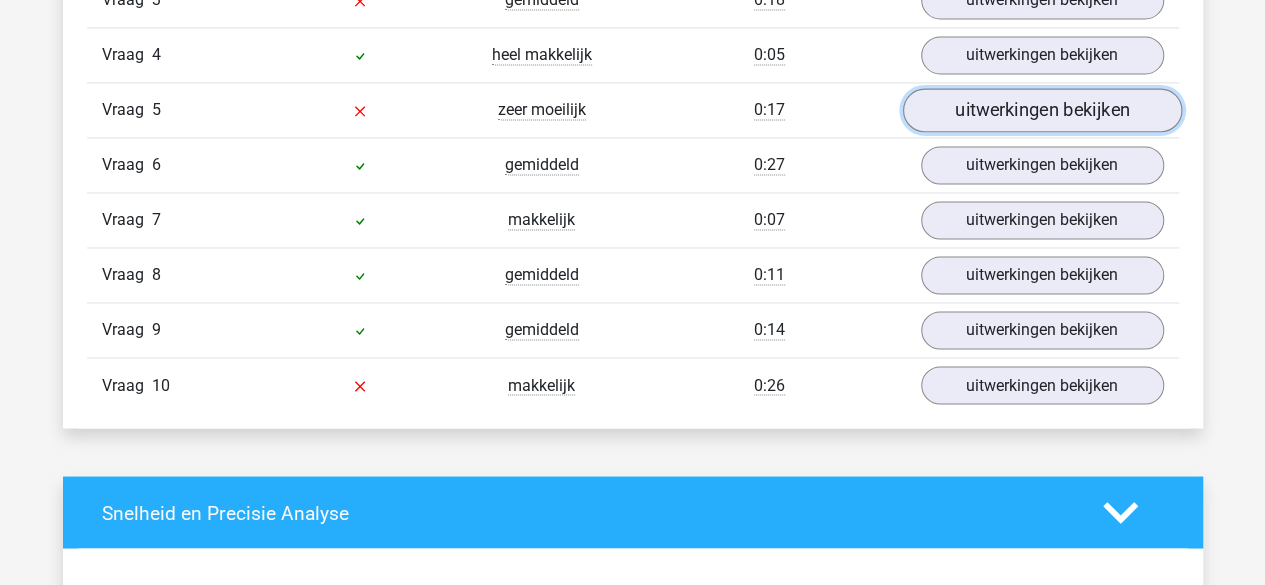 click on "uitwerkingen bekijken" at bounding box center (1041, 110) 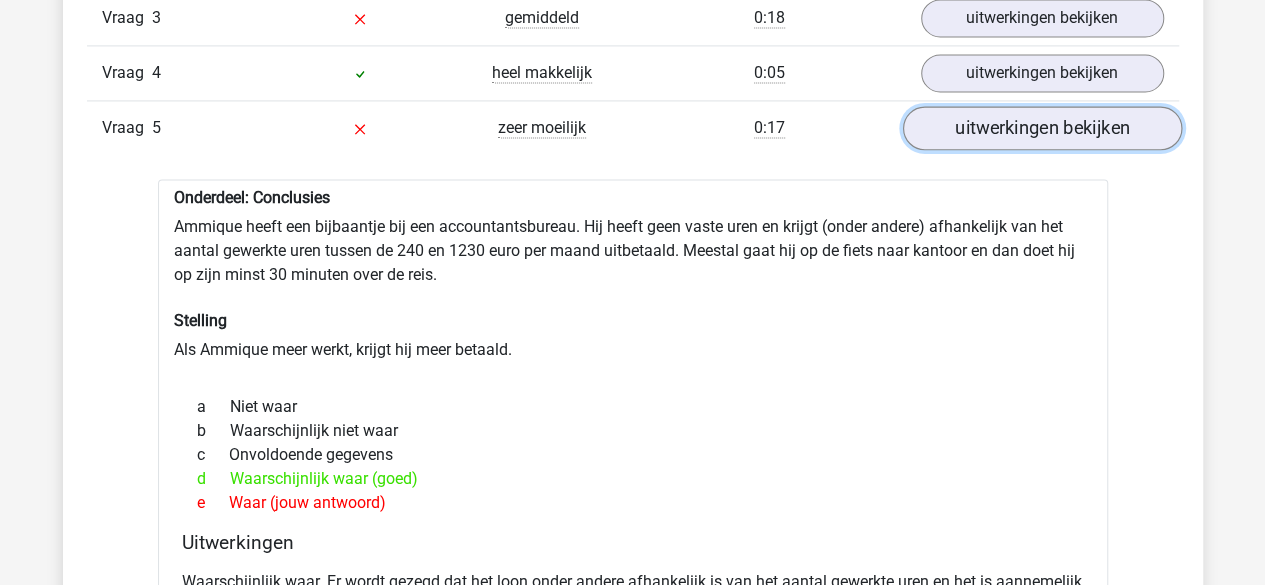 scroll, scrollTop: 1428, scrollLeft: 0, axis: vertical 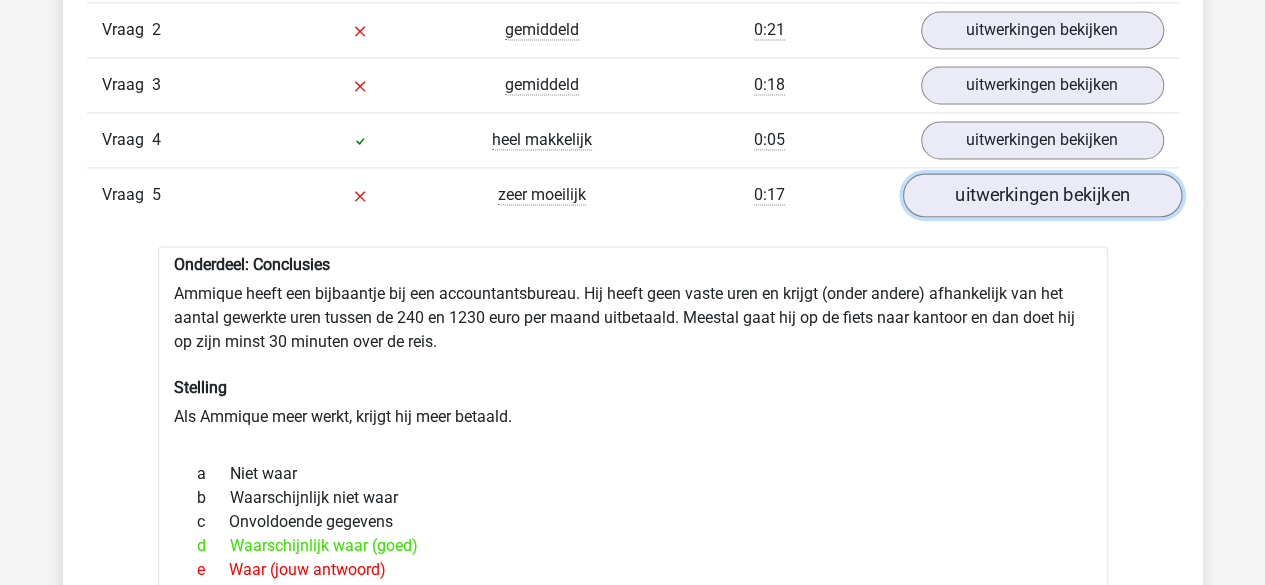 click on "uitwerkingen bekijken" at bounding box center (1041, 195) 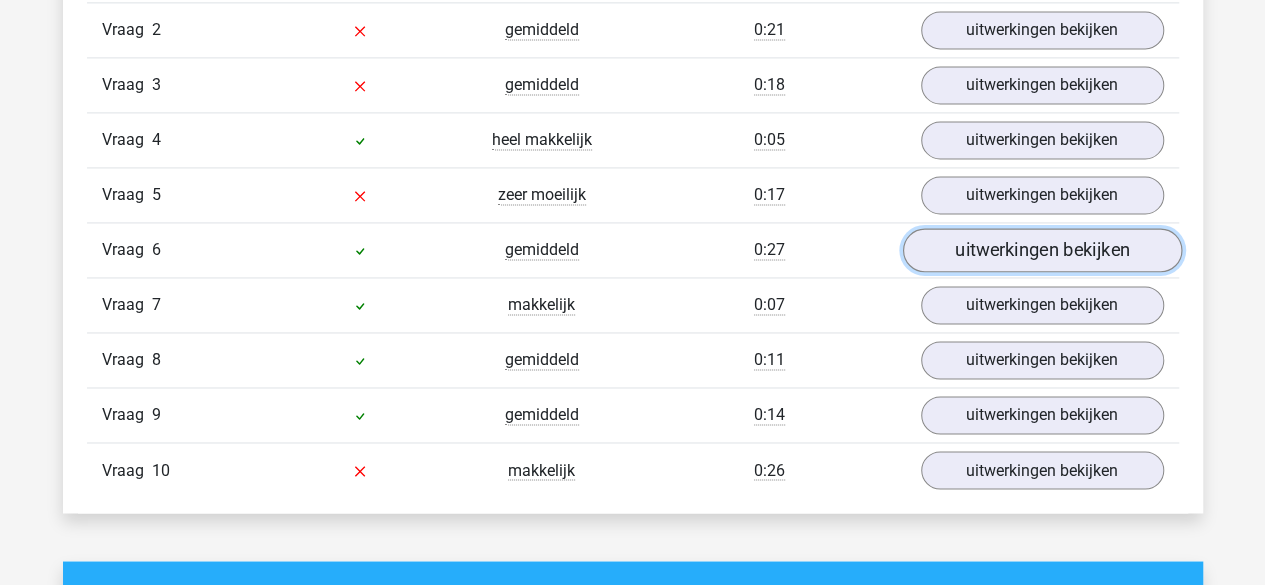 click on "uitwerkingen bekijken" at bounding box center [1041, 250] 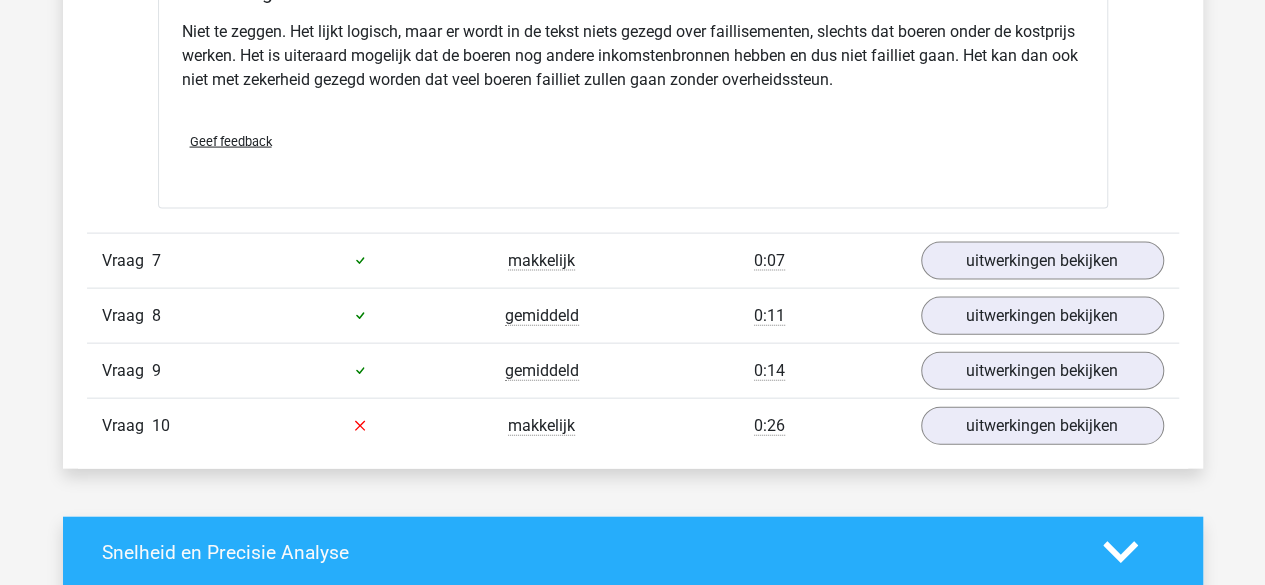 scroll, scrollTop: 2057, scrollLeft: 0, axis: vertical 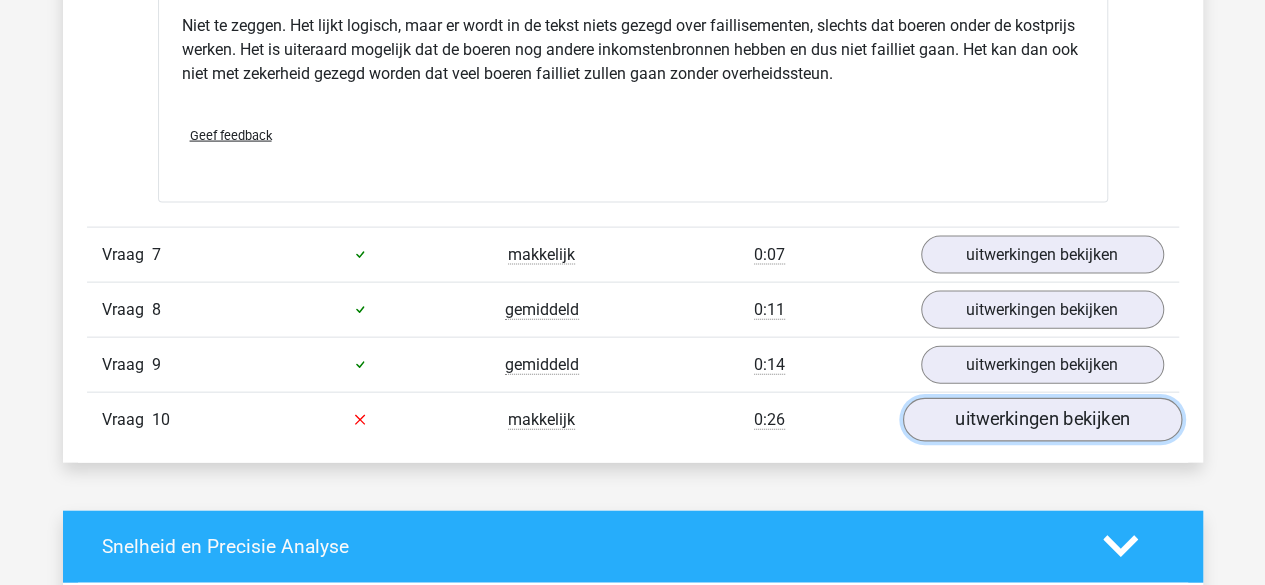 click on "uitwerkingen bekijken" at bounding box center [1041, 420] 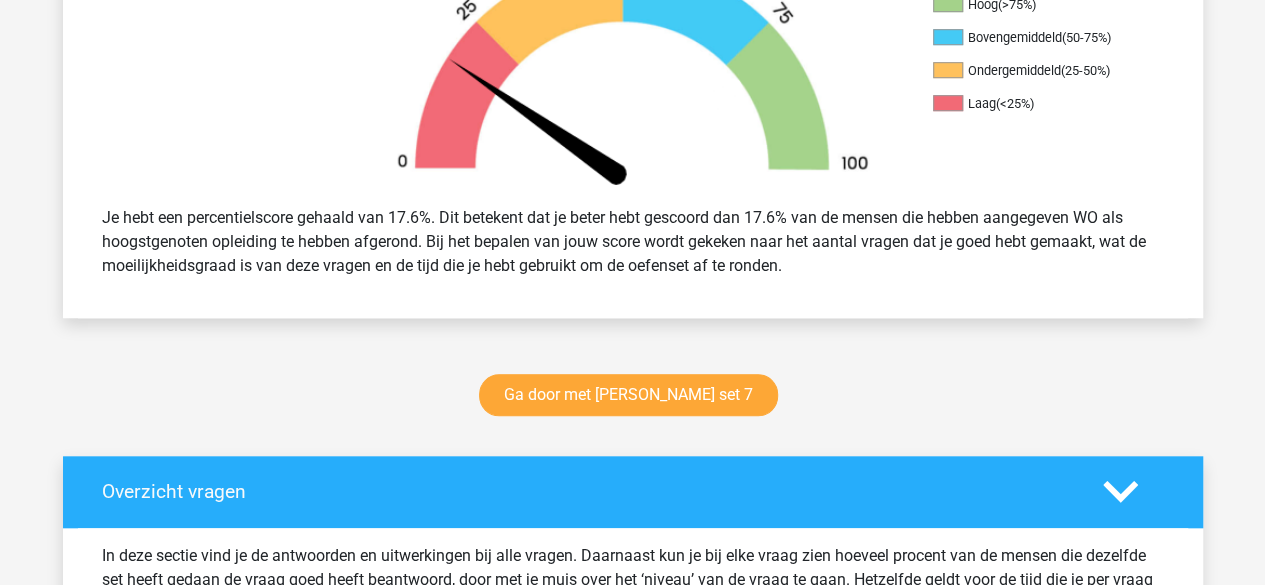 drag, startPoint x: 1020, startPoint y: 415, endPoint x: 993, endPoint y: 364, distance: 57.706154 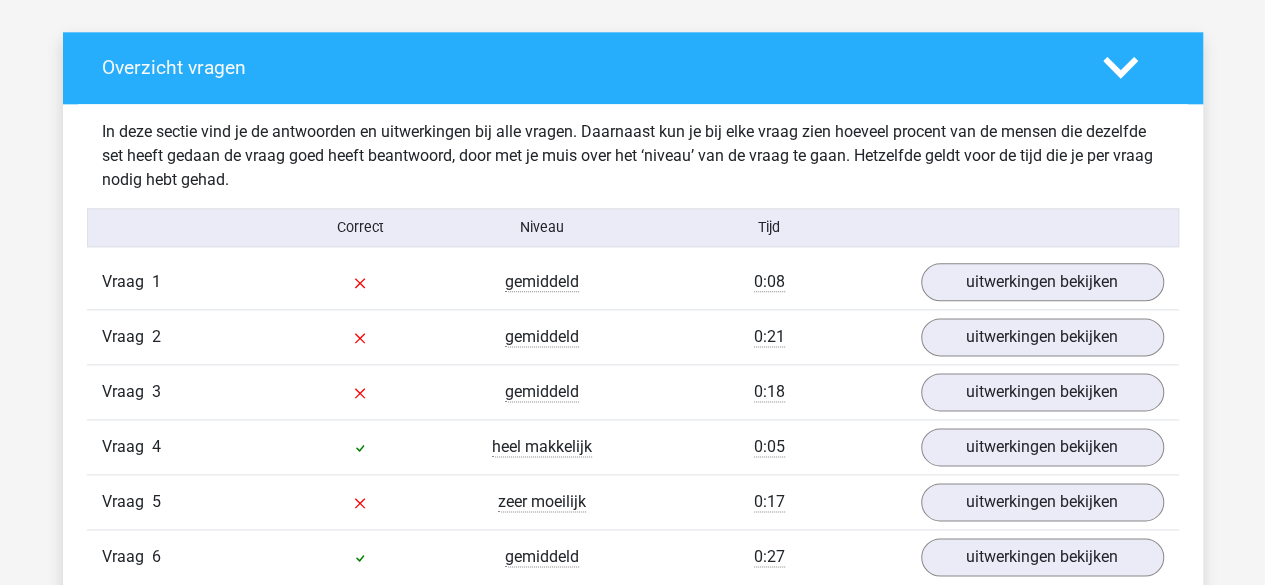 scroll, scrollTop: 1058, scrollLeft: 0, axis: vertical 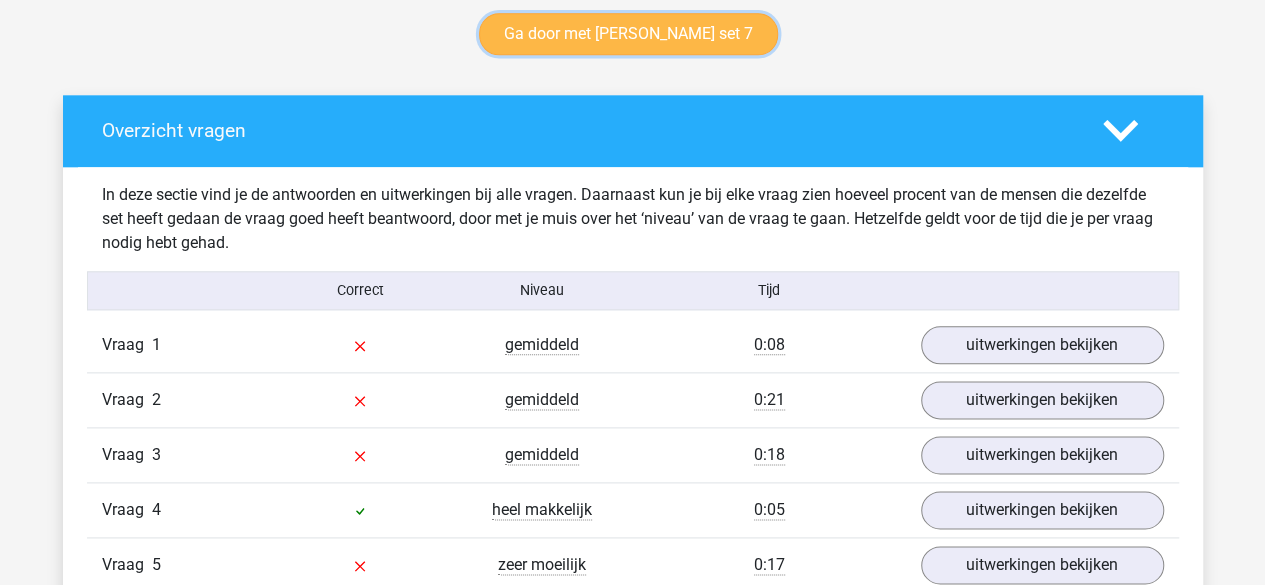 click on "Ga door met watson glaser set 7" at bounding box center (628, 34) 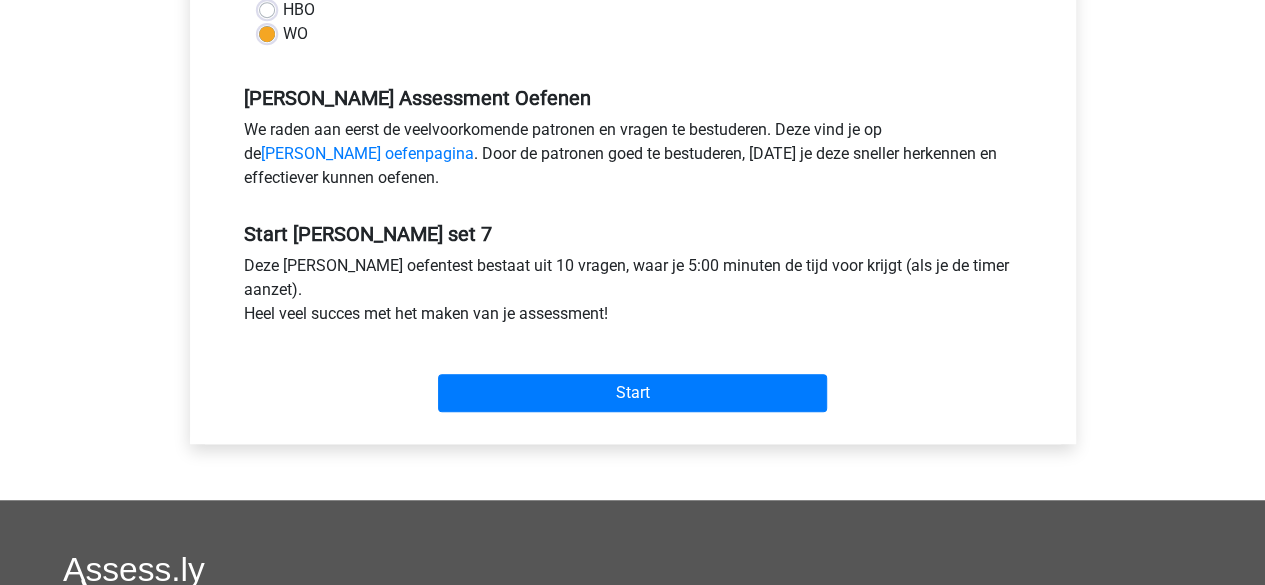 scroll, scrollTop: 579, scrollLeft: 0, axis: vertical 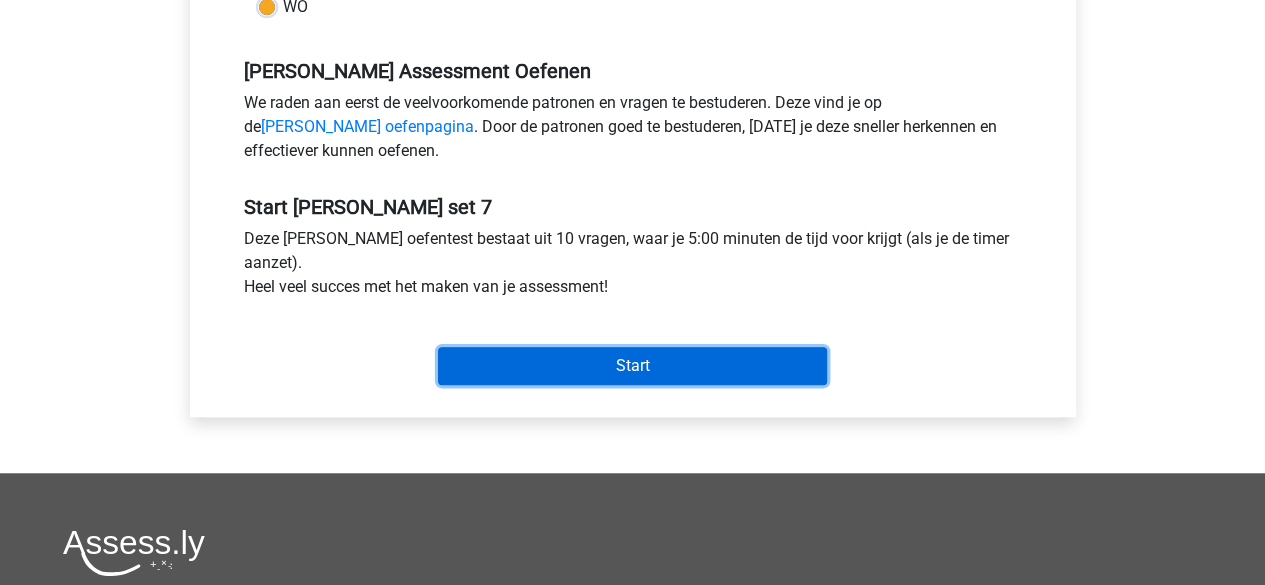 click on "Start" at bounding box center (632, 366) 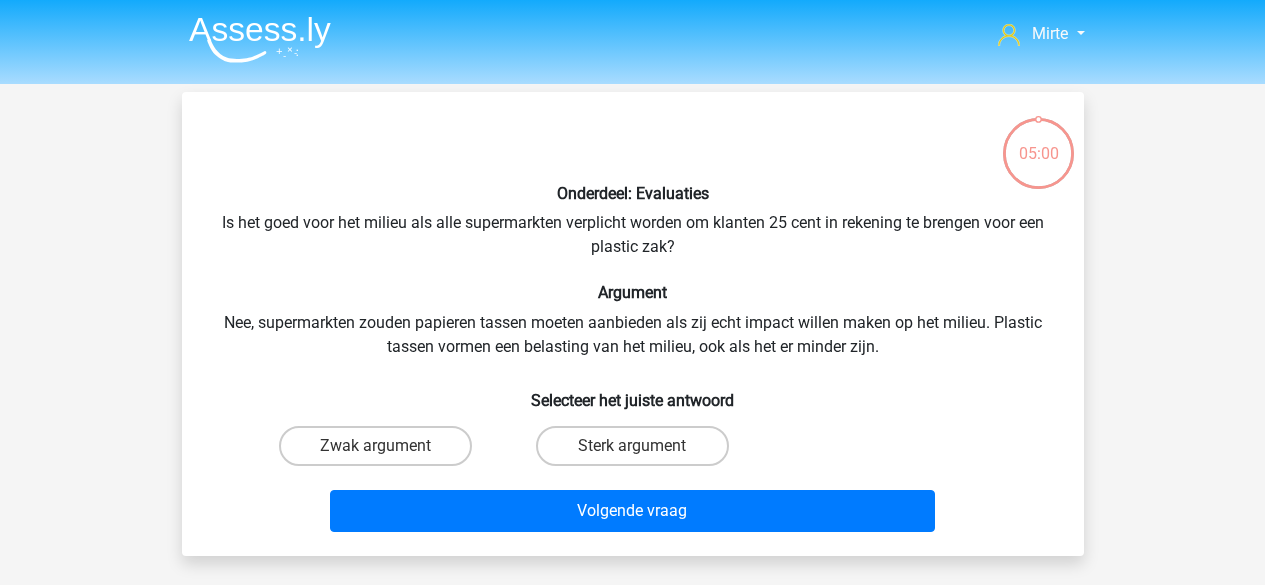 scroll, scrollTop: 0, scrollLeft: 0, axis: both 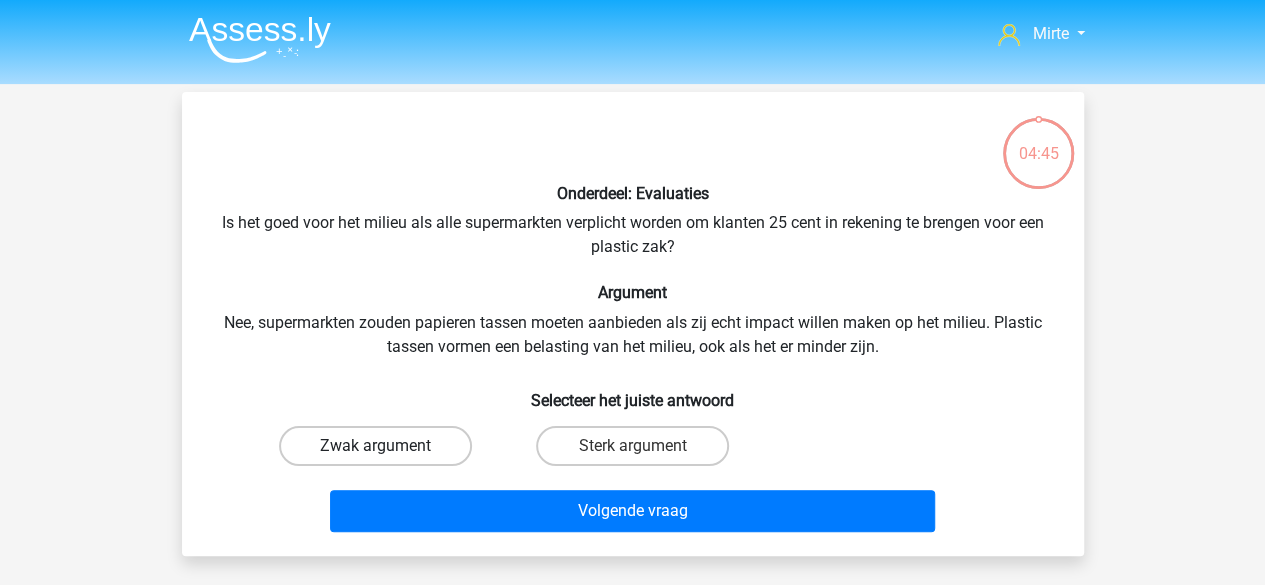 click on "Zwak argument" at bounding box center (375, 446) 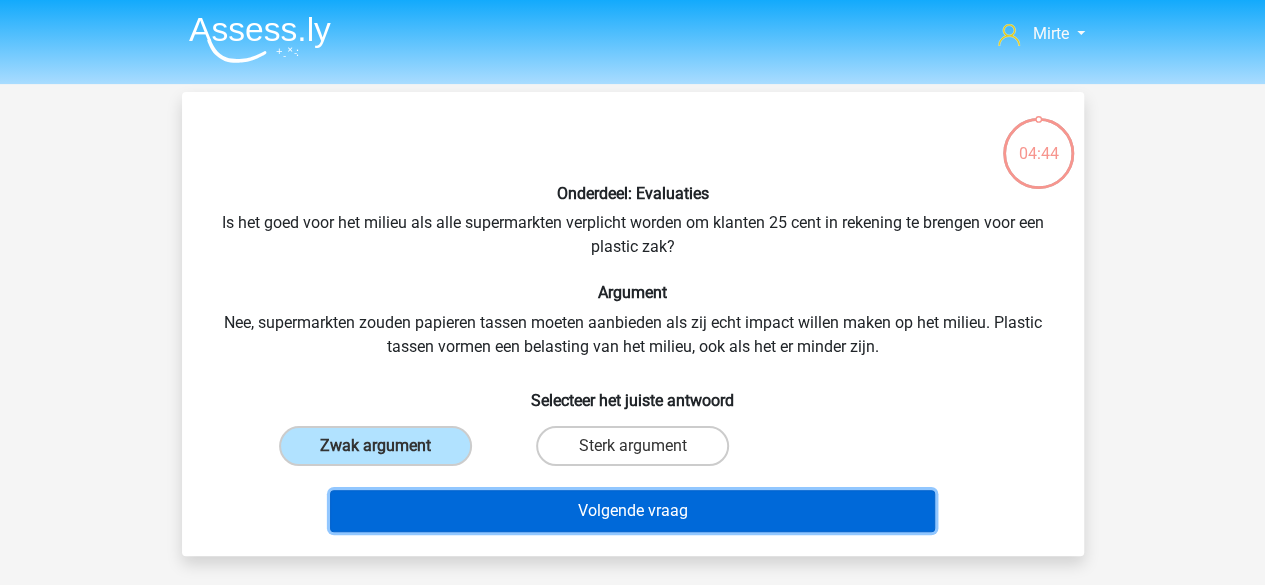 click on "Volgende vraag" at bounding box center [632, 511] 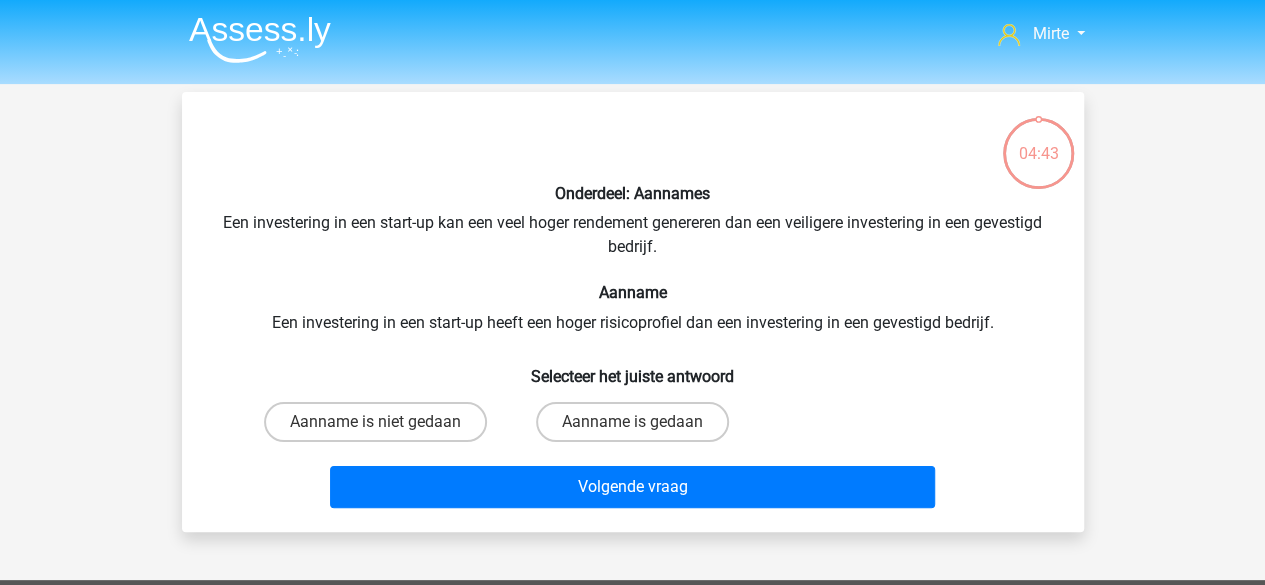 scroll, scrollTop: 92, scrollLeft: 0, axis: vertical 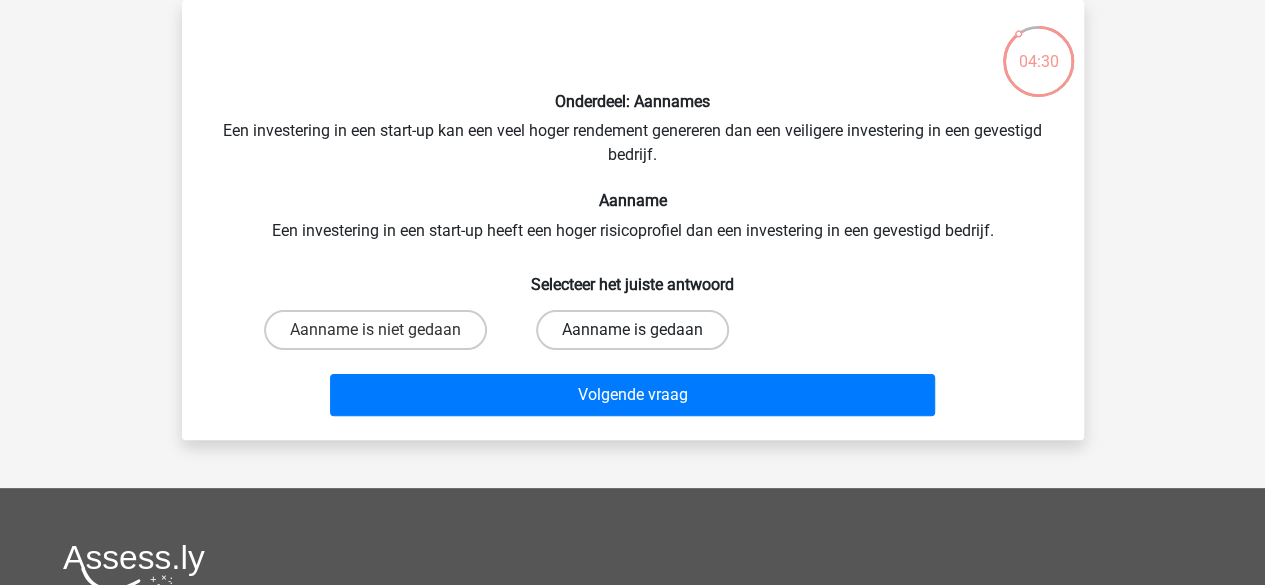 click on "Aanname is gedaan" at bounding box center (632, 330) 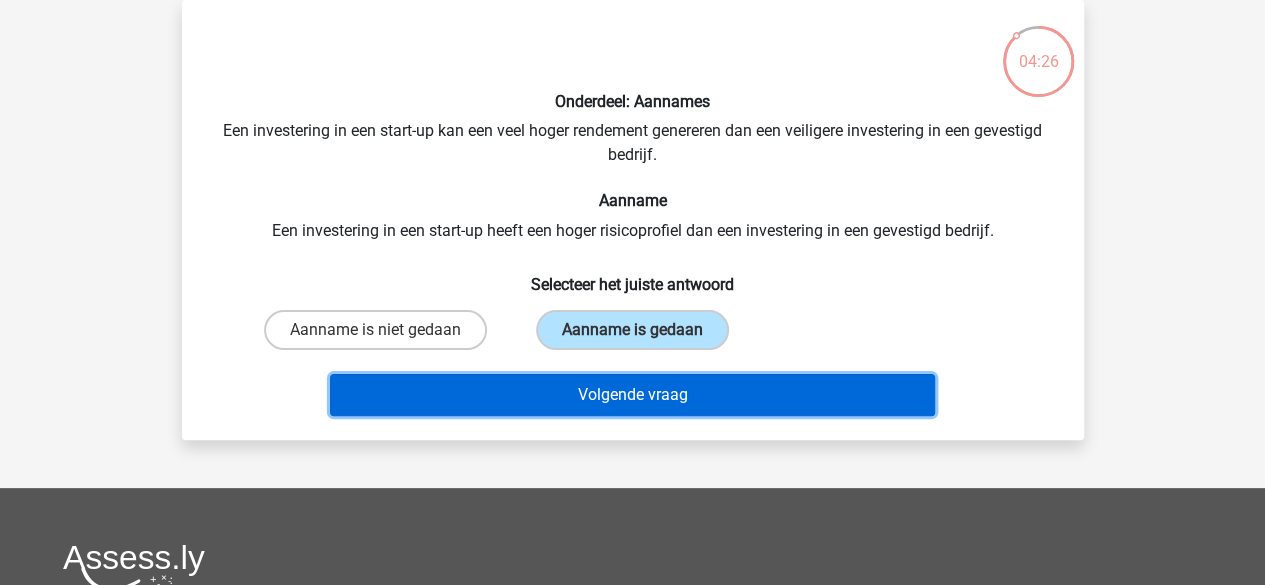 click on "Volgende vraag" at bounding box center (632, 395) 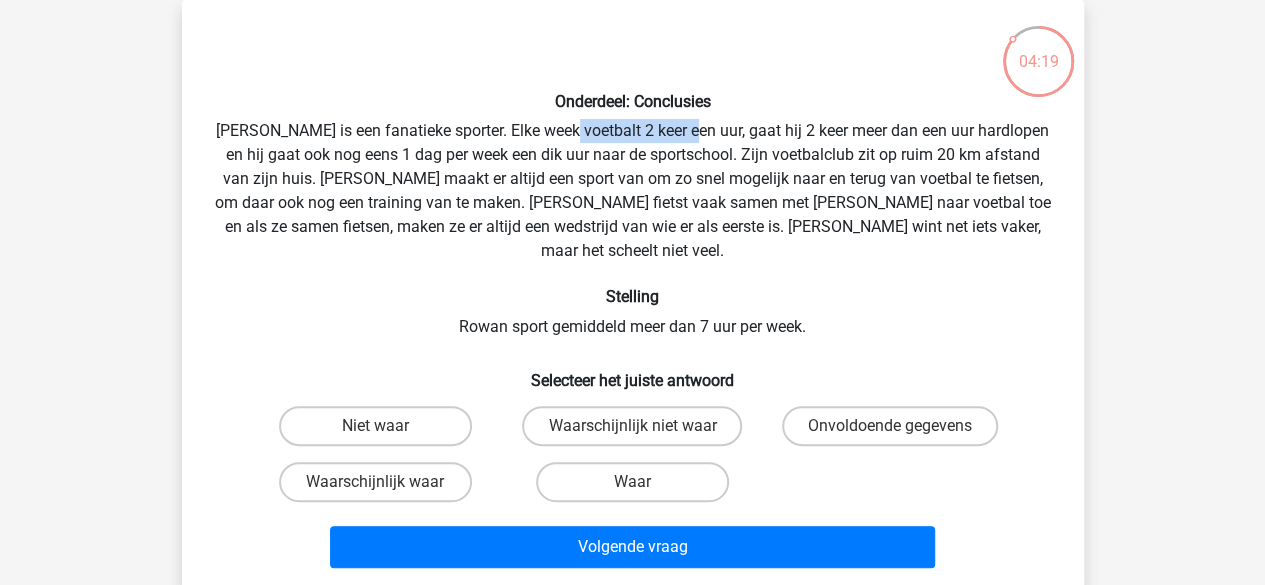 drag, startPoint x: 577, startPoint y: 131, endPoint x: 694, endPoint y: 133, distance: 117.01709 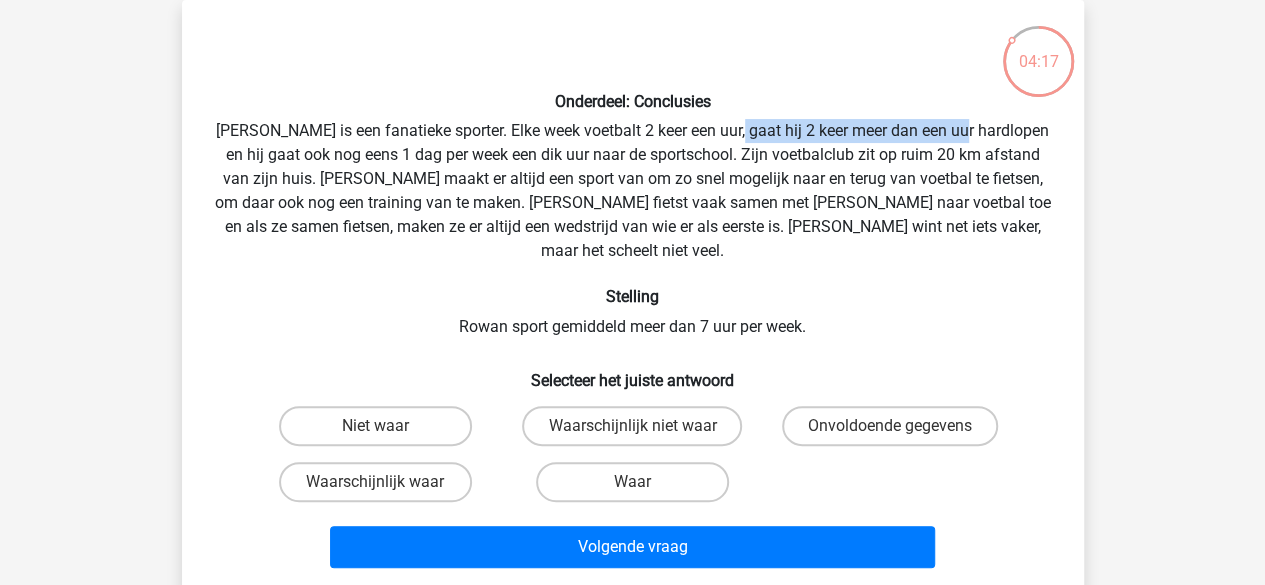 drag, startPoint x: 744, startPoint y: 131, endPoint x: 968, endPoint y: 121, distance: 224.2231 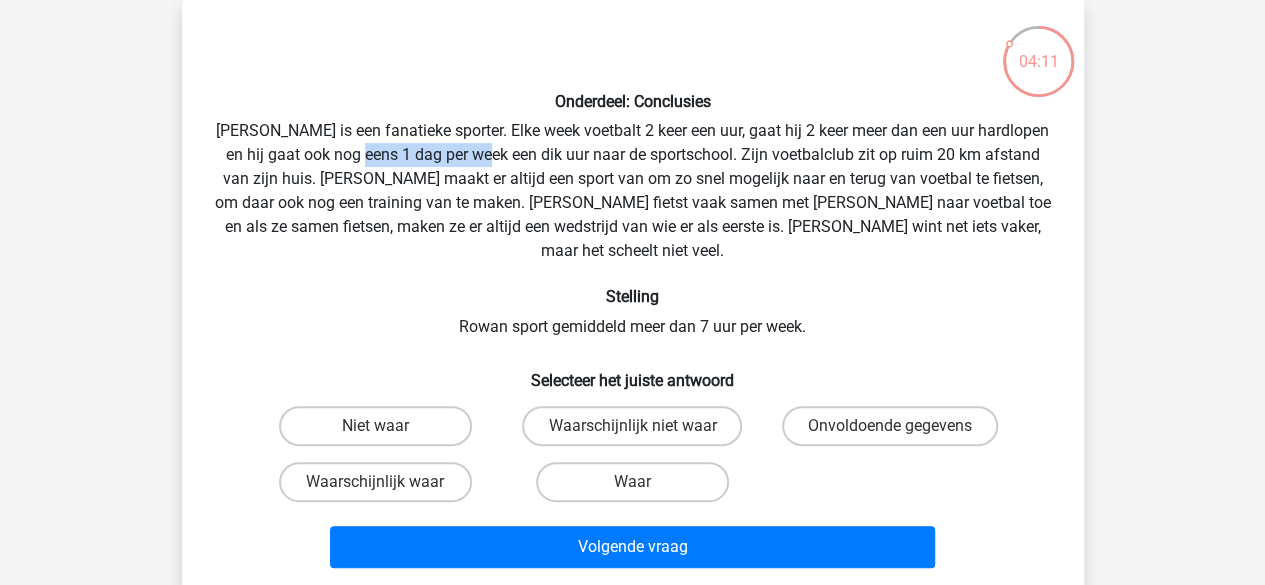 drag, startPoint x: 372, startPoint y: 163, endPoint x: 499, endPoint y: 150, distance: 127.66362 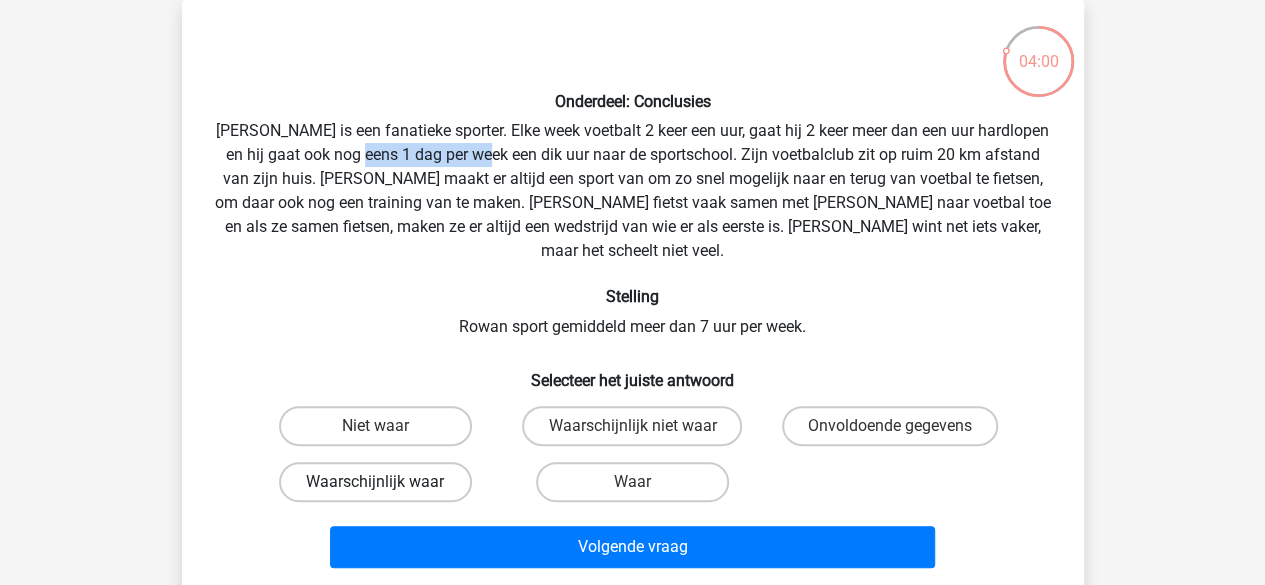 click on "Waarschijnlijk waar" at bounding box center (375, 482) 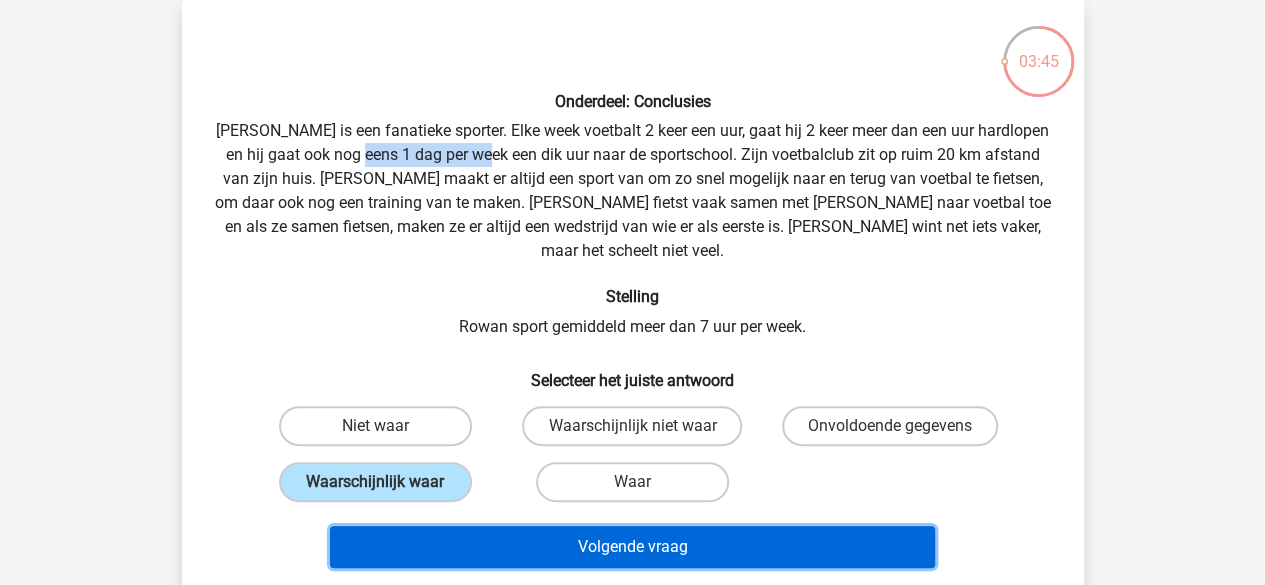 click on "Volgende vraag" at bounding box center (632, 547) 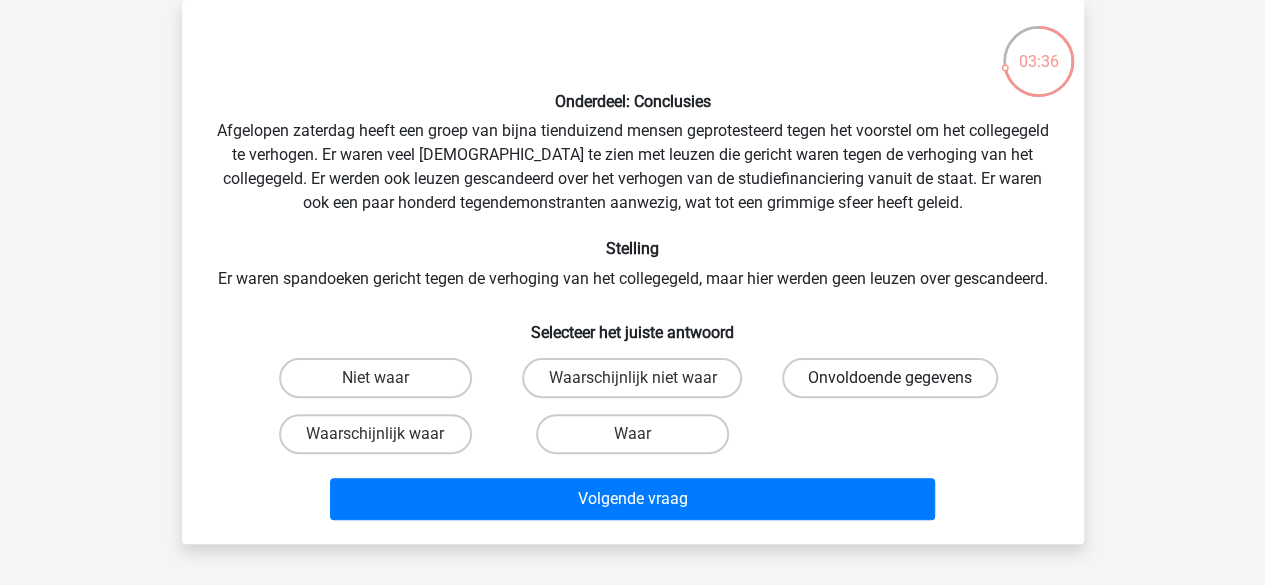 click on "Onvoldoende gegevens" at bounding box center [890, 378] 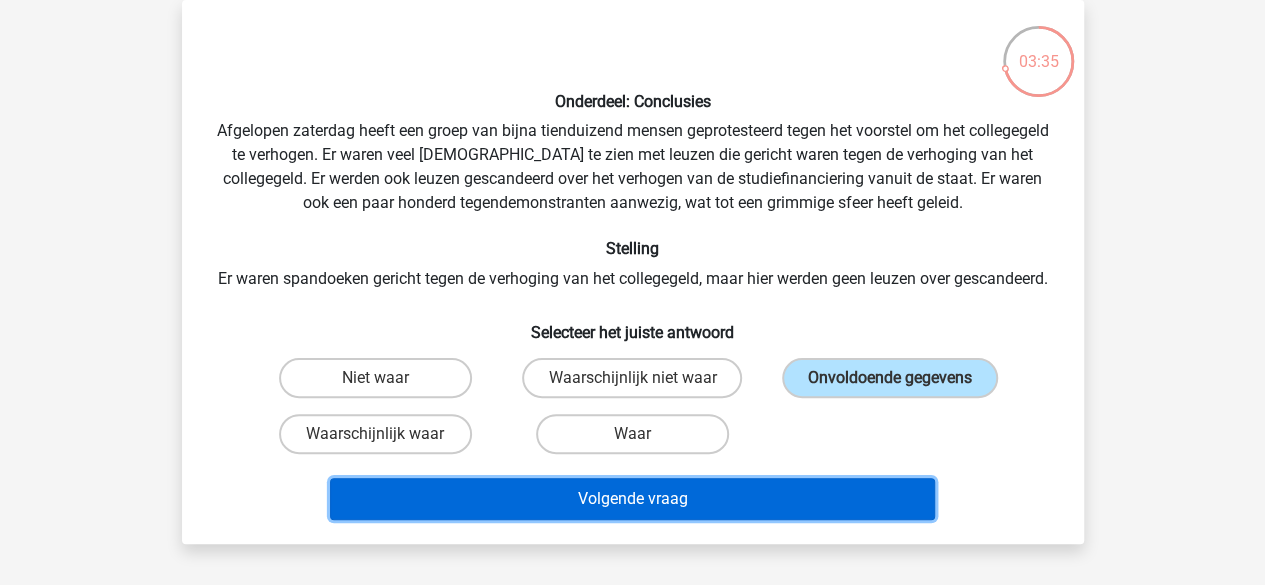 click on "Volgende vraag" at bounding box center [632, 499] 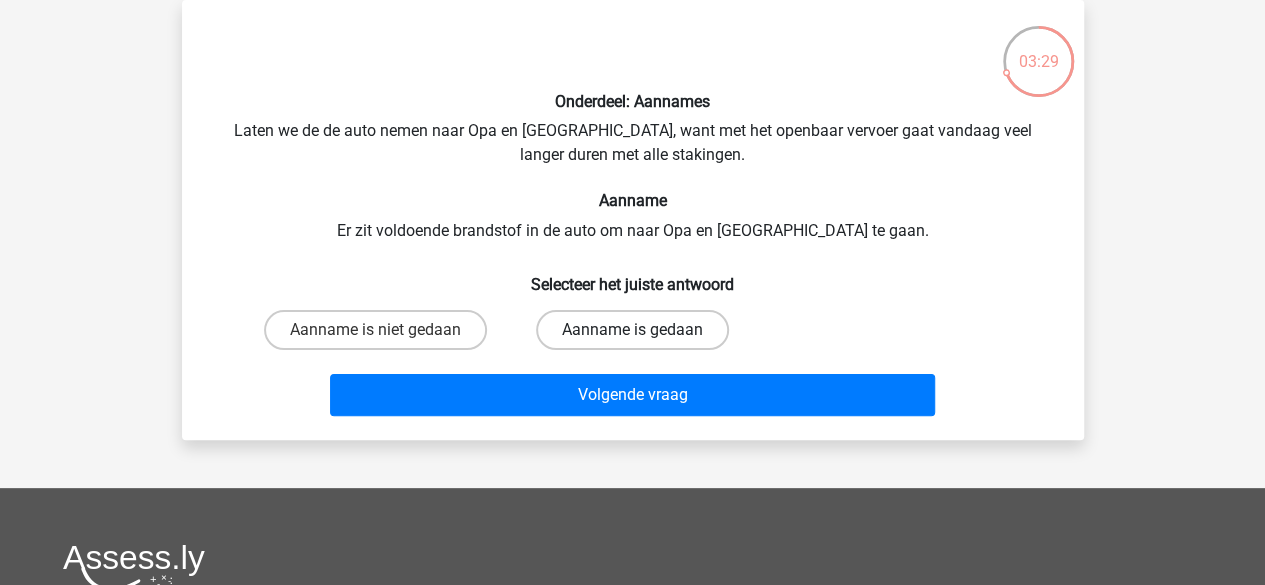 click on "Aanname is gedaan" at bounding box center (632, 330) 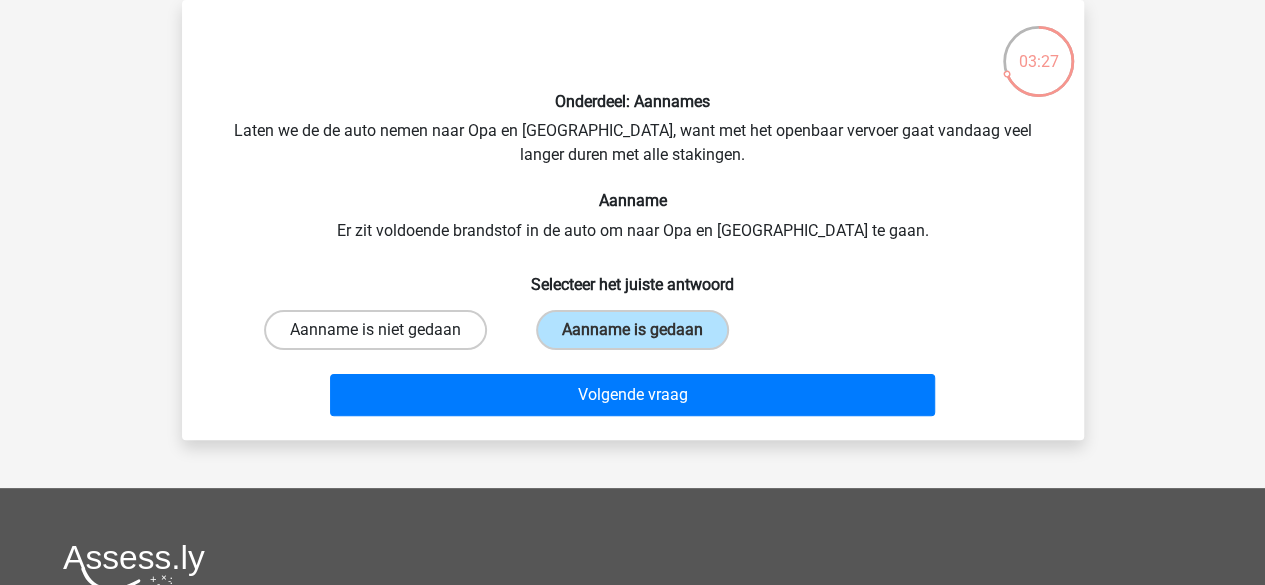 click on "Aanname is niet gedaan" at bounding box center (375, 330) 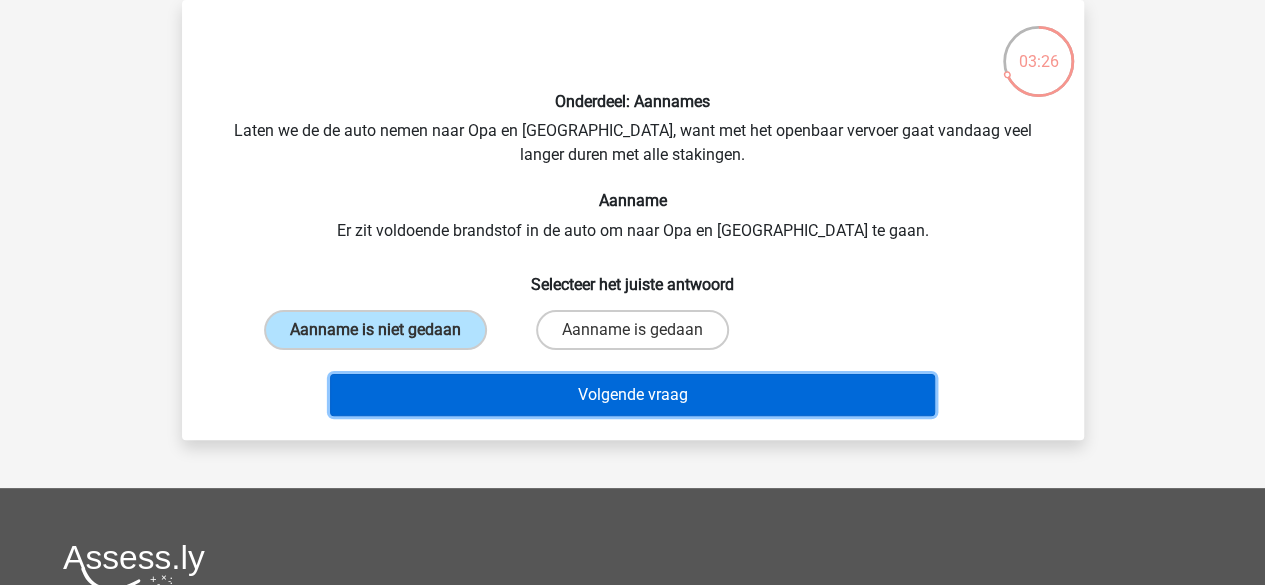 click on "Volgende vraag" at bounding box center [632, 395] 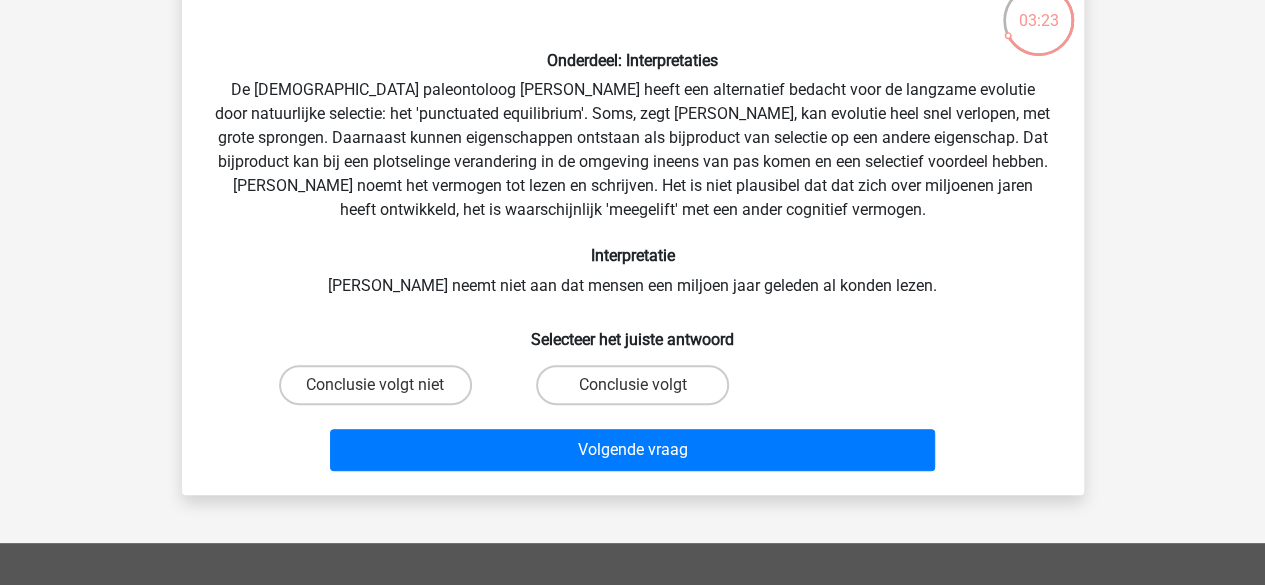 scroll, scrollTop: 164, scrollLeft: 0, axis: vertical 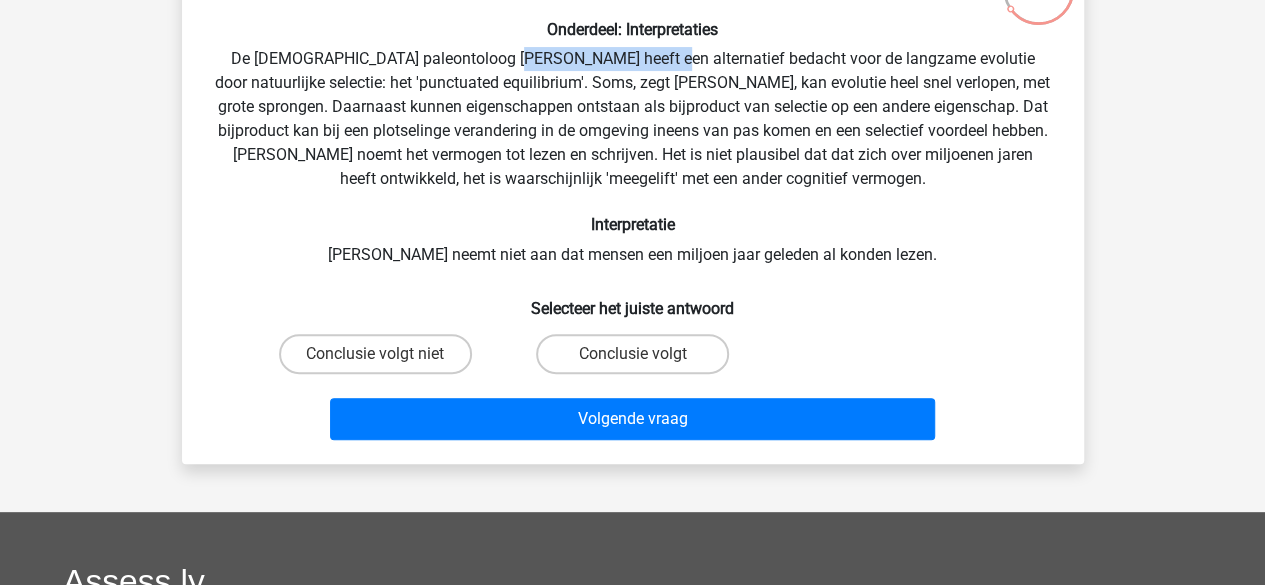 drag, startPoint x: 519, startPoint y: 65, endPoint x: 666, endPoint y: 62, distance: 147.03061 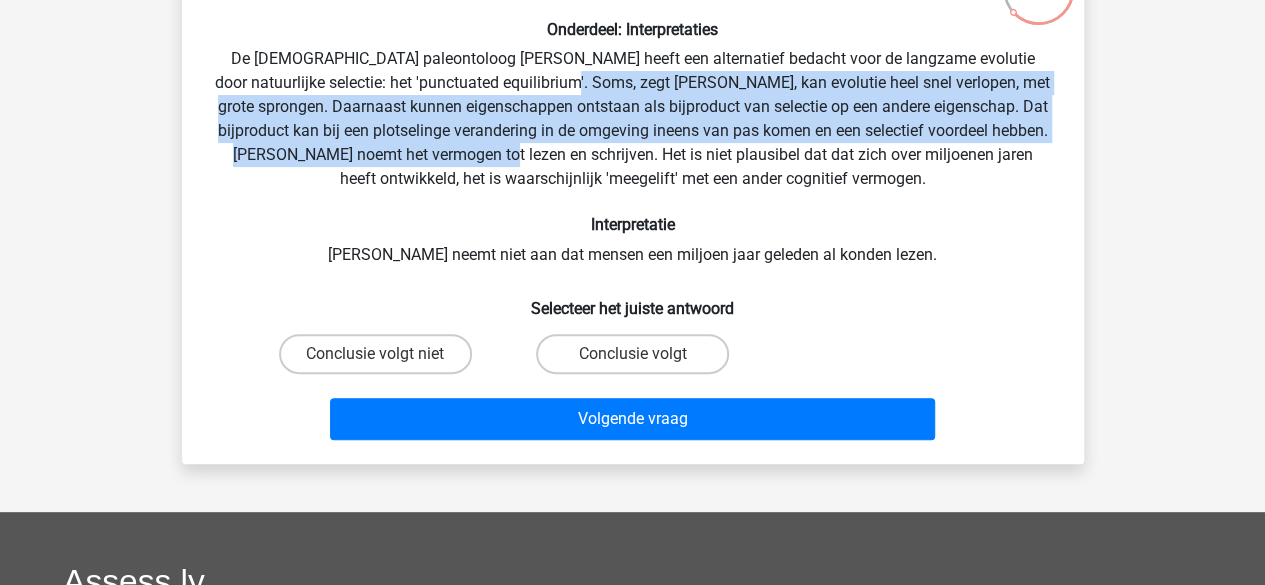drag, startPoint x: 595, startPoint y: 73, endPoint x: 586, endPoint y: 159, distance: 86.46965 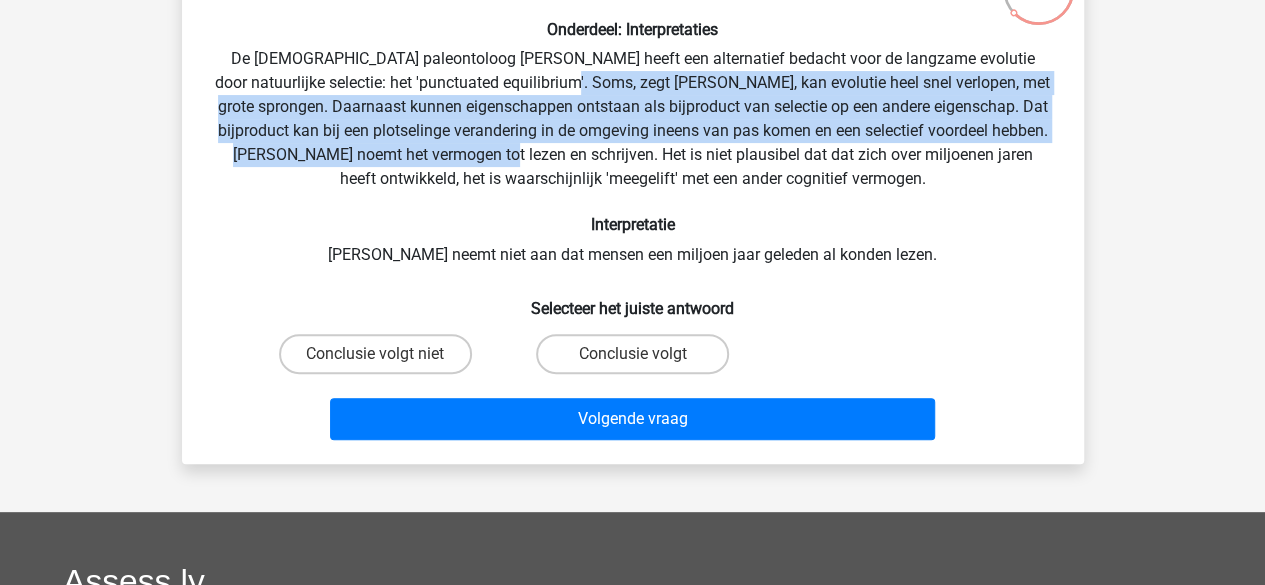 click on "Onderdeel: Interpretaties De Amerikaanse paleontoloog Stephen Jay Gould heeft een alternatief bedacht voor de langzame evolutie door natuurlijke selectie: het 'punctuated equilibrium'. Soms, zegt Gould, kan evolutie heel snel verlopen, met grote sprongen. Daarnaast kunnen eigenschappen ontstaan als bijproduct van selectie op een andere eigenschap. Dat bijproduct kan bij een plotselinge verandering in de omgeving ineens van pas komen en een selectief voordeel hebben. Gould noemt het vermogen tot lezen en schrijven. Het is niet plausibel dat dat zich over miljoenen jaren heeft ontwikkeld, het is waarschijnlijk 'meegelift' met een ander cognitief vermogen. Interpretatie Gould neemt niet aan dat mensen een miljoen jaar geleden al konden lezen.
Selecteer het juiste antwoord" at bounding box center (633, 196) 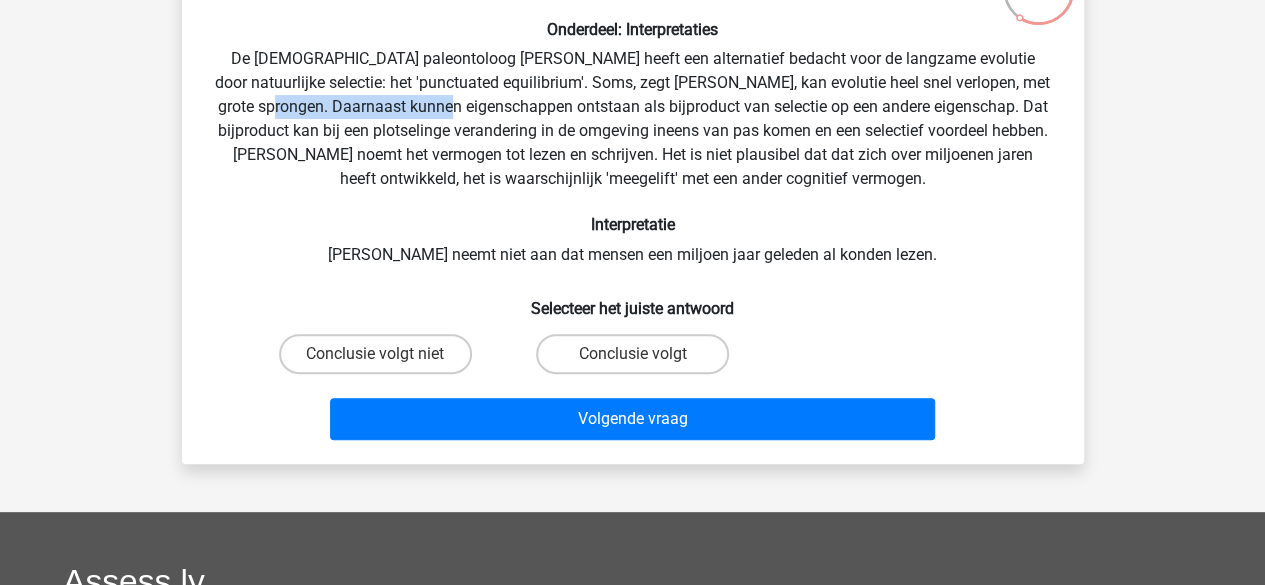 drag, startPoint x: 336, startPoint y: 102, endPoint x: 521, endPoint y: 119, distance: 185.77943 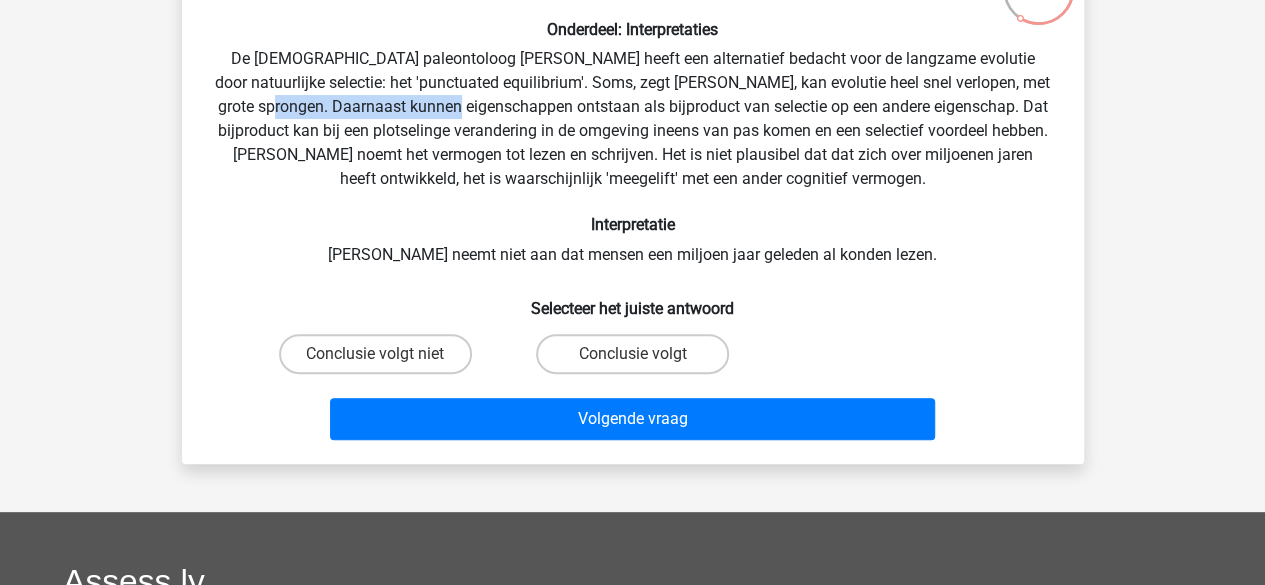click on "Onderdeel: Interpretaties De Amerikaanse paleontoloog Stephen Jay Gould heeft een alternatief bedacht voor de langzame evolutie door natuurlijke selectie: het 'punctuated equilibrium'. Soms, zegt Gould, kan evolutie heel snel verlopen, met grote sprongen. Daarnaast kunnen eigenschappen ontstaan als bijproduct van selectie op een andere eigenschap. Dat bijproduct kan bij een plotselinge verandering in de omgeving ineens van pas komen en een selectief voordeel hebben. Gould noemt het vermogen tot lezen en schrijven. Het is niet plausibel dat dat zich over miljoenen jaren heeft ontwikkeld, het is waarschijnlijk 'meegelift' met een ander cognitief vermogen. Interpretatie Gould neemt niet aan dat mensen een miljoen jaar geleden al konden lezen.
Selecteer het juiste antwoord" at bounding box center [633, 196] 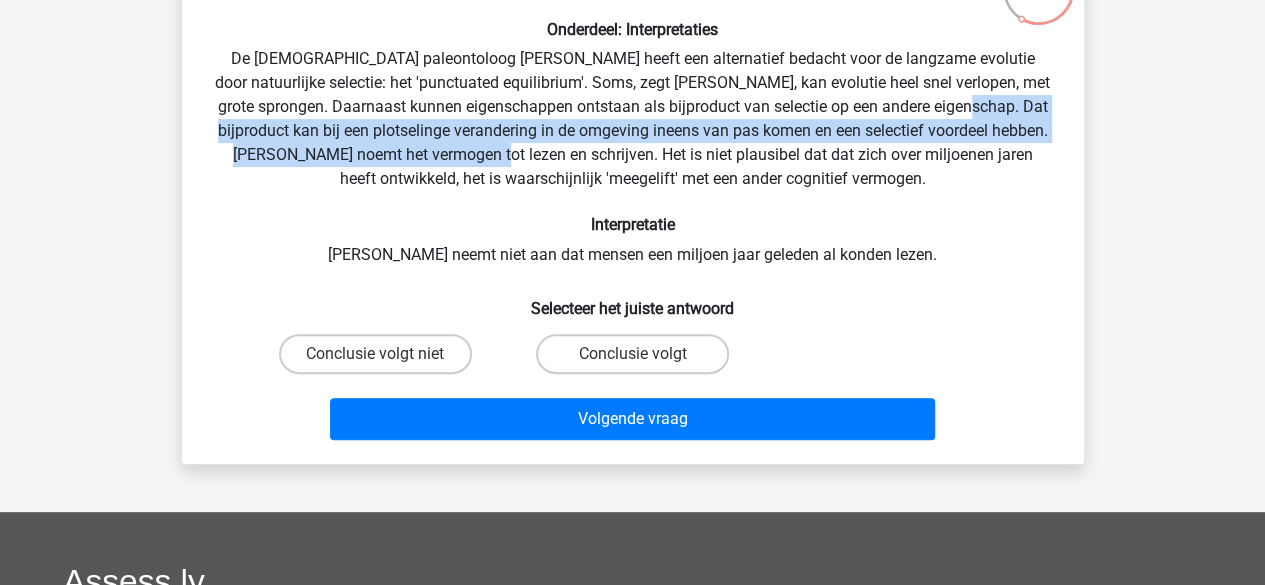 drag, startPoint x: 186, startPoint y: 137, endPoint x: 576, endPoint y: 157, distance: 390.51248 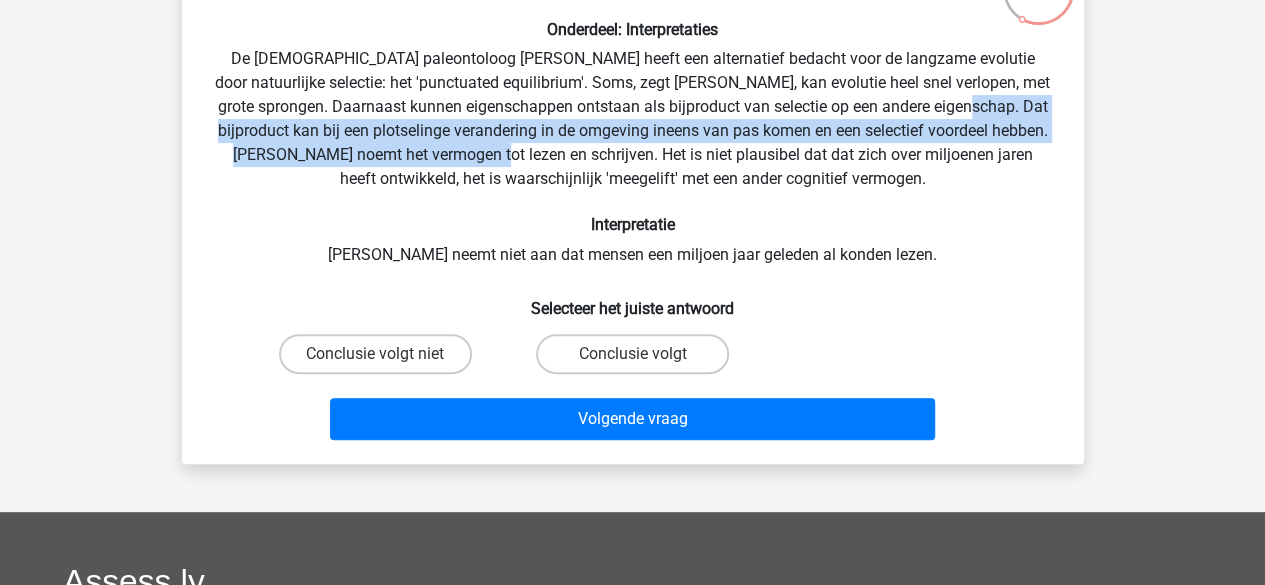 click on "Onderdeel: Interpretaties De Amerikaanse paleontoloog Stephen Jay Gould heeft een alternatief bedacht voor de langzame evolutie door natuurlijke selectie: het 'punctuated equilibrium'. Soms, zegt Gould, kan evolutie heel snel verlopen, met grote sprongen. Daarnaast kunnen eigenschappen ontstaan als bijproduct van selectie op een andere eigenschap. Dat bijproduct kan bij een plotselinge verandering in de omgeving ineens van pas komen en een selectief voordeel hebben. Gould noemt het vermogen tot lezen en schrijven. Het is niet plausibel dat dat zich over miljoenen jaren heeft ontwikkeld, het is waarschijnlijk 'meegelift' met een ander cognitief vermogen. Interpretatie Gould neemt niet aan dat mensen een miljoen jaar geleden al konden lezen.
Selecteer het juiste antwoord" at bounding box center (633, 196) 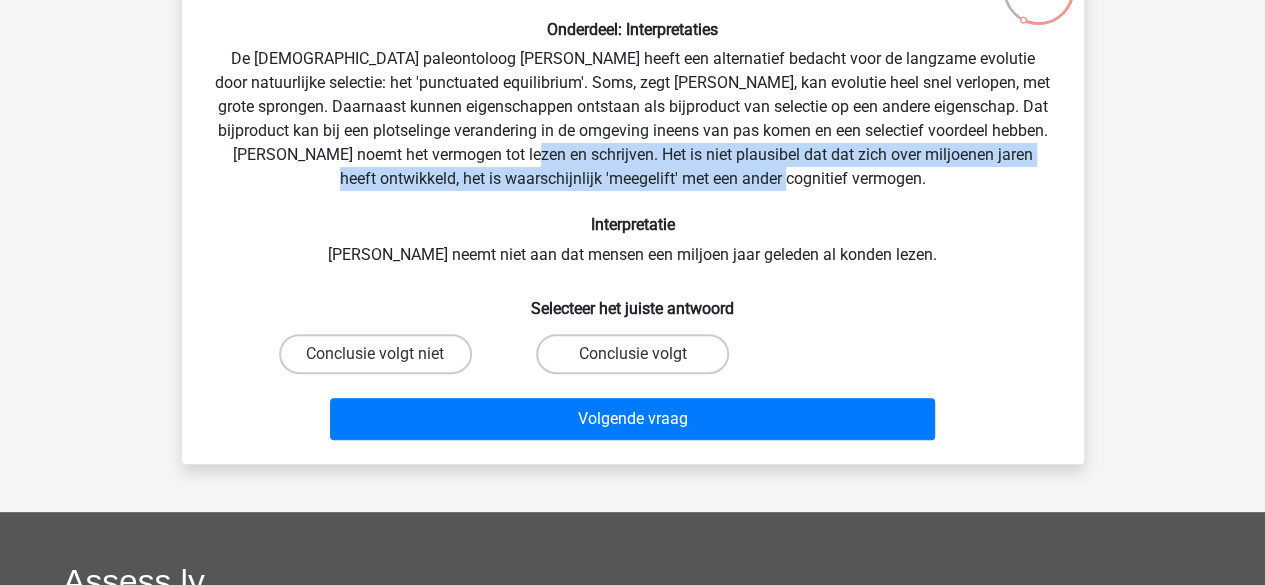 drag, startPoint x: 610, startPoint y: 157, endPoint x: 934, endPoint y: 171, distance: 324.30234 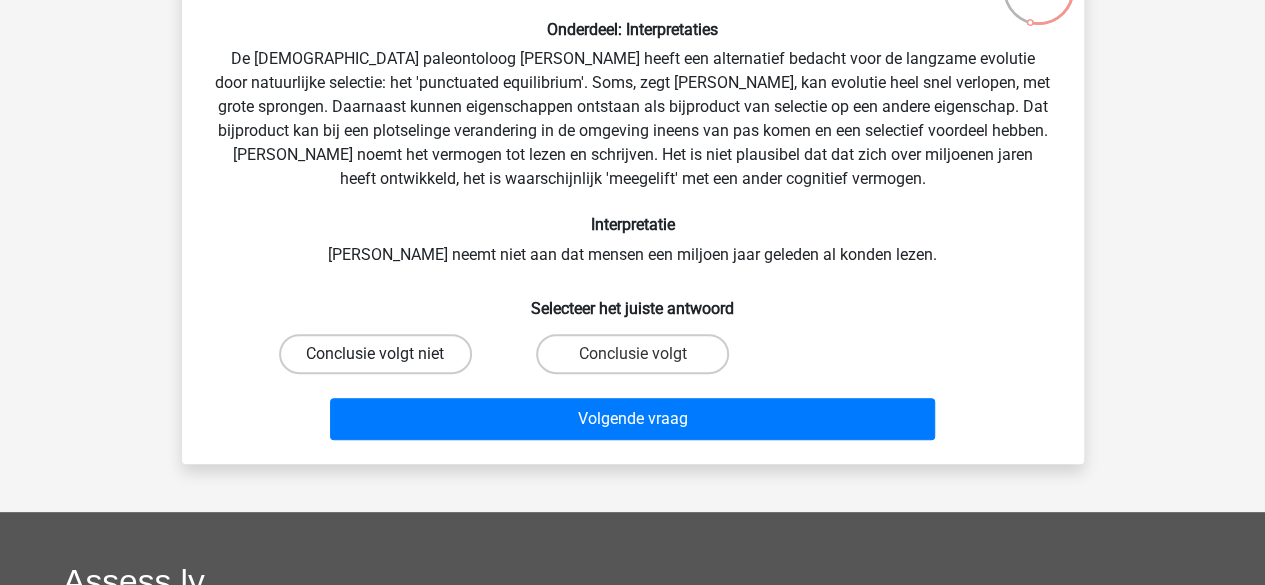 click on "Conclusie volgt niet" at bounding box center [375, 354] 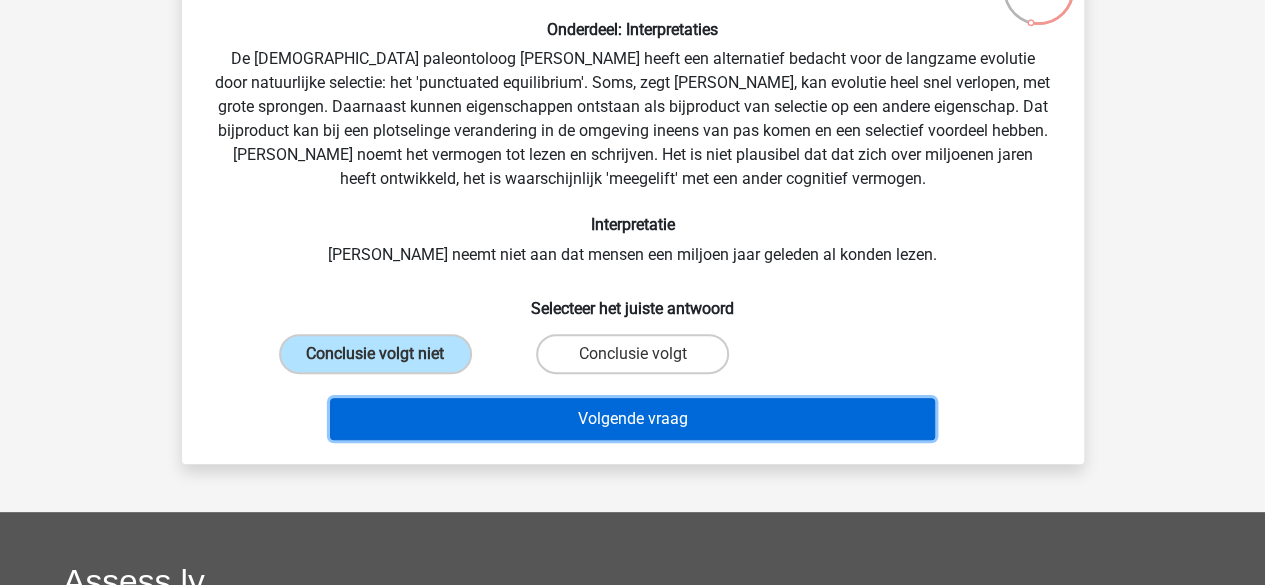 click on "Volgende vraag" at bounding box center [632, 419] 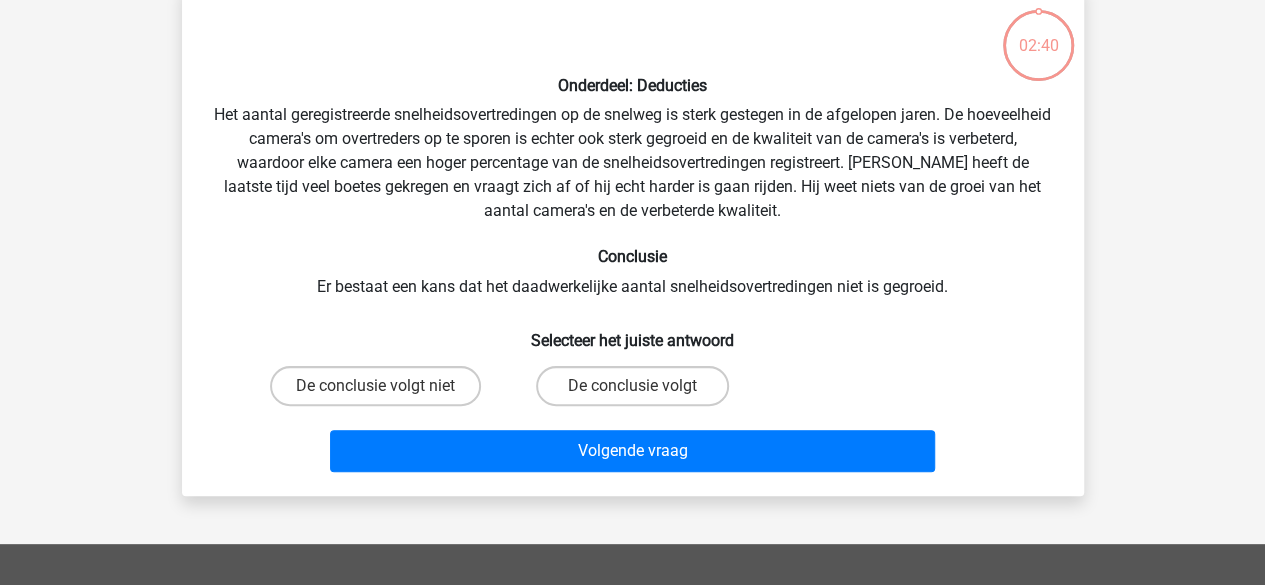 scroll, scrollTop: 92, scrollLeft: 0, axis: vertical 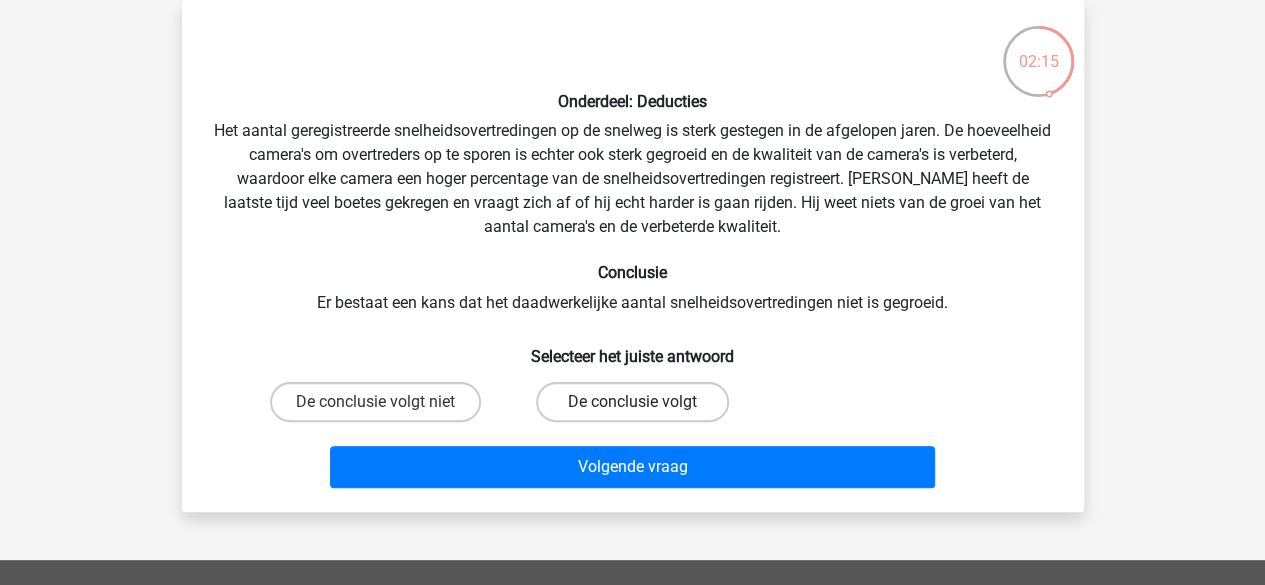 click on "De conclusie volgt" at bounding box center [632, 402] 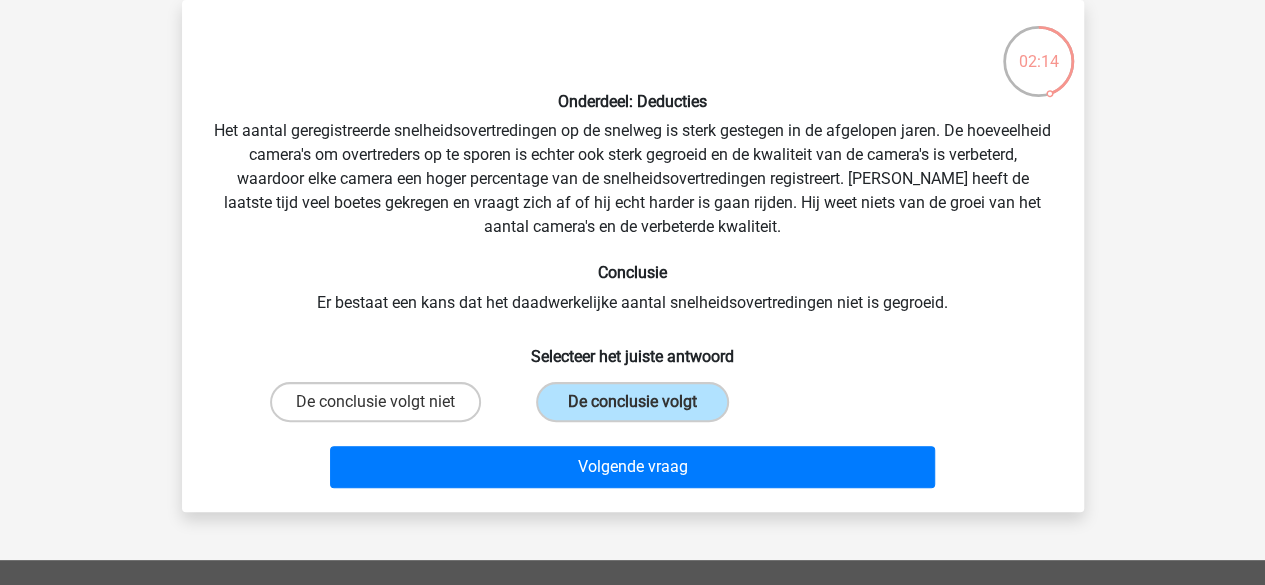 click on "Volgende vraag" at bounding box center (633, 471) 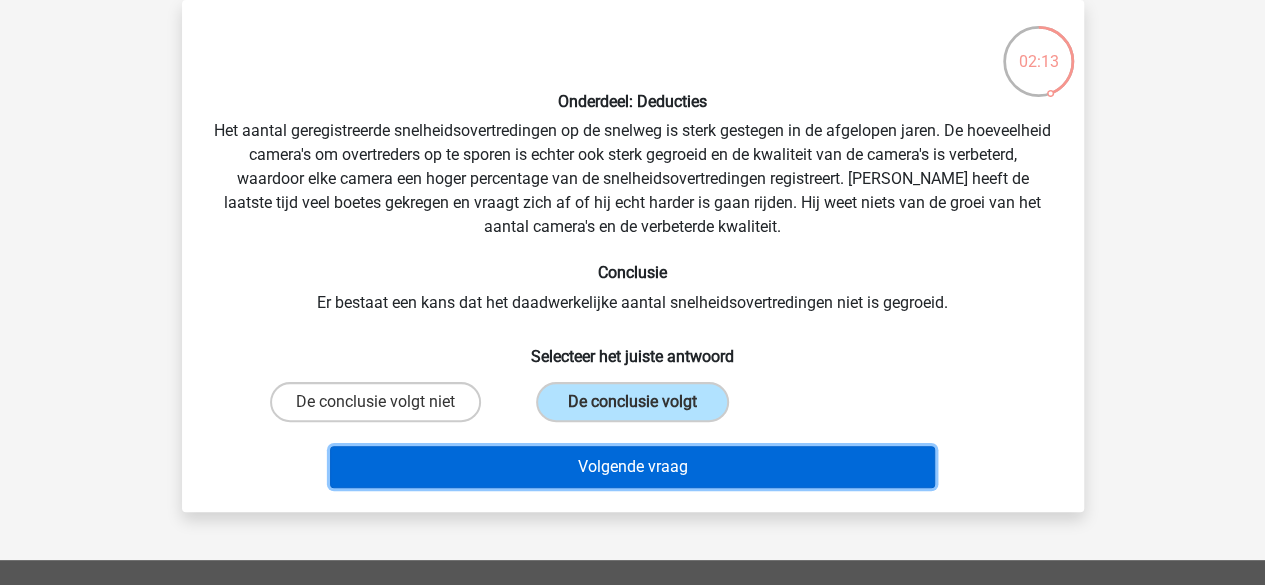 click on "Volgende vraag" at bounding box center [632, 467] 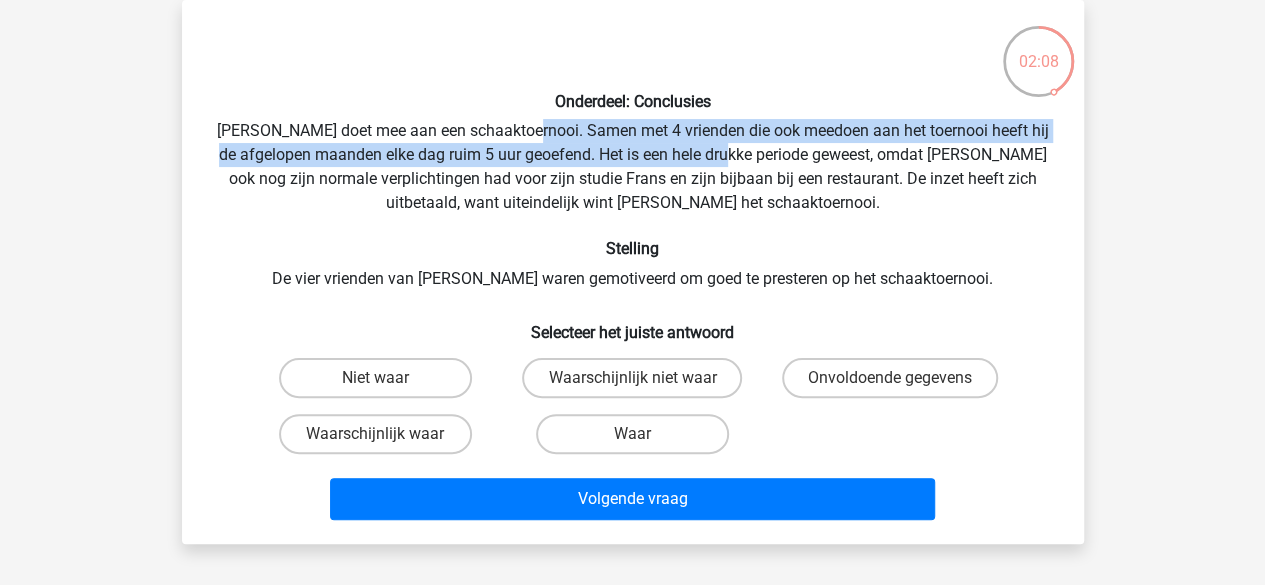 drag, startPoint x: 548, startPoint y: 119, endPoint x: 788, endPoint y: 147, distance: 241.6278 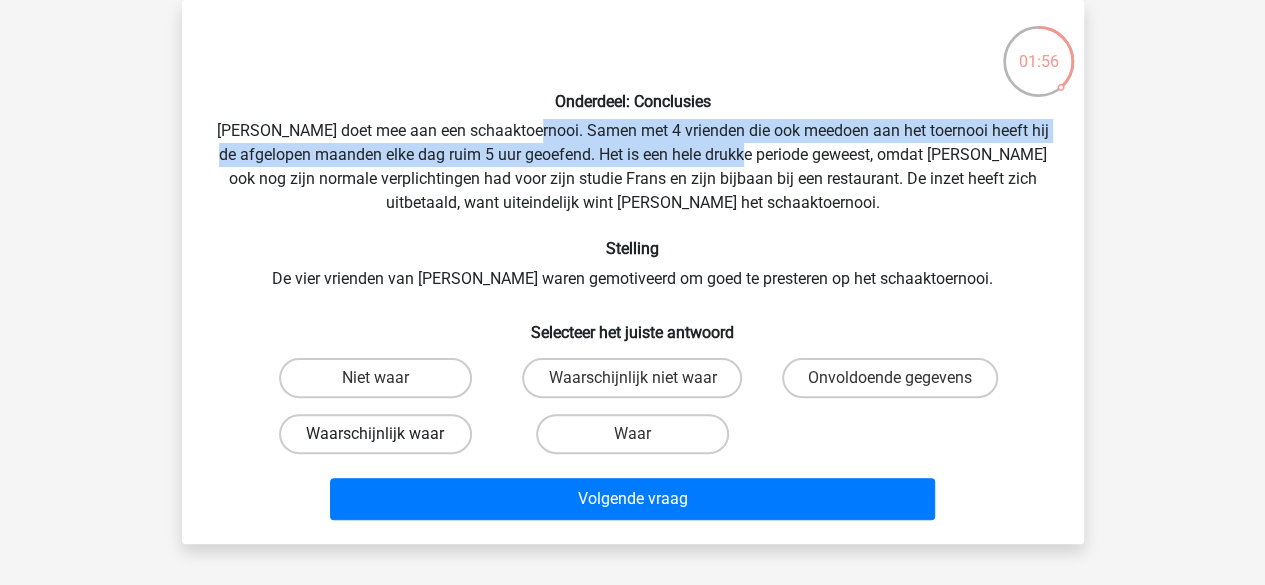 click on "Waarschijnlijk waar" at bounding box center (375, 434) 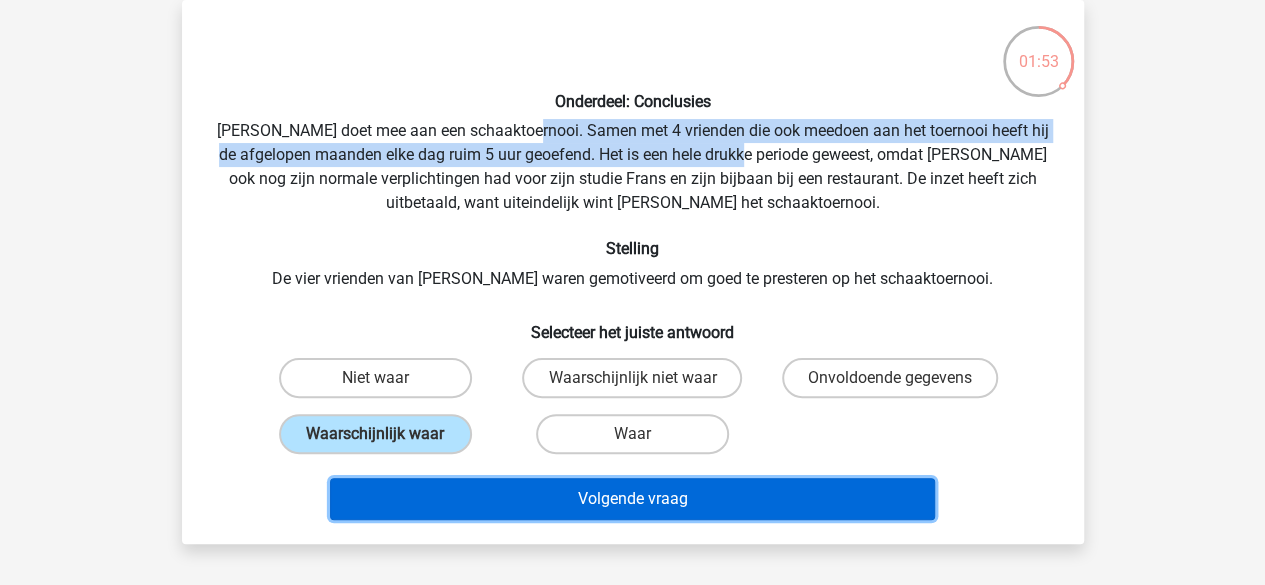 click on "Volgende vraag" at bounding box center [632, 499] 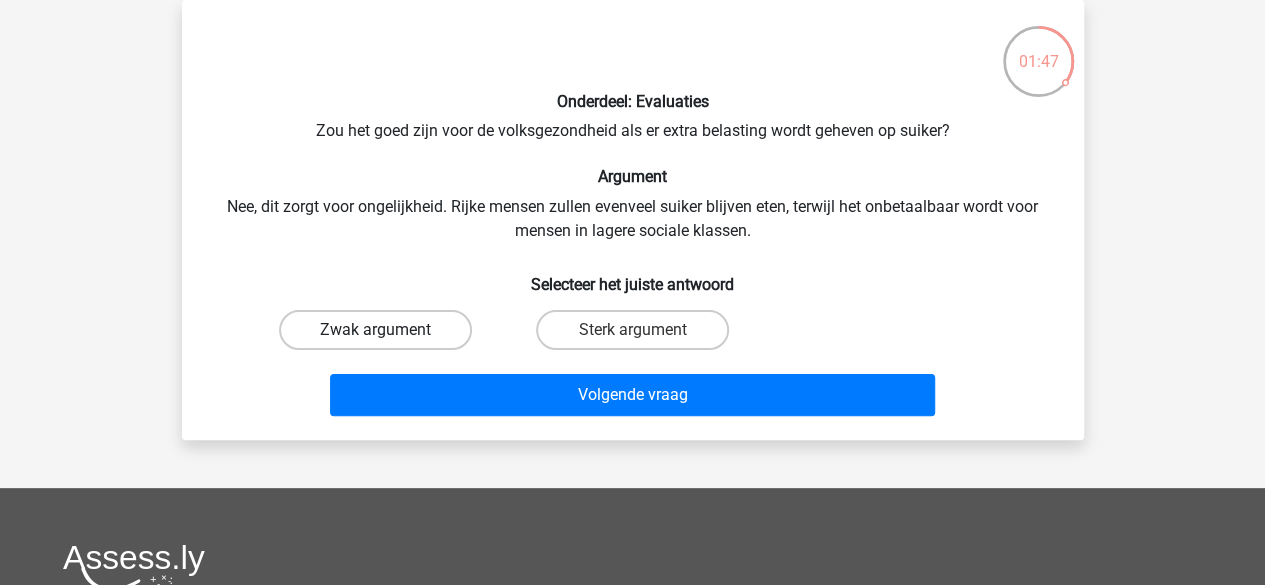 click on "Zwak argument" at bounding box center [375, 330] 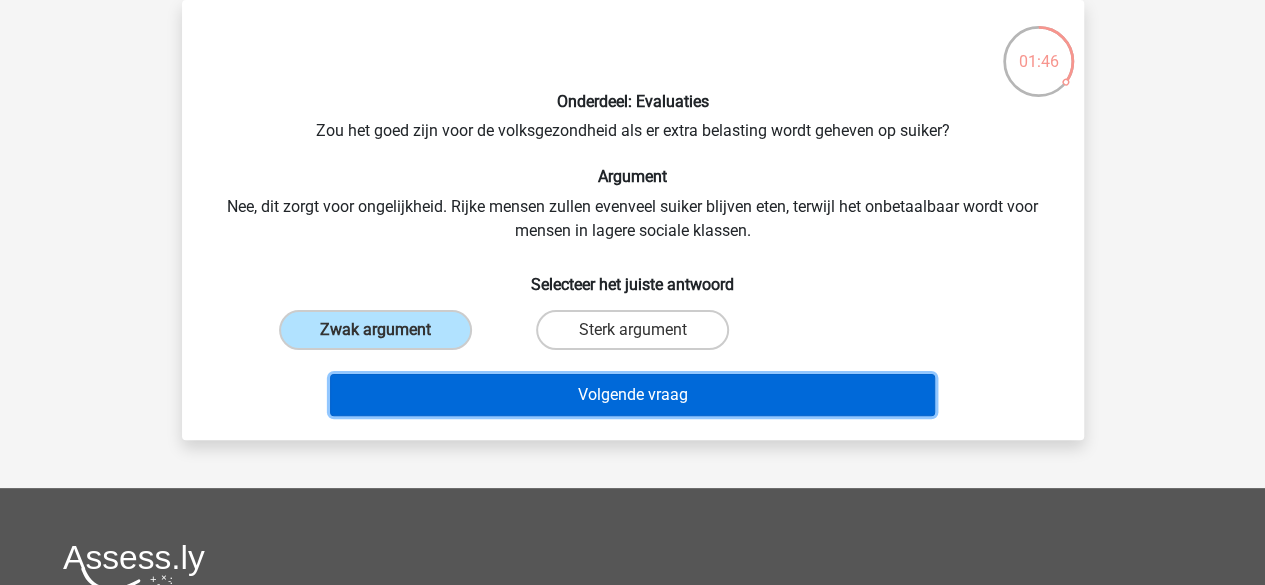 click on "Volgende vraag" at bounding box center [632, 395] 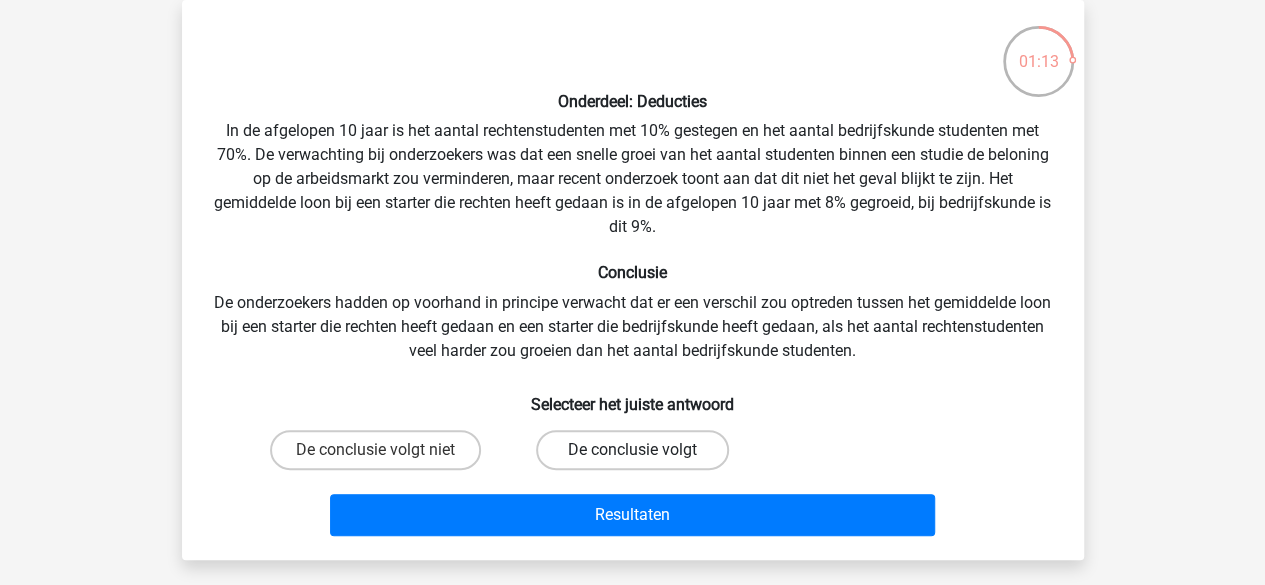 click on "De conclusie volgt" at bounding box center (632, 450) 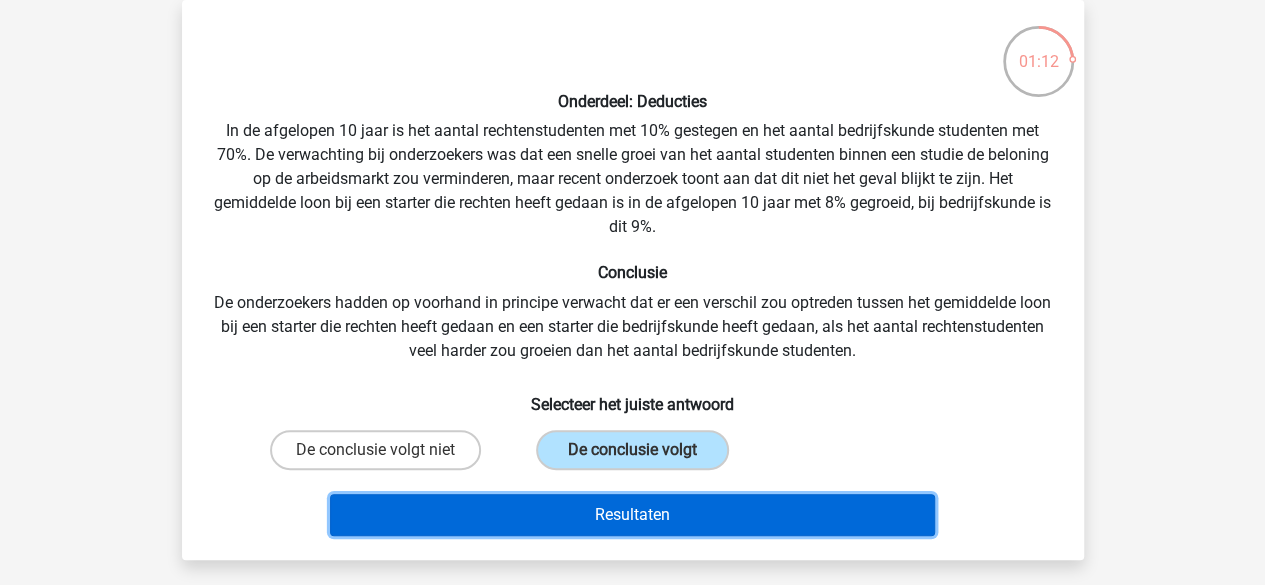 click on "Resultaten" at bounding box center (632, 515) 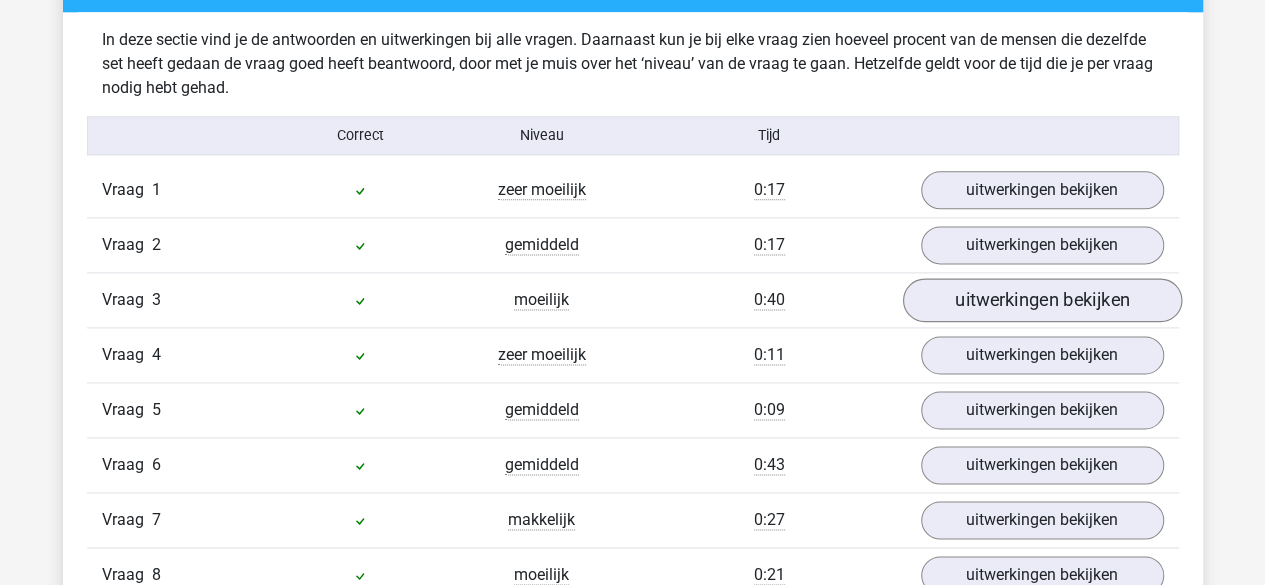 scroll, scrollTop: 1206, scrollLeft: 0, axis: vertical 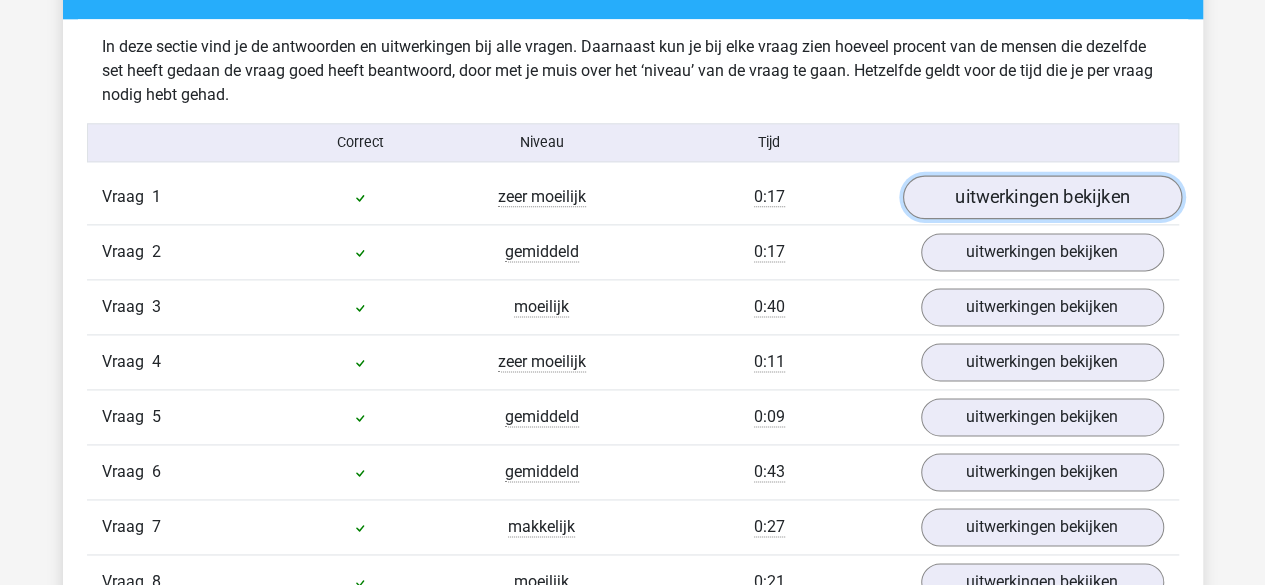 click on "uitwerkingen bekijken" at bounding box center (1041, 197) 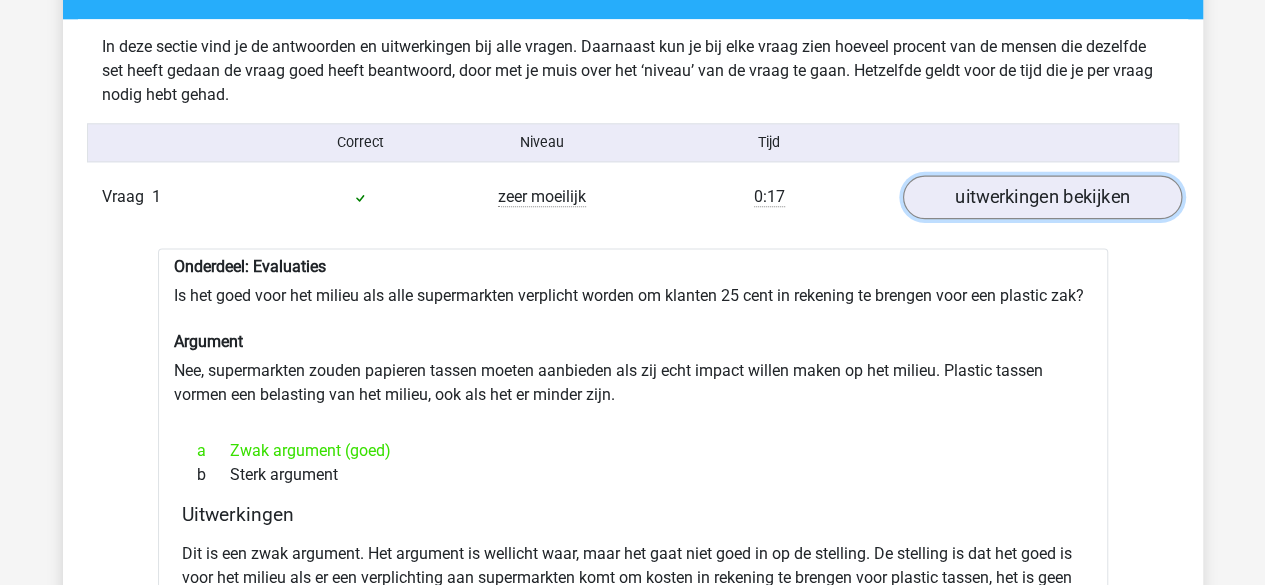 click on "uitwerkingen bekijken" at bounding box center [1041, 197] 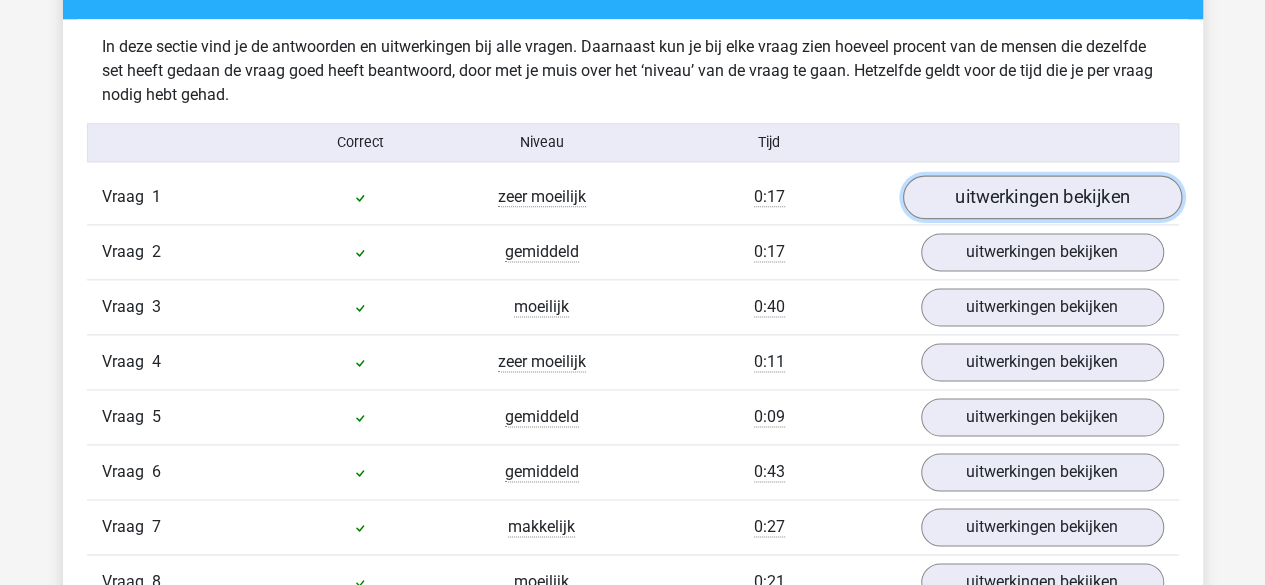 click on "uitwerkingen bekijken" at bounding box center [1041, 197] 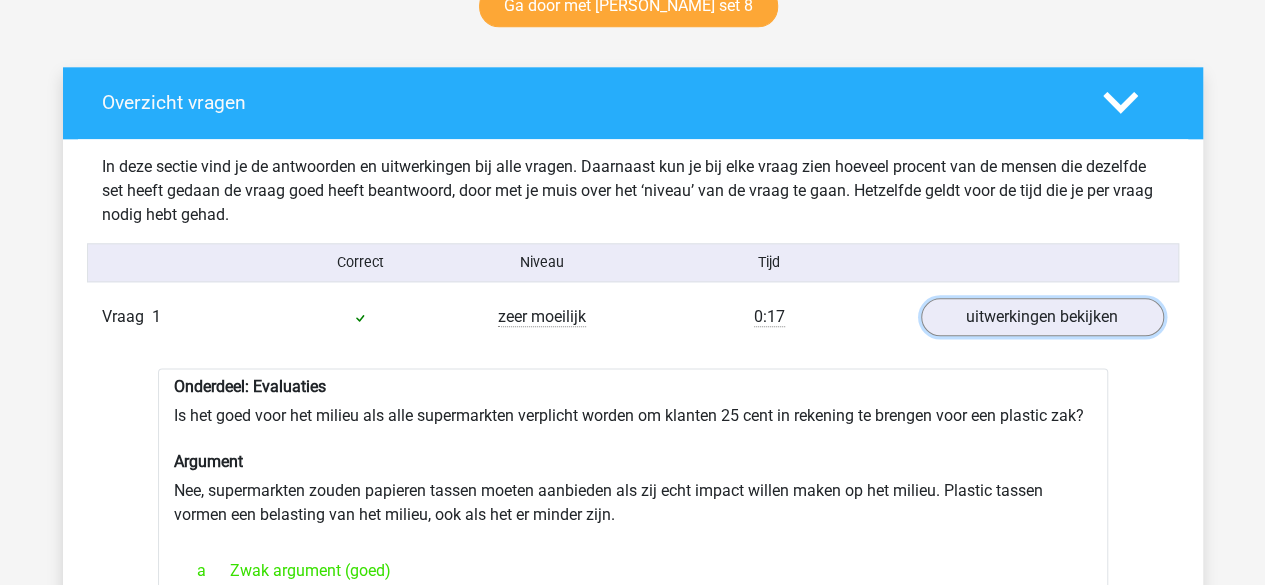 scroll, scrollTop: 1084, scrollLeft: 0, axis: vertical 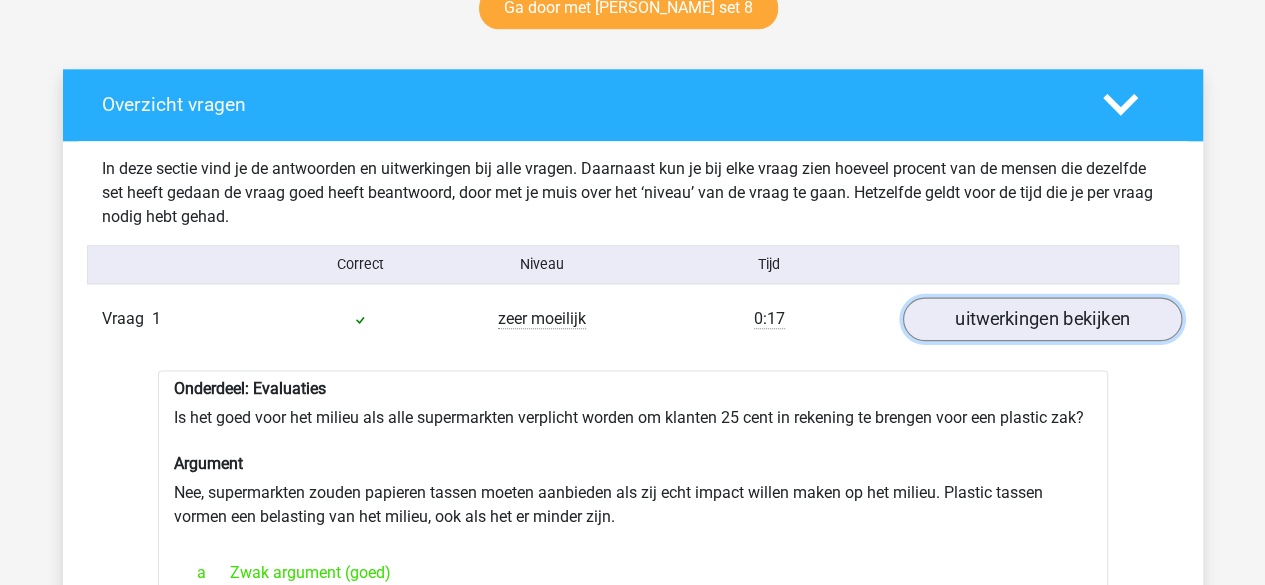 click on "uitwerkingen bekijken" at bounding box center (1041, 319) 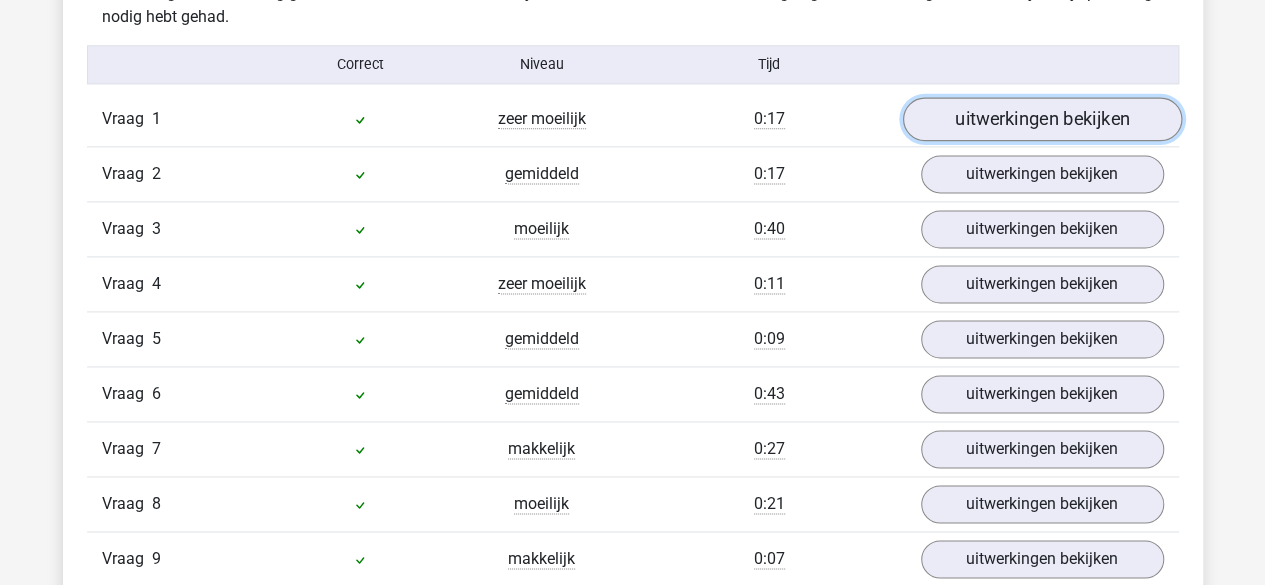 scroll, scrollTop: 1286, scrollLeft: 0, axis: vertical 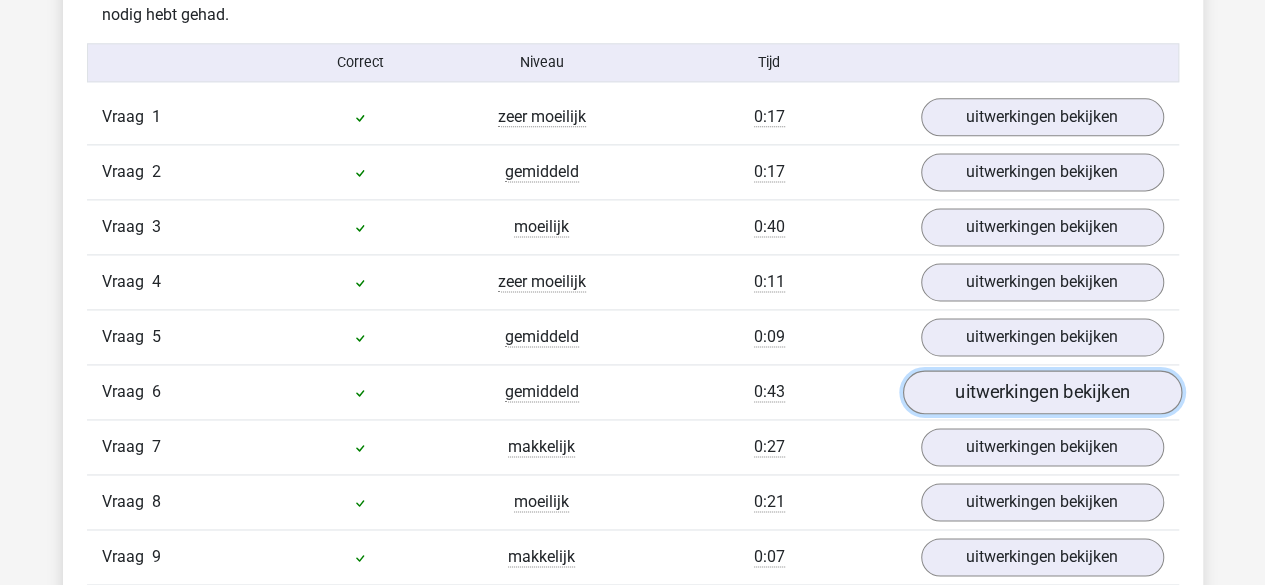 click on "uitwerkingen bekijken" at bounding box center (1041, 392) 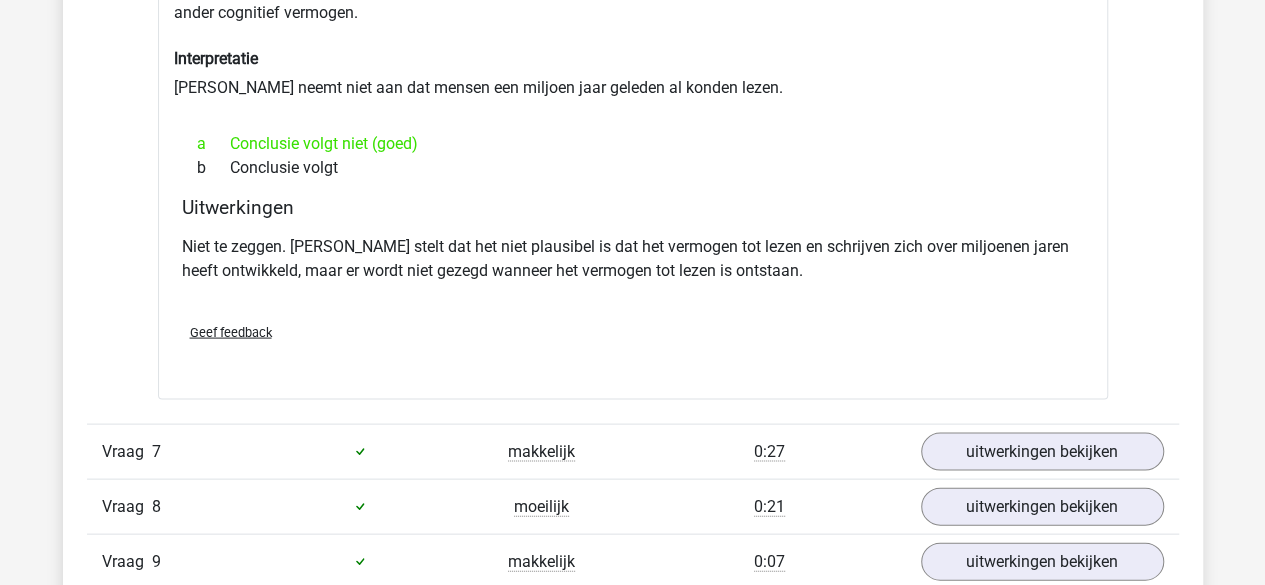 scroll, scrollTop: 1935, scrollLeft: 0, axis: vertical 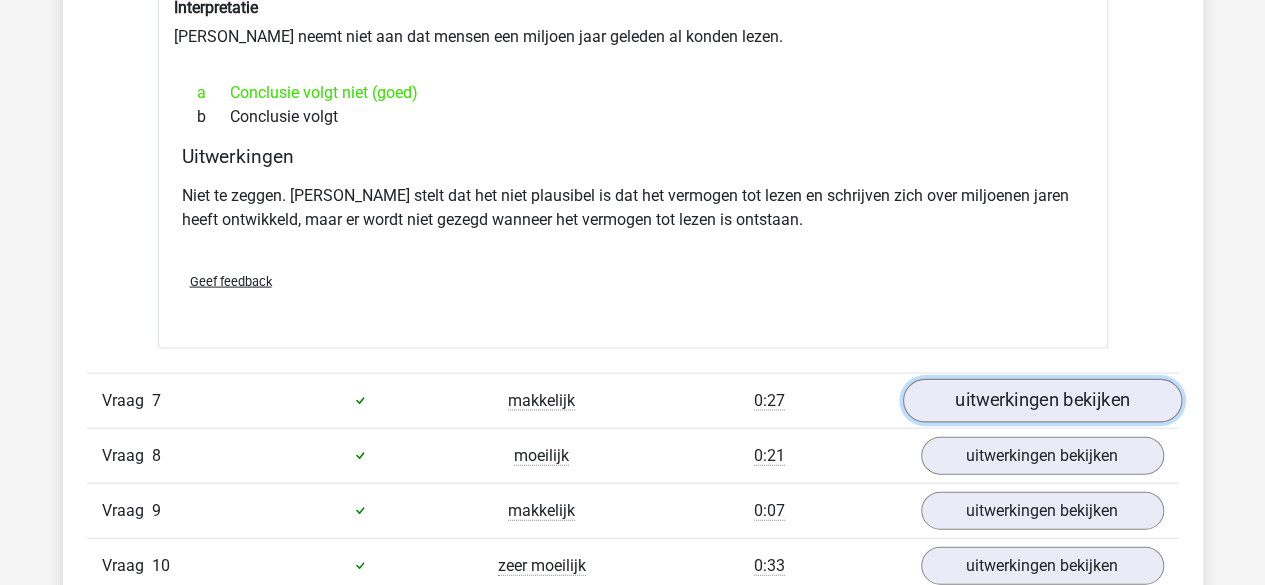 click on "uitwerkingen bekijken" at bounding box center (1041, 401) 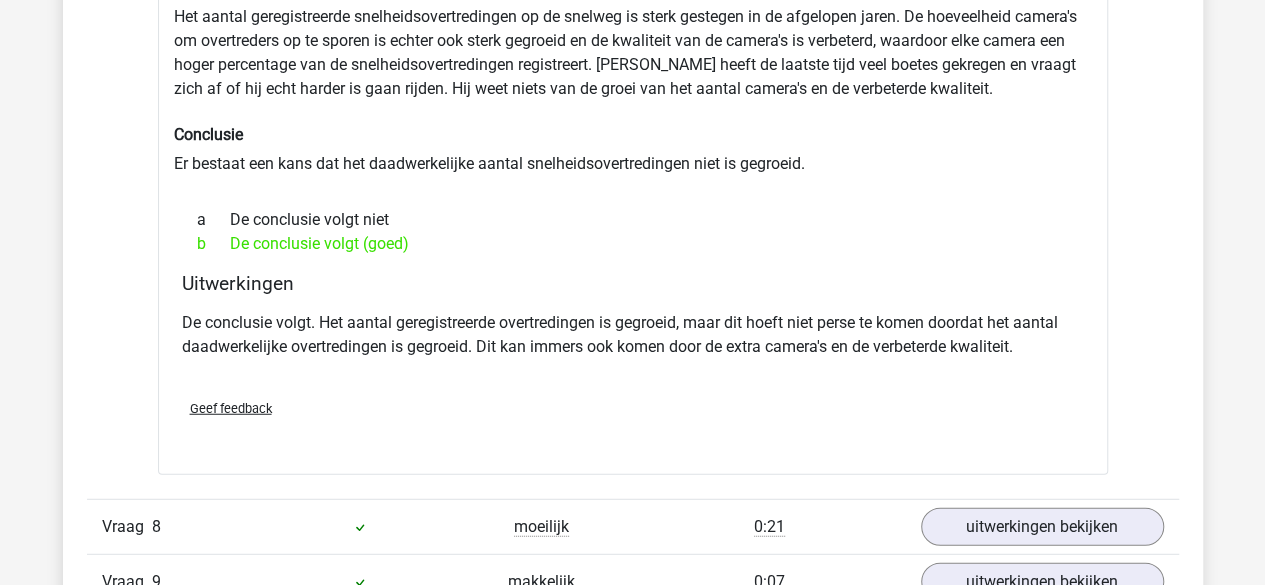 scroll, scrollTop: 2587, scrollLeft: 0, axis: vertical 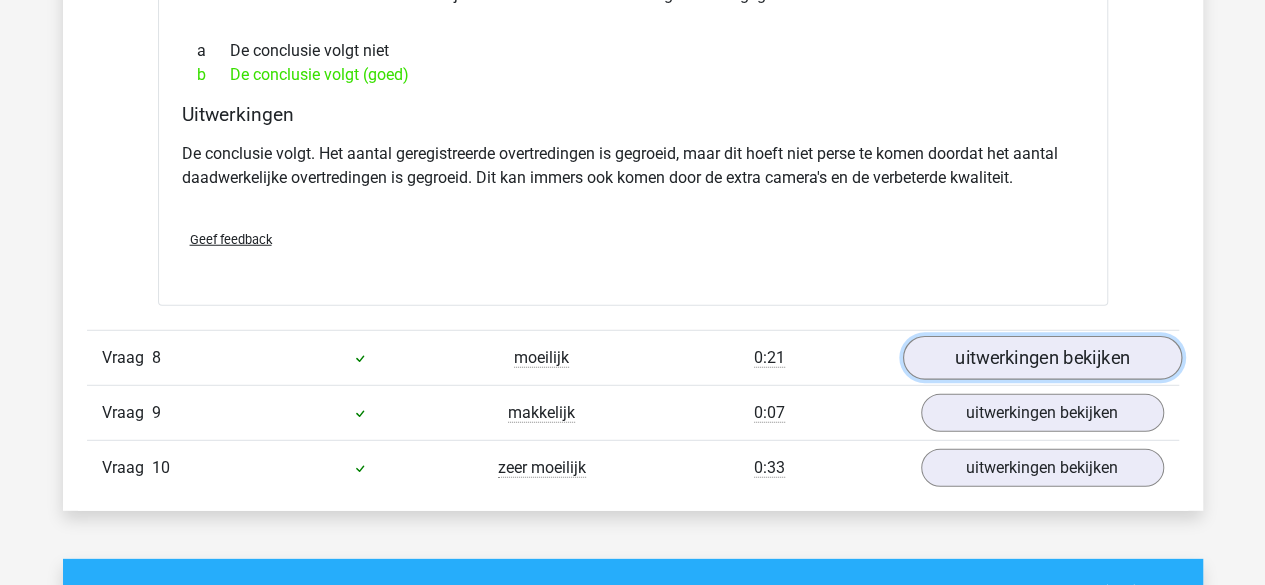click on "uitwerkingen bekijken" at bounding box center [1041, 358] 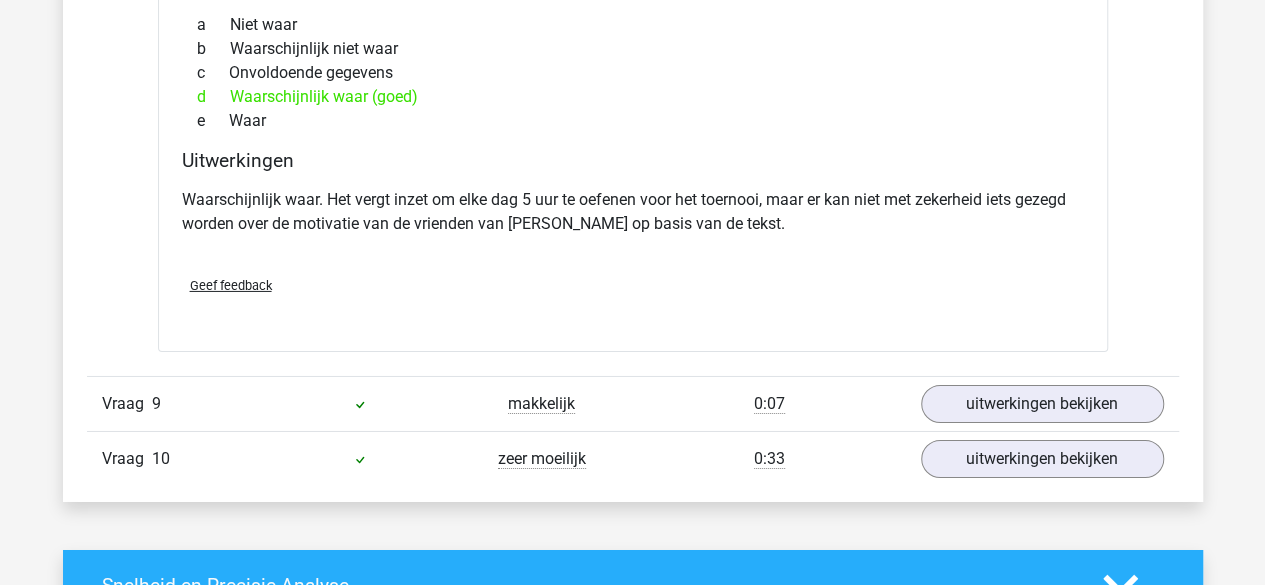 scroll, scrollTop: 3221, scrollLeft: 0, axis: vertical 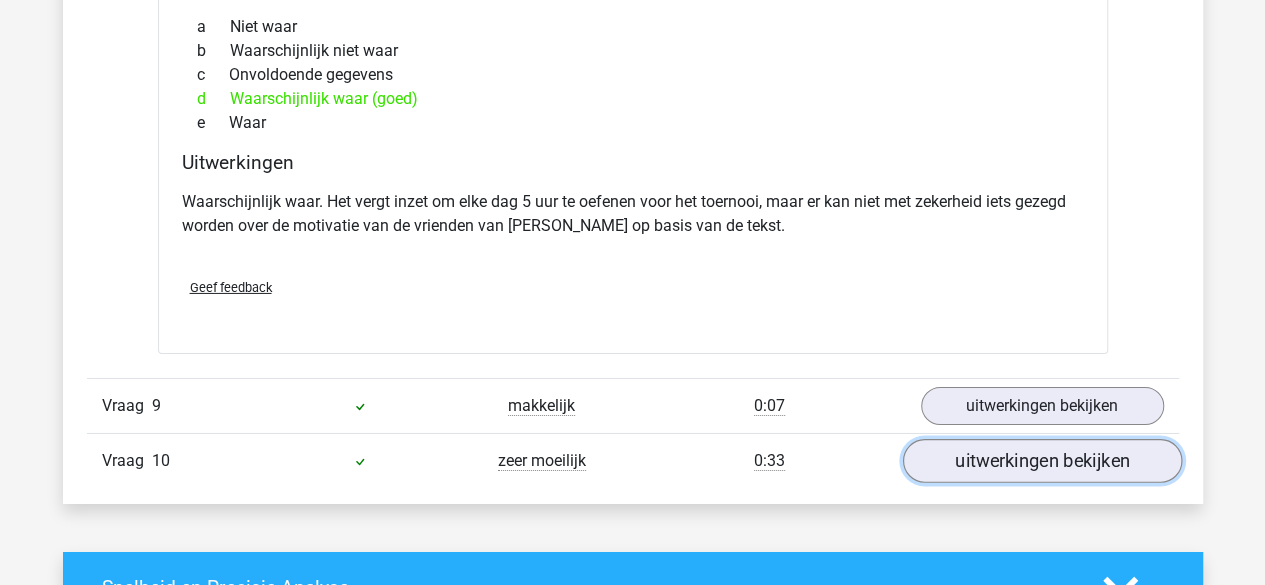 click on "uitwerkingen bekijken" at bounding box center (1041, 461) 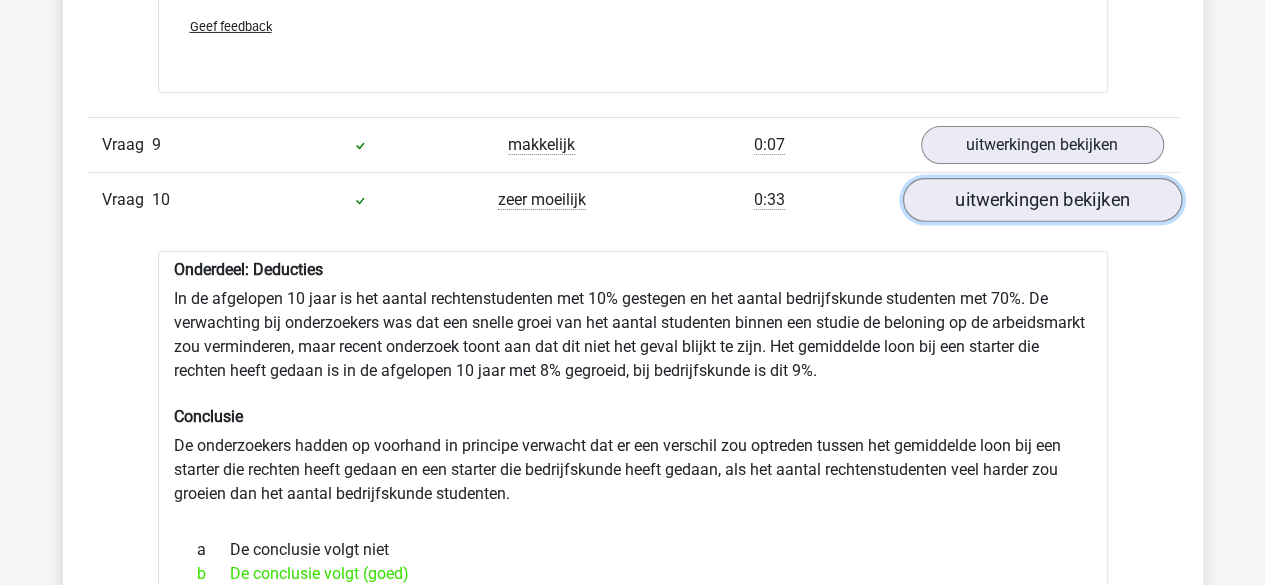 scroll, scrollTop: 3615, scrollLeft: 0, axis: vertical 